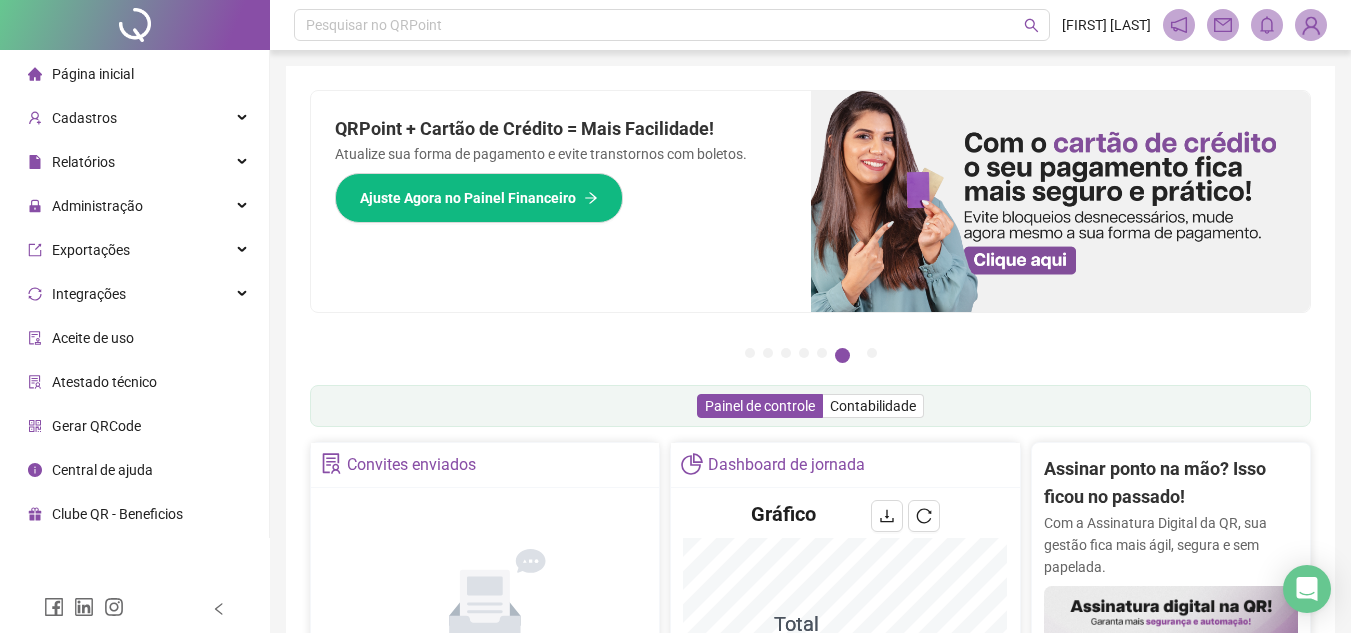 scroll, scrollTop: 0, scrollLeft: 0, axis: both 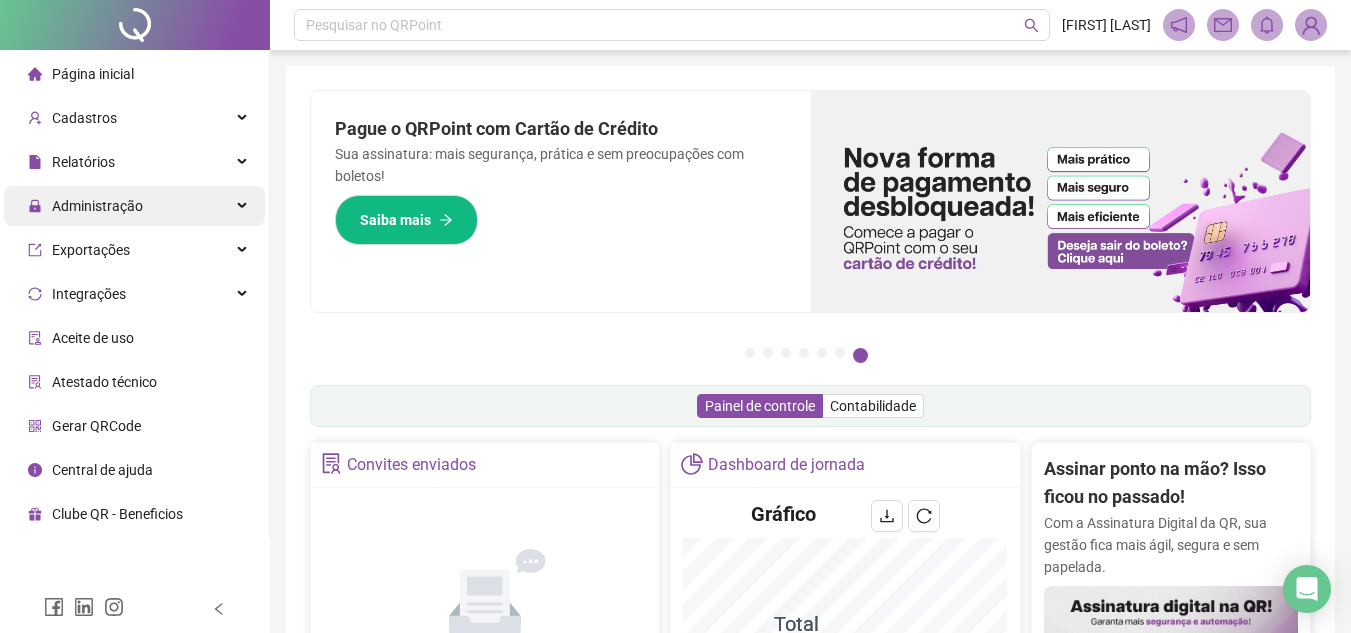 click on "Administração" at bounding box center [134, 206] 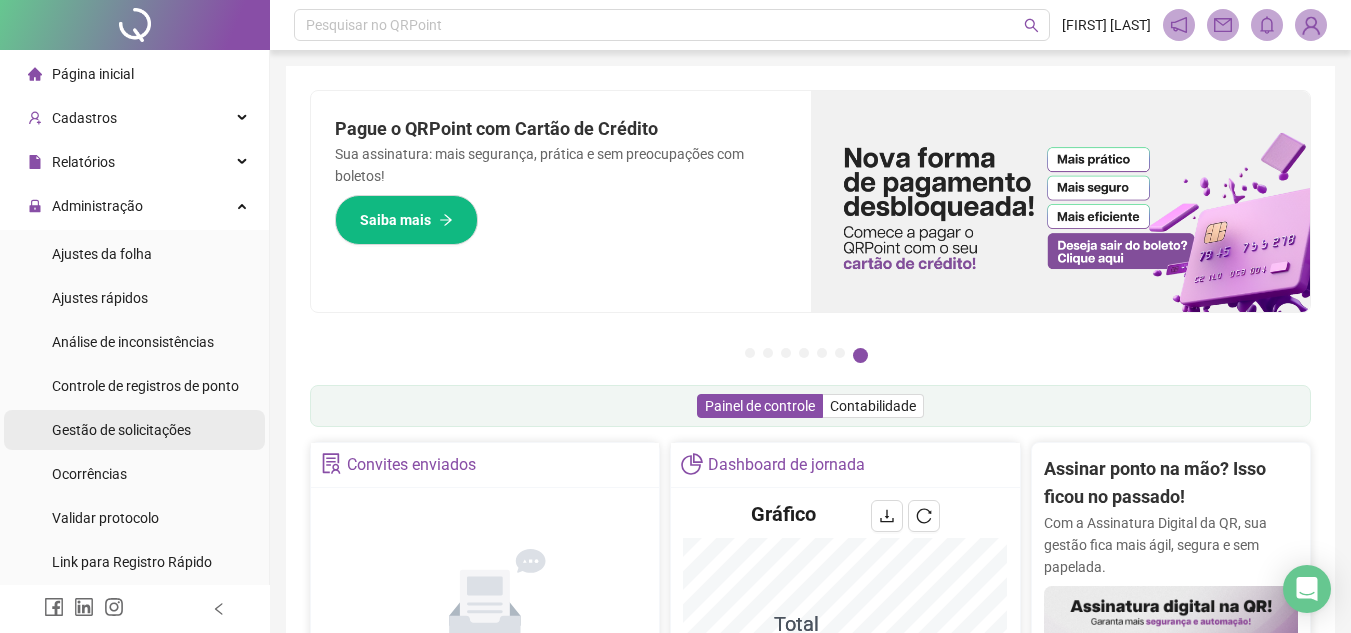 click on "Gestão de solicitações" at bounding box center [121, 430] 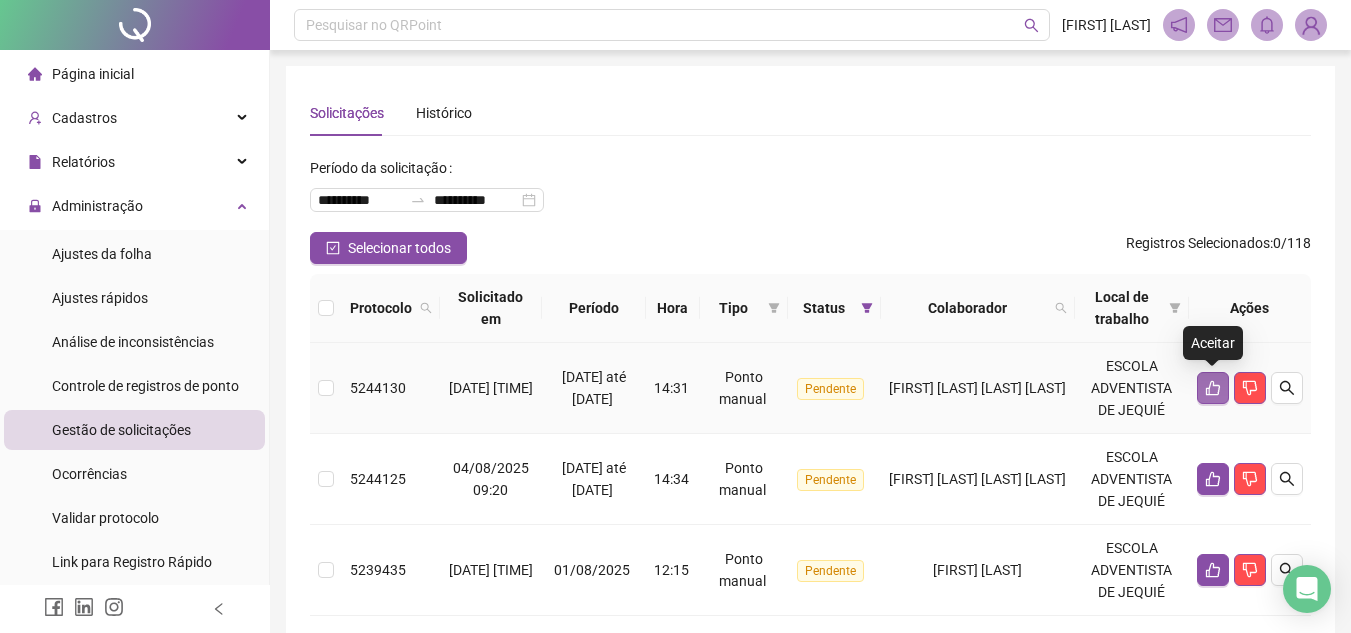 click 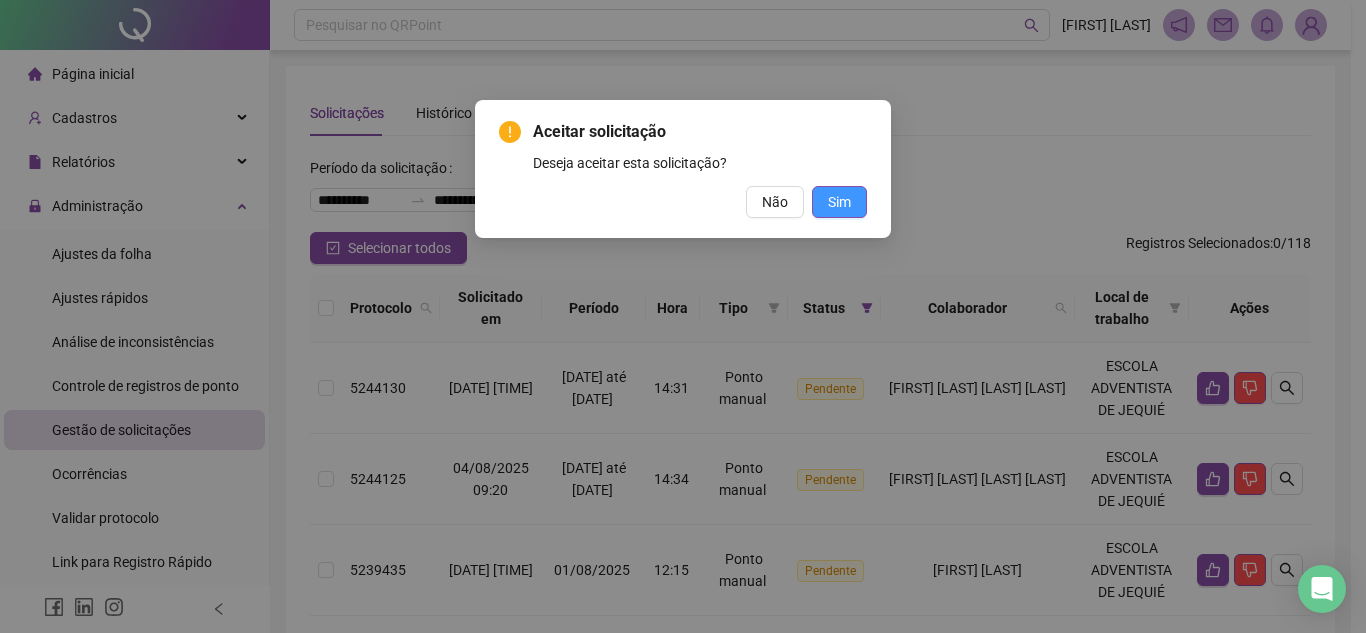 click on "Sim" at bounding box center (839, 202) 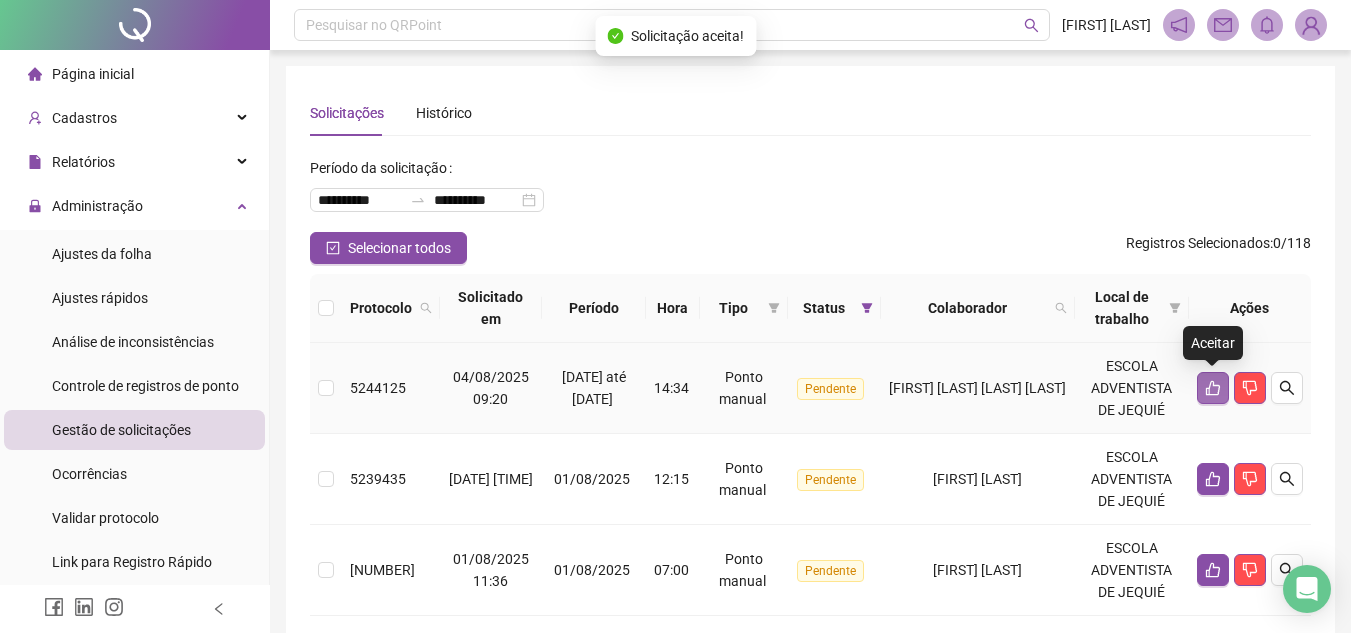 click 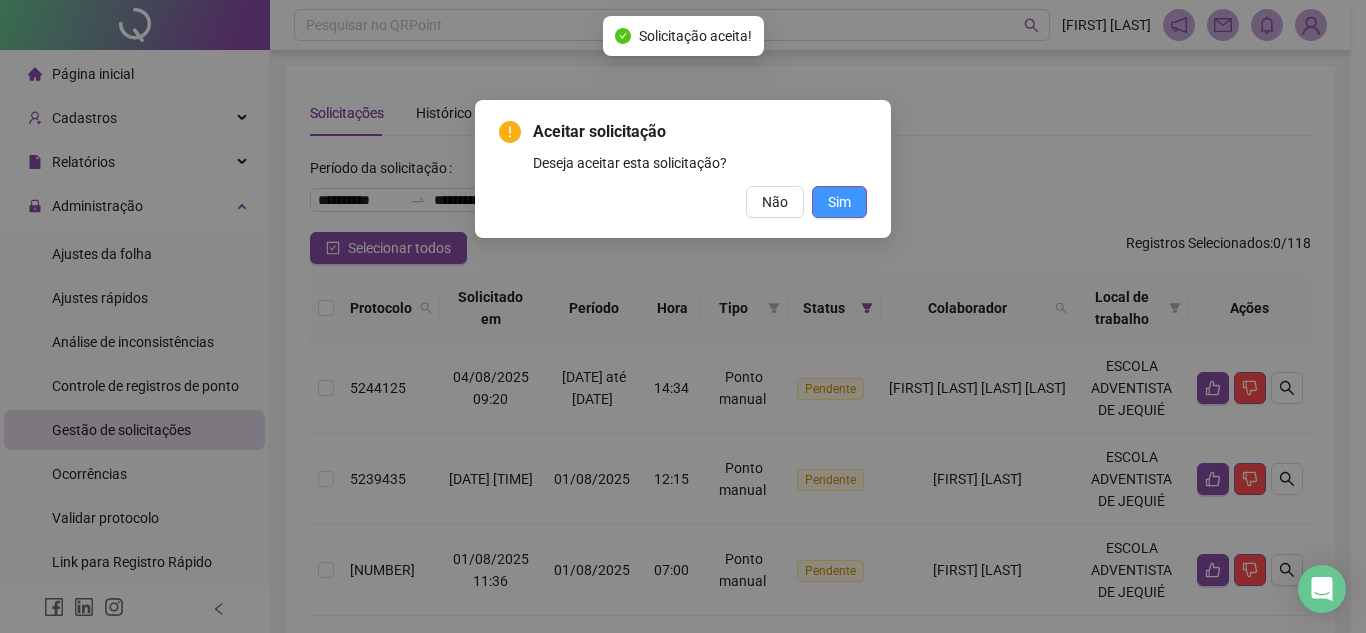 click on "Sim" at bounding box center [839, 202] 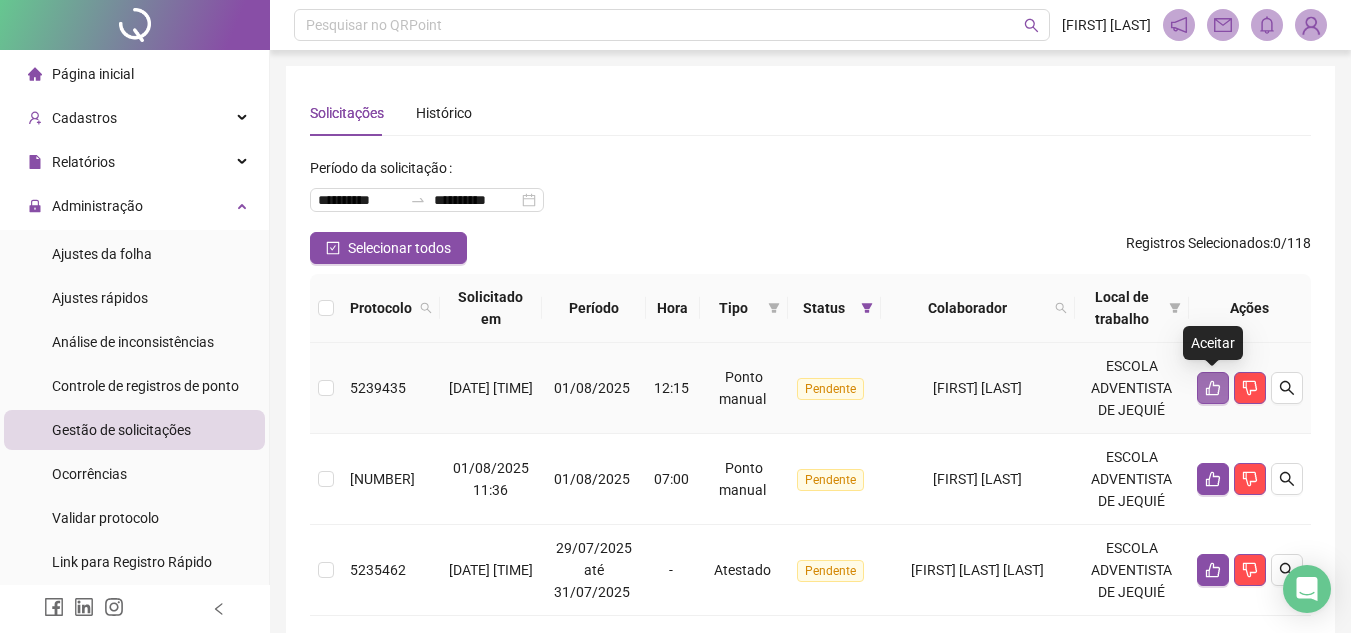 click at bounding box center [1213, 388] 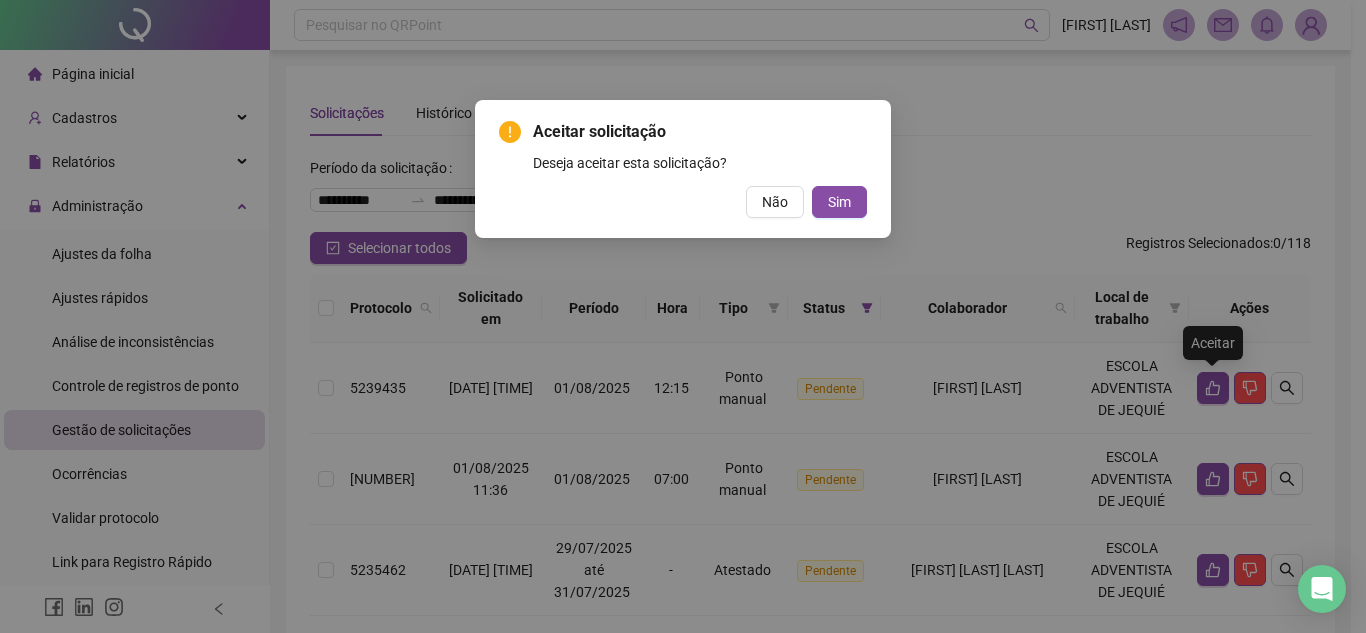type 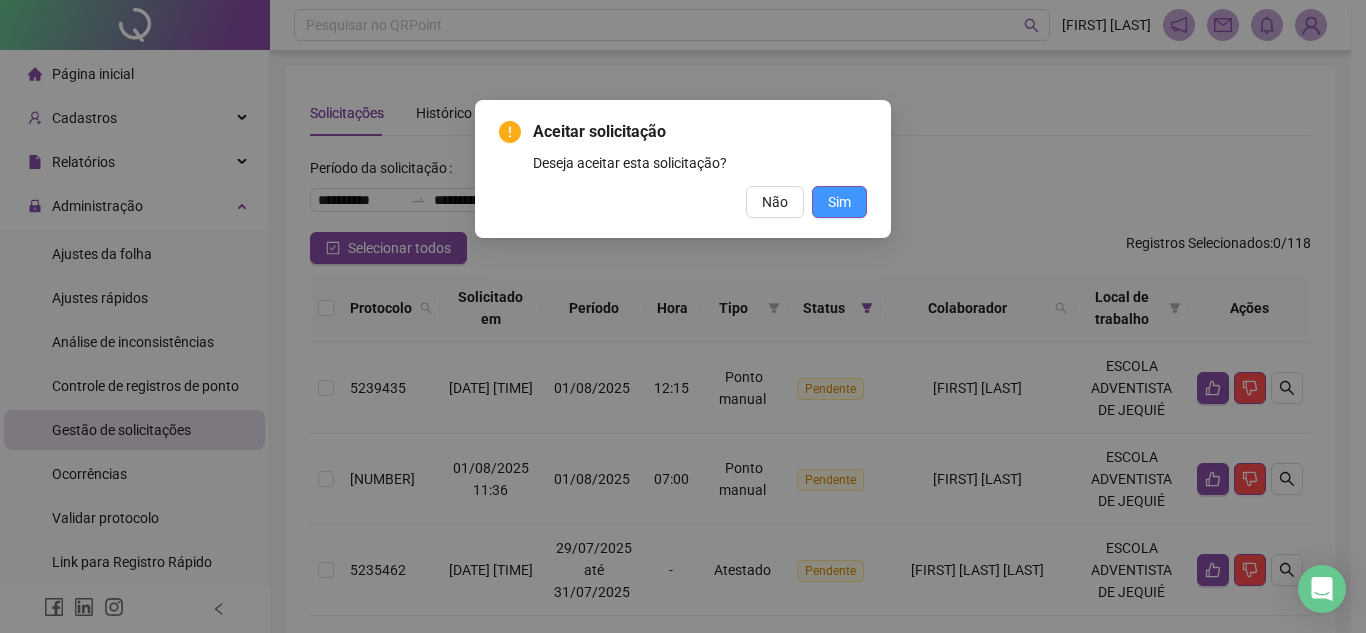 click on "Sim" at bounding box center [839, 202] 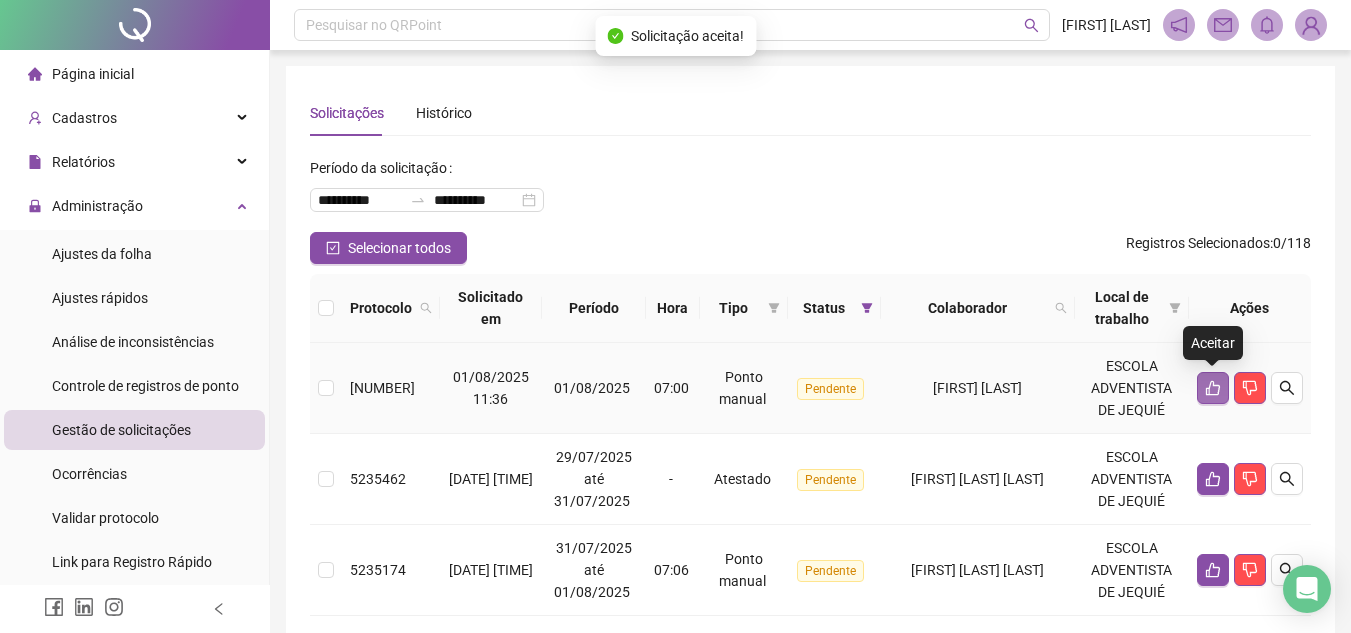 click at bounding box center [1213, 388] 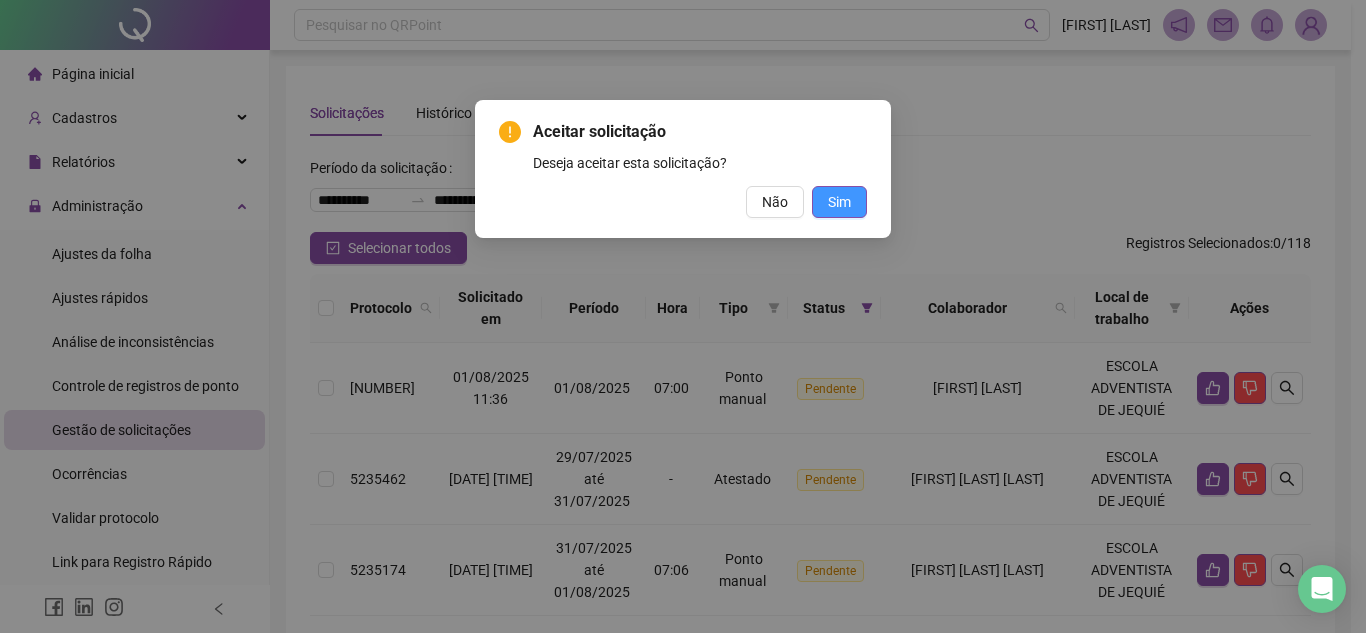 click on "Sim" at bounding box center (839, 202) 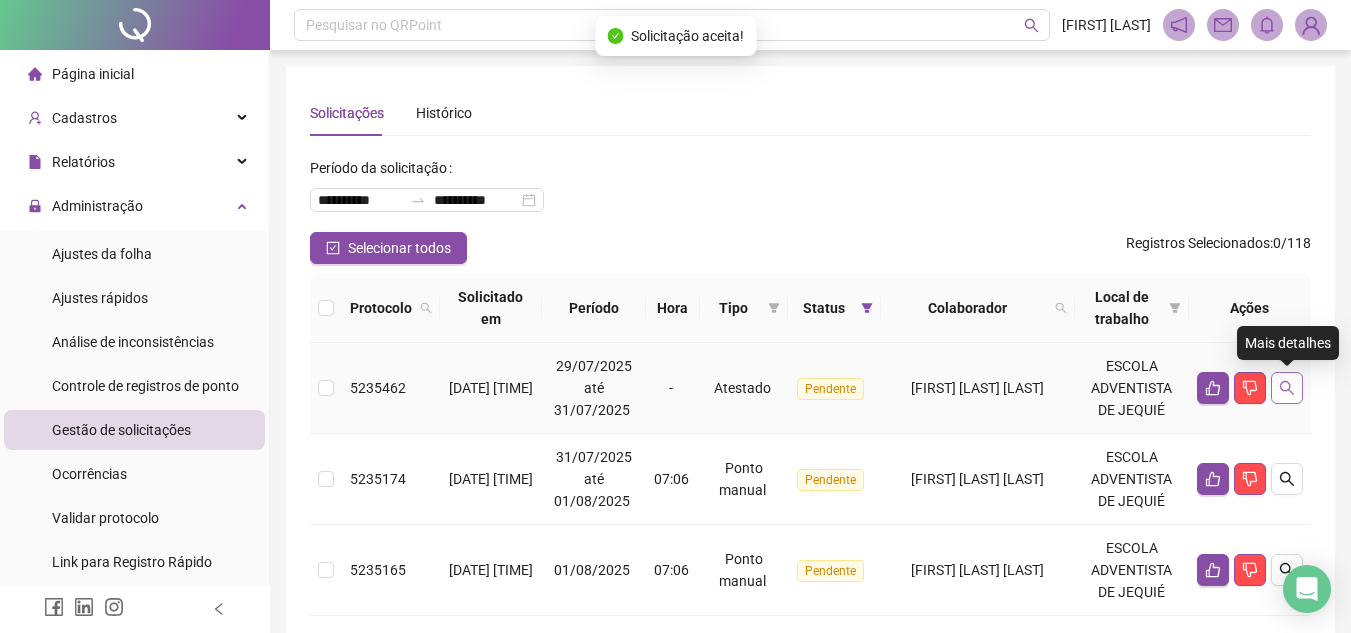 click 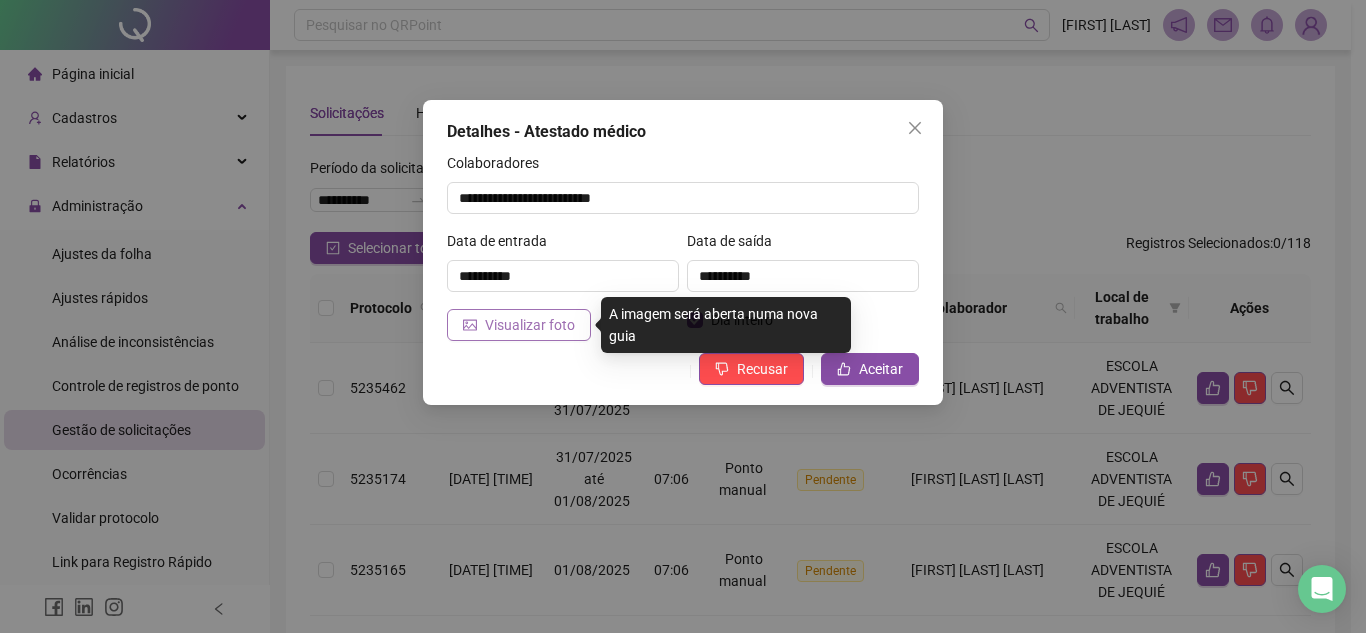 click on "Visualizar foto" at bounding box center [530, 325] 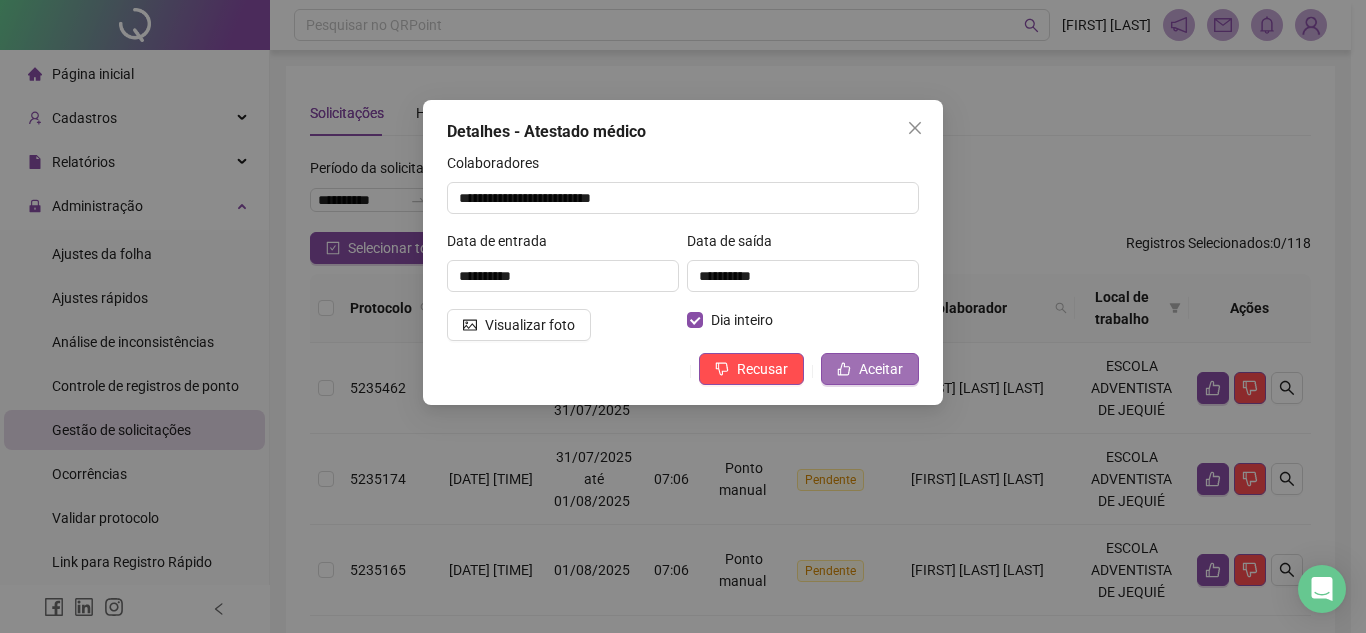 click on "Aceitar" at bounding box center (870, 369) 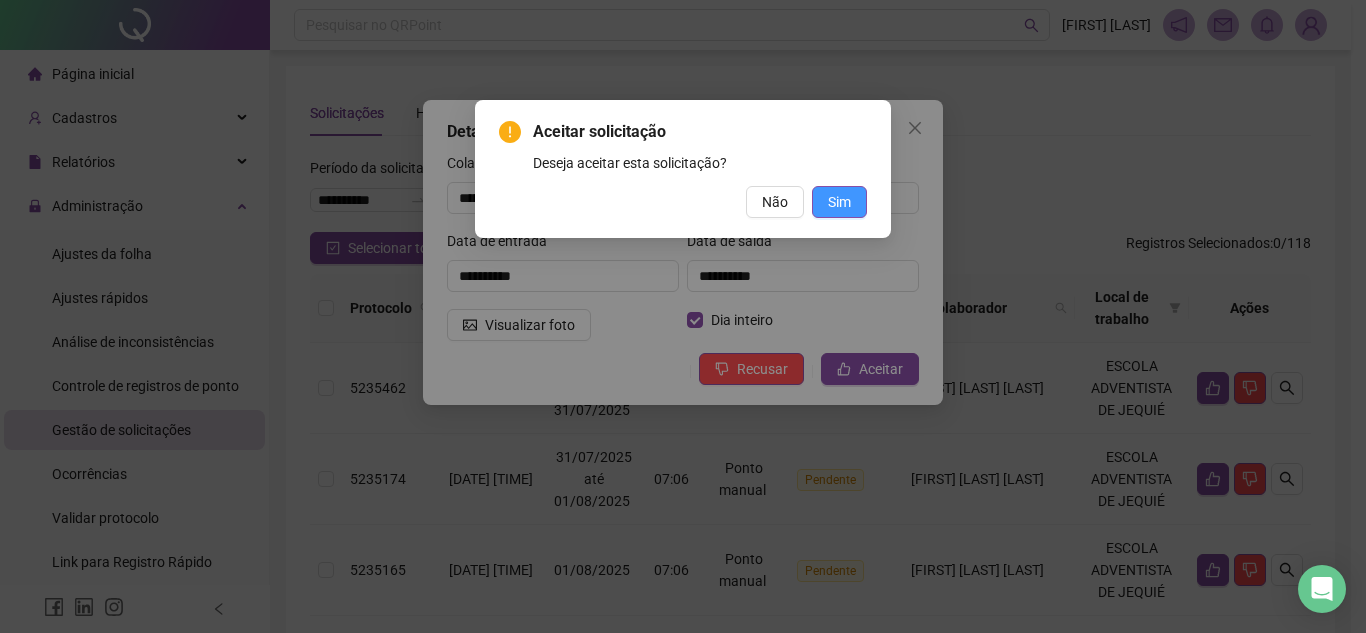 click on "Sim" at bounding box center (839, 202) 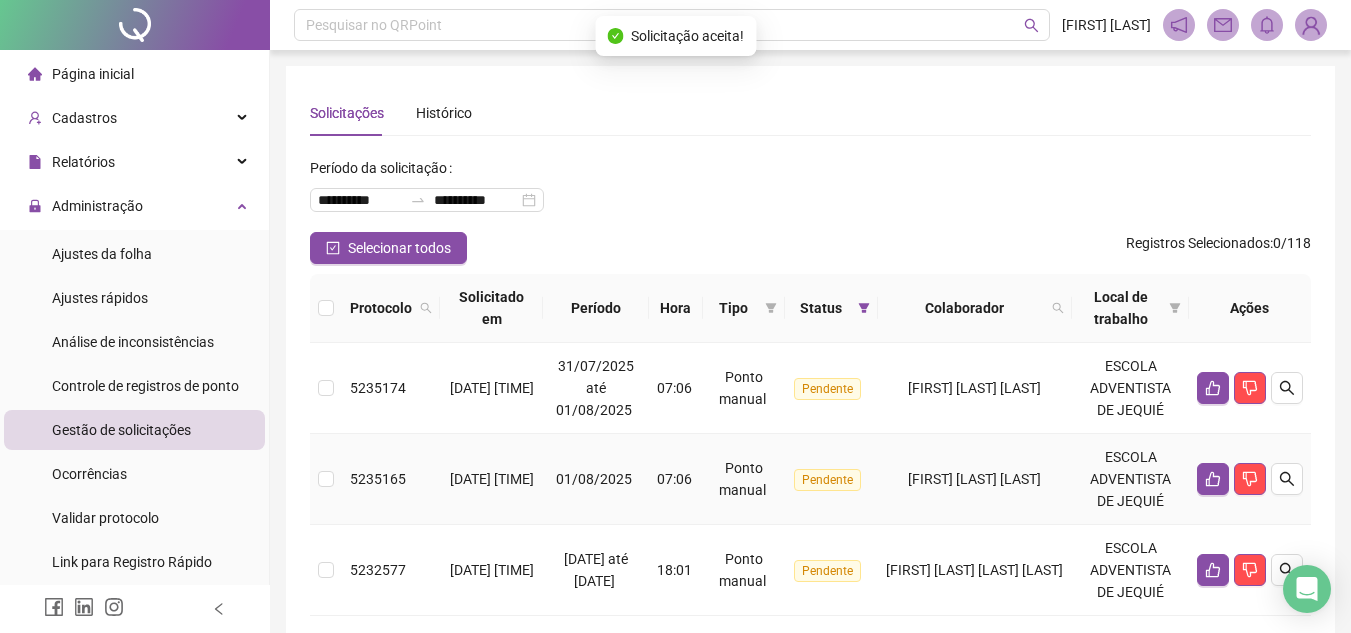 scroll, scrollTop: 200, scrollLeft: 0, axis: vertical 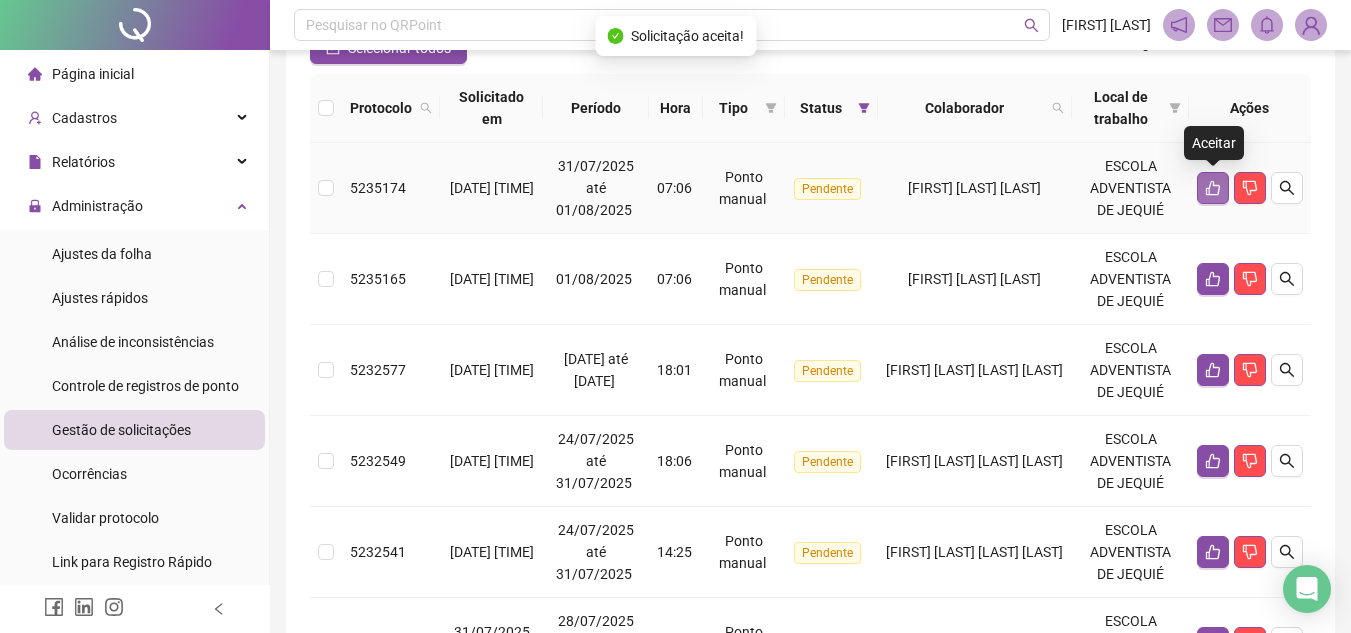 click 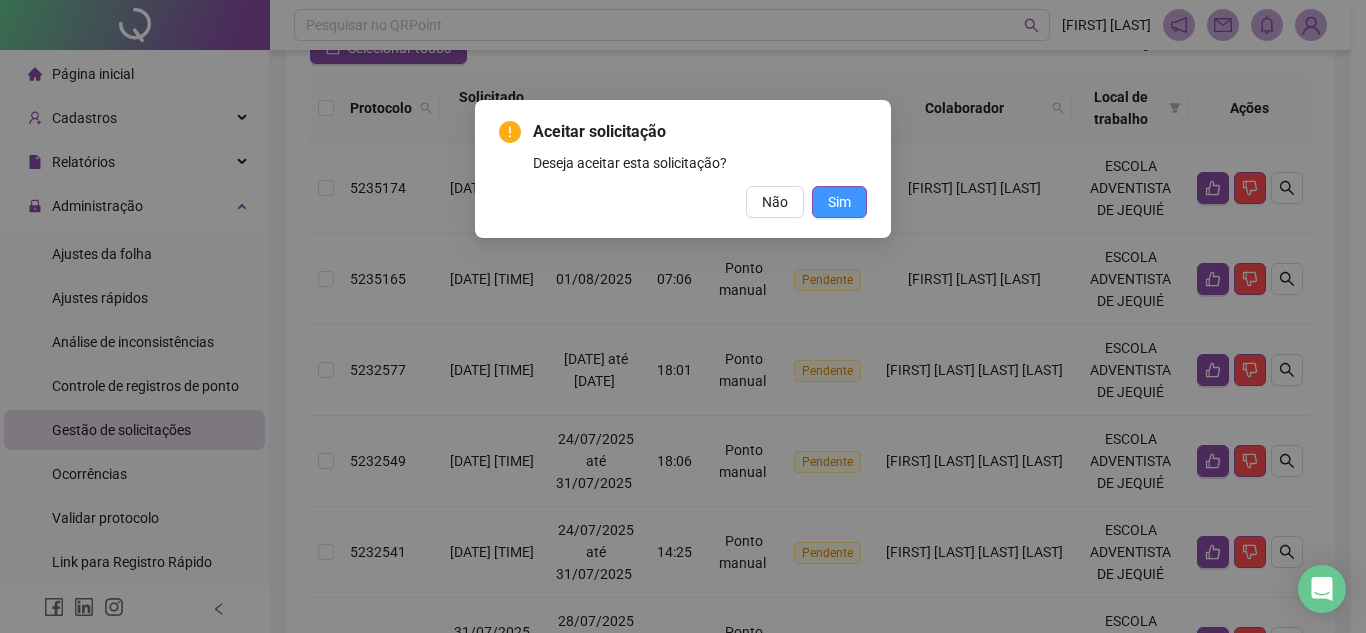 click on "Sim" at bounding box center [839, 202] 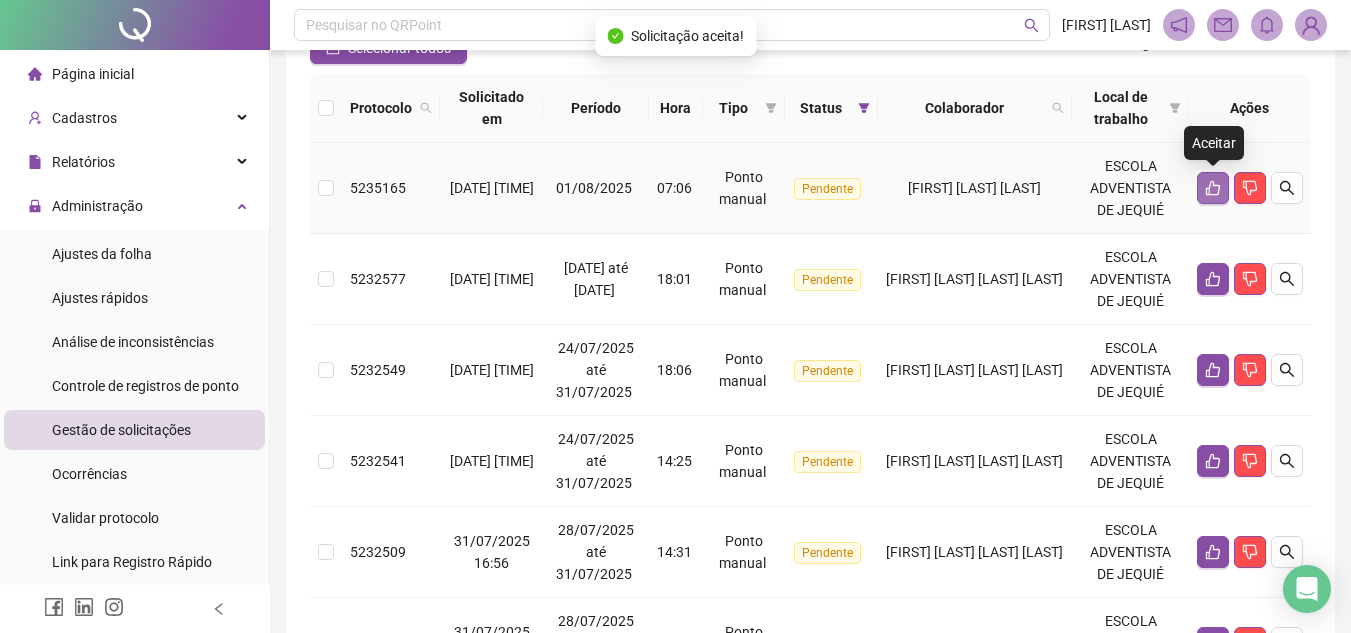 click 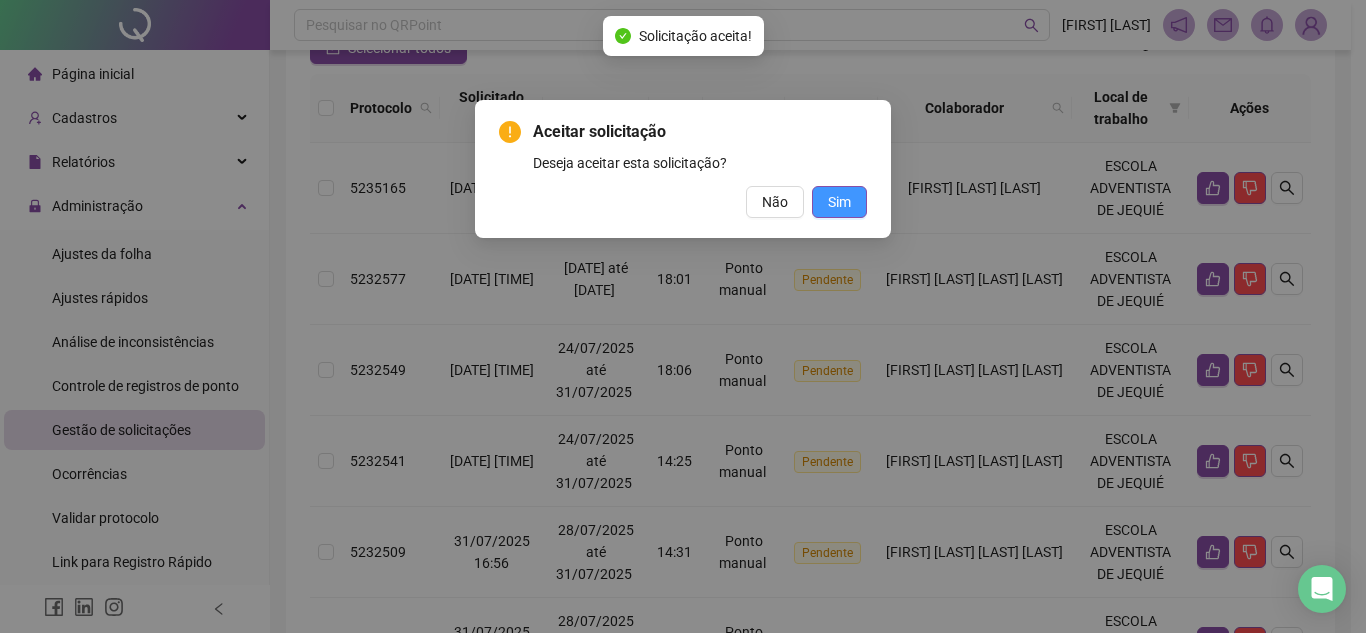 click on "Sim" at bounding box center [839, 202] 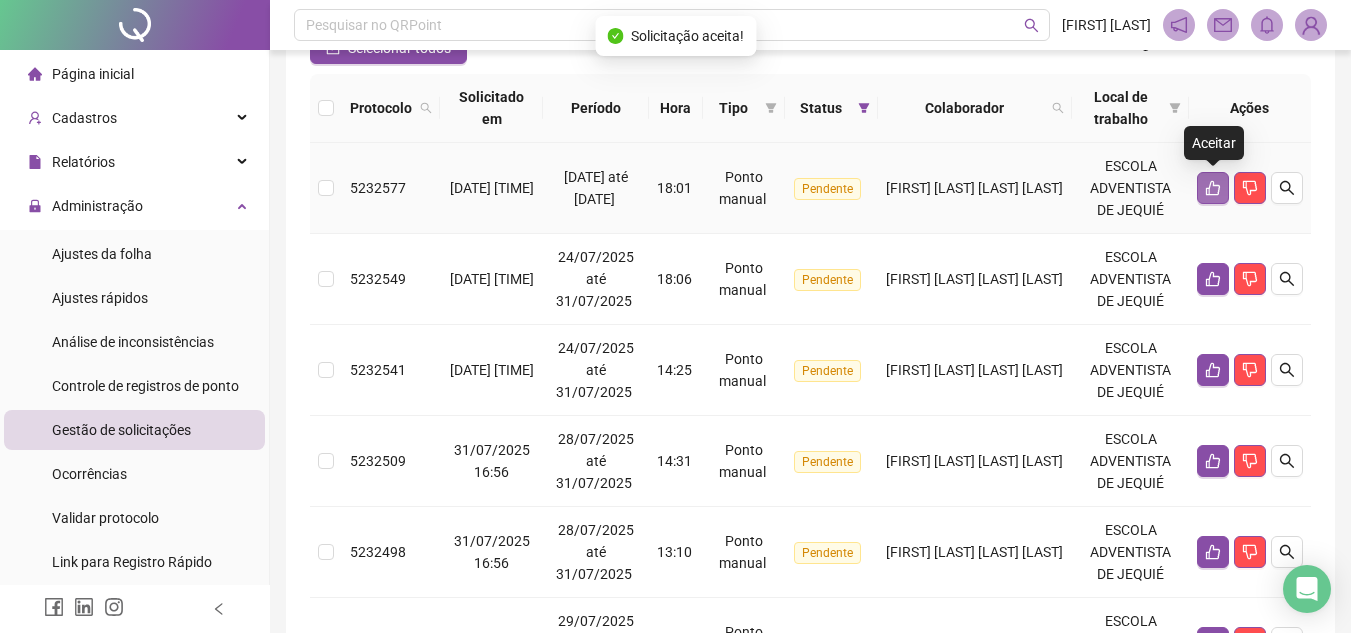 click 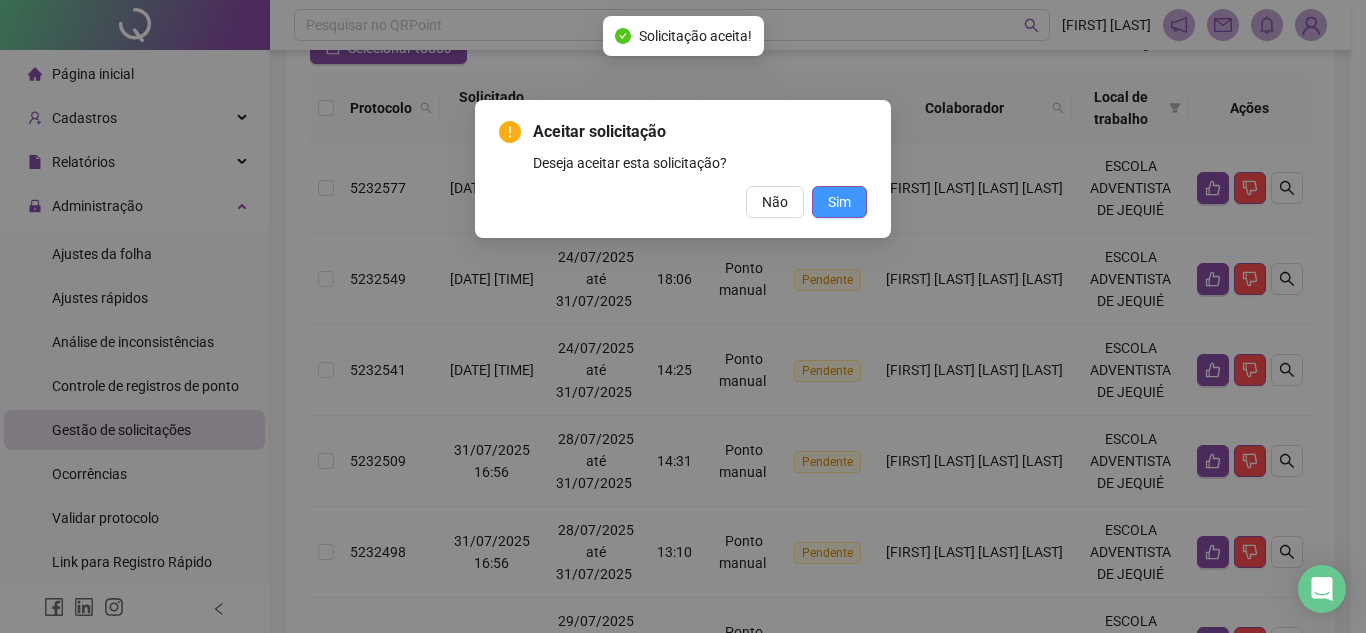 click on "Sim" at bounding box center [839, 202] 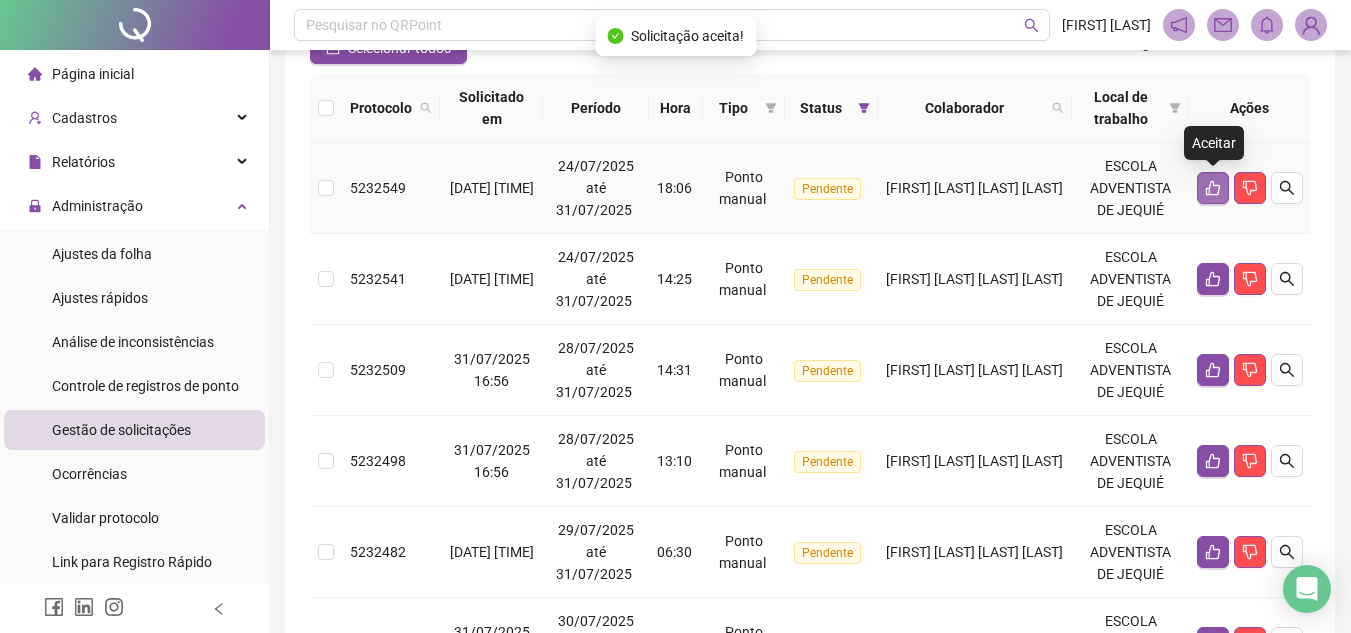 click 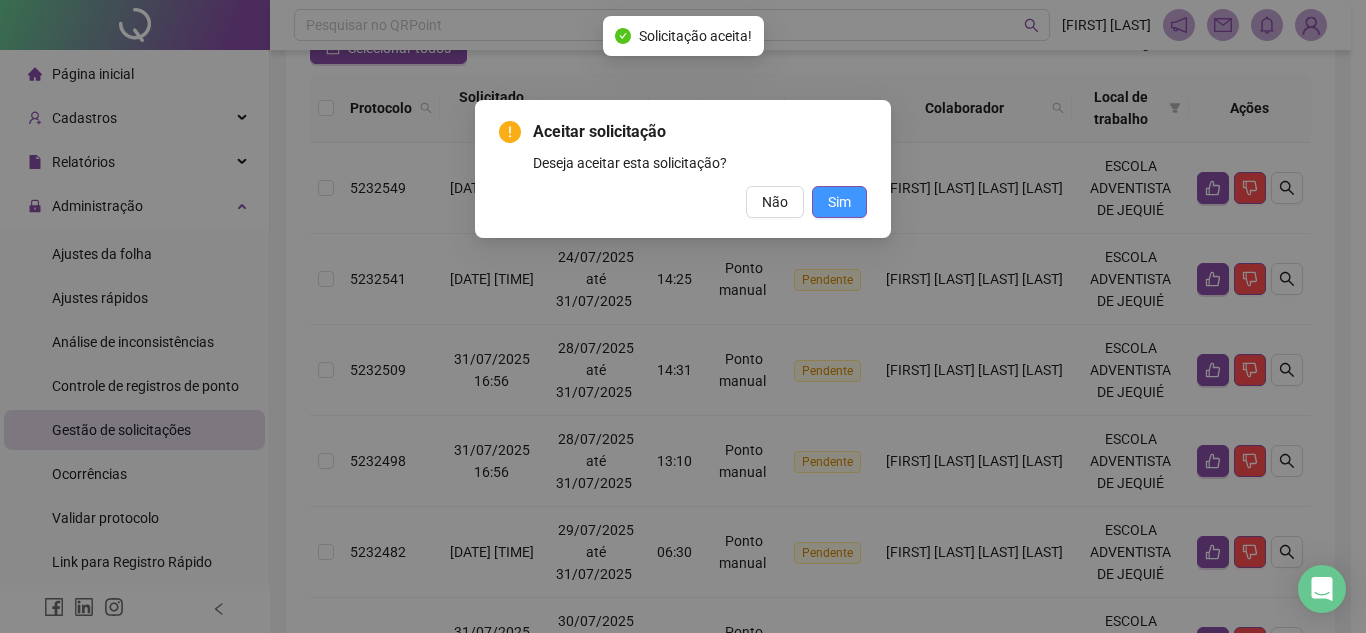 click on "Sim" at bounding box center (839, 202) 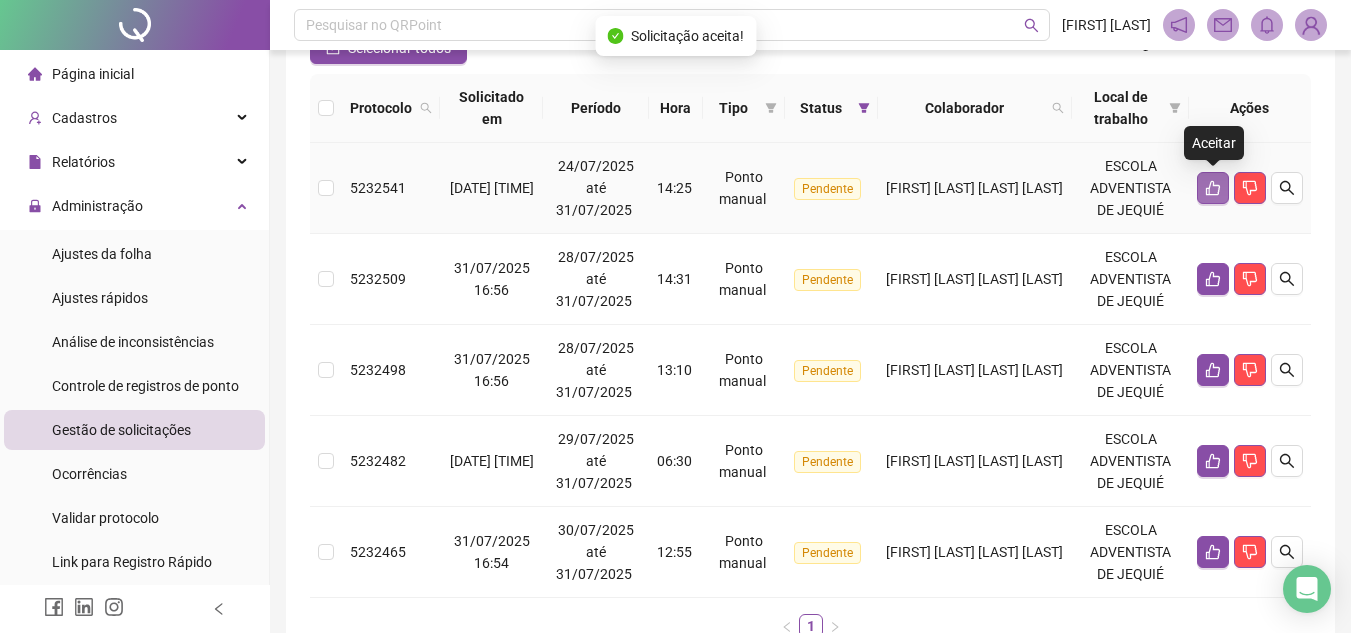click 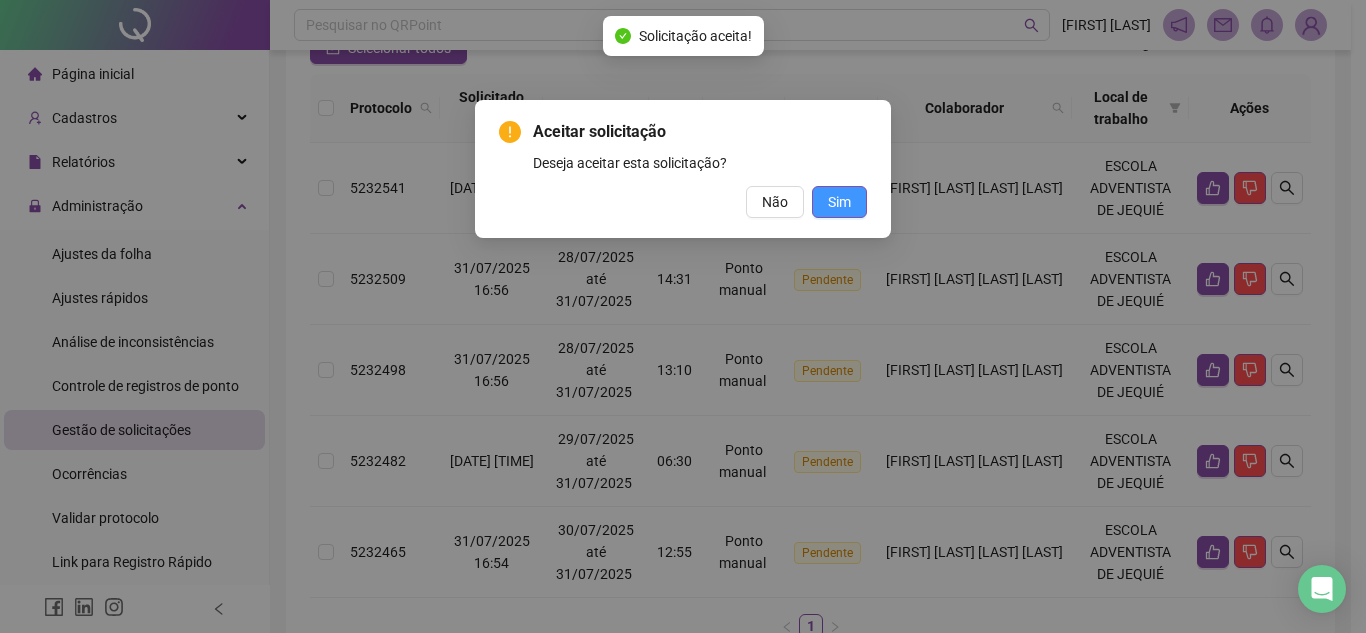 click on "Sim" at bounding box center [839, 202] 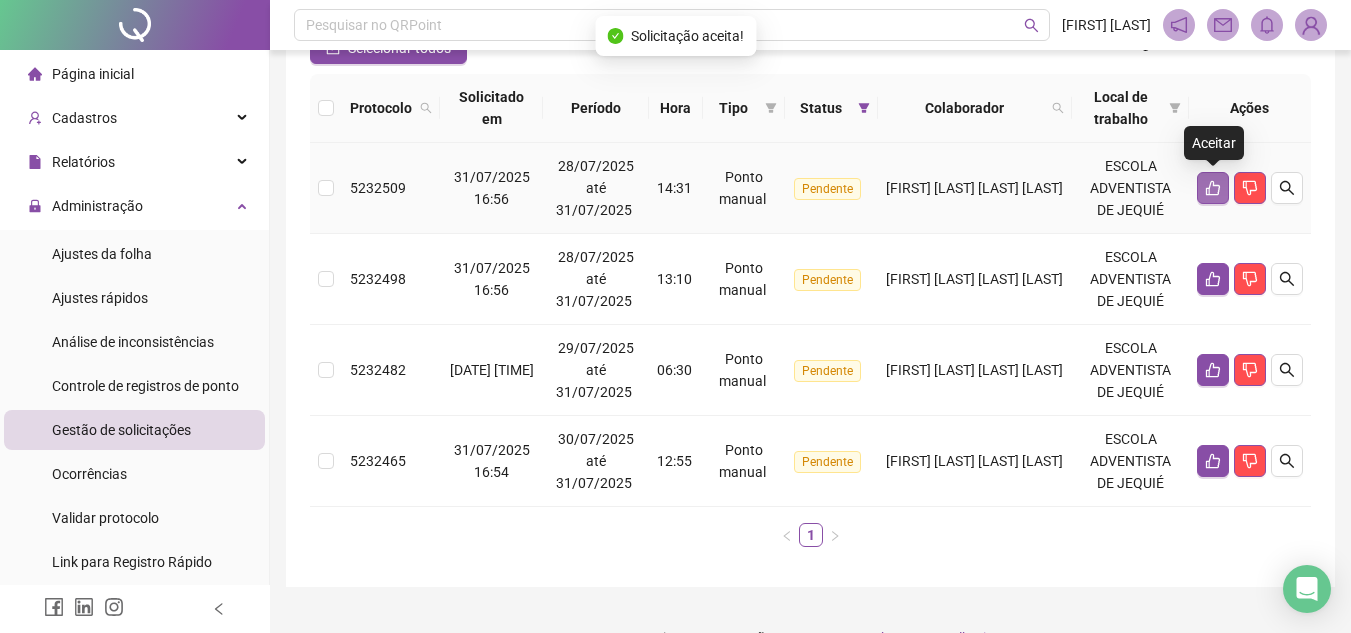 click at bounding box center [1213, 188] 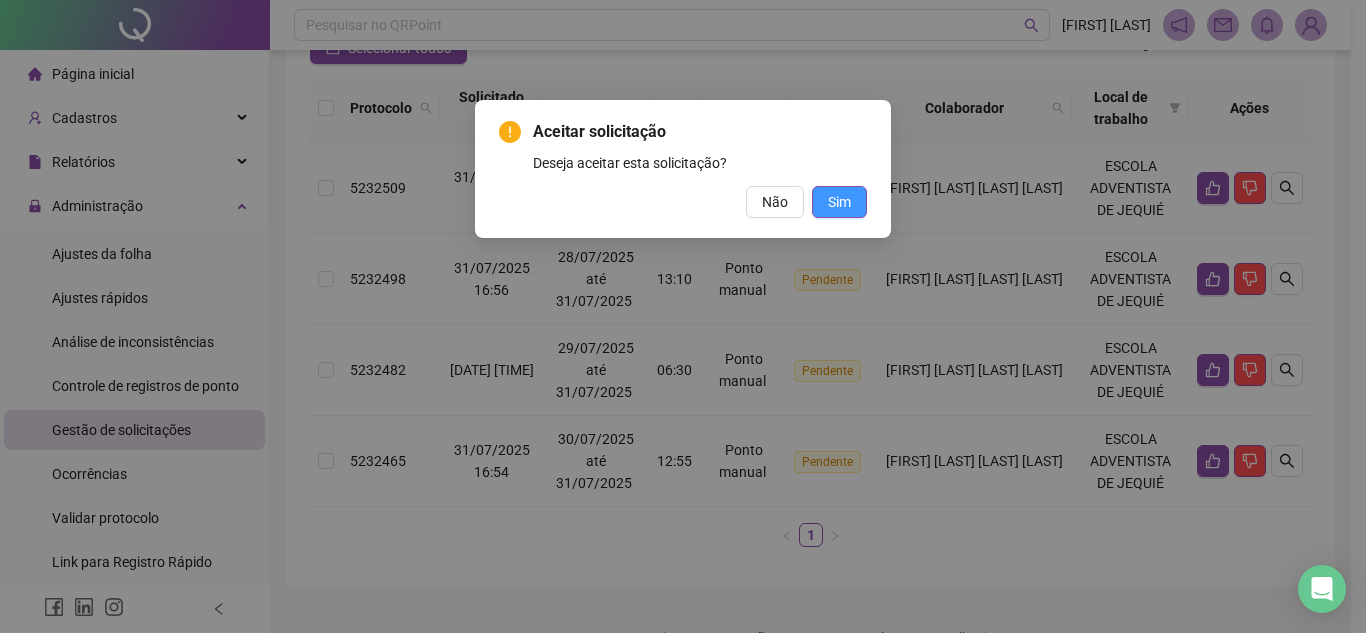 click on "Sim" at bounding box center (839, 202) 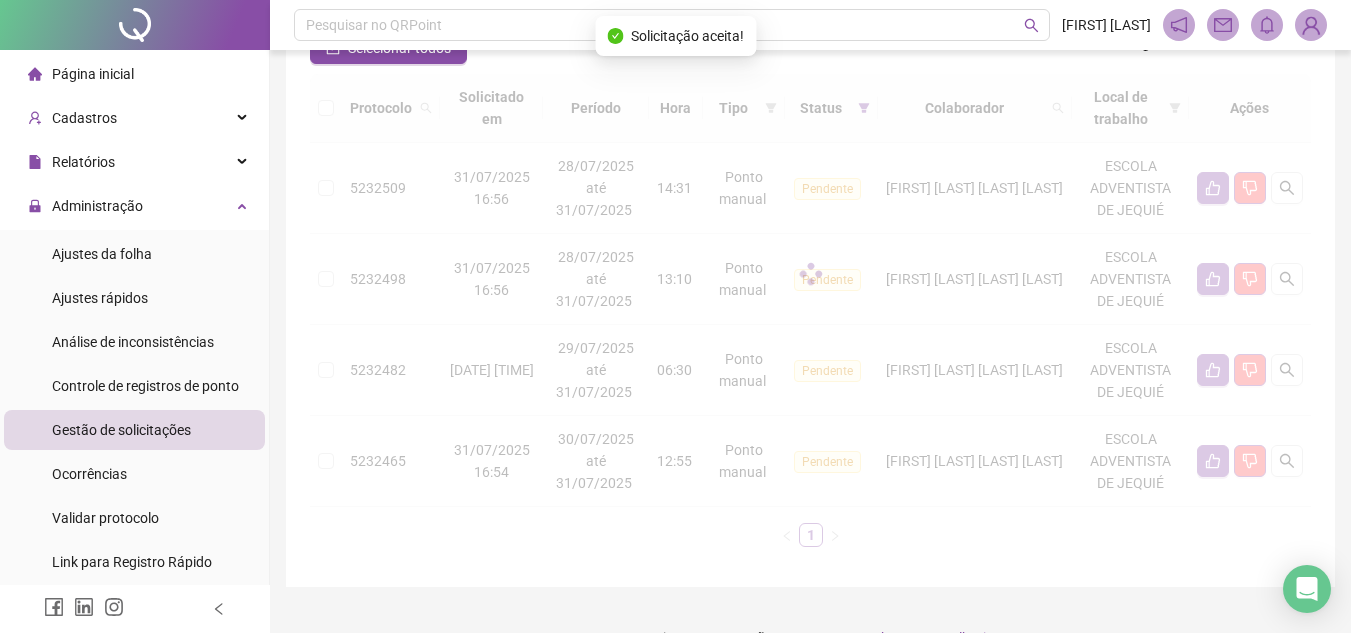 scroll, scrollTop: 149, scrollLeft: 0, axis: vertical 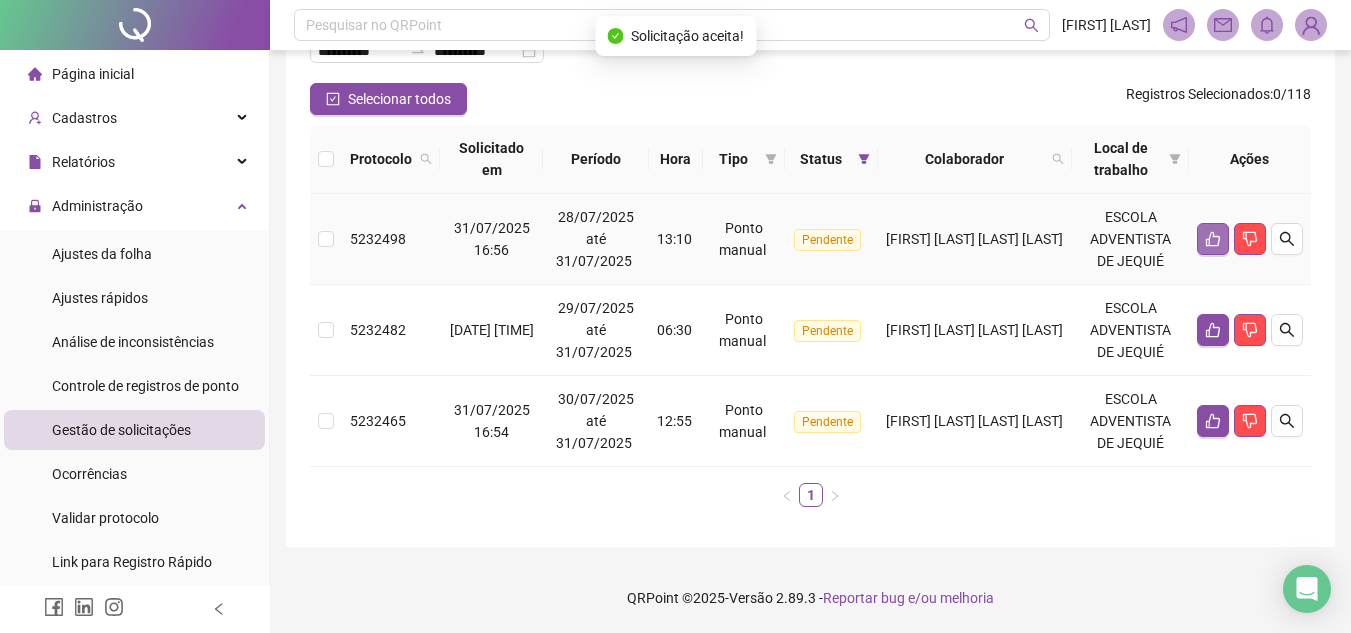 click 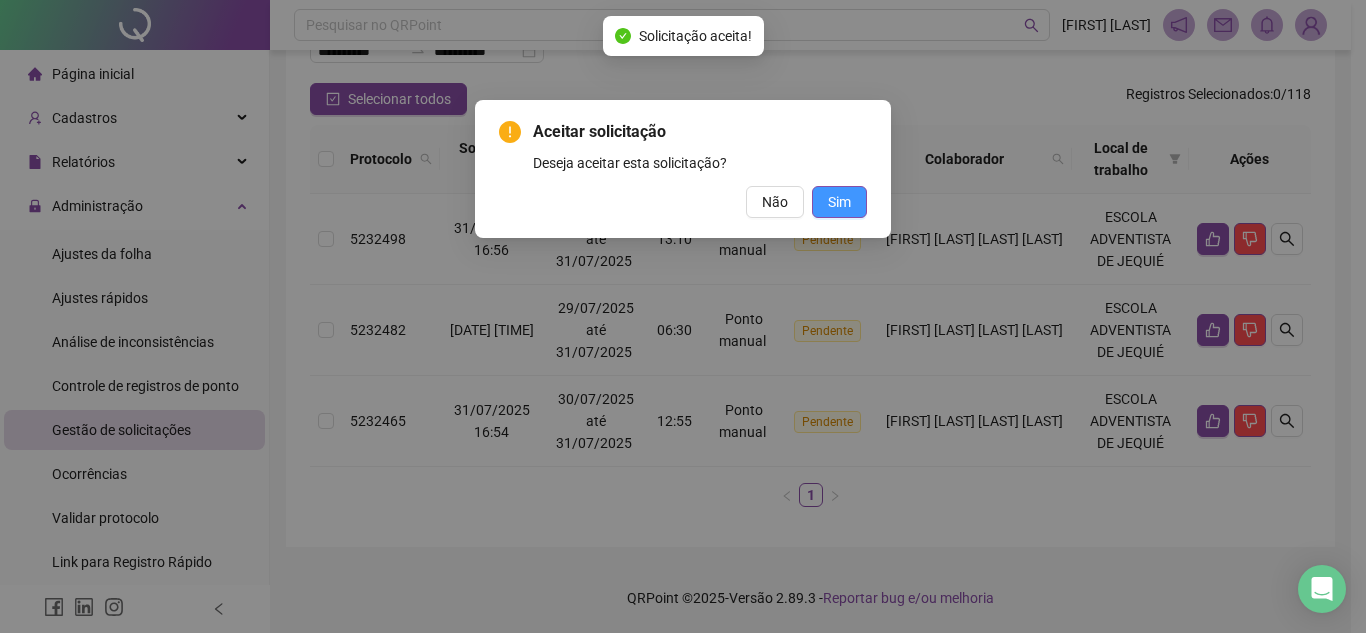 click on "Sim" at bounding box center [839, 202] 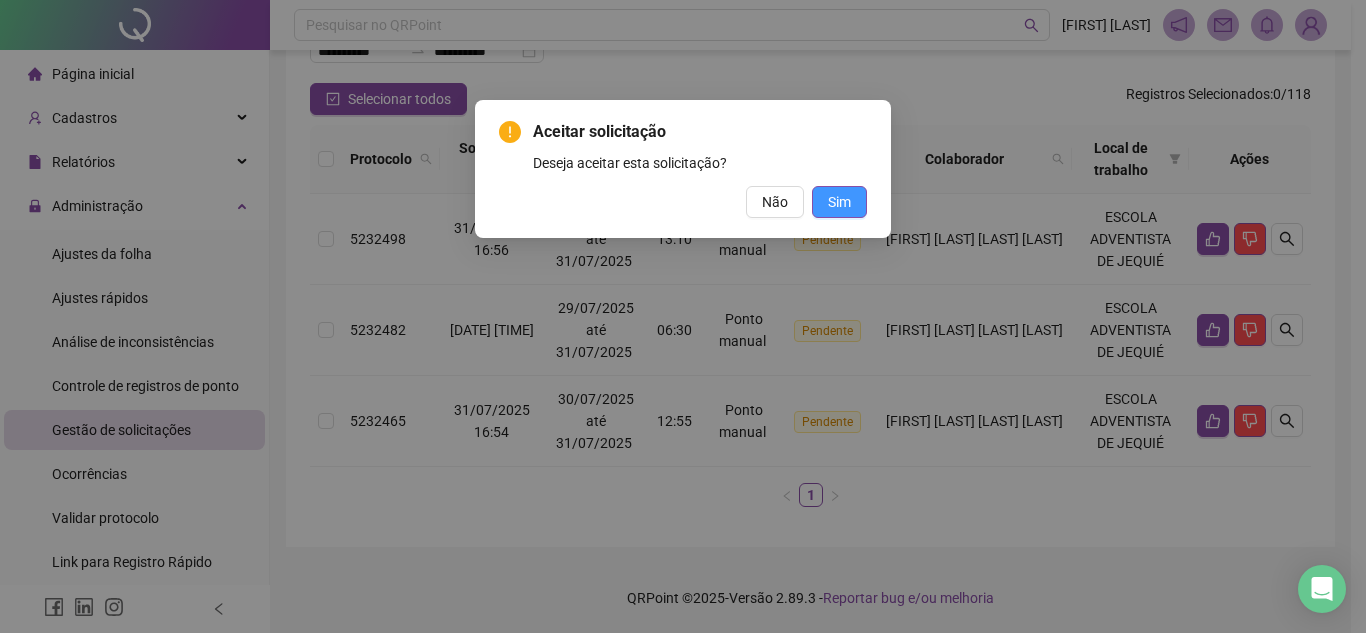 click on "Sim" at bounding box center (839, 202) 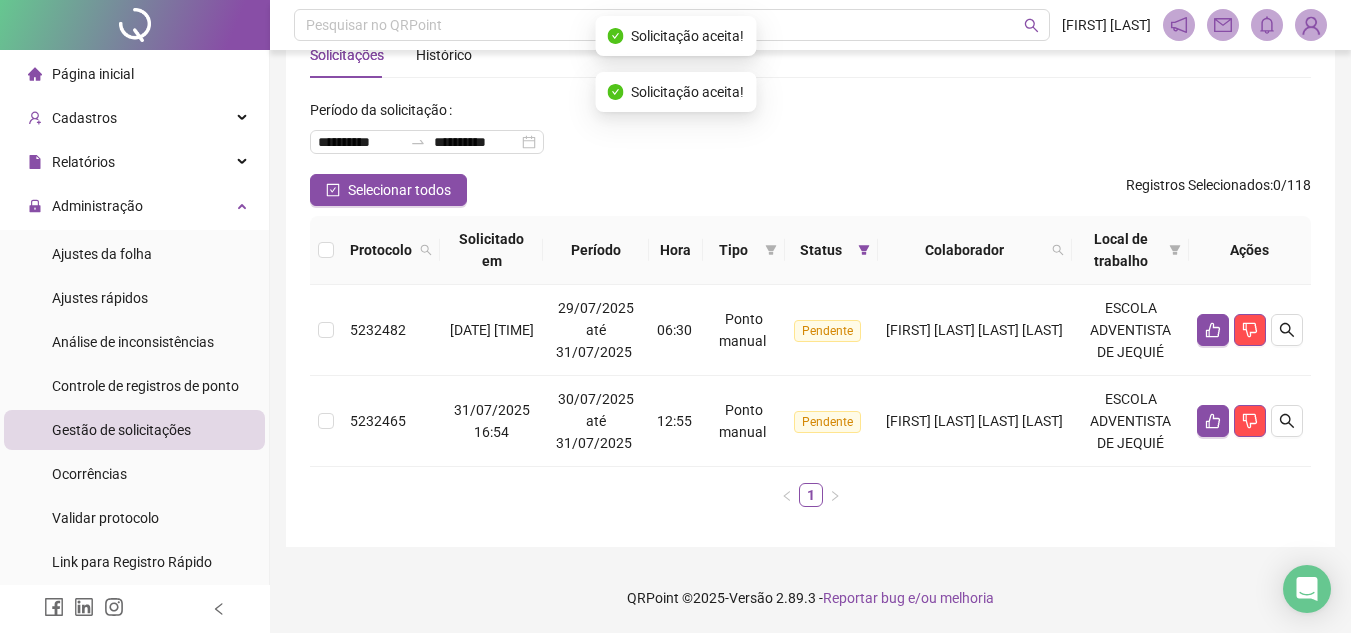 scroll, scrollTop: 58, scrollLeft: 0, axis: vertical 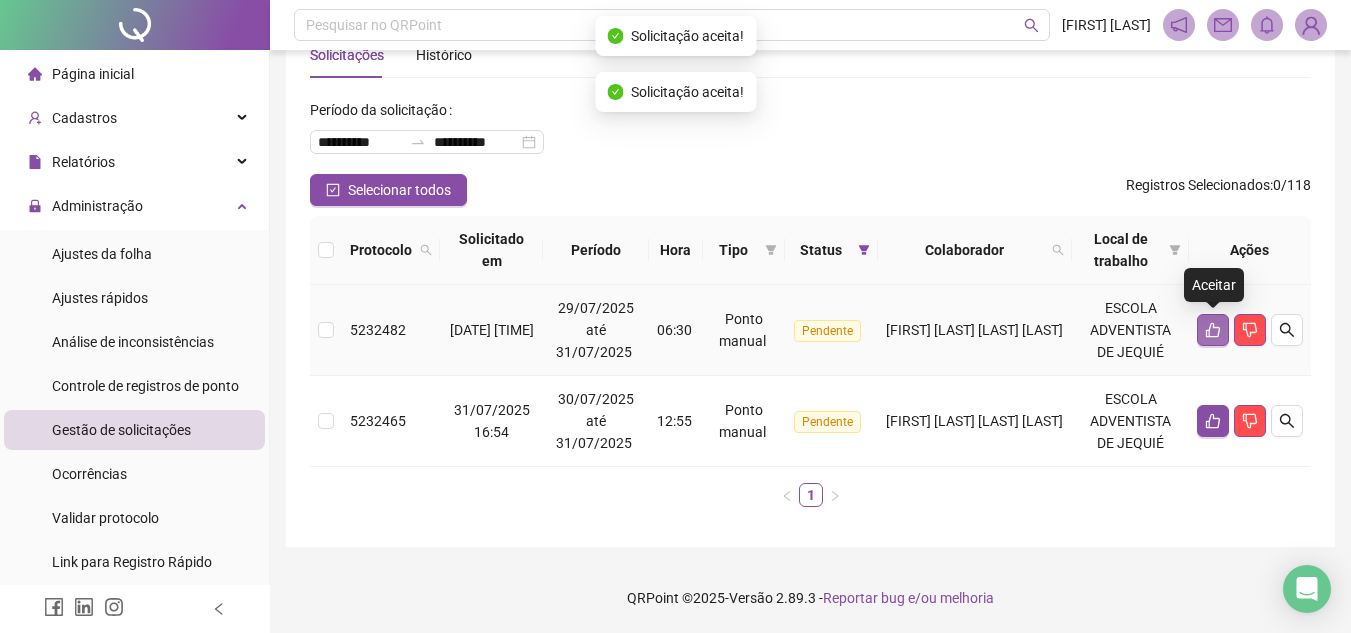 click 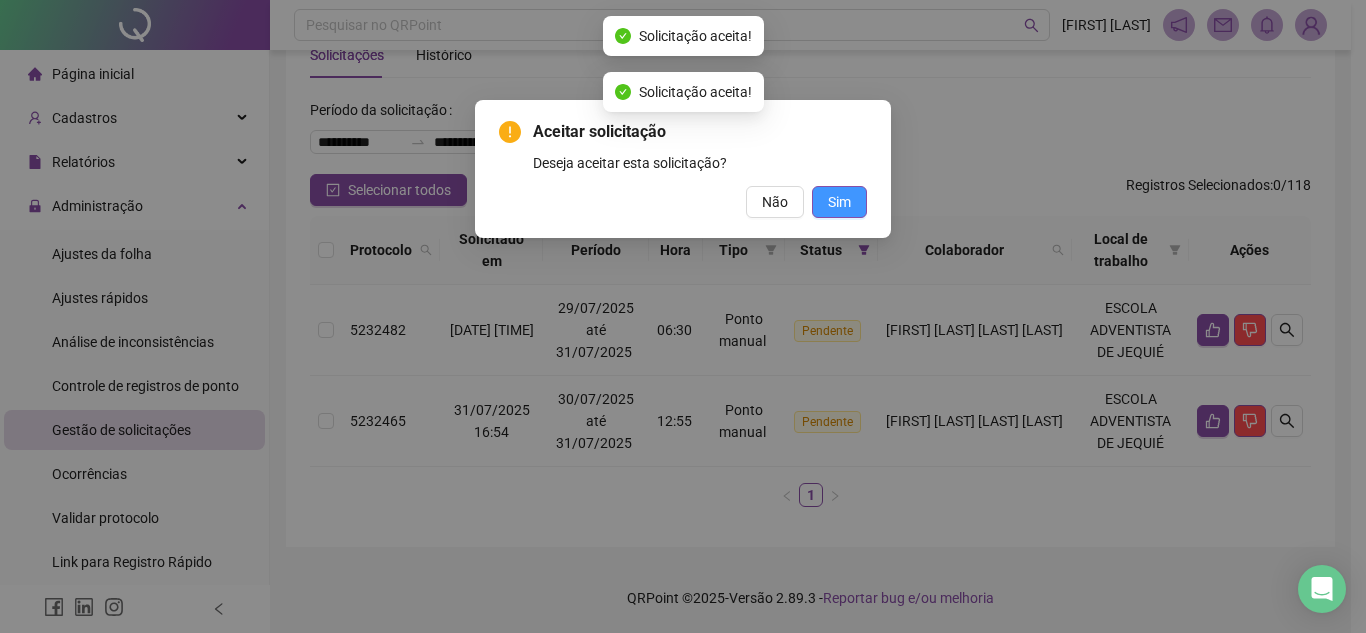 click on "Sim" at bounding box center (839, 202) 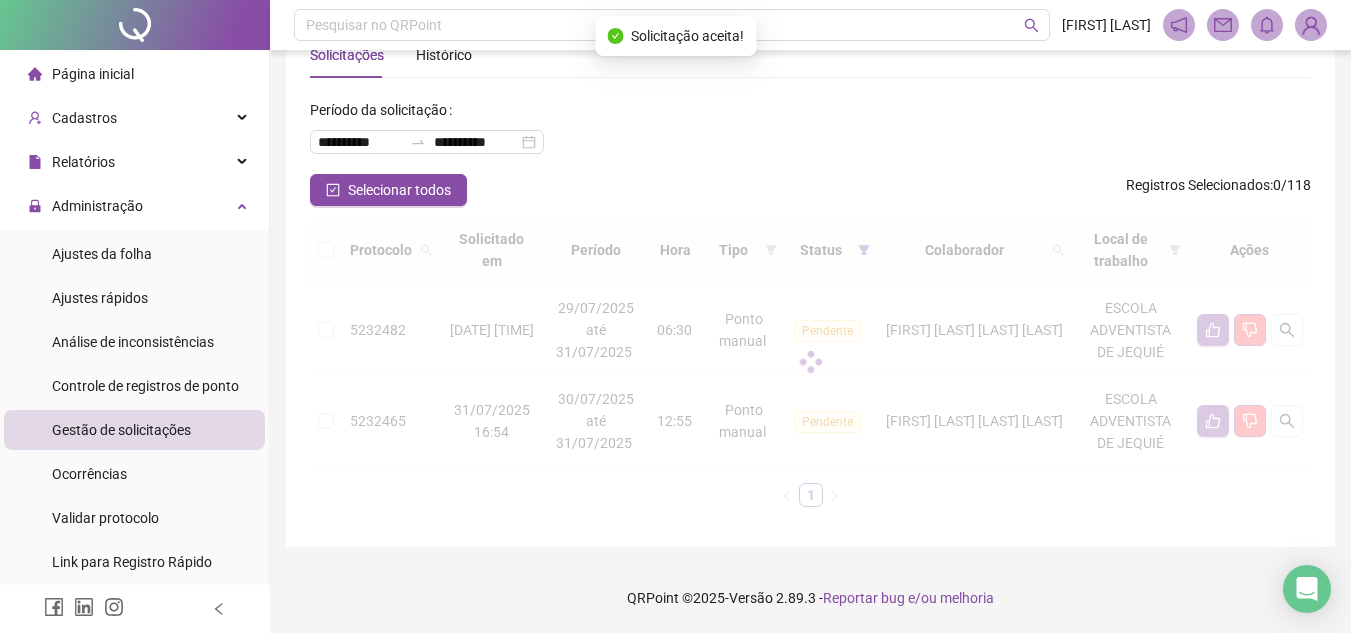scroll, scrollTop: 0, scrollLeft: 0, axis: both 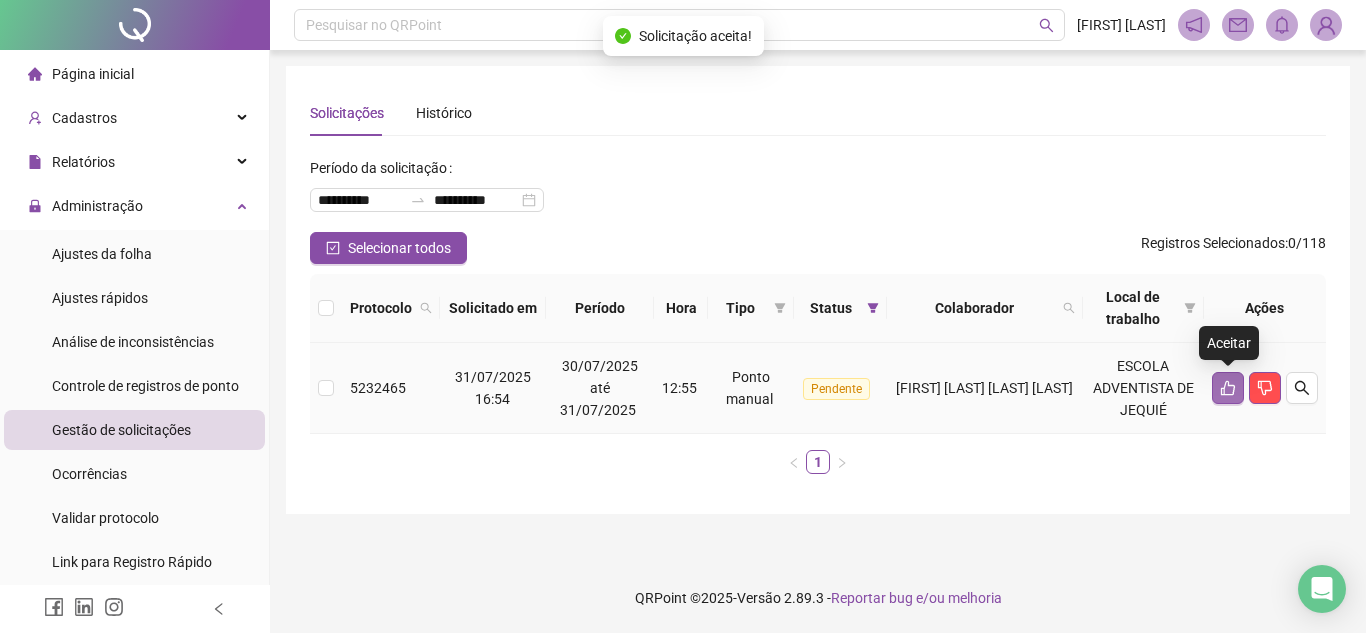 click 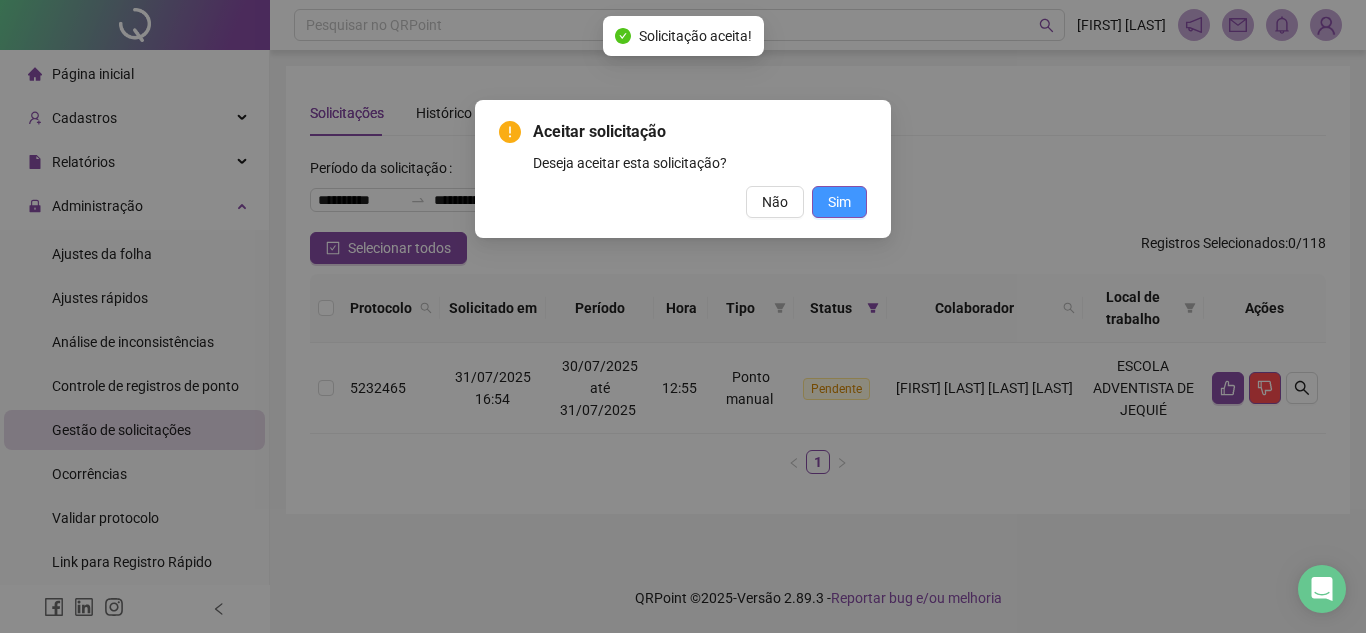 click on "Sim" at bounding box center (839, 202) 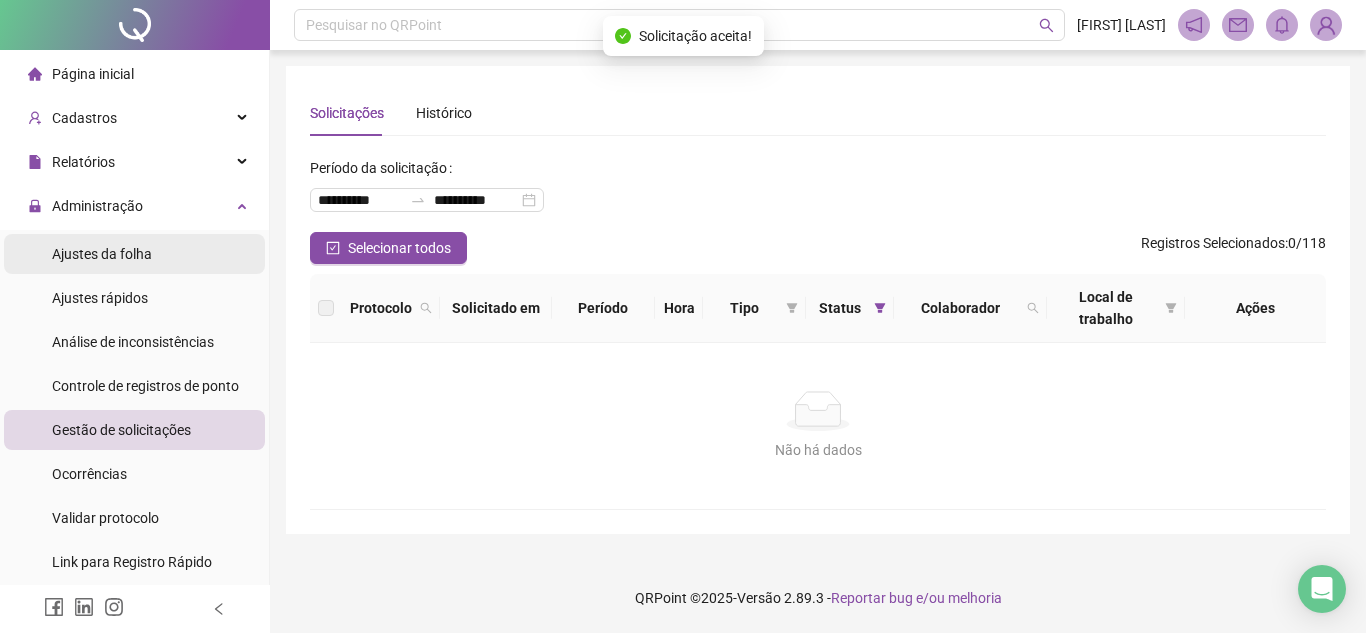 click on "Ajustes da folha" at bounding box center [102, 254] 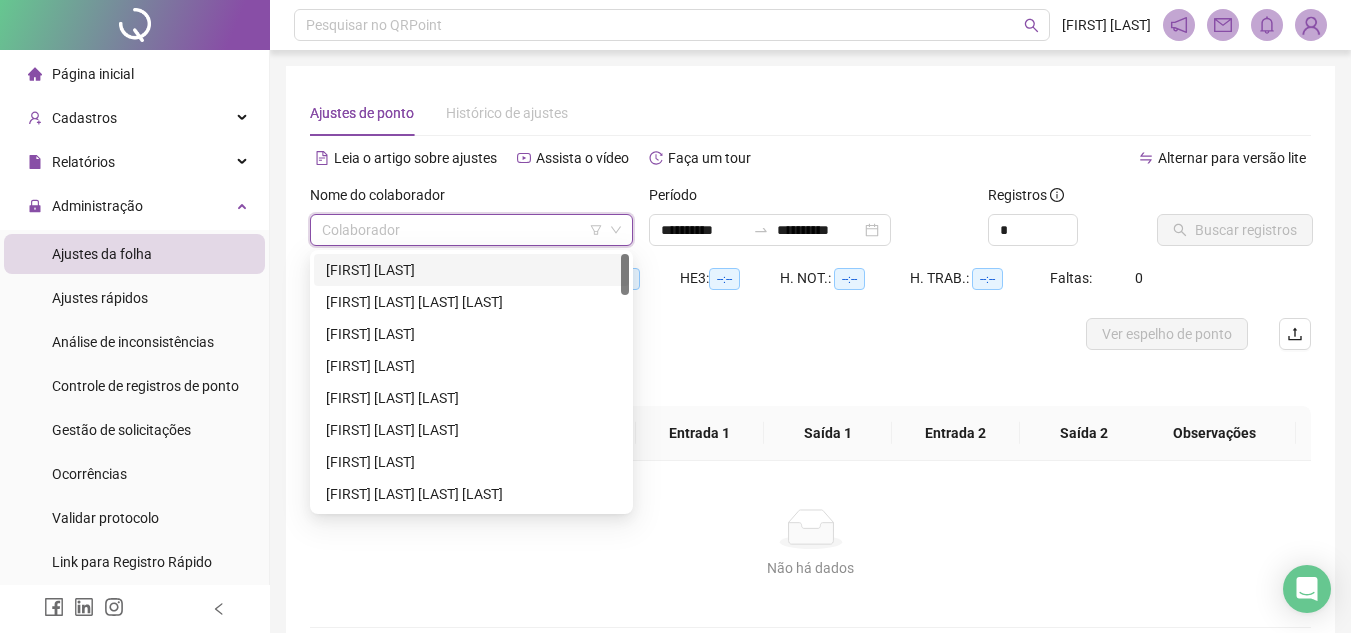 click at bounding box center [462, 230] 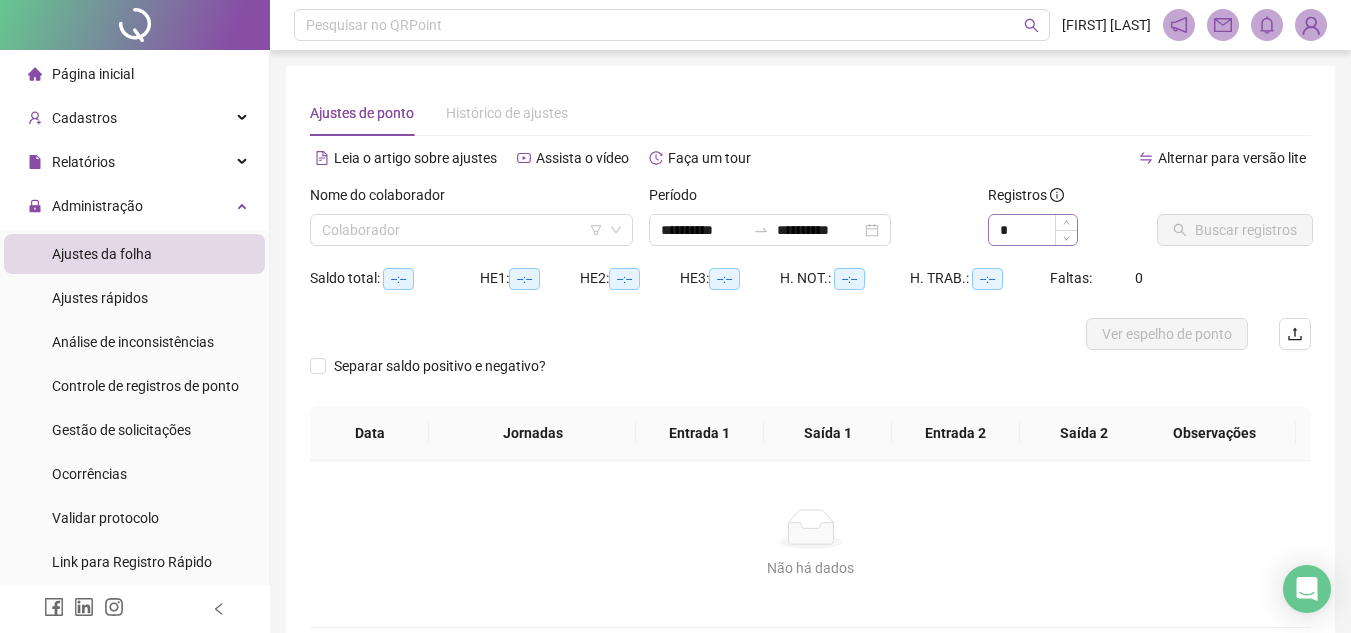 drag, startPoint x: 1159, startPoint y: 195, endPoint x: 1031, endPoint y: 218, distance: 130.04999 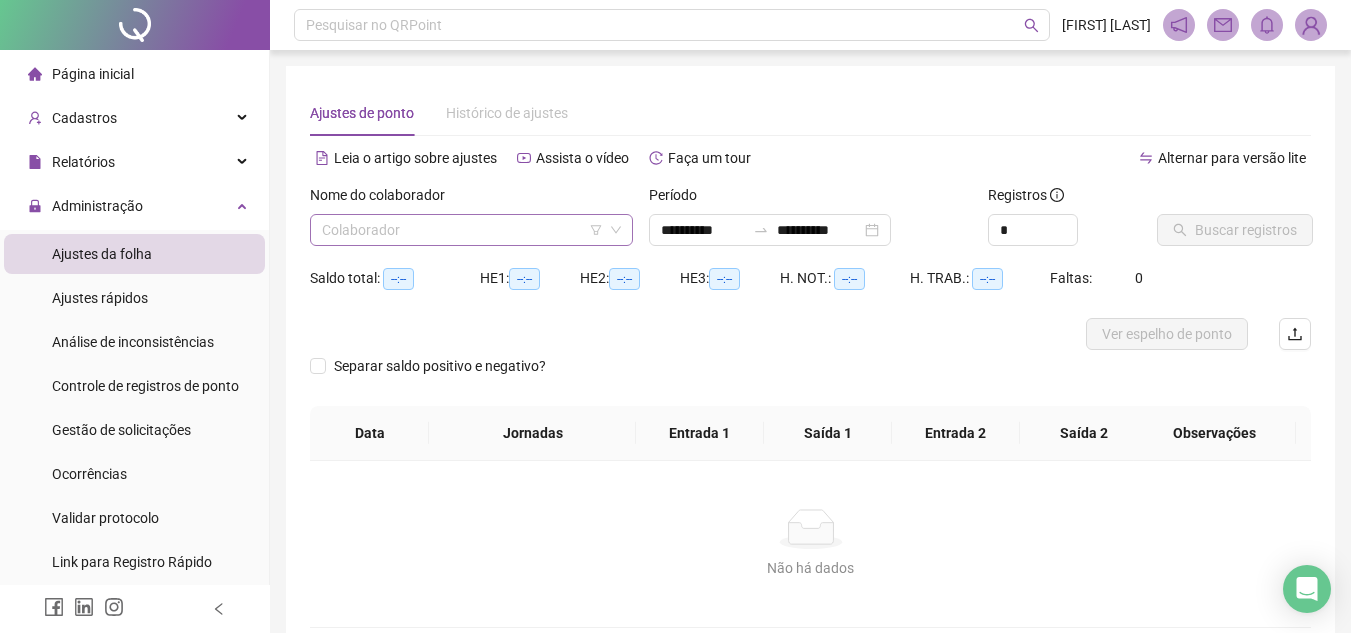 click at bounding box center [462, 230] 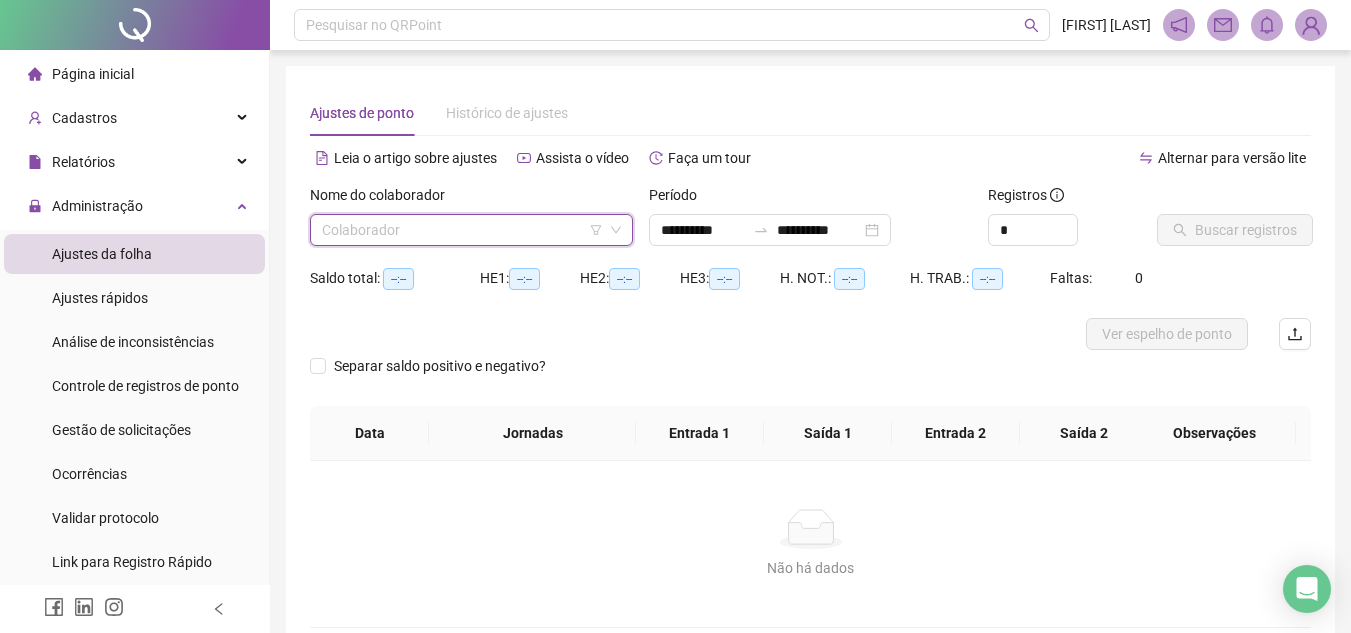 click at bounding box center [462, 230] 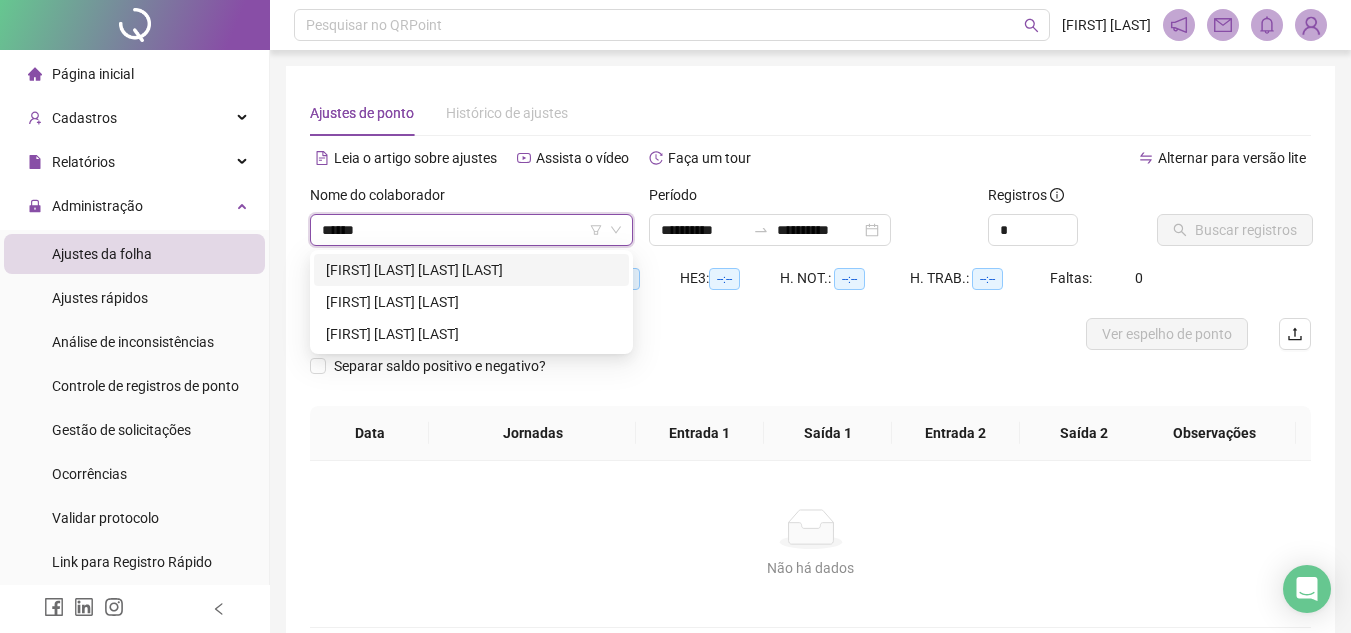 type on "*******" 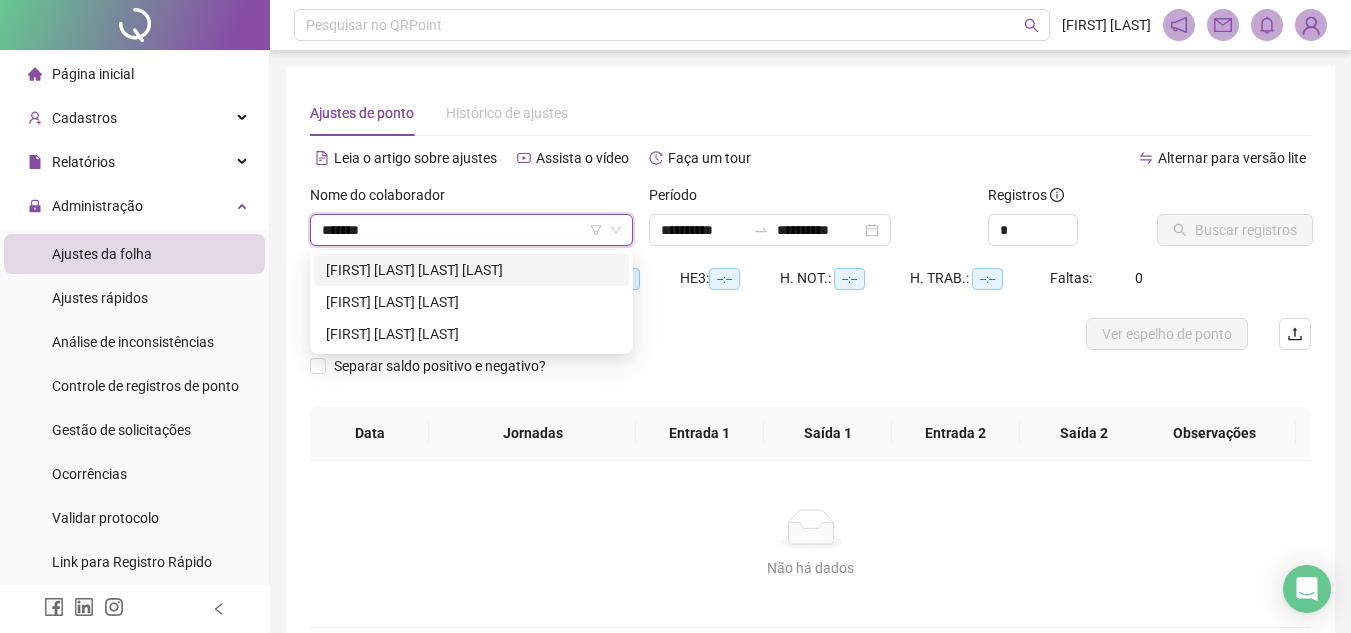 type 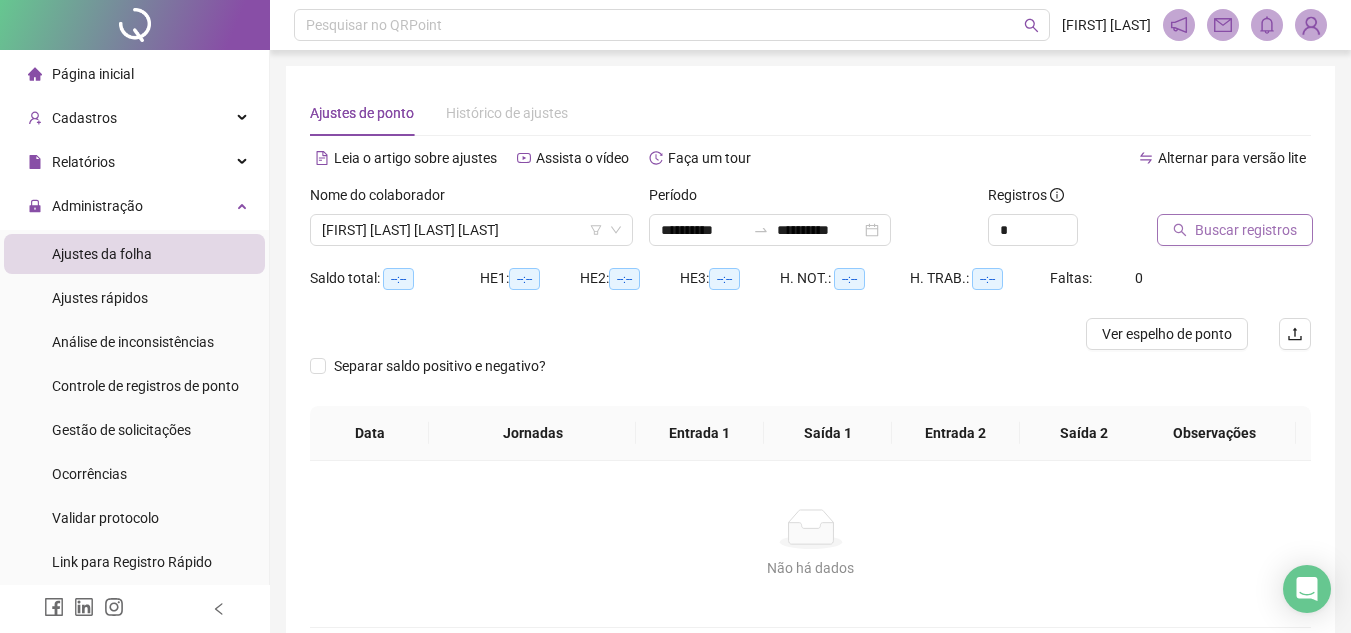 click on "Buscar registros" at bounding box center [1246, 230] 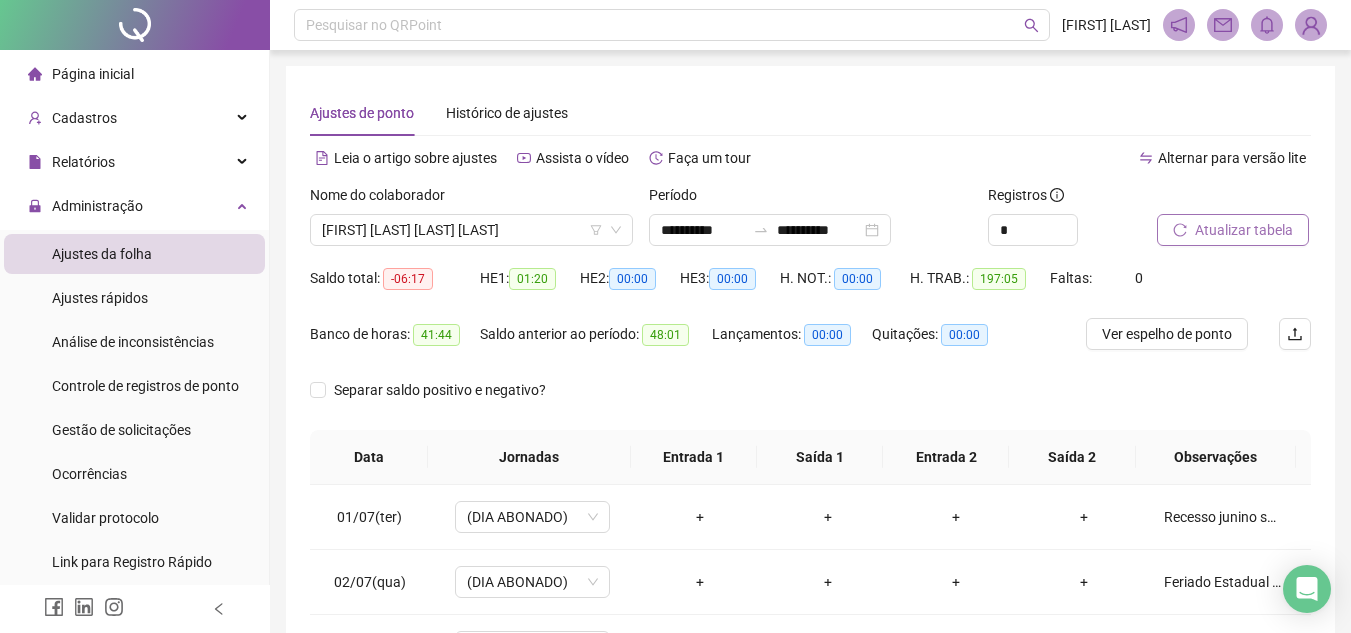 click on "Atualizar tabela" at bounding box center (1244, 230) 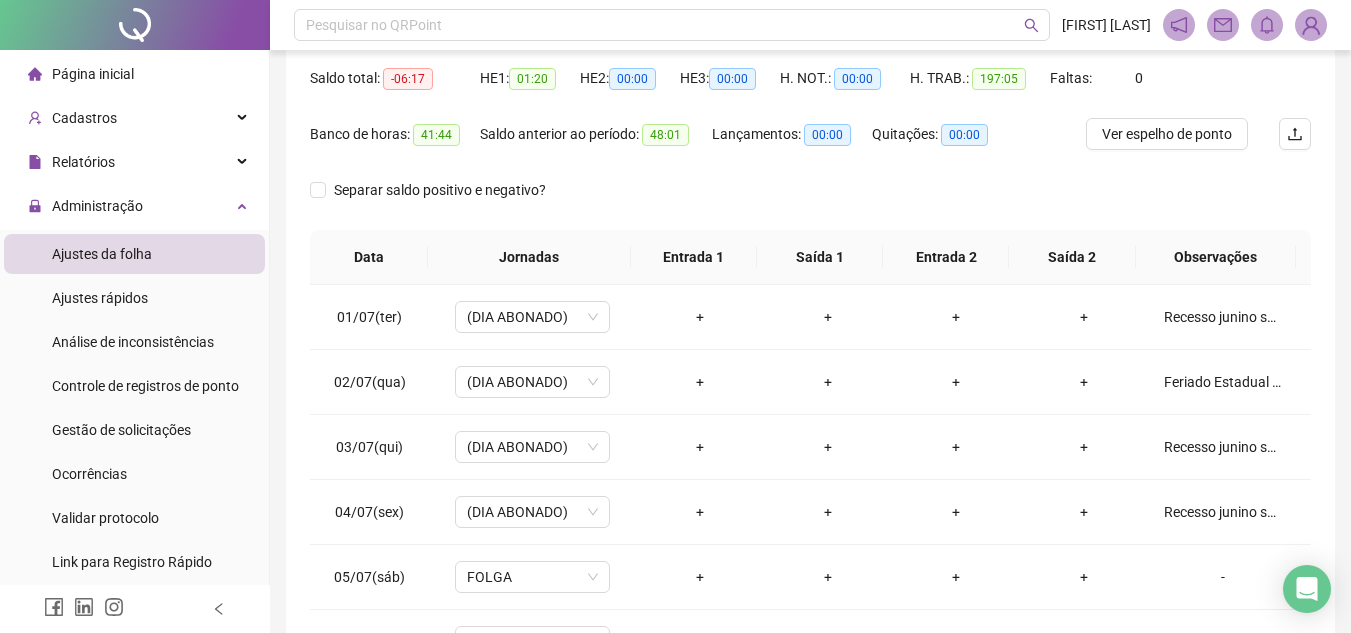 scroll, scrollTop: 100, scrollLeft: 0, axis: vertical 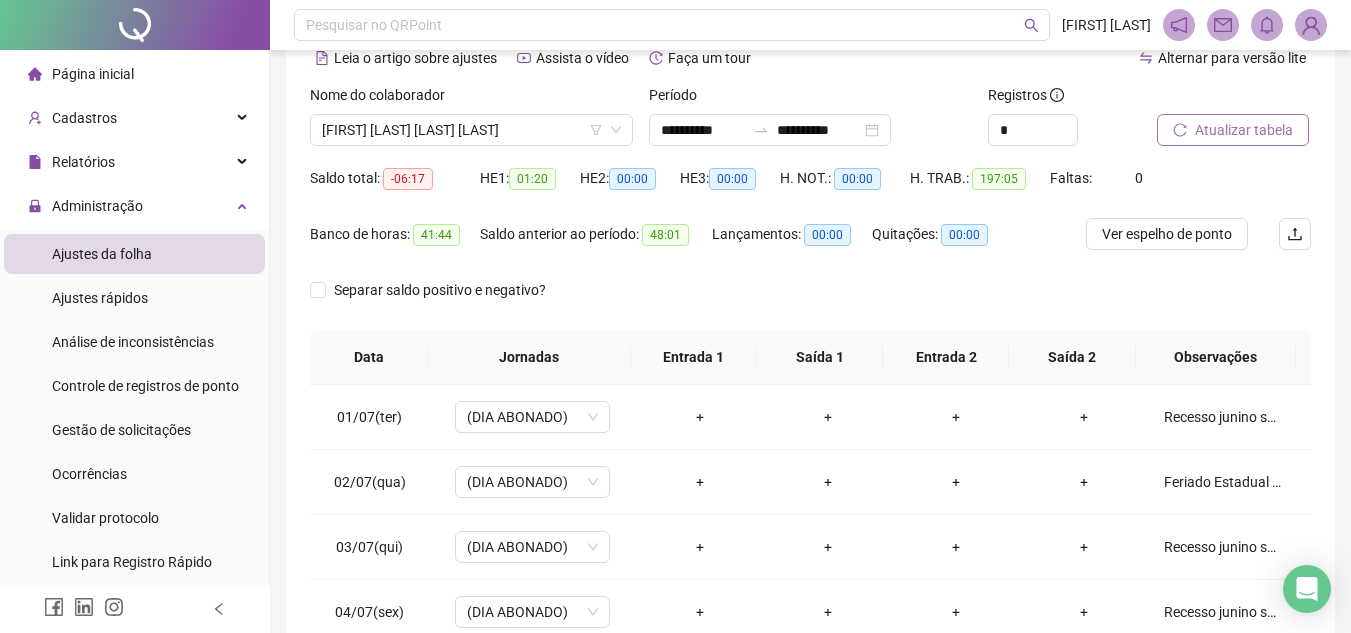 click on "Atualizar tabela" at bounding box center (1244, 130) 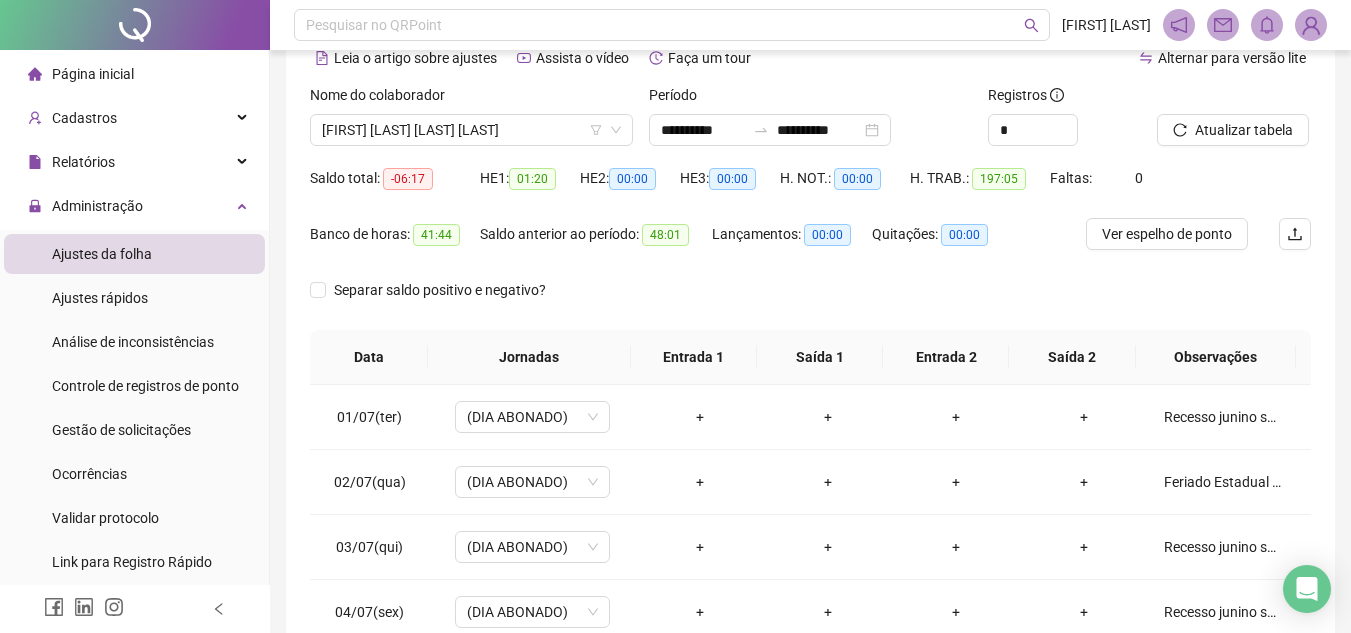 scroll, scrollTop: 389, scrollLeft: 0, axis: vertical 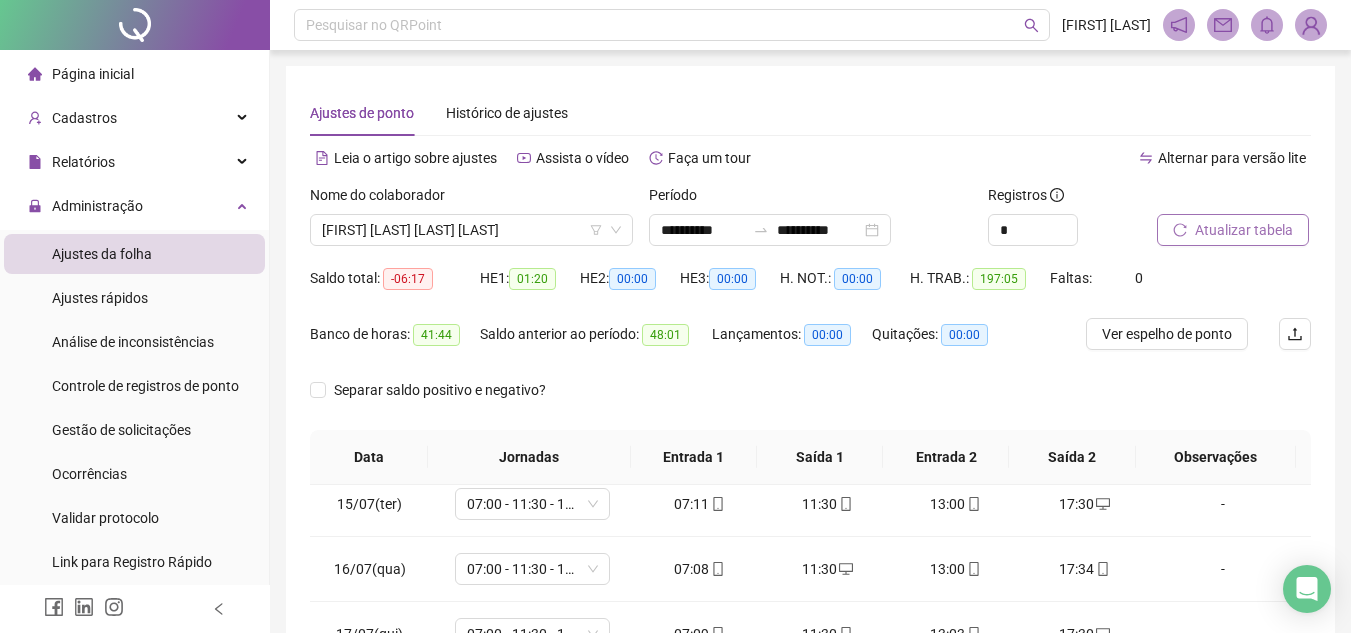 click on "Atualizar tabela" at bounding box center [1244, 230] 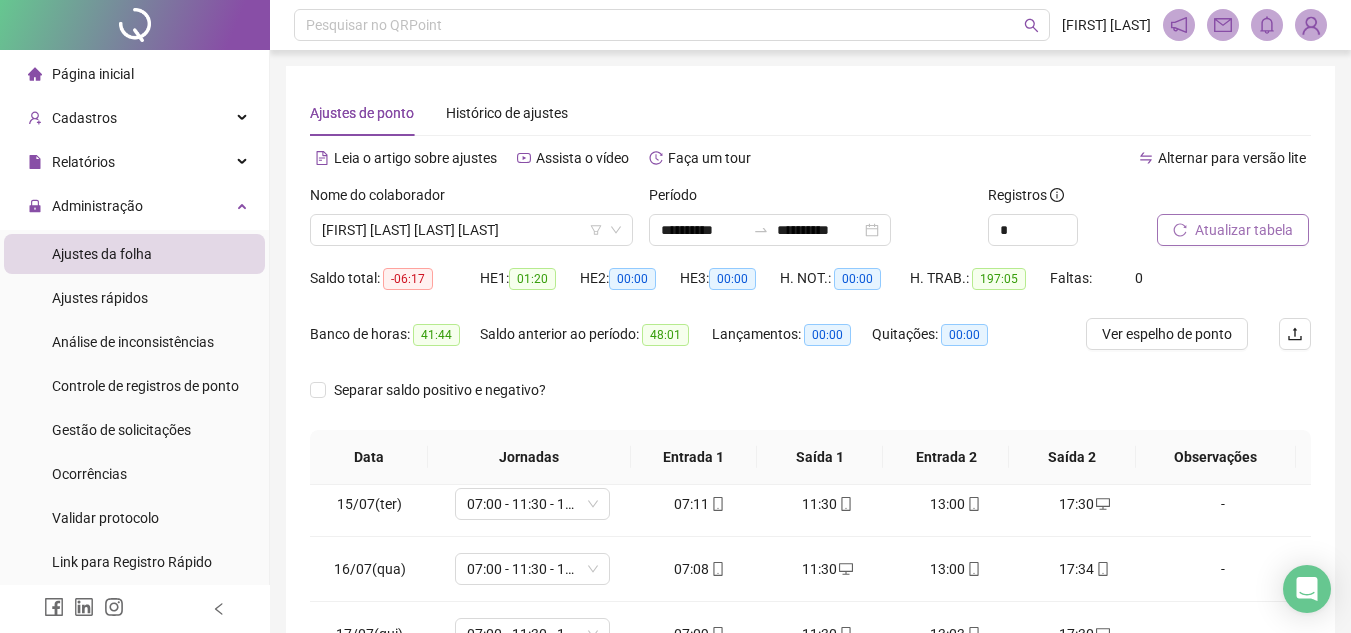 click on "Atualizar tabela" at bounding box center [1244, 230] 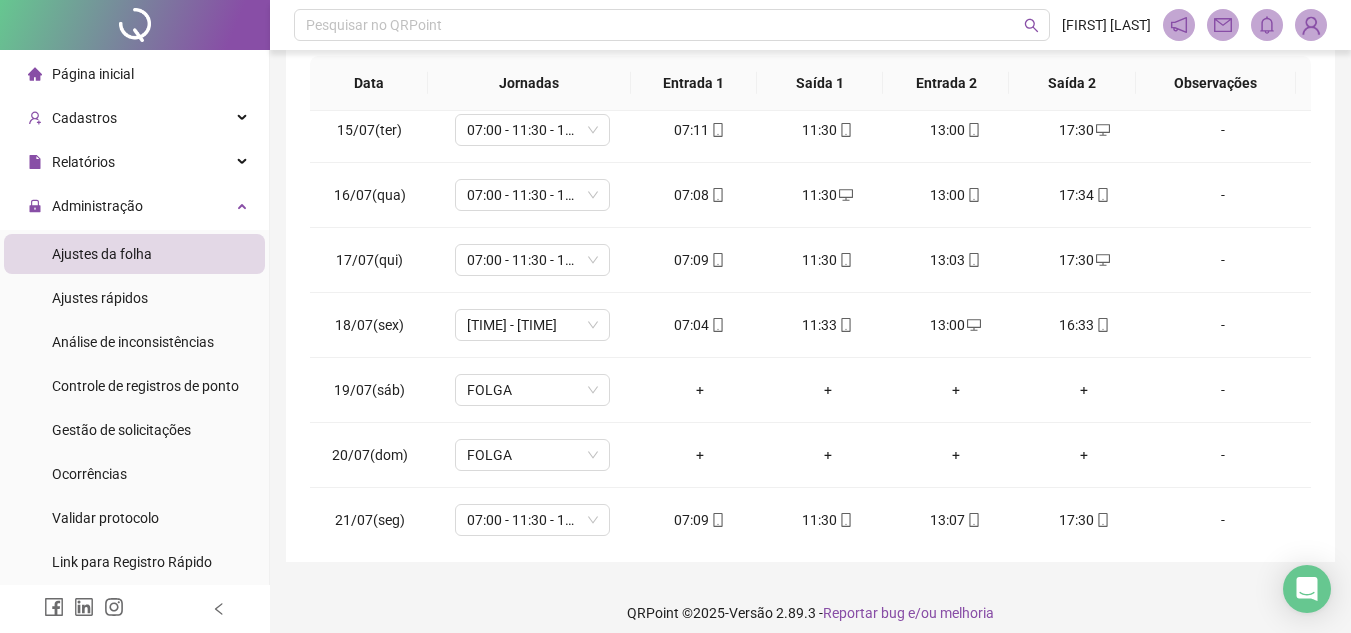 scroll, scrollTop: 389, scrollLeft: 0, axis: vertical 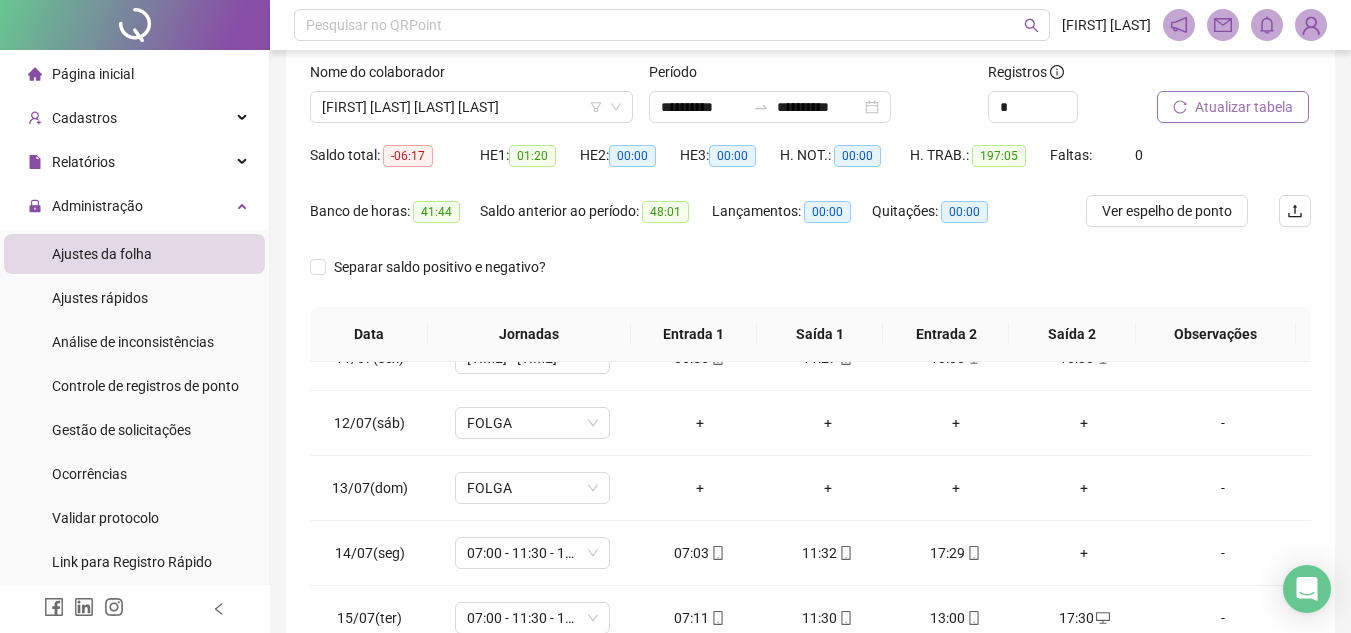 click on "Atualizar tabela" at bounding box center [1244, 107] 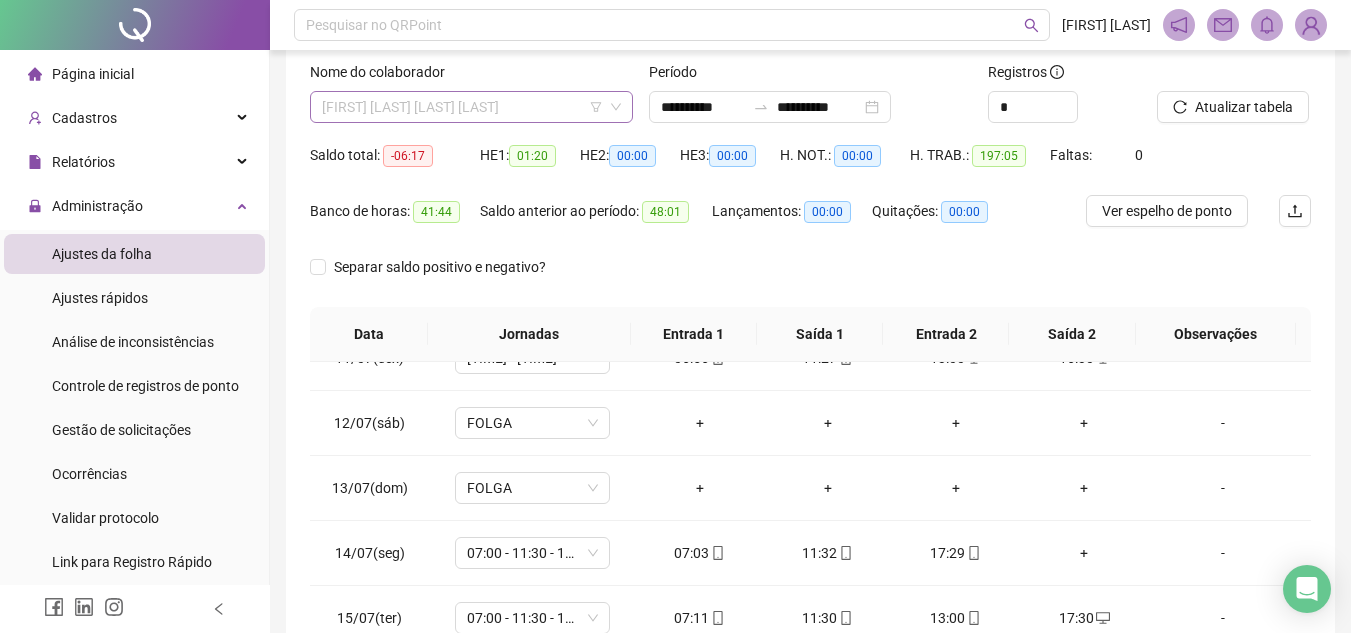 click on "[FIRST] [LAST] [LAST] [LAST]" at bounding box center [471, 107] 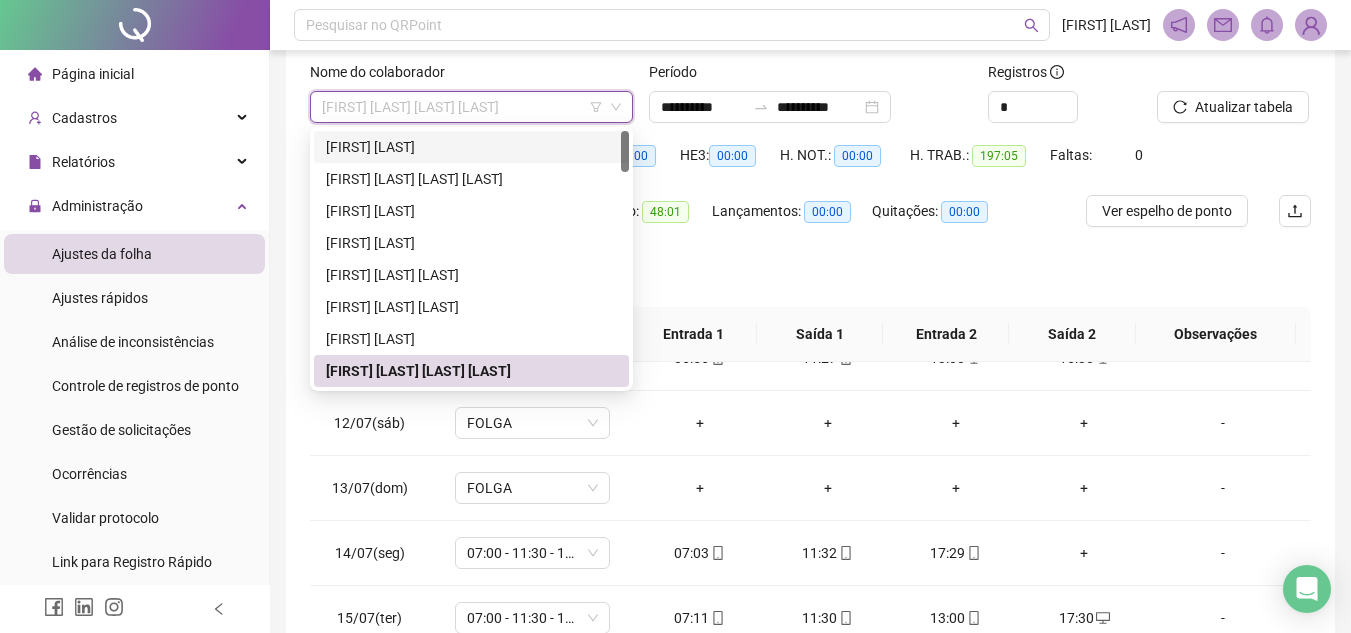 click on "[FIRST] [LAST]" at bounding box center [471, 147] 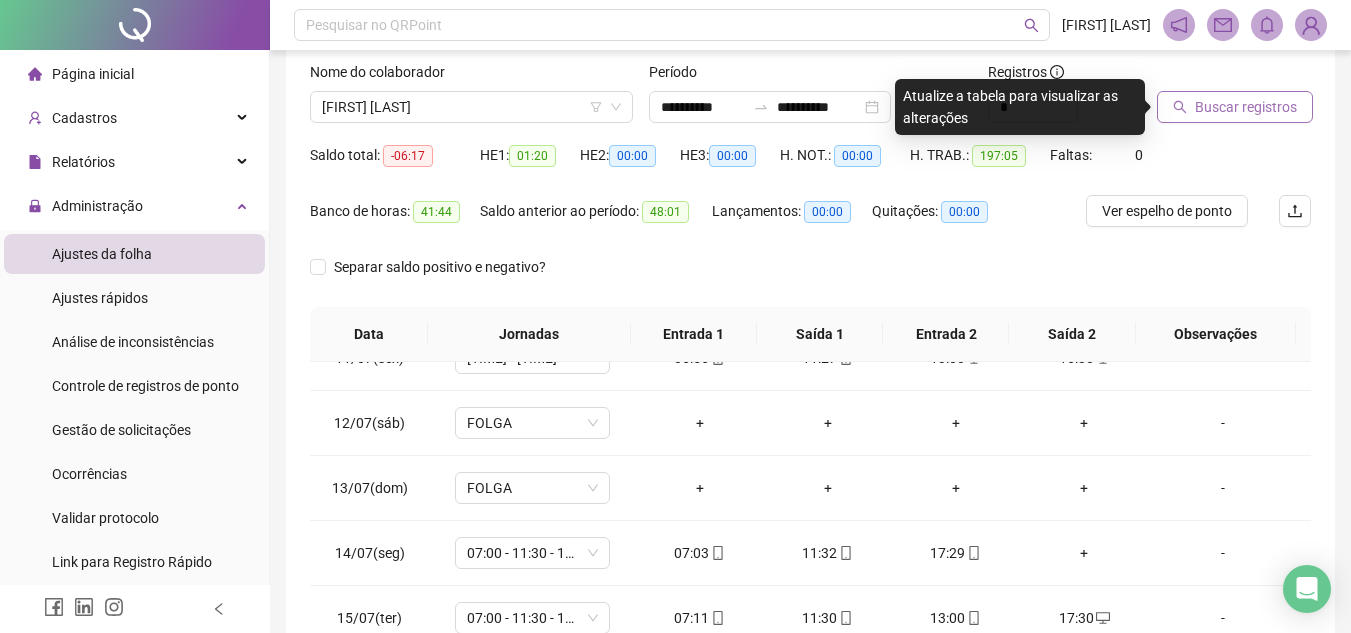 click on "Buscar registros" at bounding box center [1246, 107] 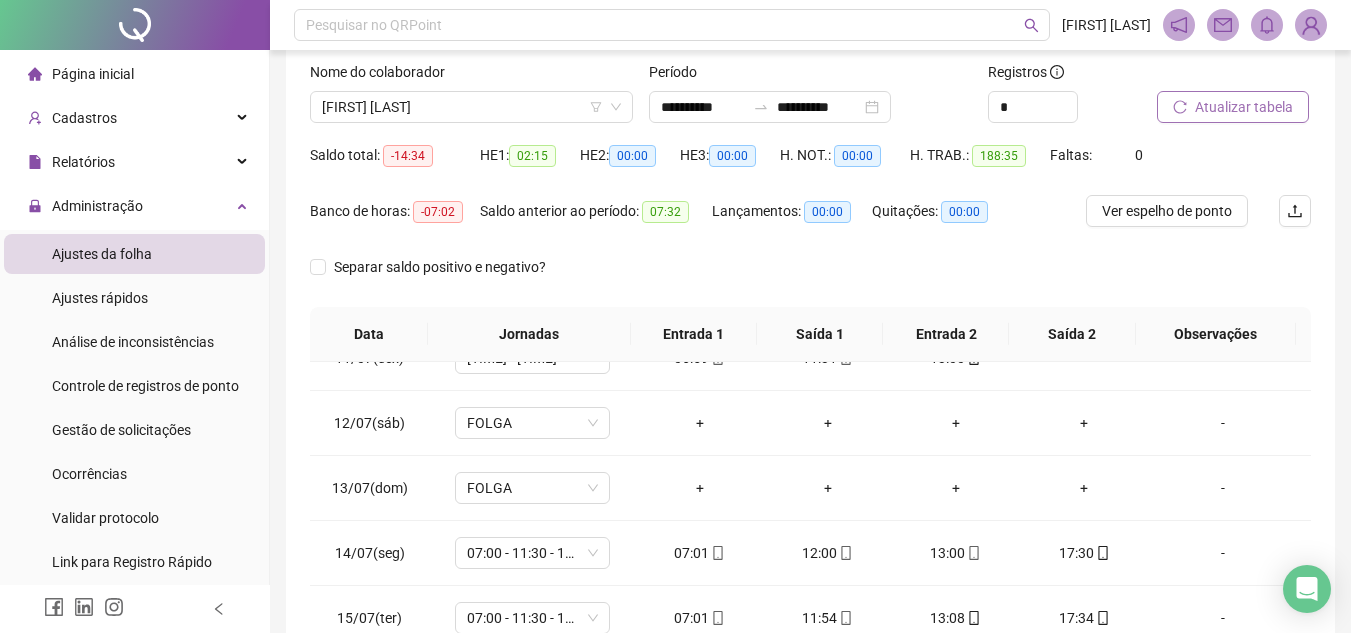 click on "Atualizar tabela" at bounding box center (1244, 107) 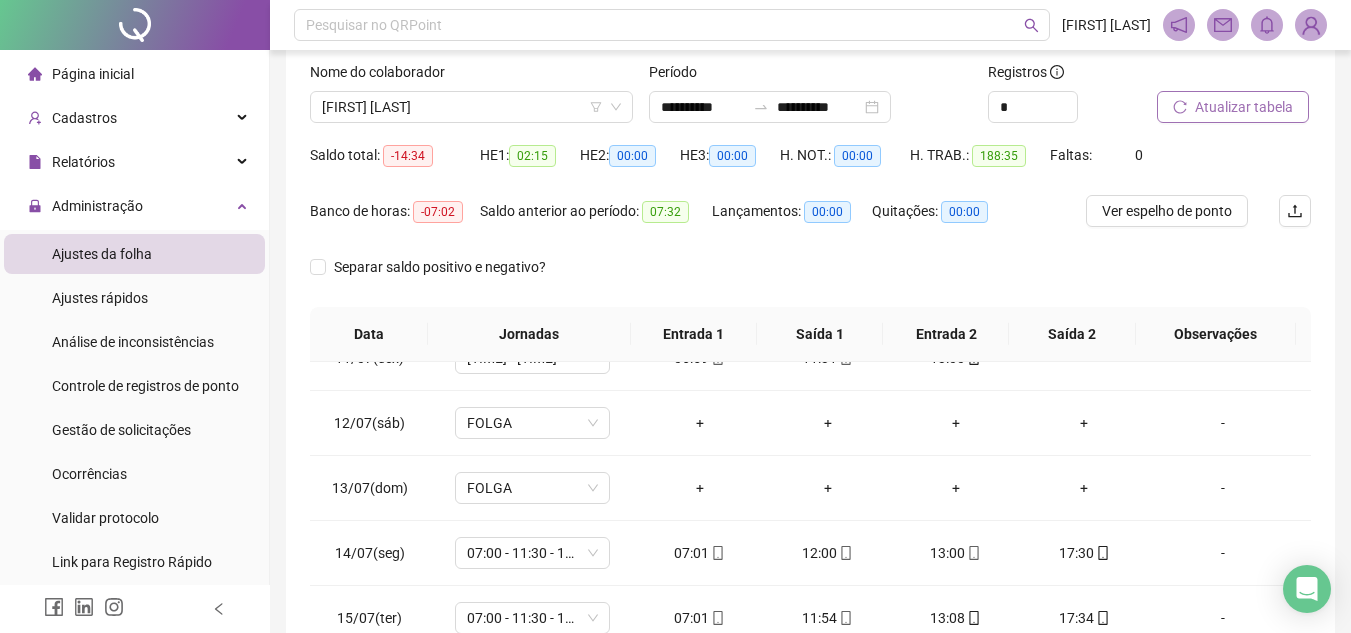 scroll, scrollTop: 389, scrollLeft: 0, axis: vertical 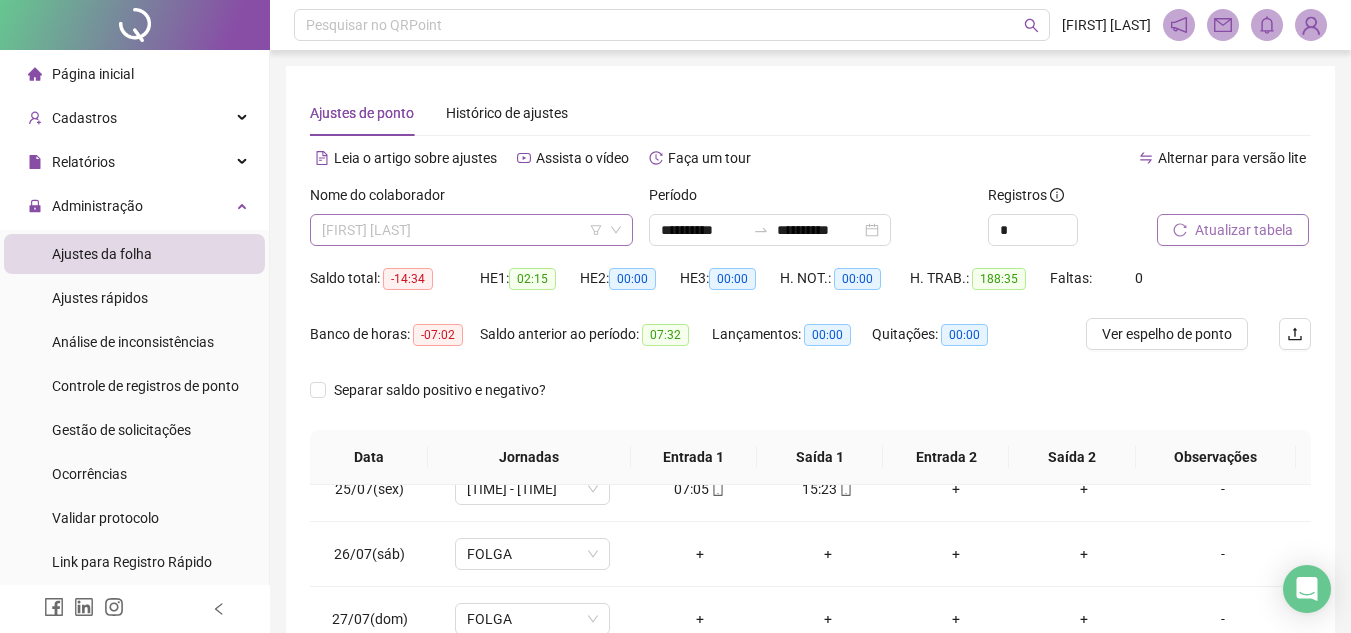 click on "[FIRST] [LAST]" at bounding box center [471, 230] 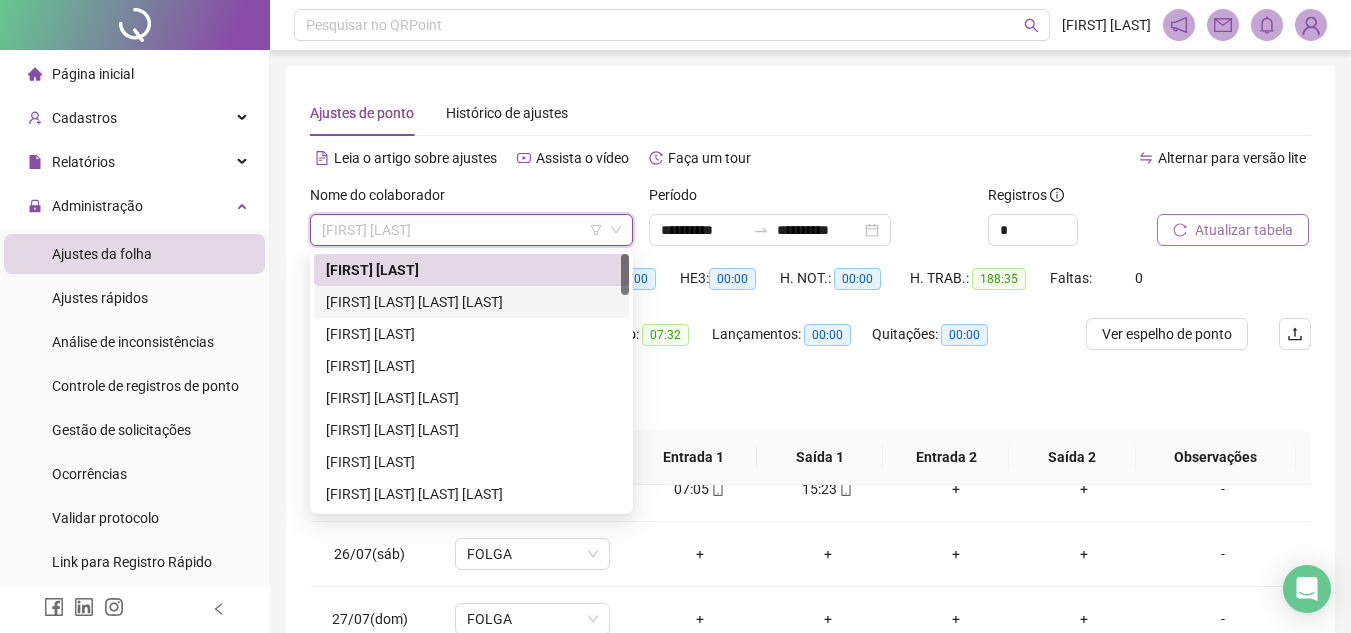 click on "[FIRST] [LAST] [LAST] [LAST]" at bounding box center (471, 302) 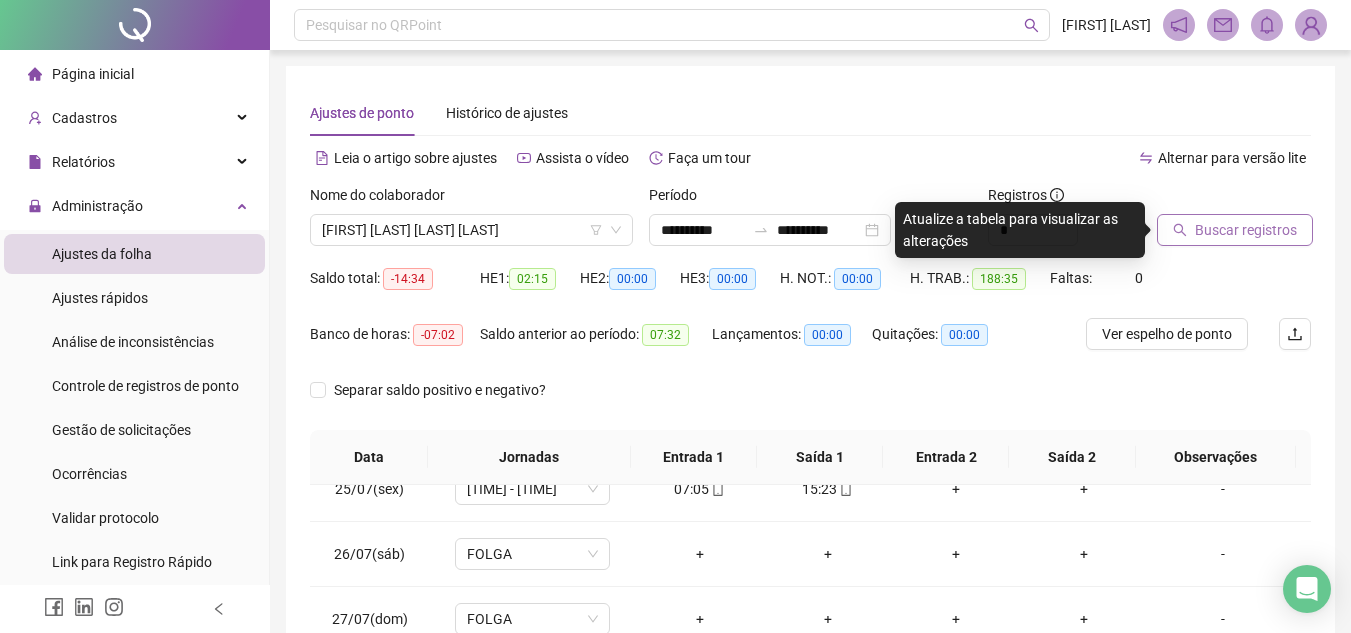 click on "Buscar registros" at bounding box center (1246, 230) 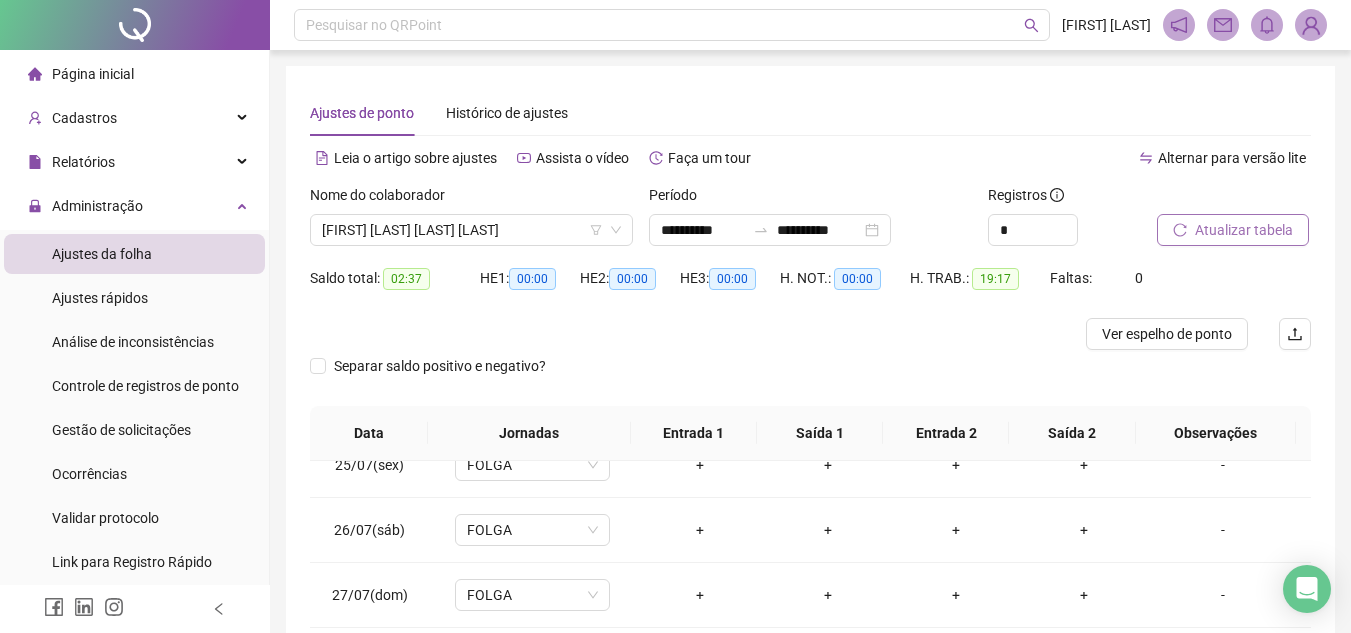 click on "Atualizar tabela" at bounding box center (1244, 230) 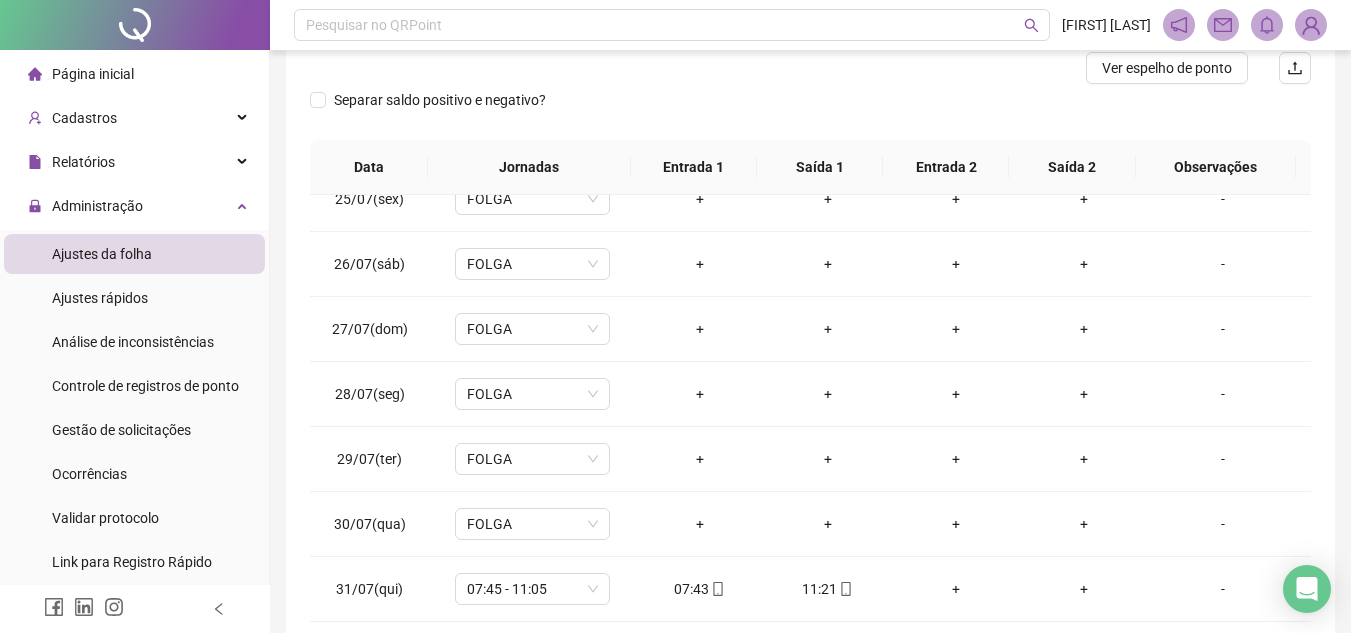 scroll, scrollTop: 365, scrollLeft: 0, axis: vertical 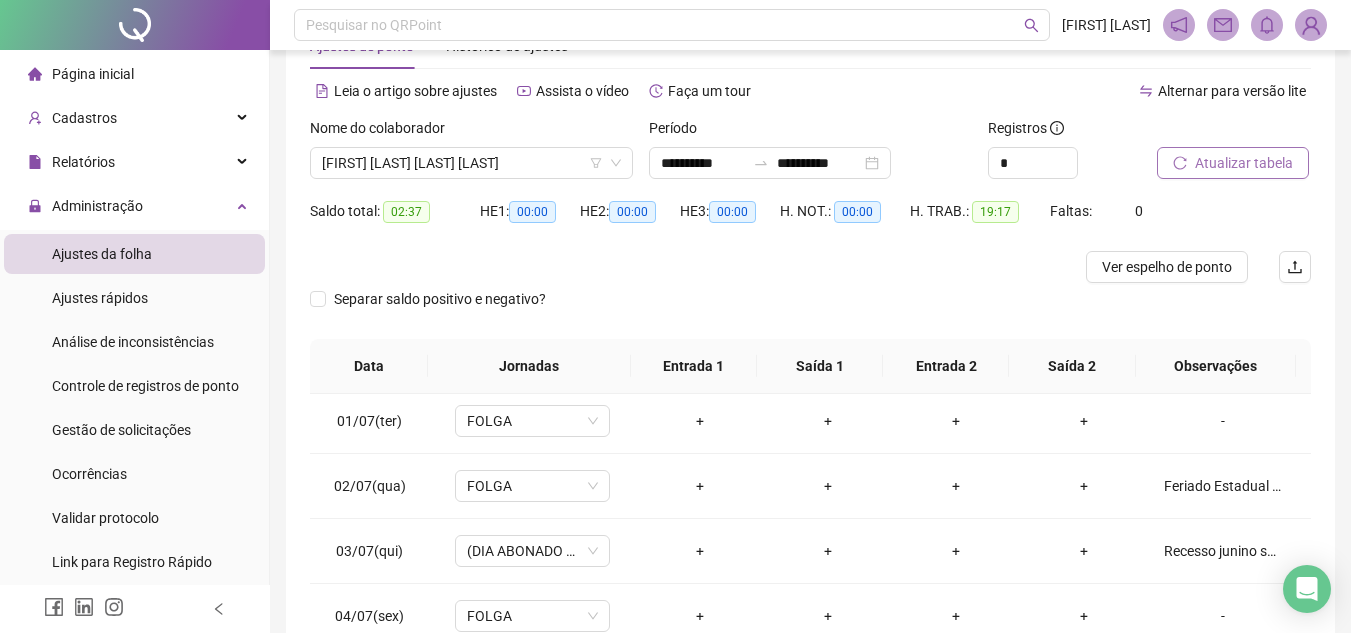 click on "Atualizar tabela" at bounding box center [1244, 163] 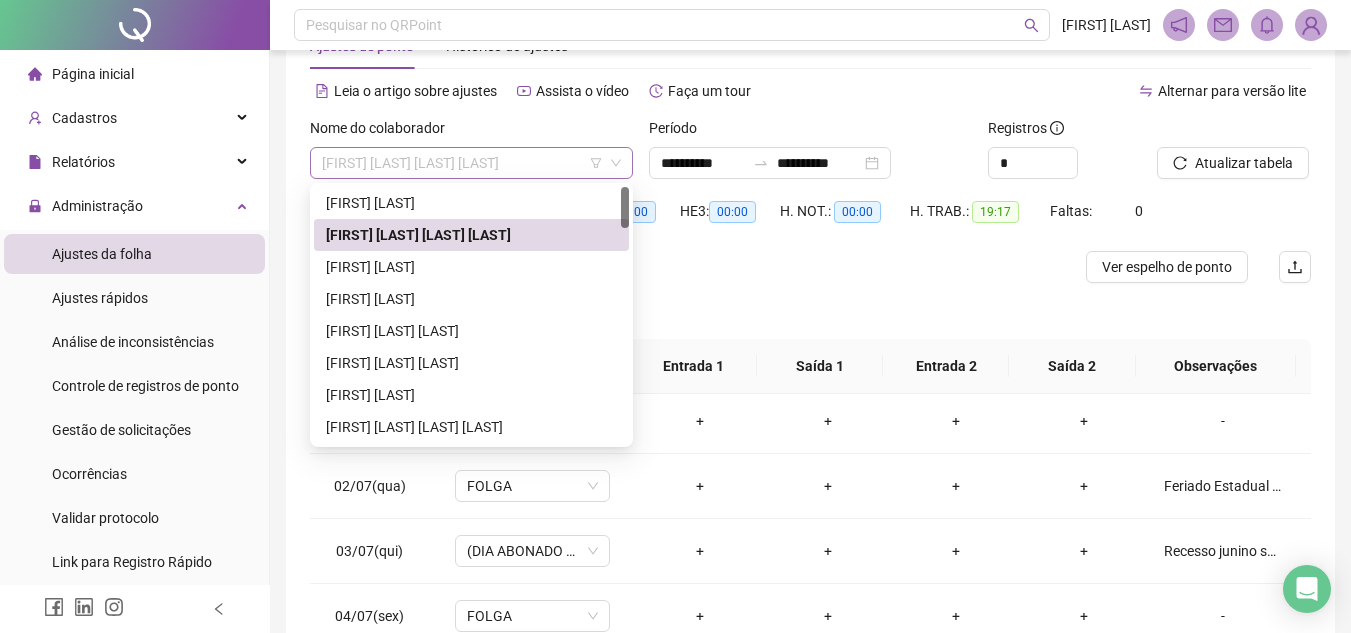 click on "[FIRST] [LAST] [LAST] [LAST]" at bounding box center (471, 163) 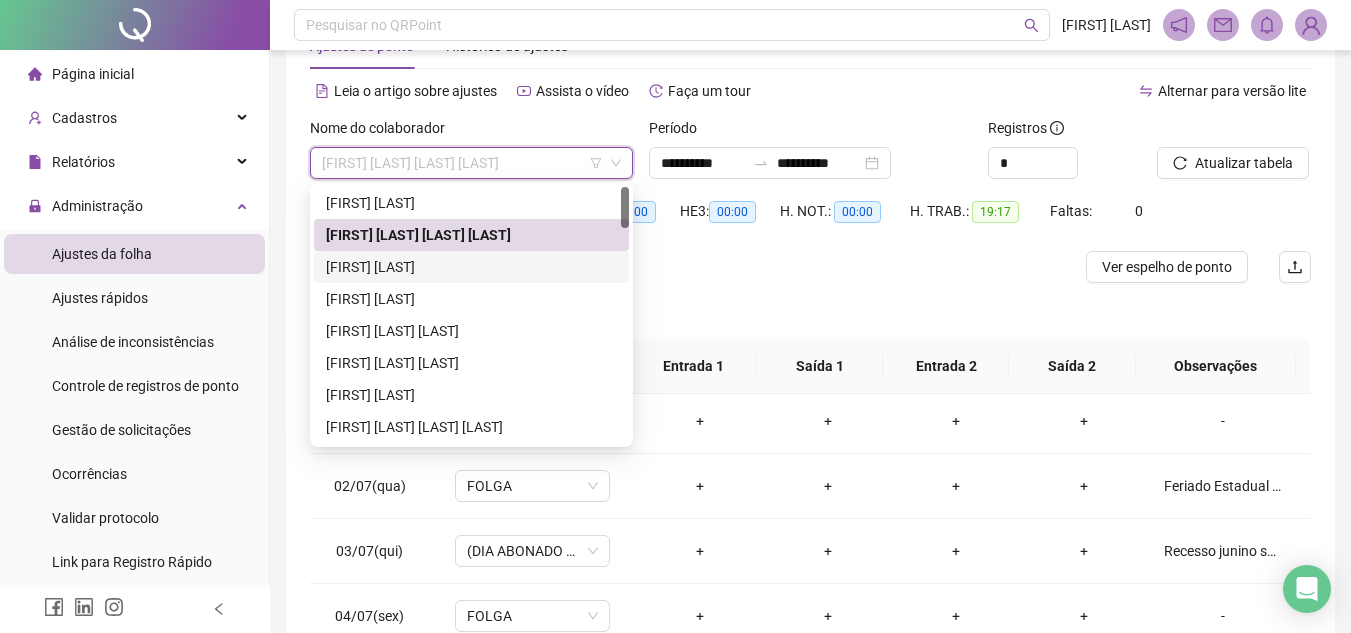 click on "[FIRST] [LAST]" at bounding box center (471, 267) 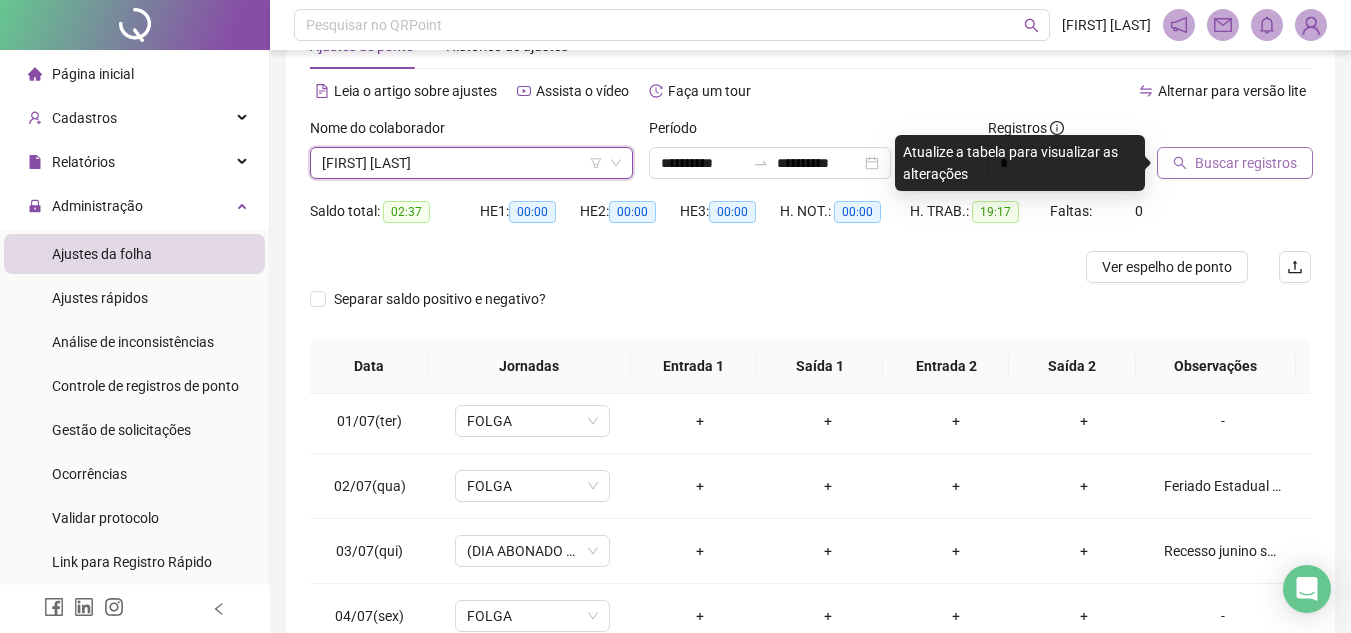 click on "Buscar registros" at bounding box center (1235, 163) 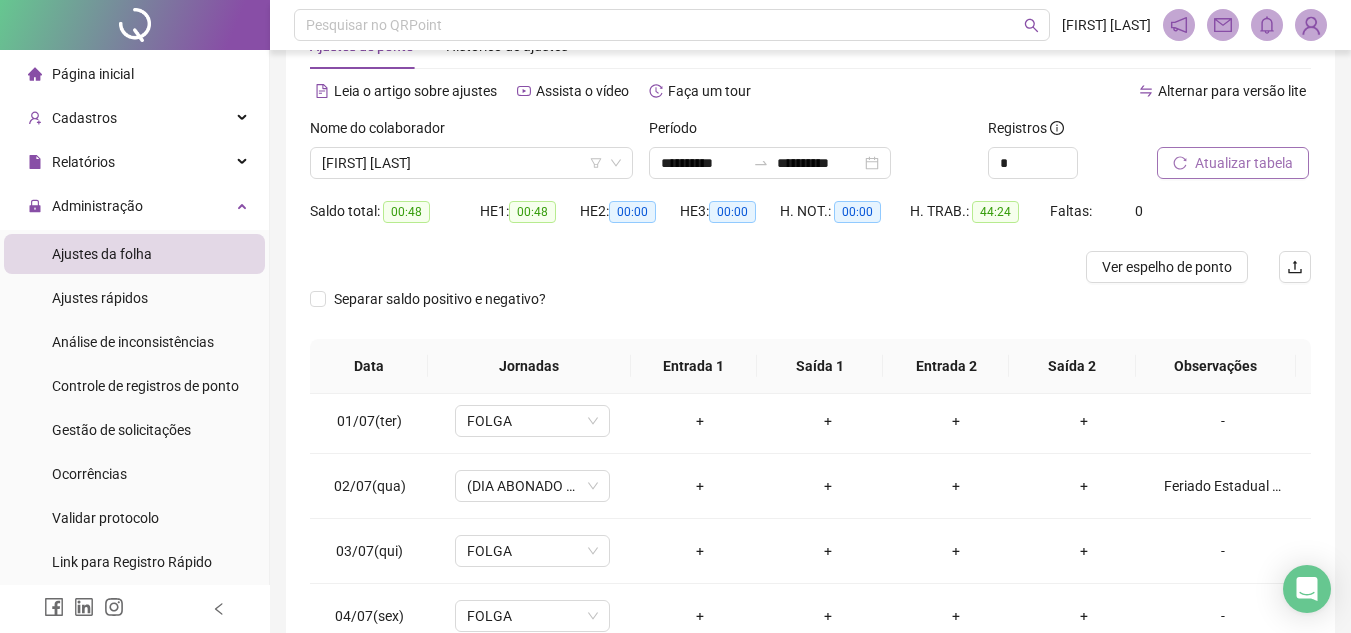 click on "Atualizar tabela" at bounding box center (1233, 163) 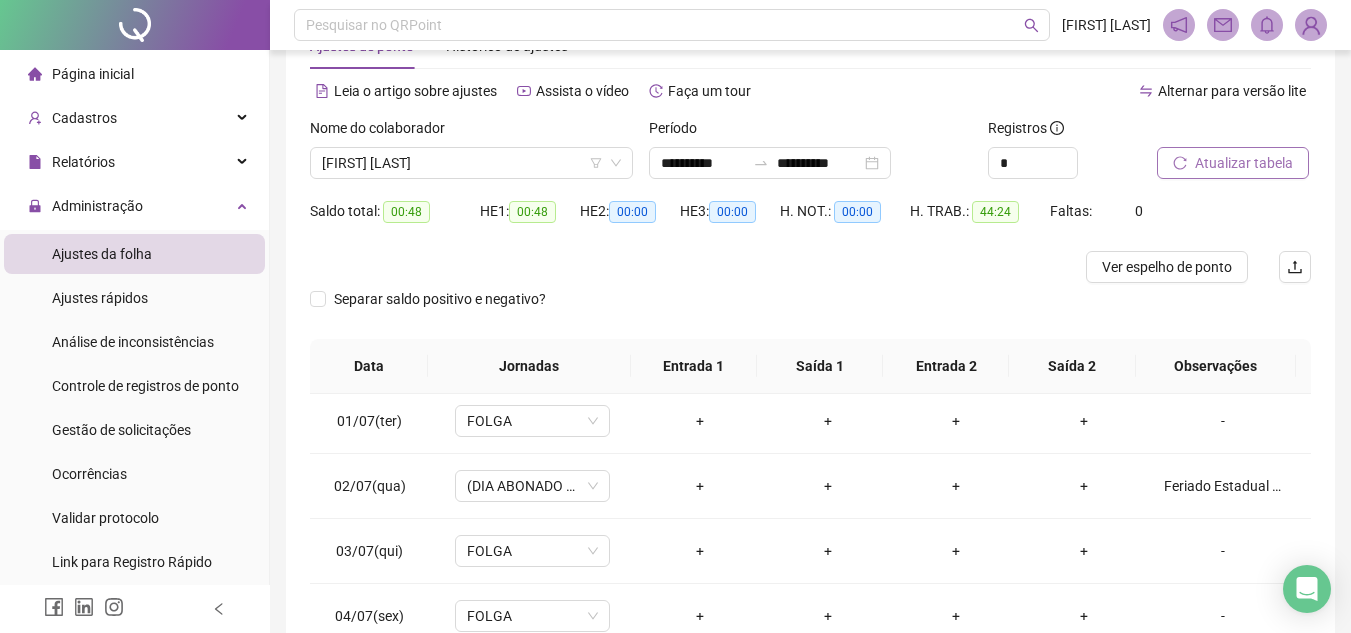 click on "Atualizar tabela" at bounding box center (1244, 163) 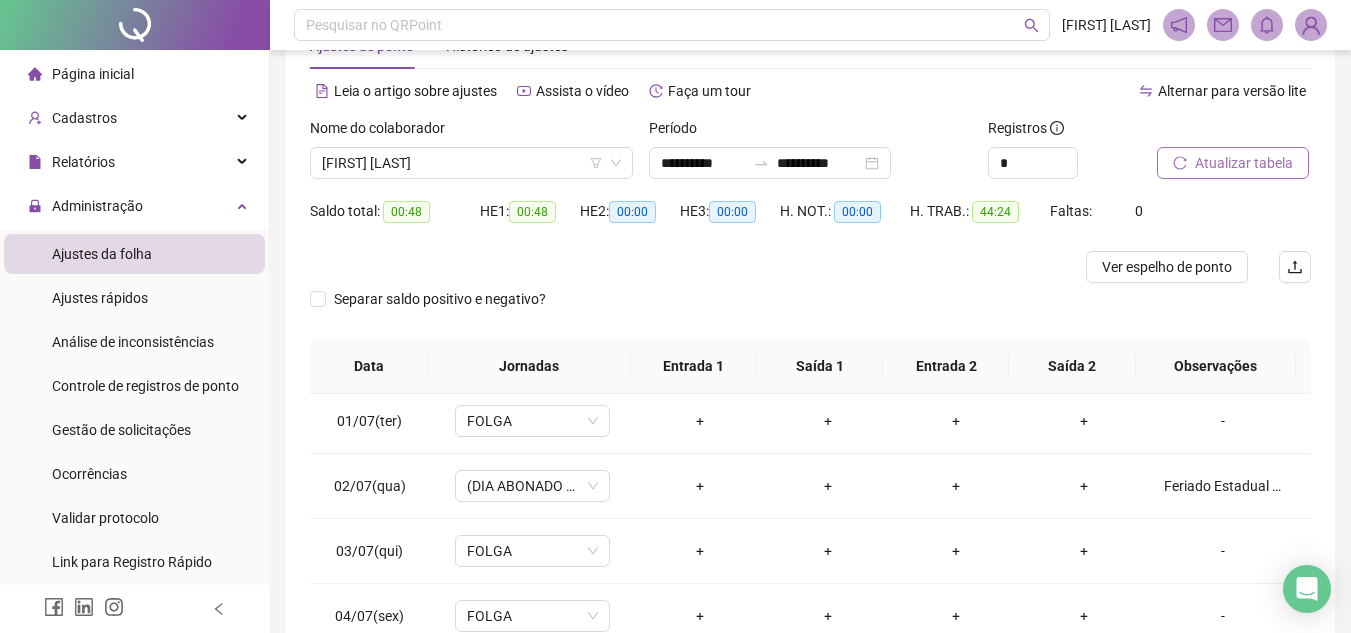 click on "Atualizar tabela" at bounding box center (1244, 163) 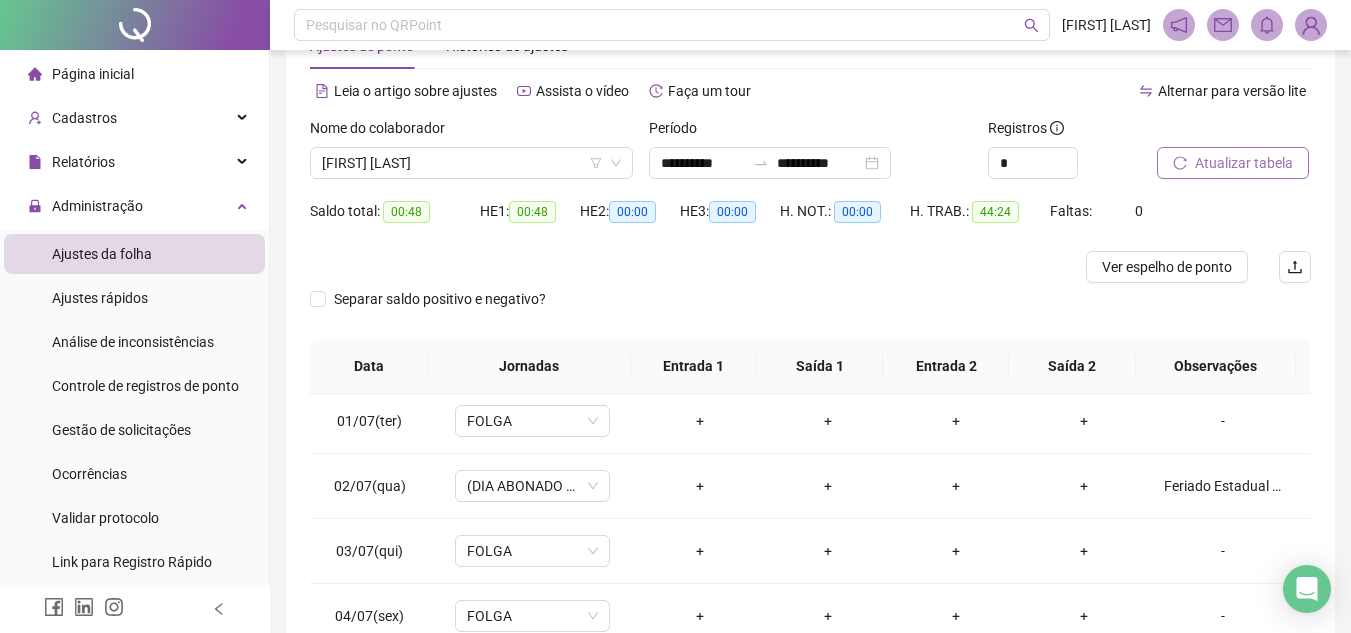 click on "Atualizar tabela" at bounding box center [1233, 163] 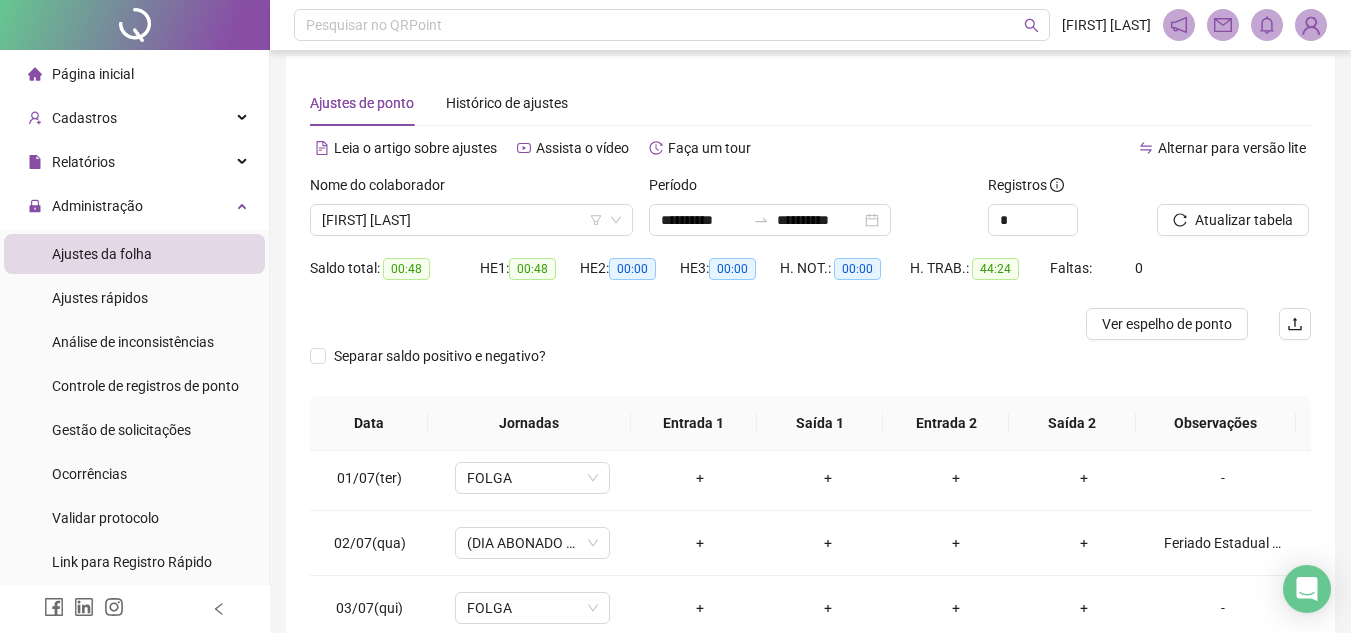 scroll, scrollTop: 0, scrollLeft: 0, axis: both 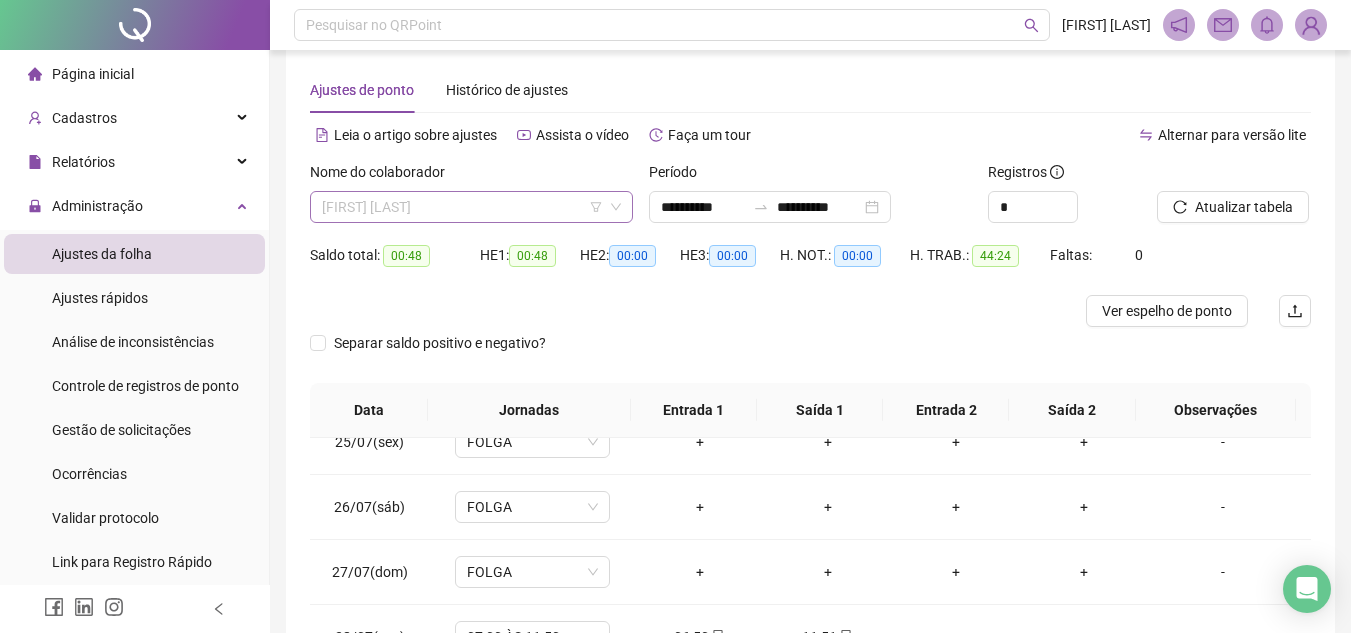 click on "[FIRST] [LAST]" at bounding box center (471, 207) 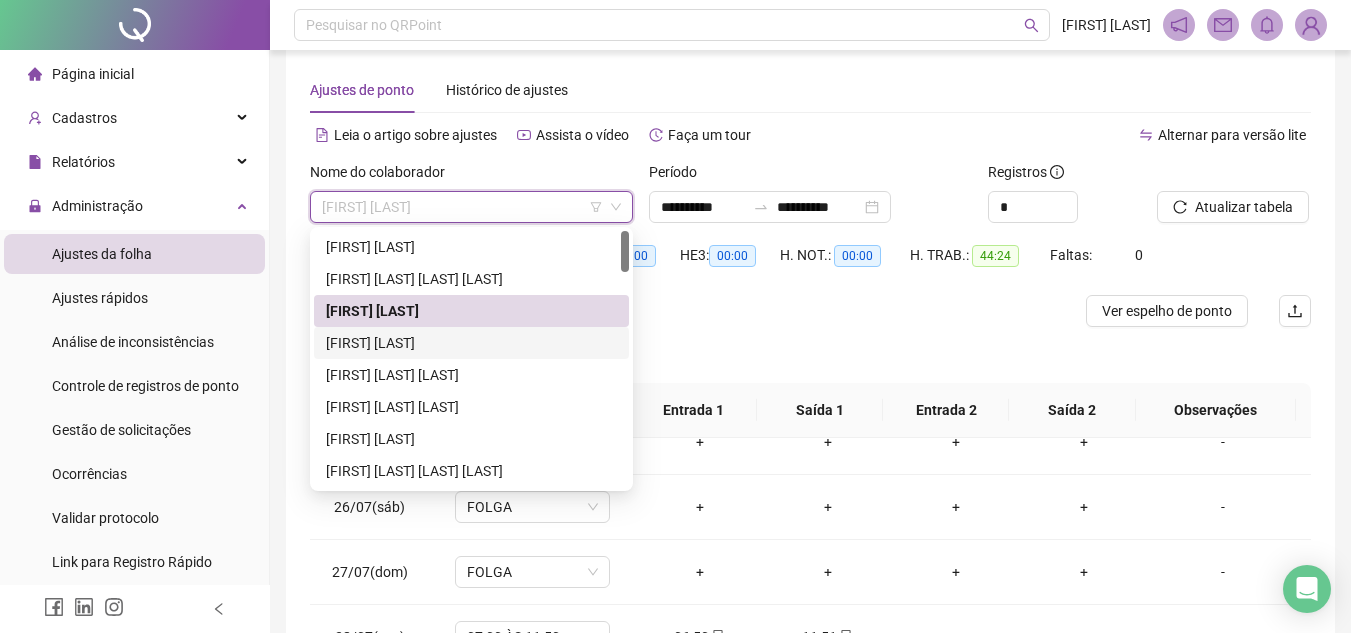 click on "[FIRST] [LAST]" at bounding box center (471, 343) 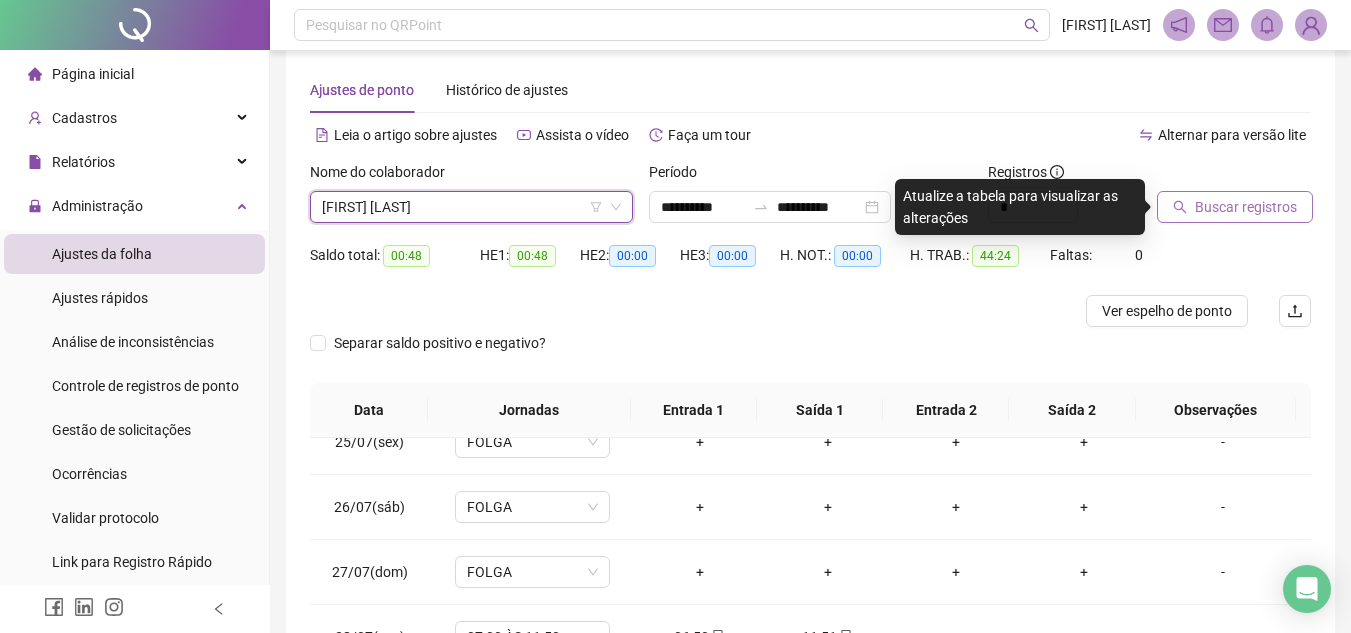 click on "Buscar registros" at bounding box center (1246, 207) 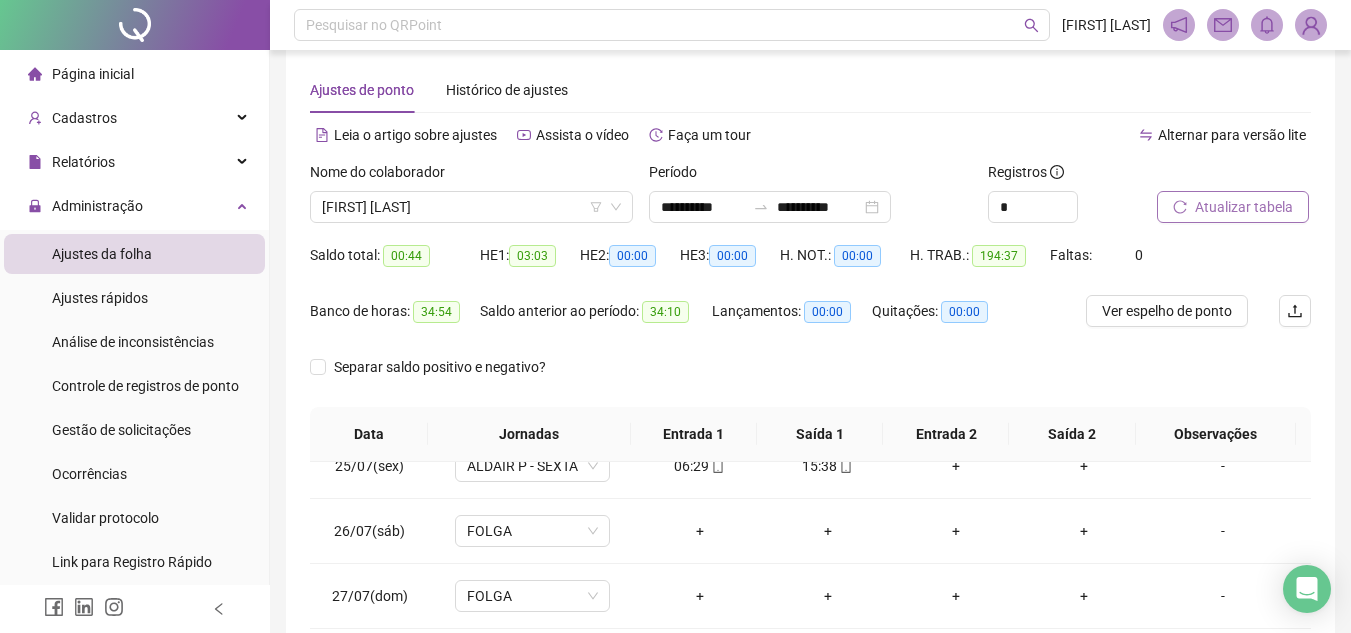 click on "Atualizar tabela" at bounding box center [1244, 207] 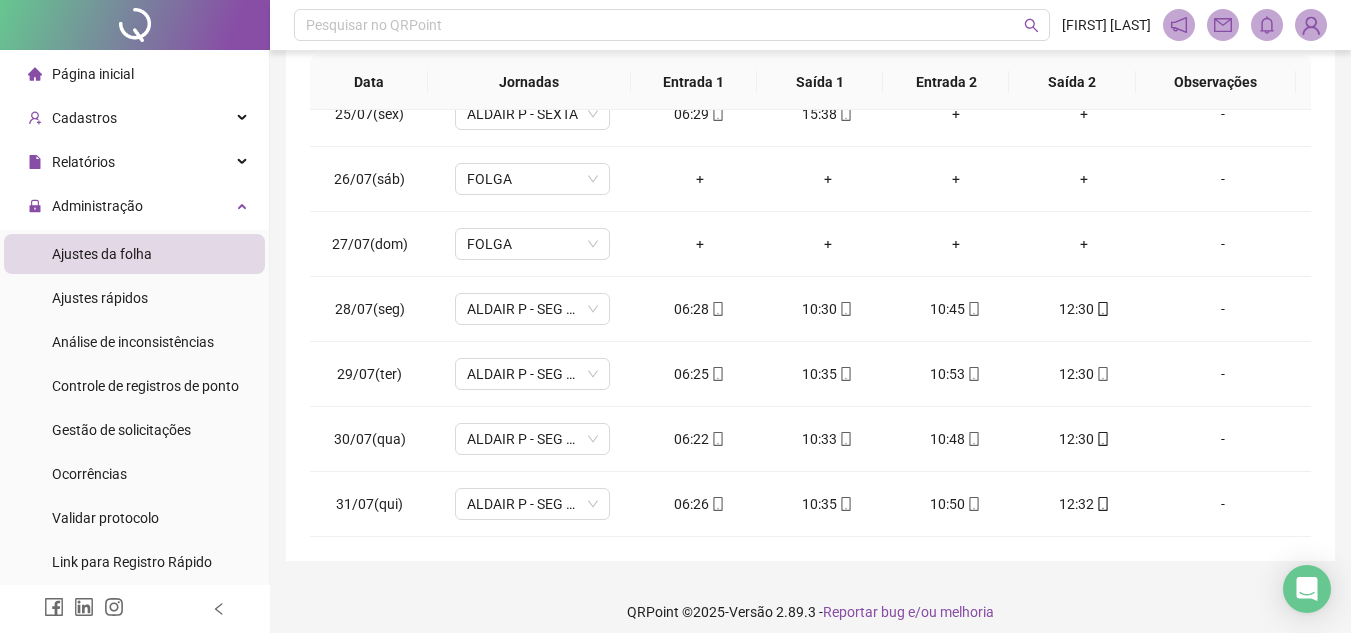 scroll, scrollTop: 389, scrollLeft: 0, axis: vertical 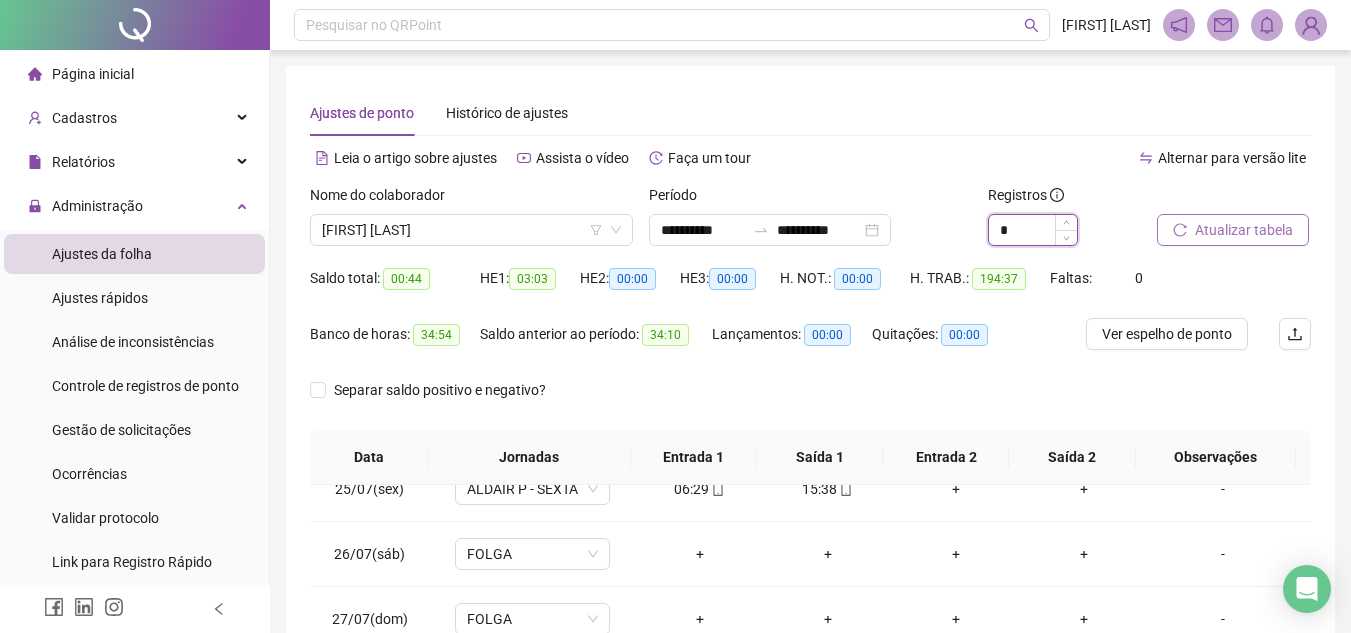 click on "*" at bounding box center [1033, 230] 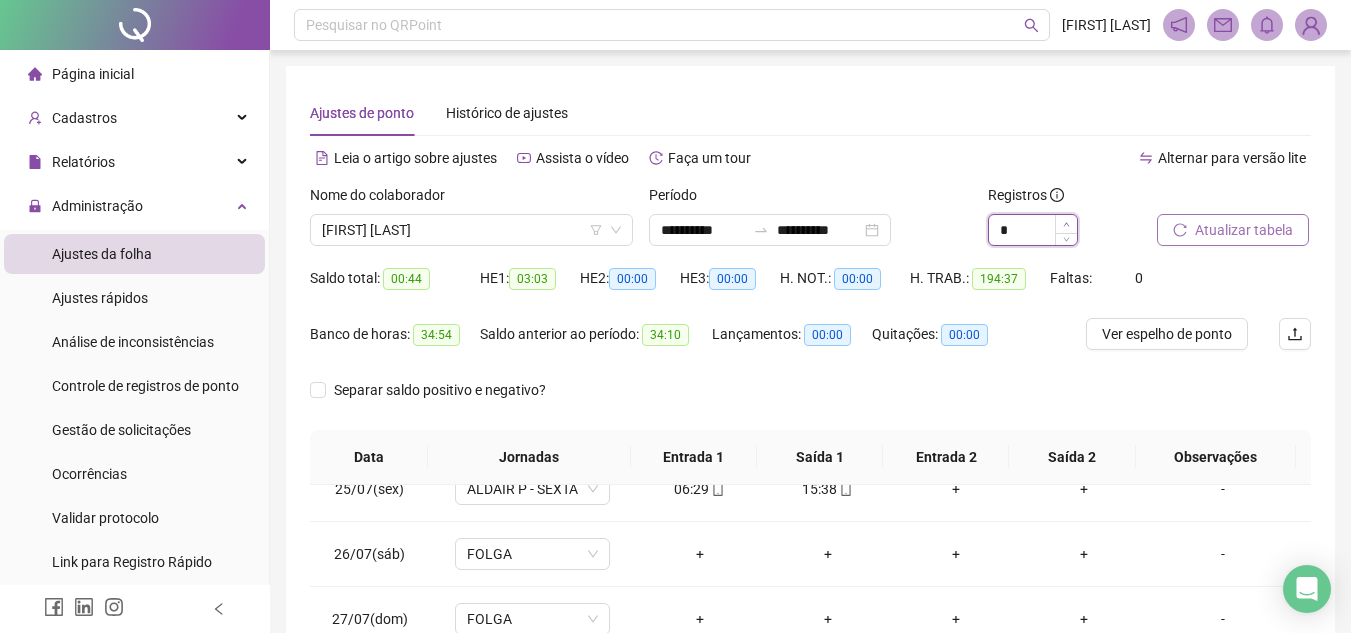 click 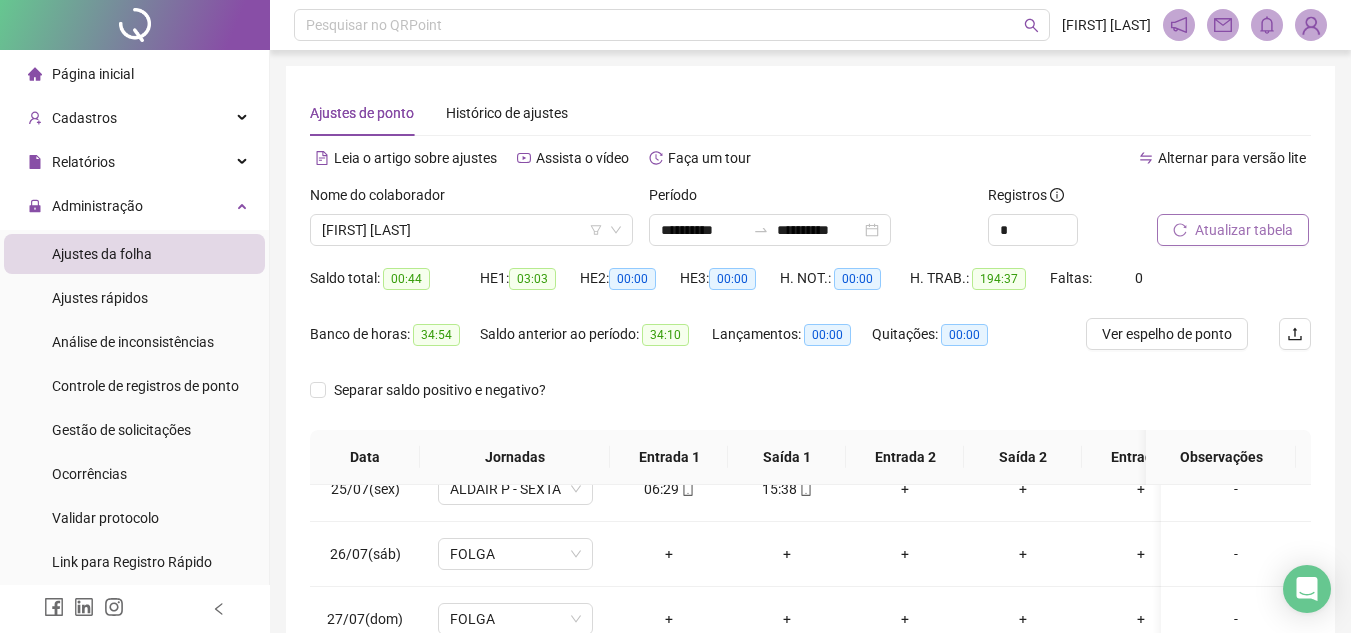 click on "Atualizar tabela" at bounding box center [1244, 230] 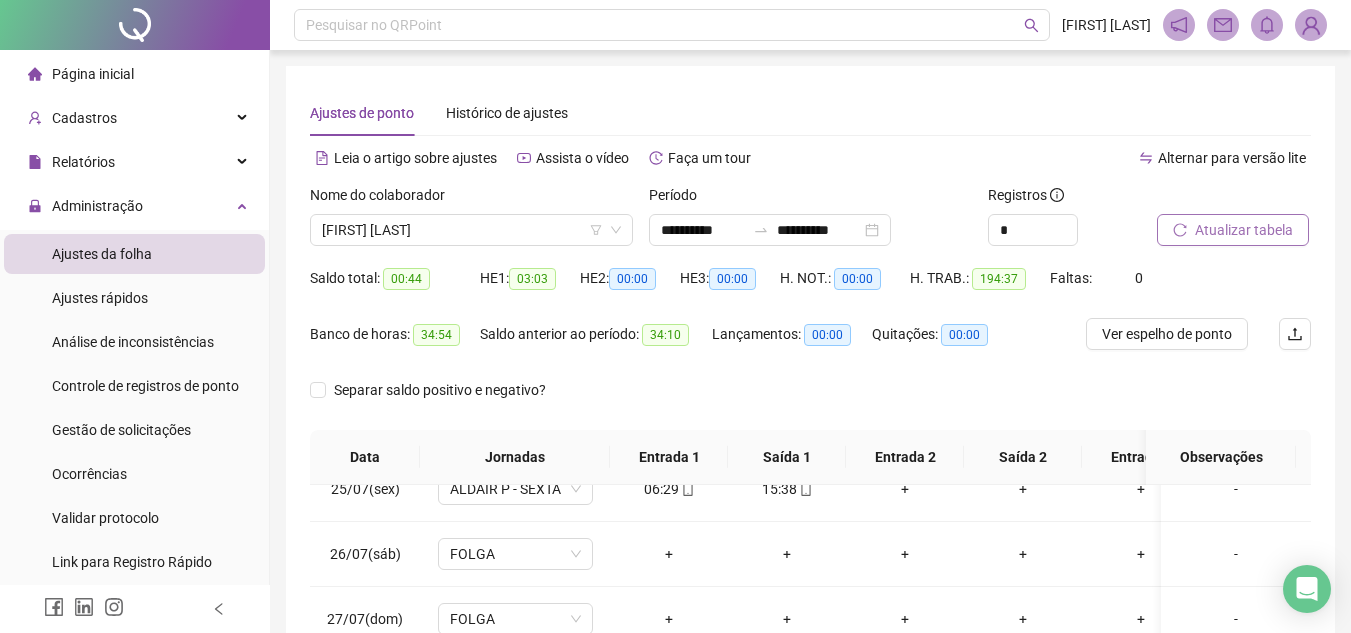 click on "Atualizar tabela" at bounding box center [1244, 230] 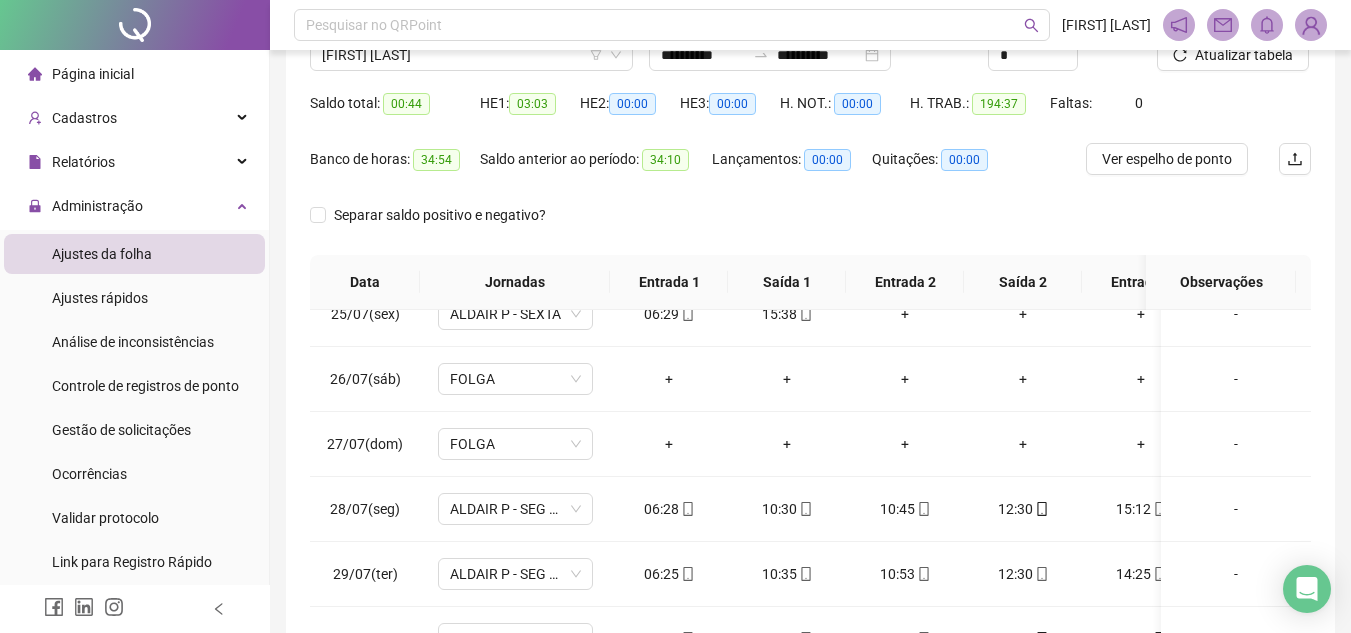 scroll, scrollTop: 173, scrollLeft: 0, axis: vertical 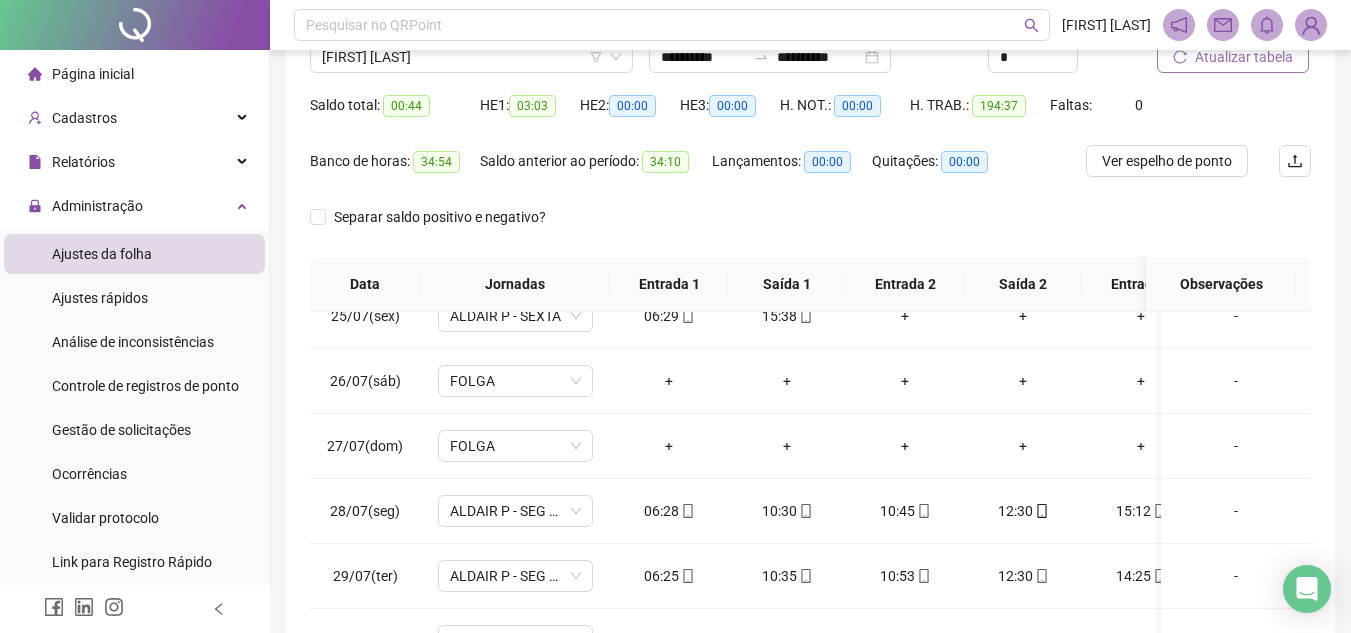 click on "Atualizar tabela" at bounding box center [1244, 57] 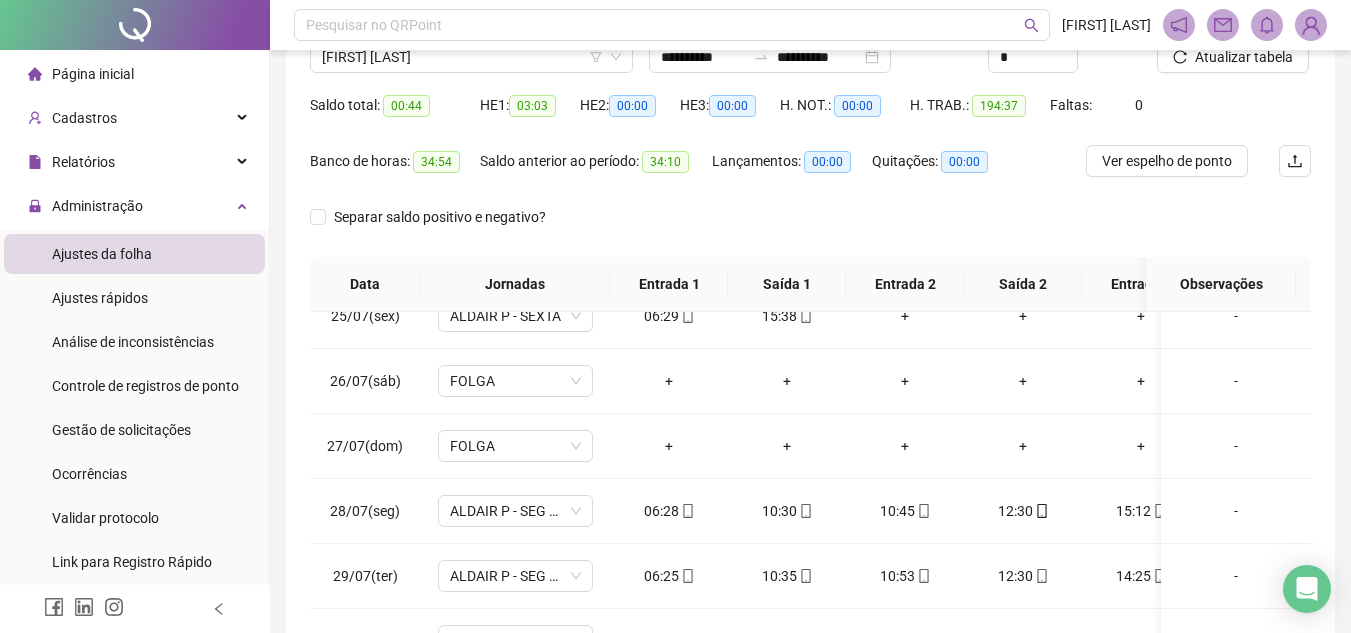 scroll, scrollTop: 389, scrollLeft: 0, axis: vertical 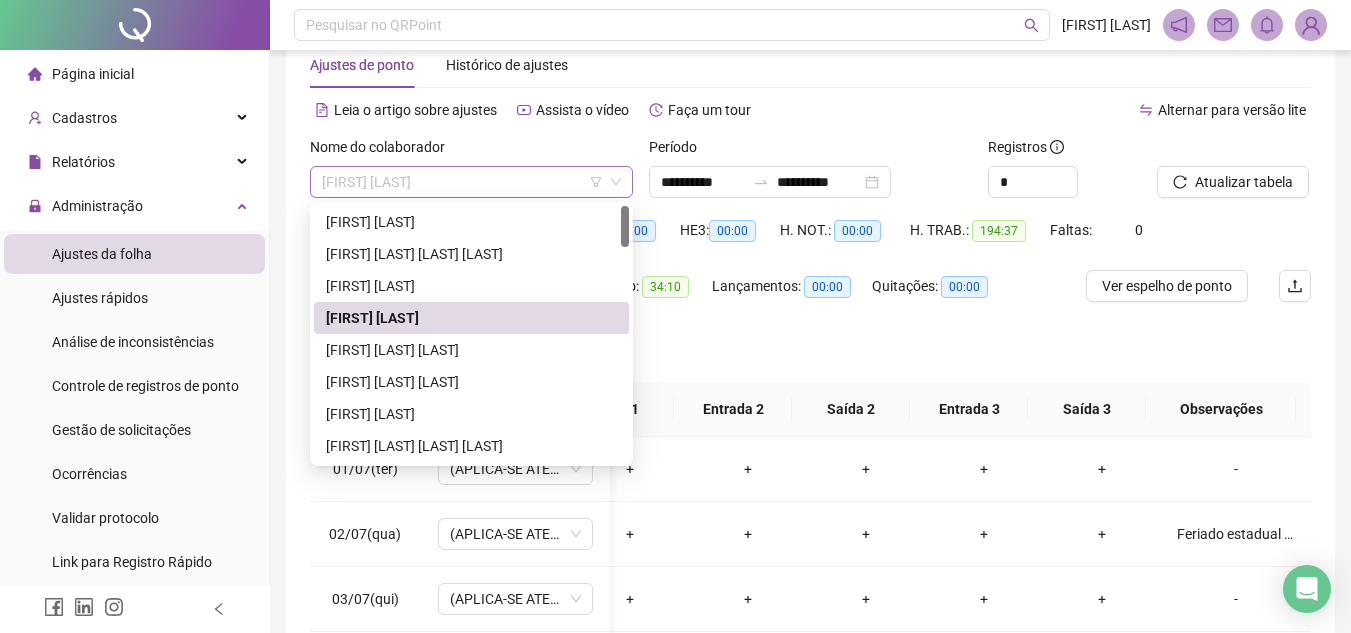 click on "[FIRST] [LAST]" at bounding box center (471, 182) 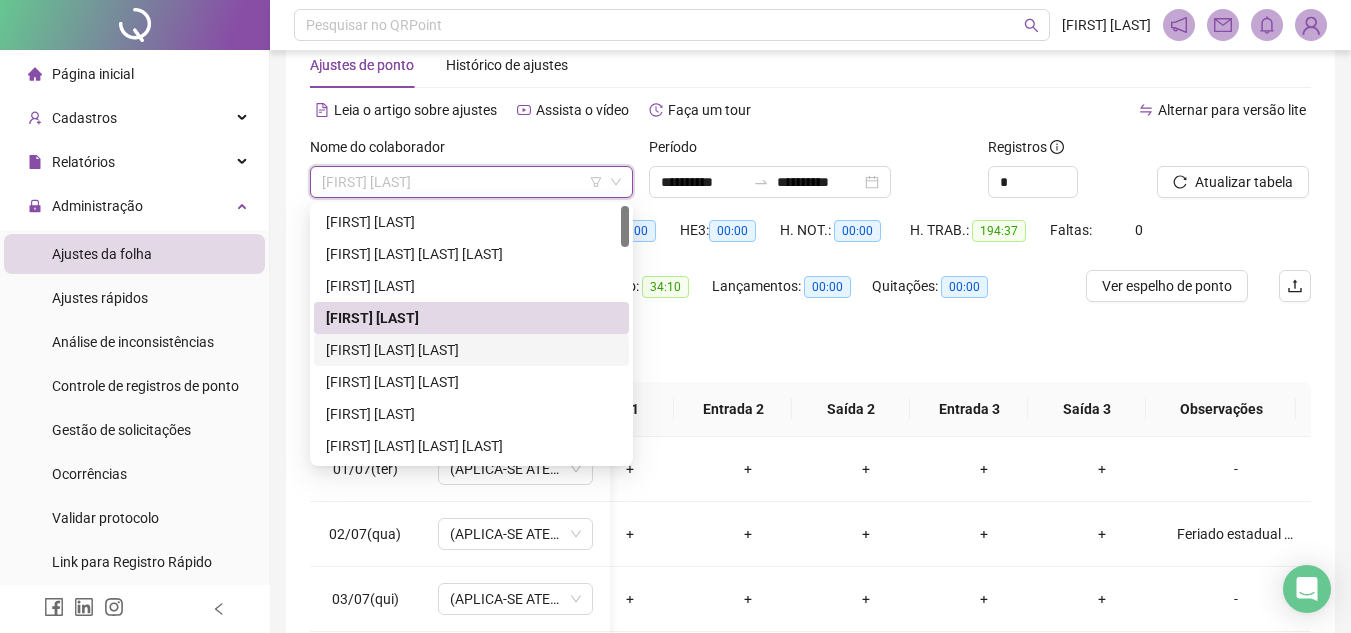 drag, startPoint x: 494, startPoint y: 345, endPoint x: 593, endPoint y: 350, distance: 99.12618 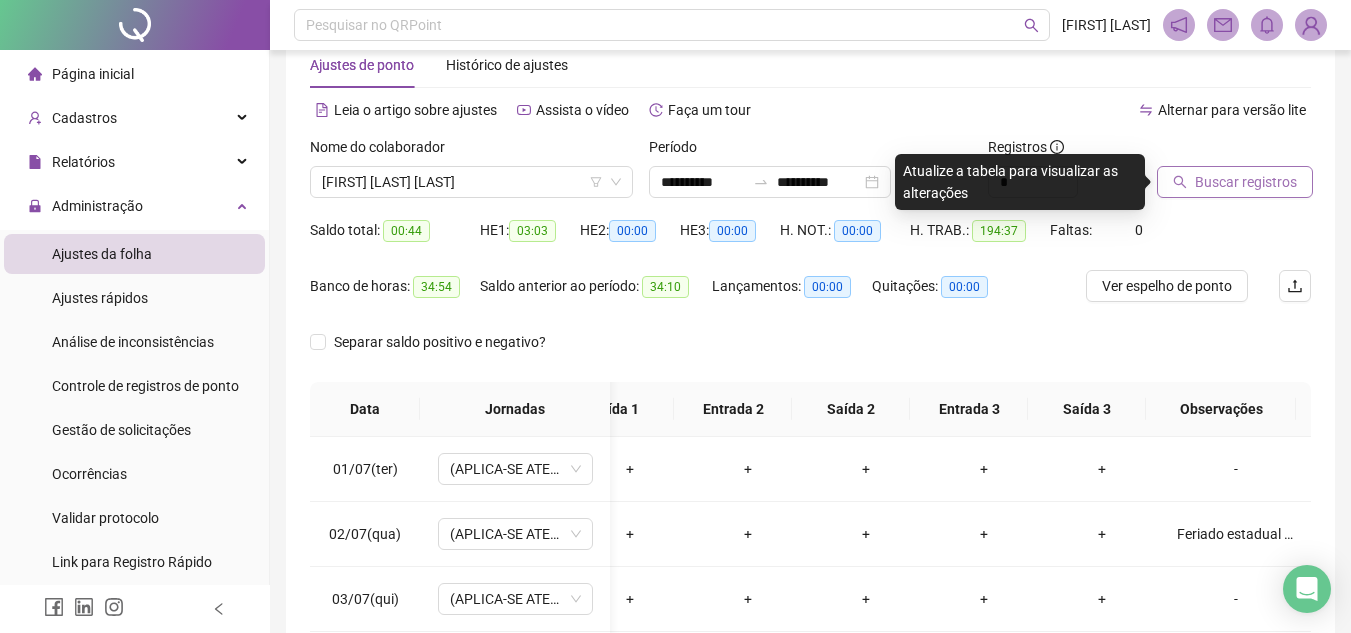 click on "Buscar registros" at bounding box center [1246, 182] 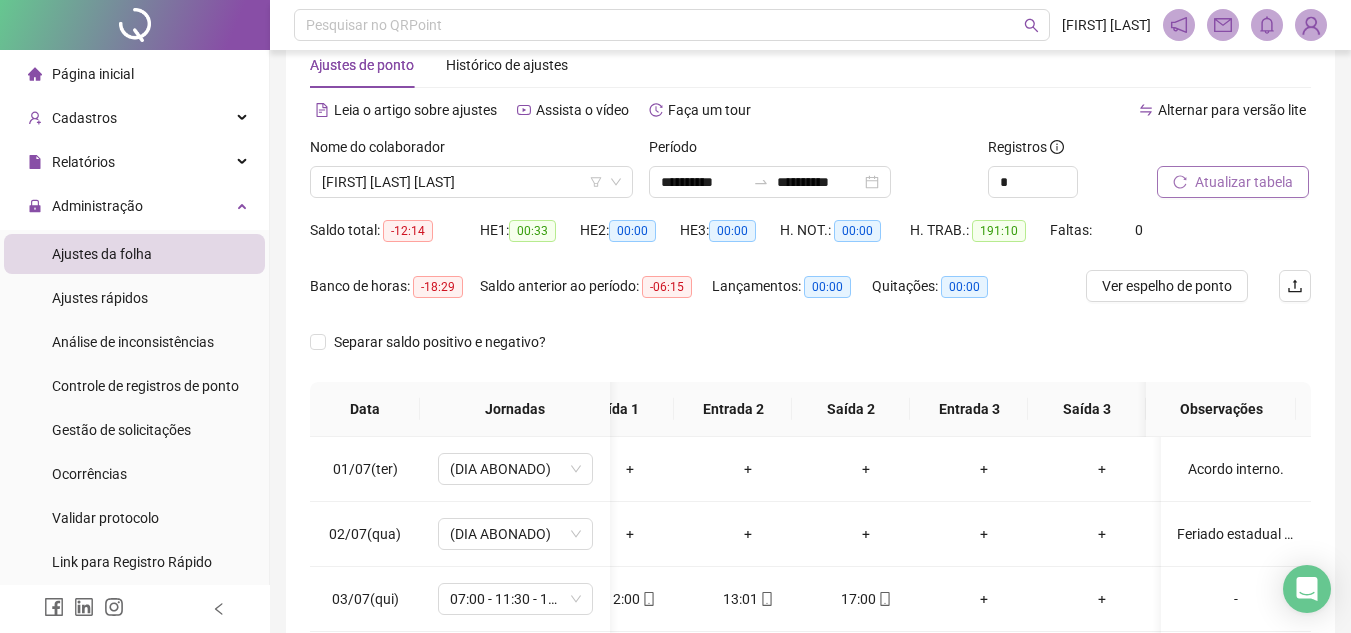 scroll, scrollTop: 0, scrollLeft: 157, axis: horizontal 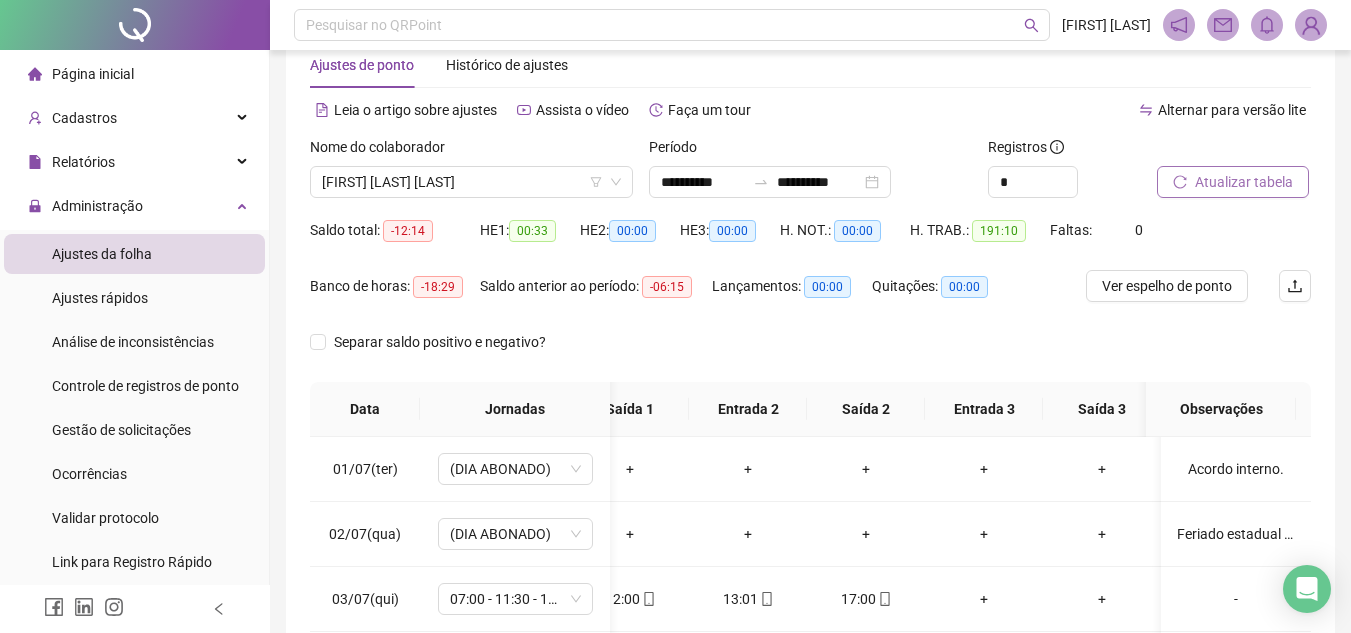 click on "Atualizar tabela" at bounding box center [1244, 182] 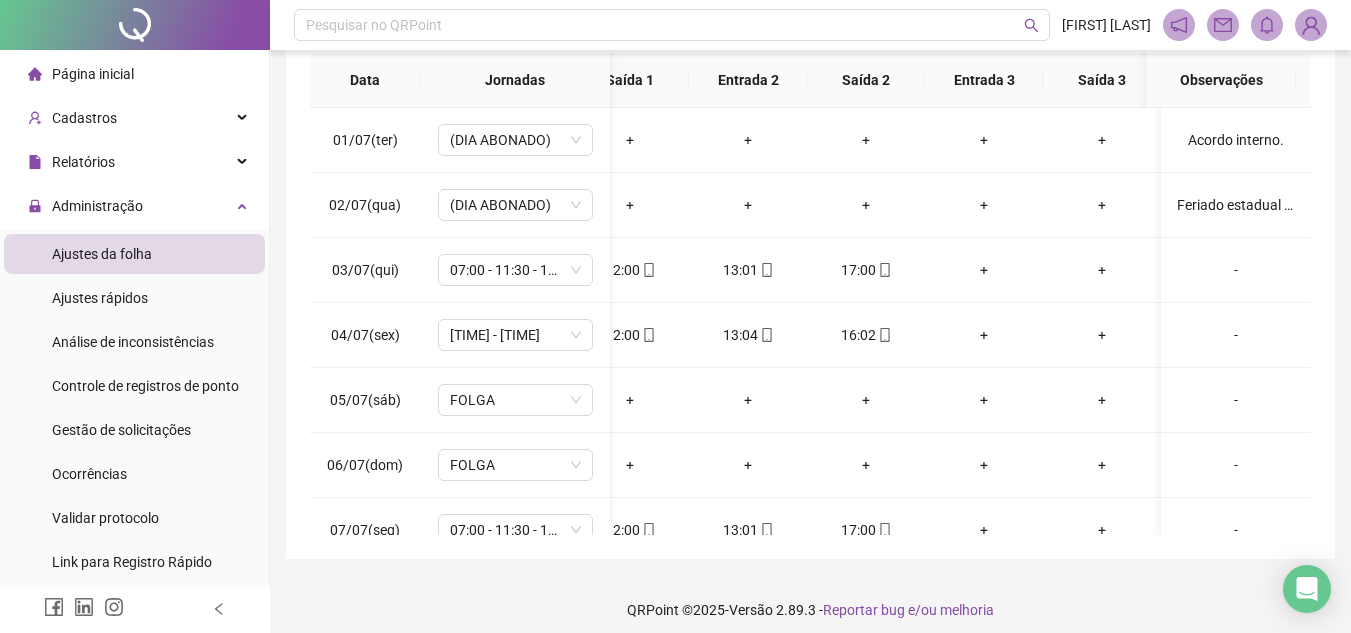 scroll, scrollTop: 389, scrollLeft: 0, axis: vertical 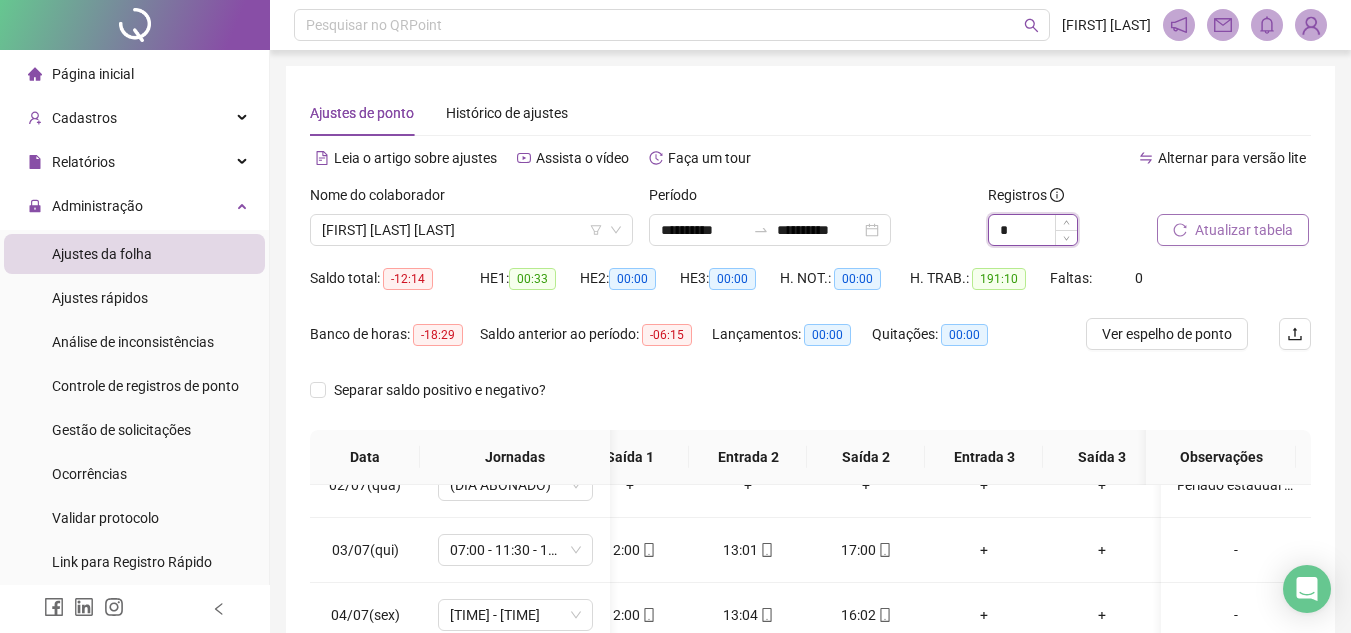 click on "*" at bounding box center (1033, 230) 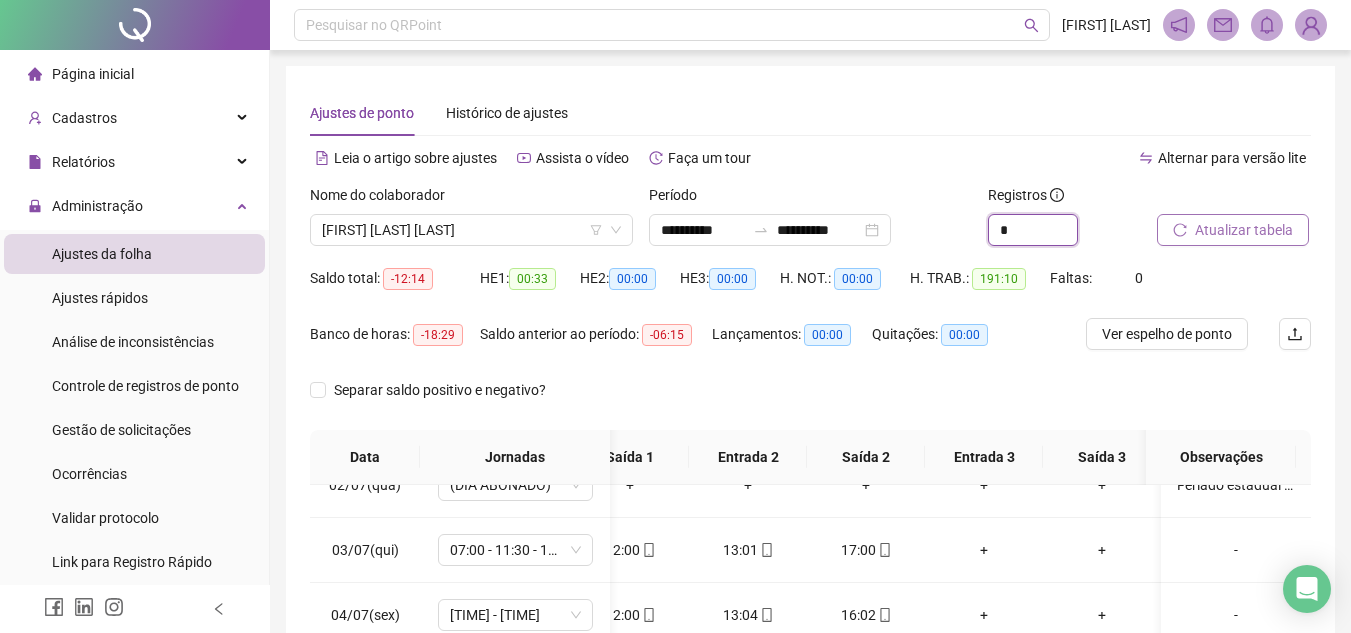 click at bounding box center [1077, 237] 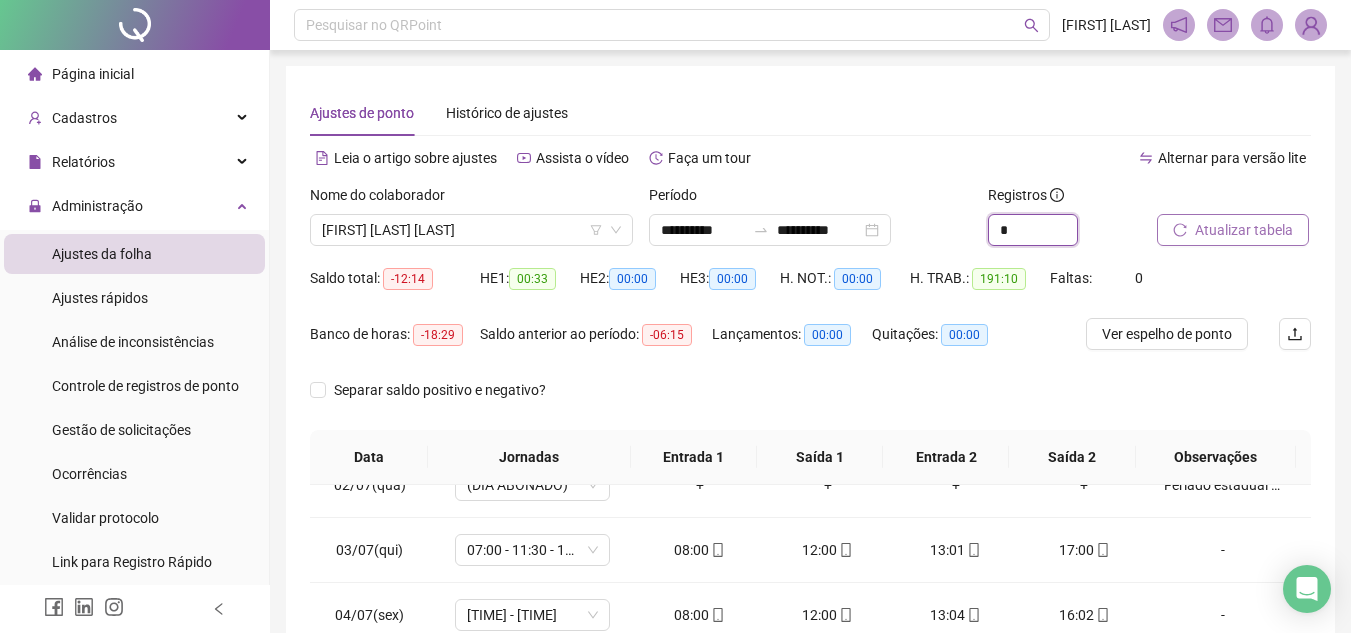 scroll, scrollTop: 0, scrollLeft: 0, axis: both 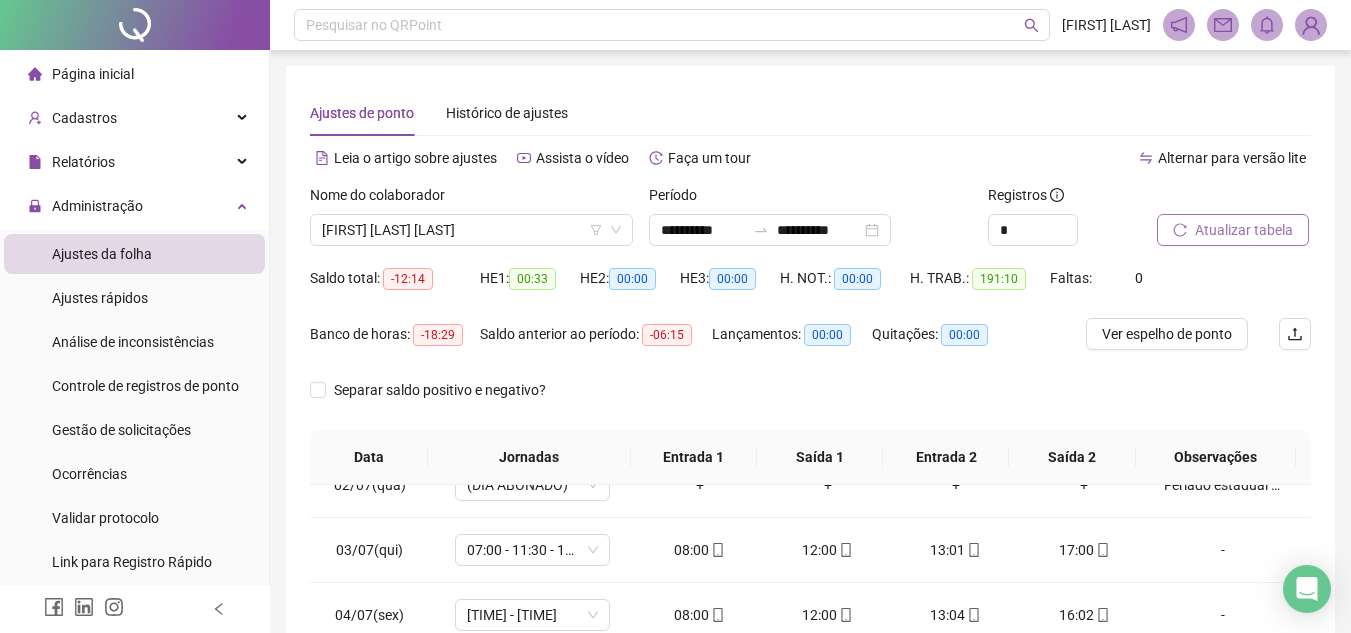 click 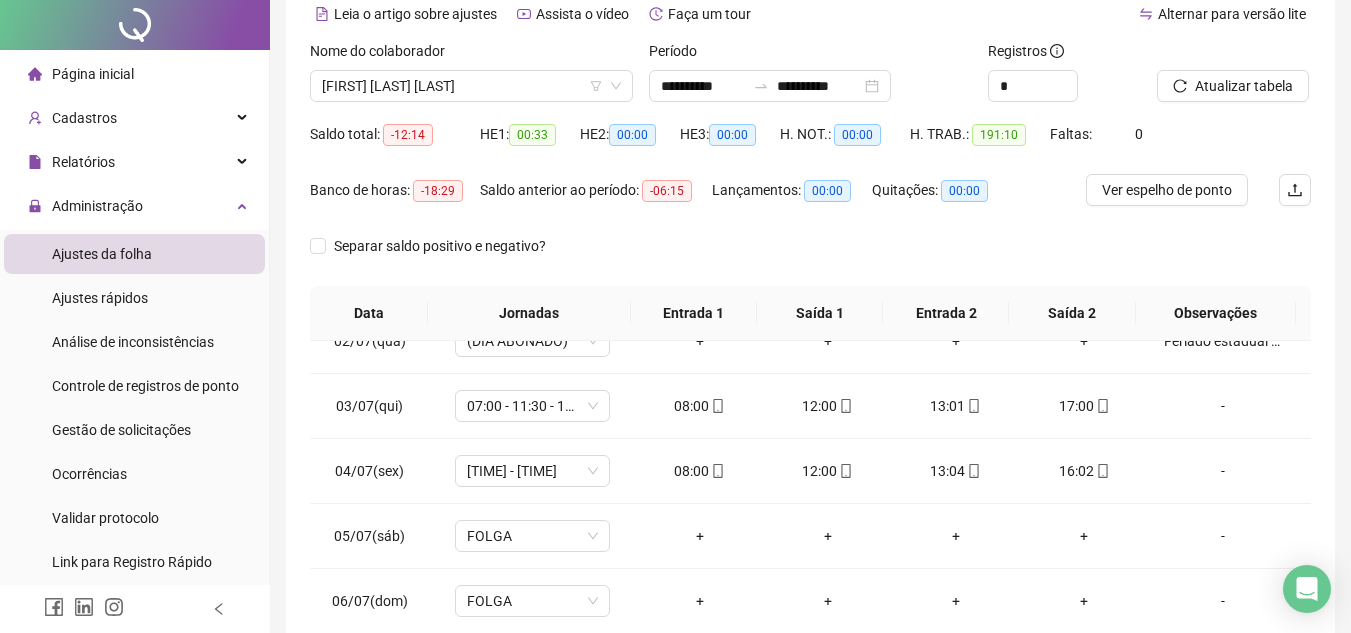 scroll, scrollTop: 389, scrollLeft: 0, axis: vertical 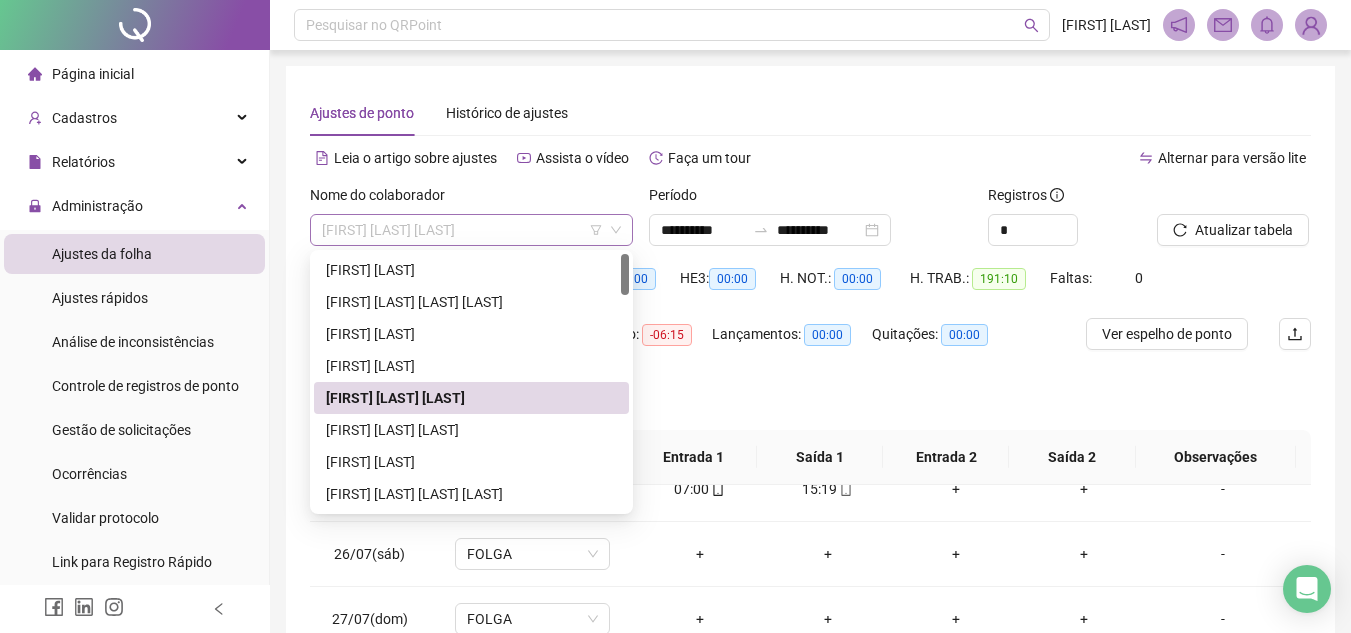 click on "[FIRST] [LAST] [LAST]" at bounding box center (471, 230) 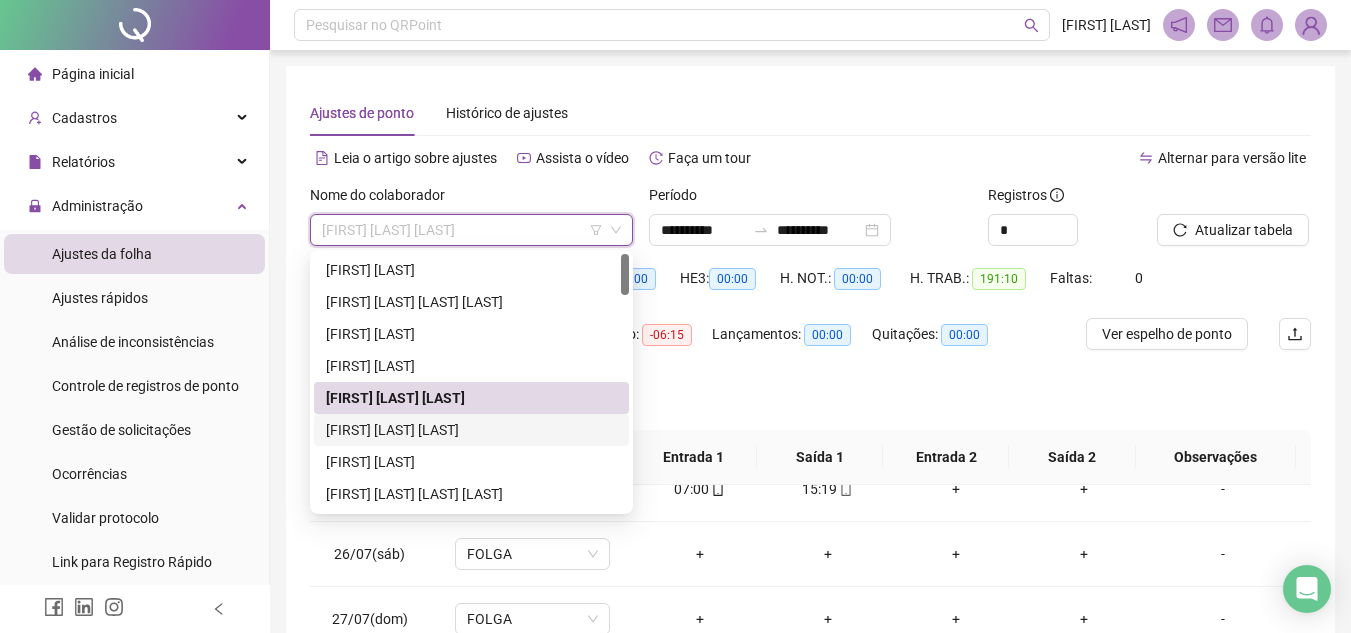 click on "[FIRST] [LAST] [LAST]" at bounding box center (471, 430) 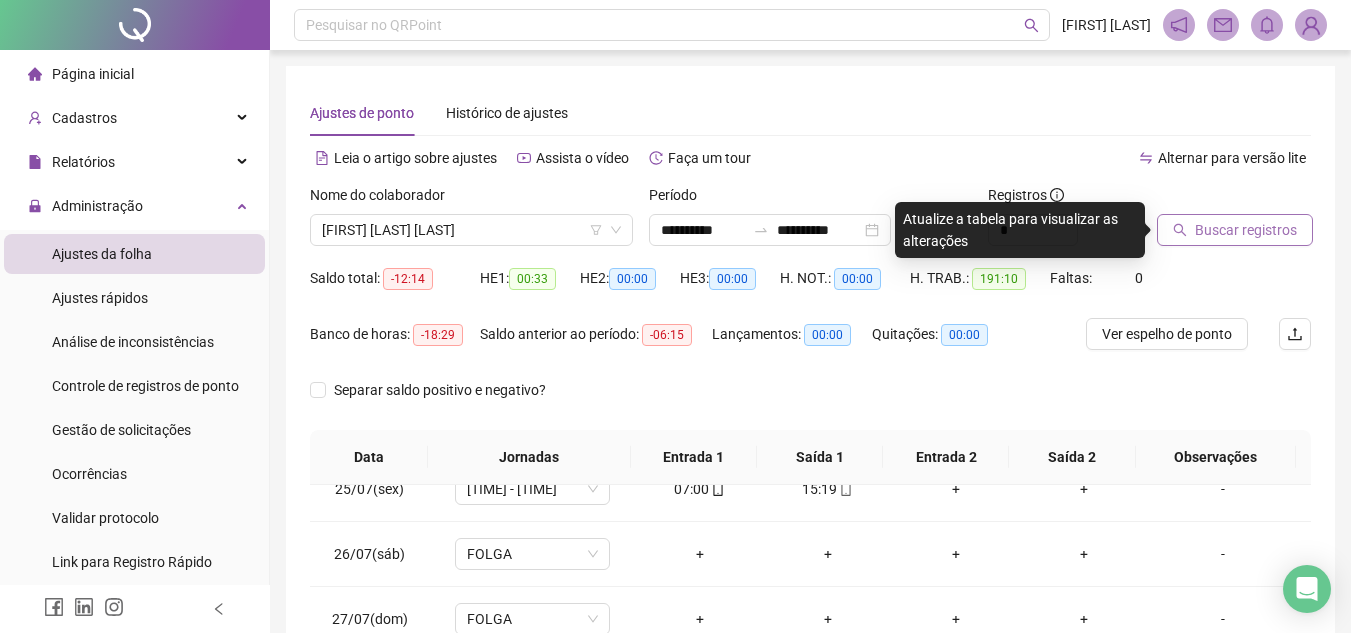click on "Buscar registros" at bounding box center [1246, 230] 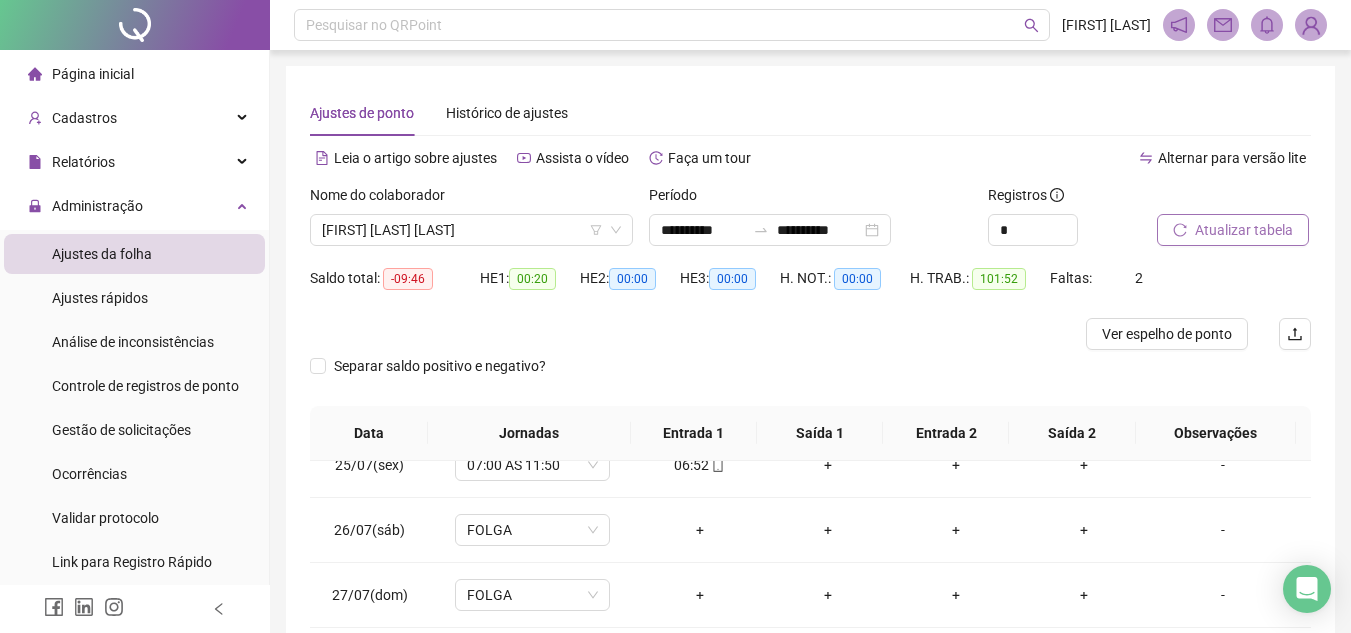 click on "Atualizar tabela" at bounding box center [1244, 230] 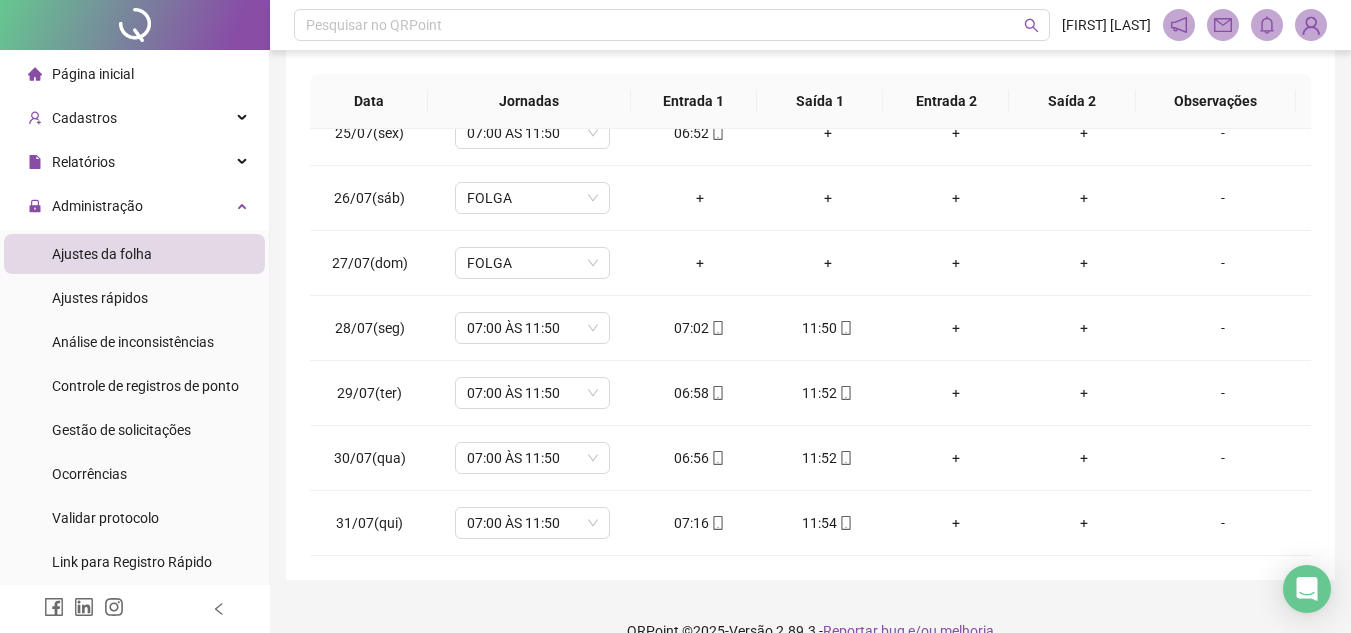 scroll, scrollTop: 365, scrollLeft: 0, axis: vertical 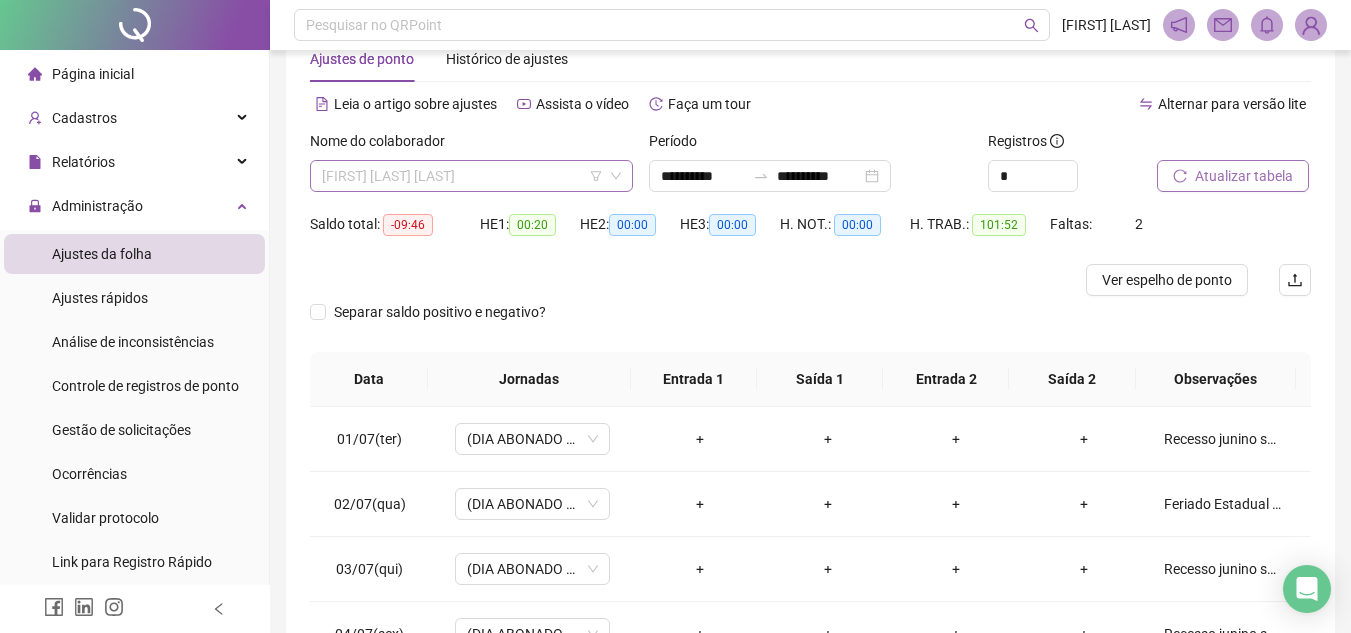 click on "[FIRST] [LAST] [LAST]" at bounding box center (471, 176) 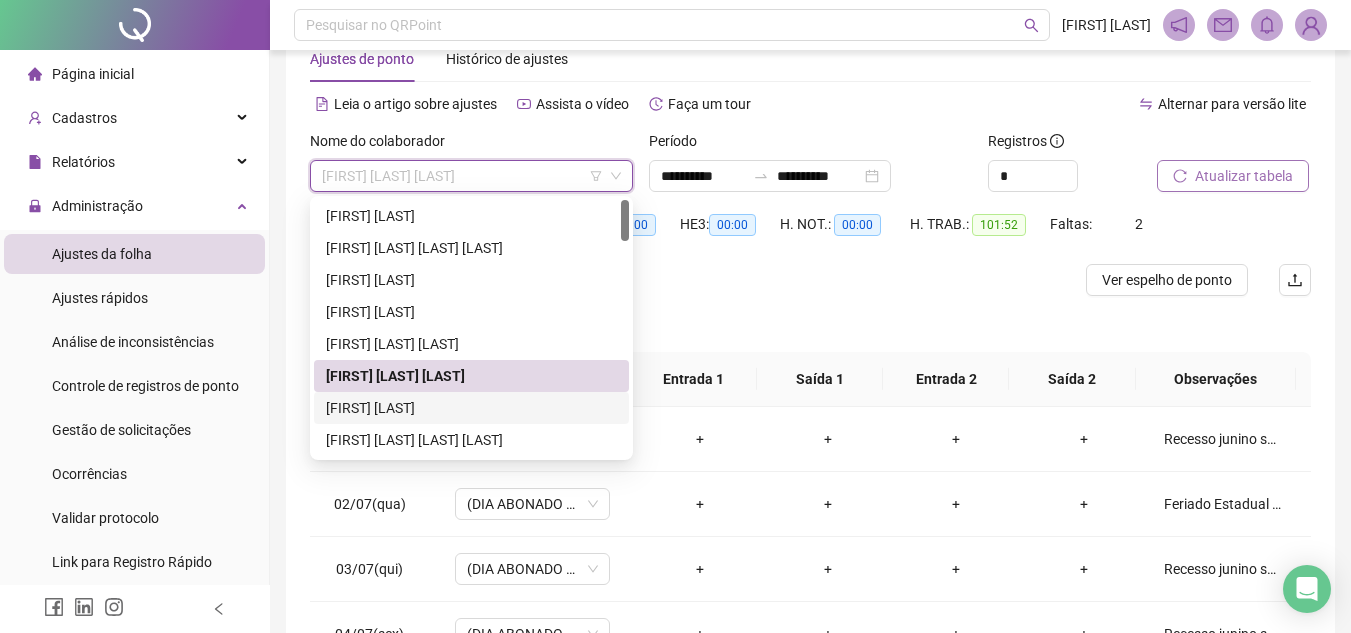 click on "[FIRST] [LAST]" at bounding box center (471, 408) 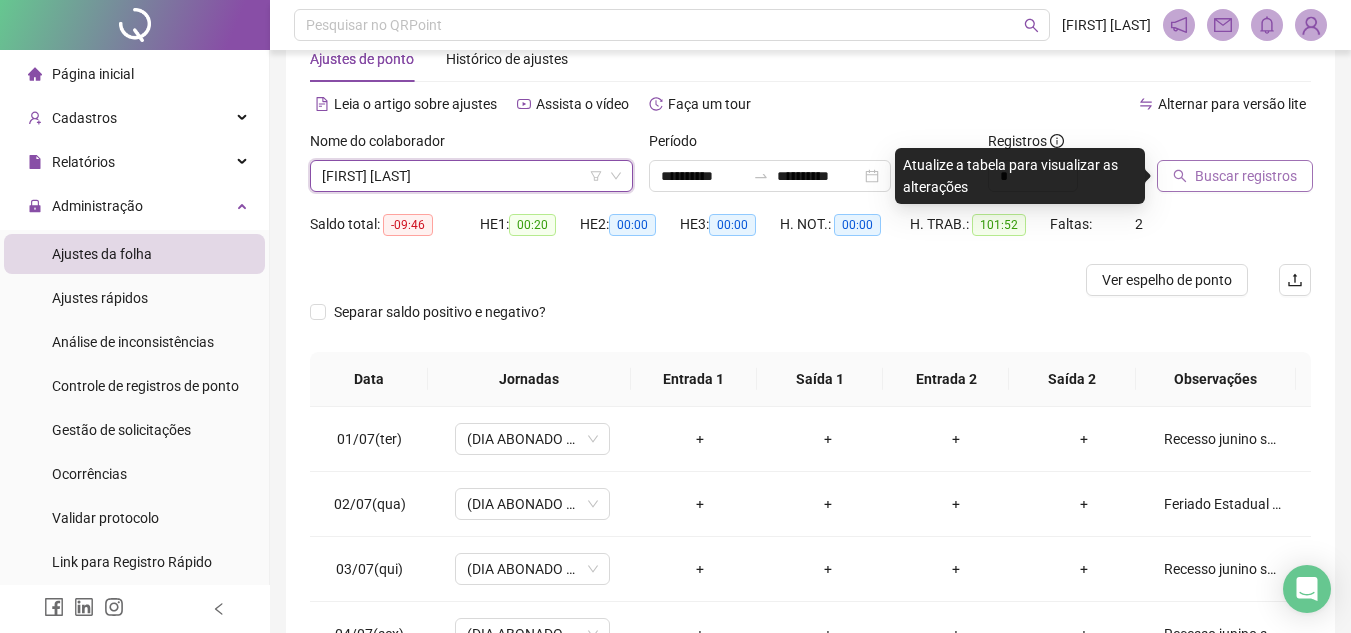 click on "Buscar registros" at bounding box center [1246, 176] 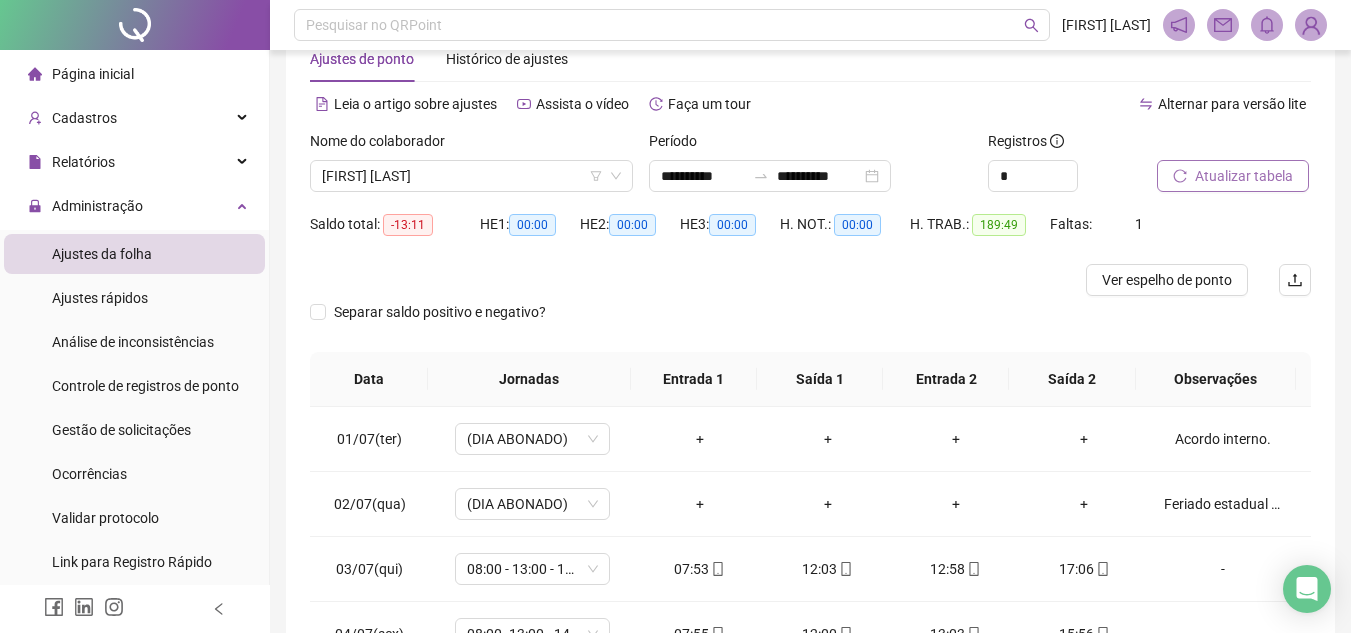 click on "Atualizar tabela" at bounding box center [1244, 176] 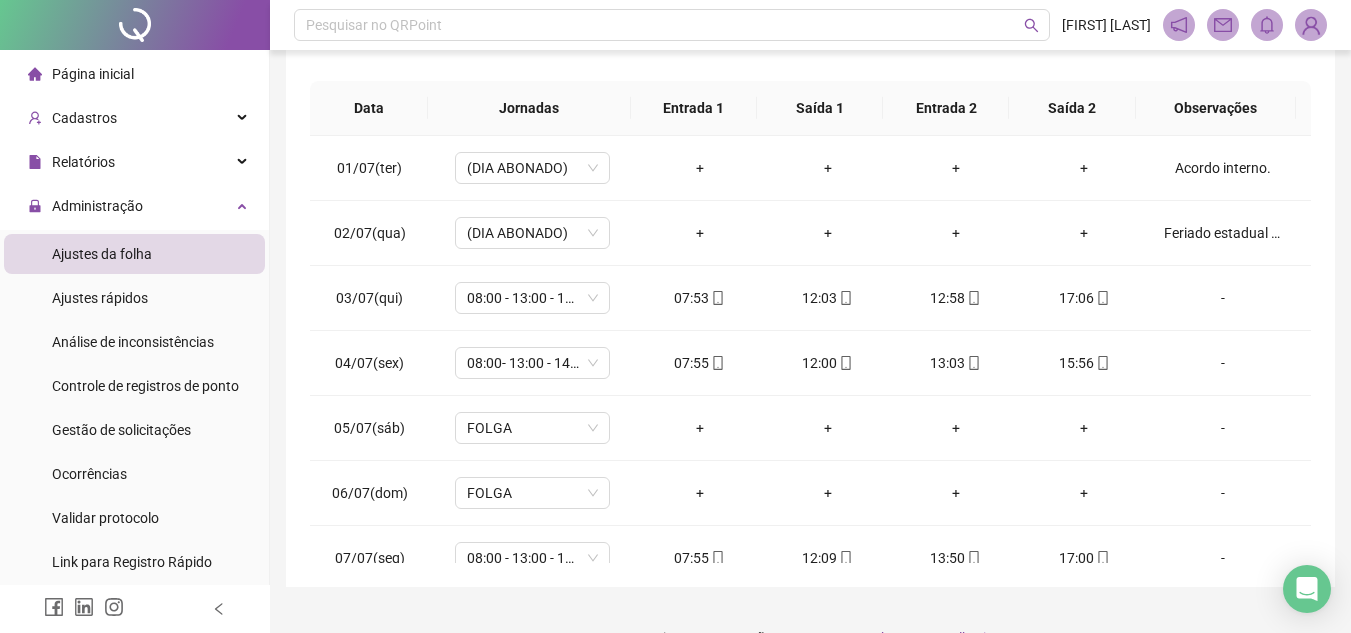 scroll, scrollTop: 365, scrollLeft: 0, axis: vertical 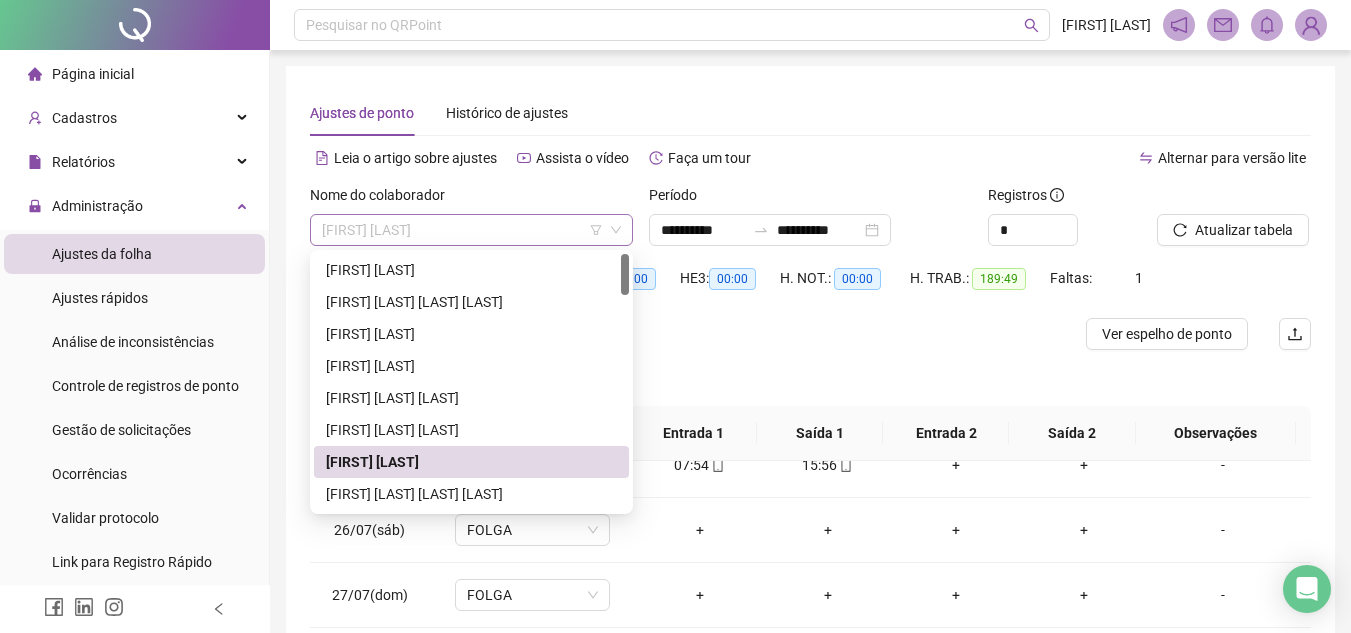 click on "[FIRST] [LAST]" at bounding box center (471, 230) 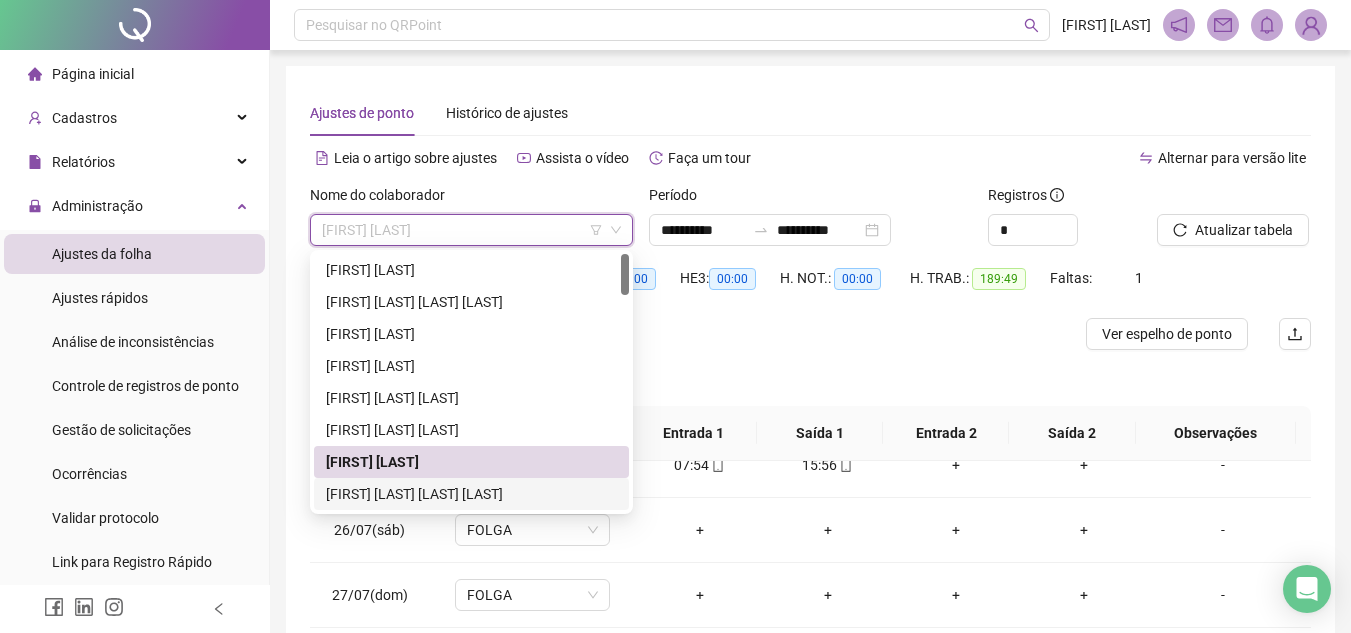 click on "[FIRST] [LAST] [LAST] [LAST]" at bounding box center [471, 494] 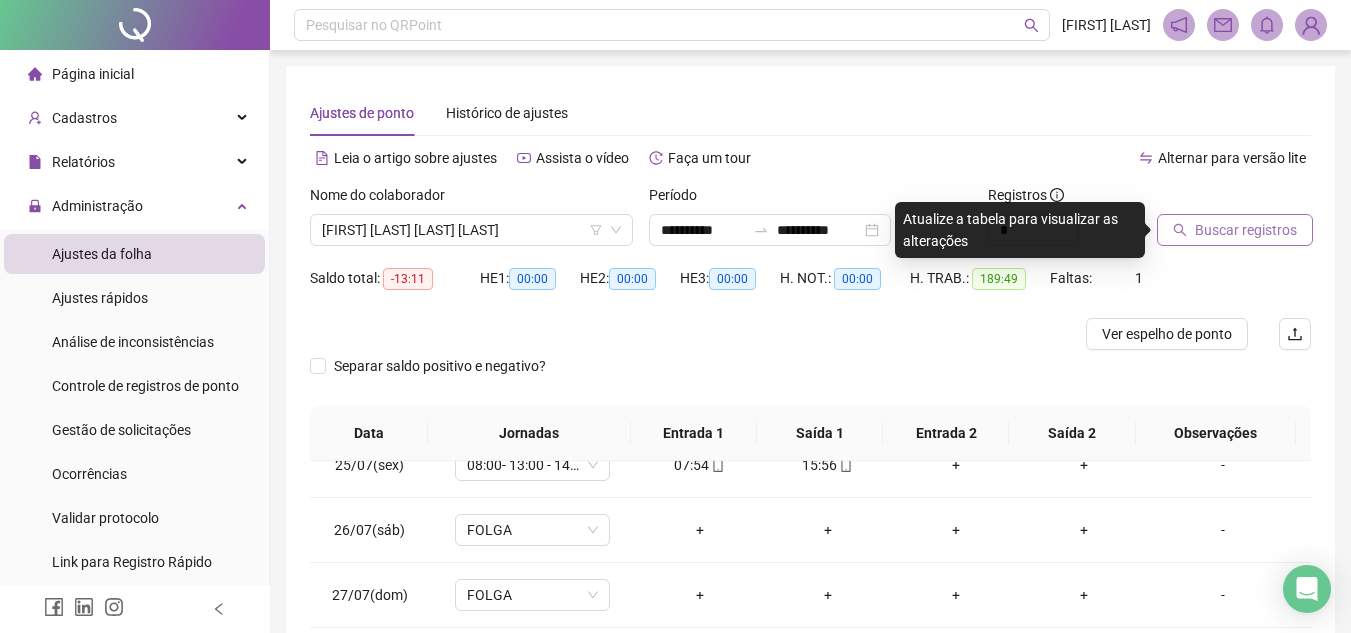 click on "Buscar registros" at bounding box center (1246, 230) 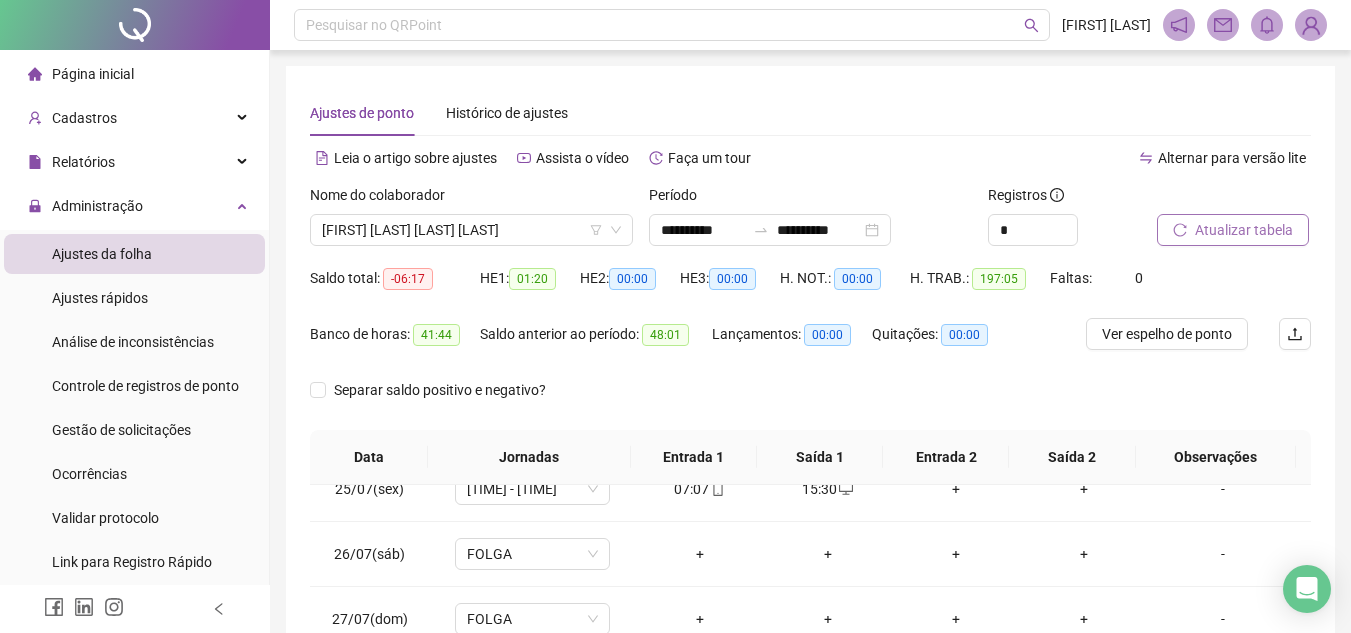 click on "Atualizar tabela" at bounding box center (1244, 230) 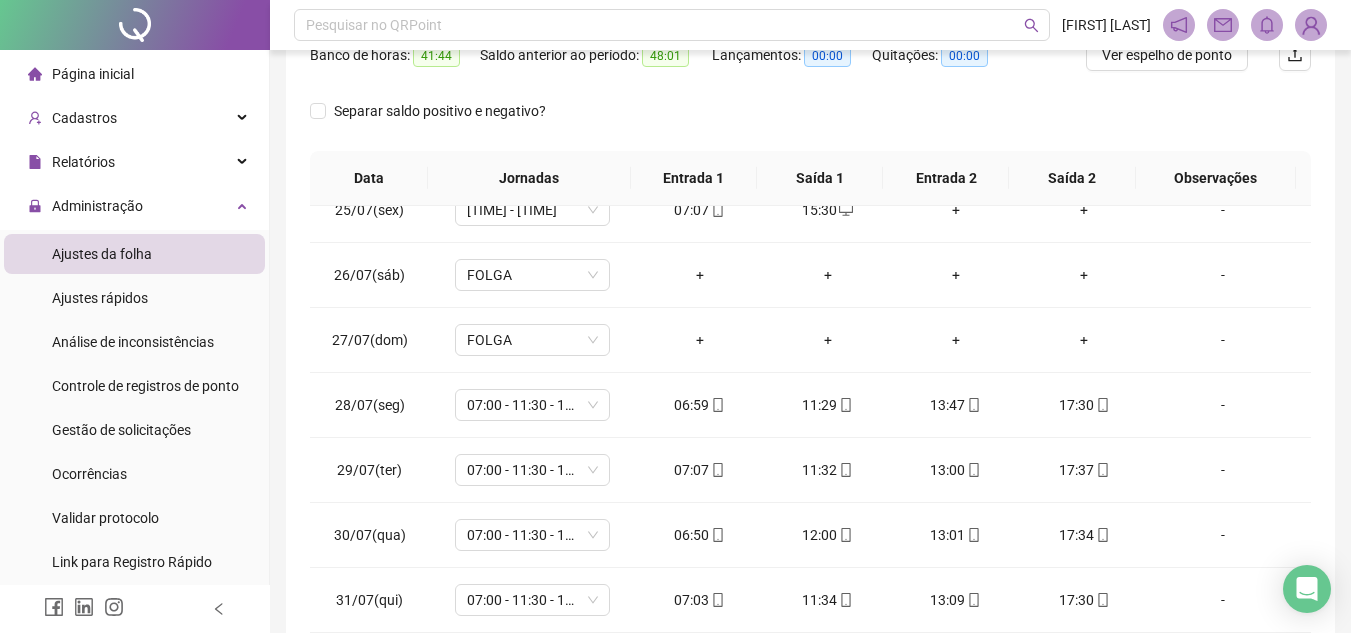 scroll, scrollTop: 389, scrollLeft: 0, axis: vertical 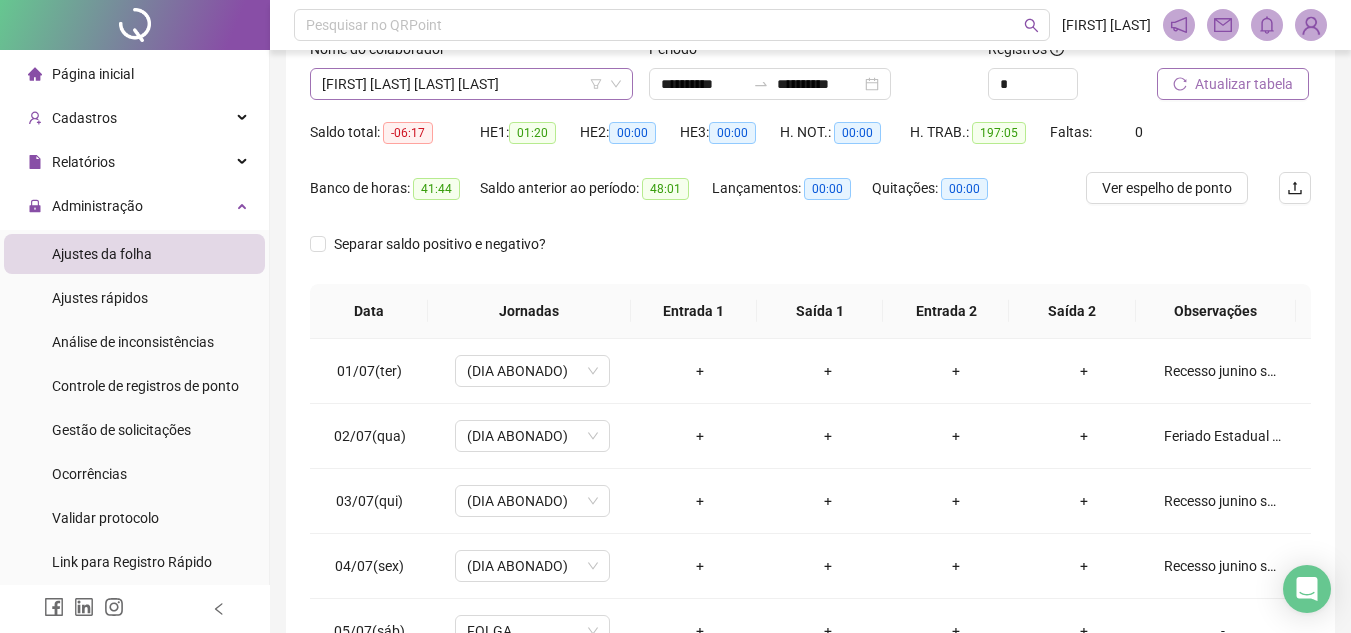click on "[FIRST] [LAST] [LAST] [LAST]" at bounding box center (471, 84) 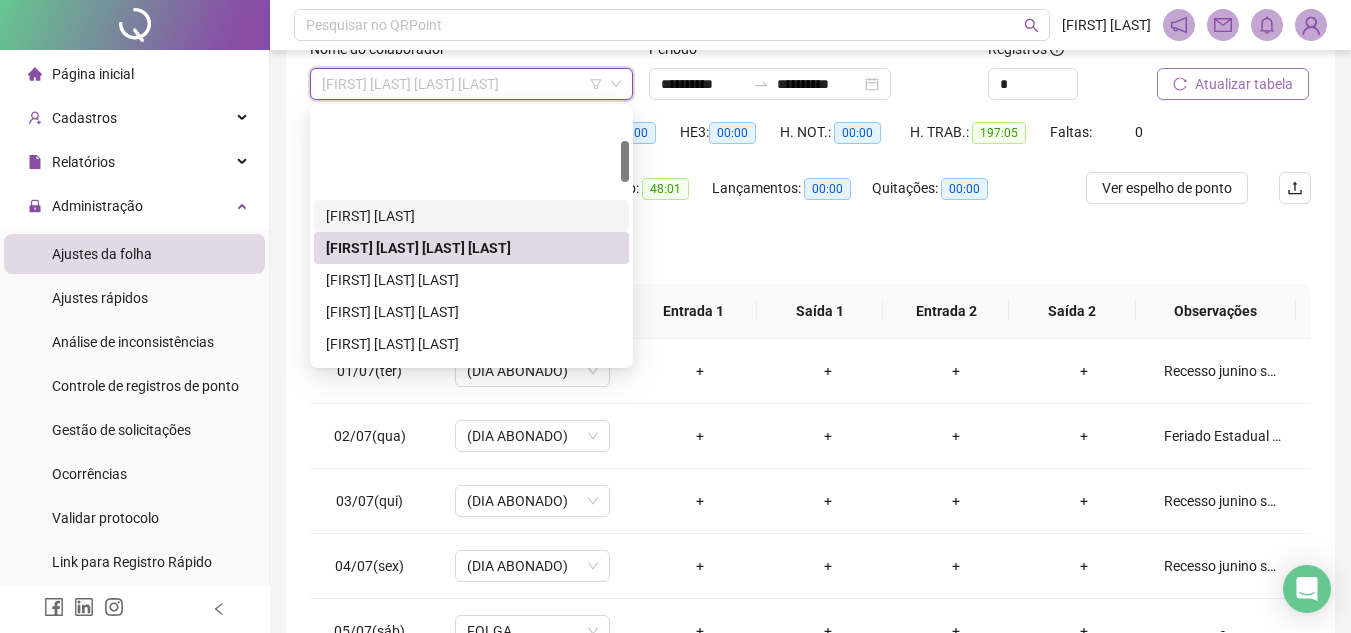 scroll, scrollTop: 200, scrollLeft: 0, axis: vertical 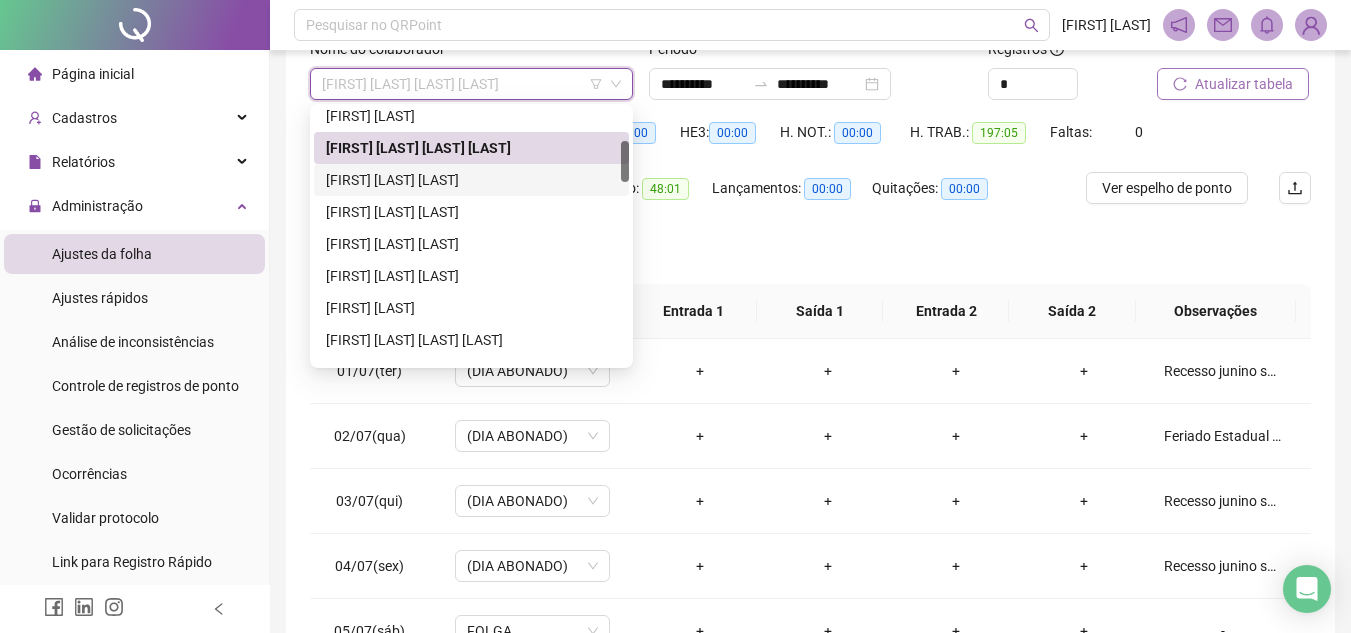 click on "[FIRST] [LAST] [LAST]" at bounding box center (471, 180) 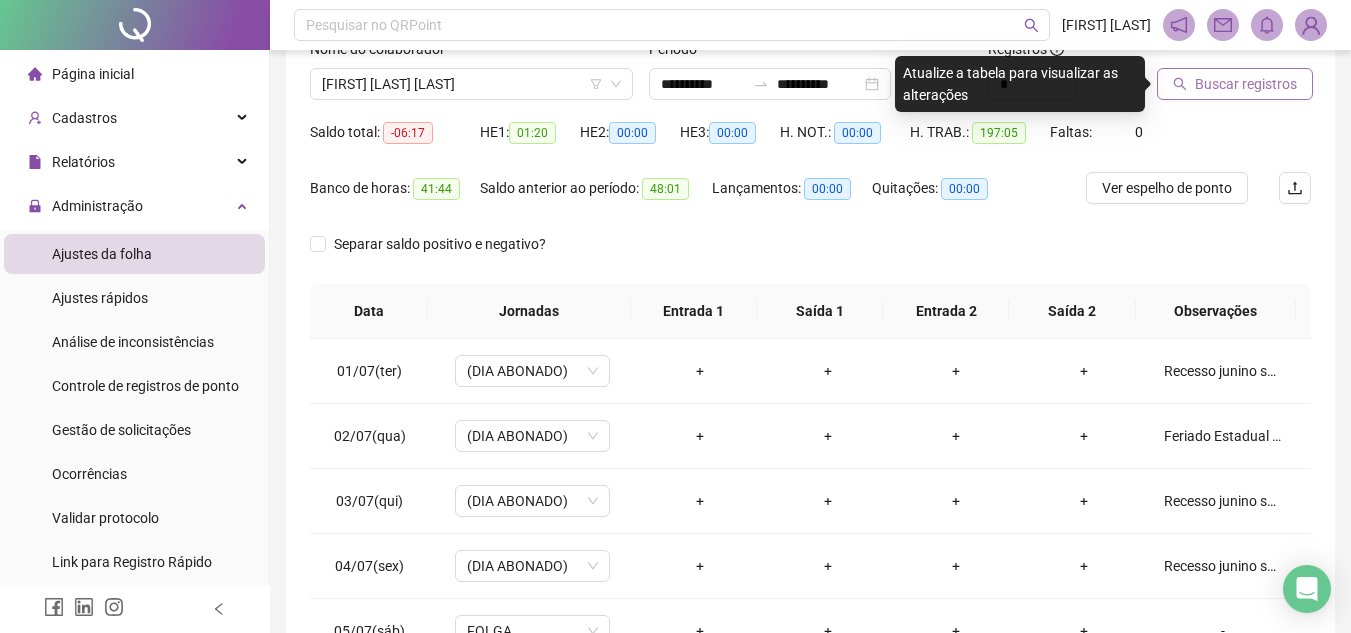 click on "Buscar registros" at bounding box center [1235, 84] 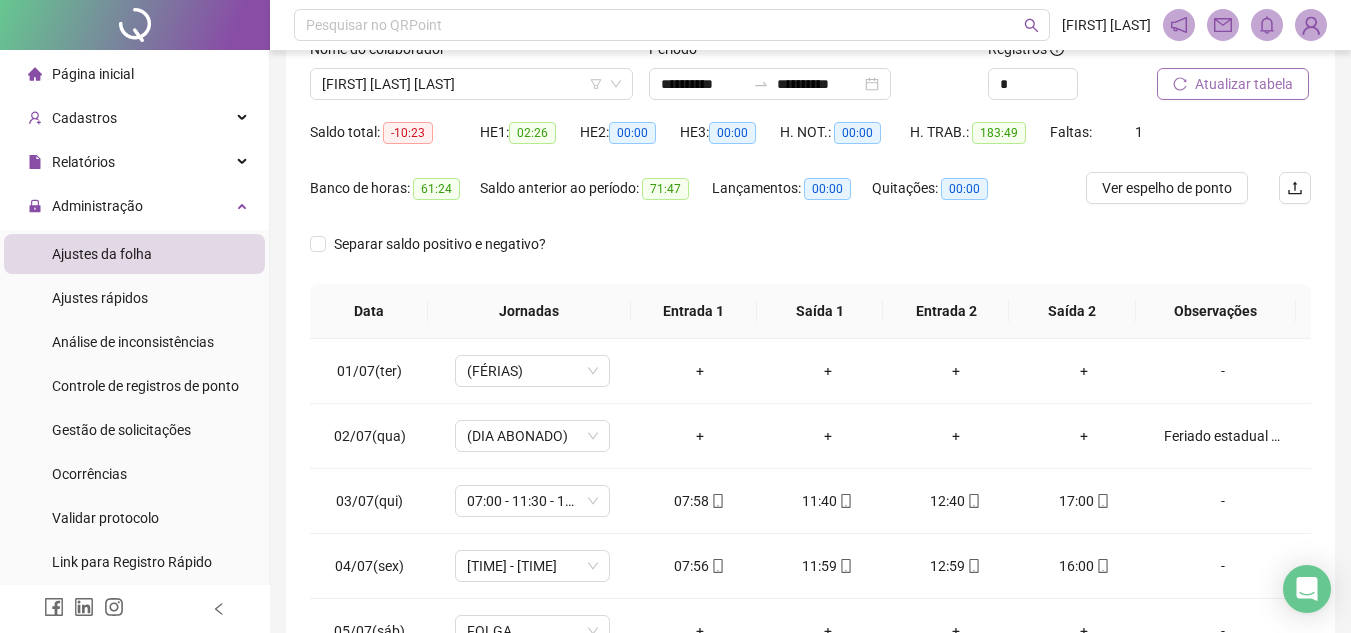 click on "Atualizar tabela" at bounding box center (1244, 84) 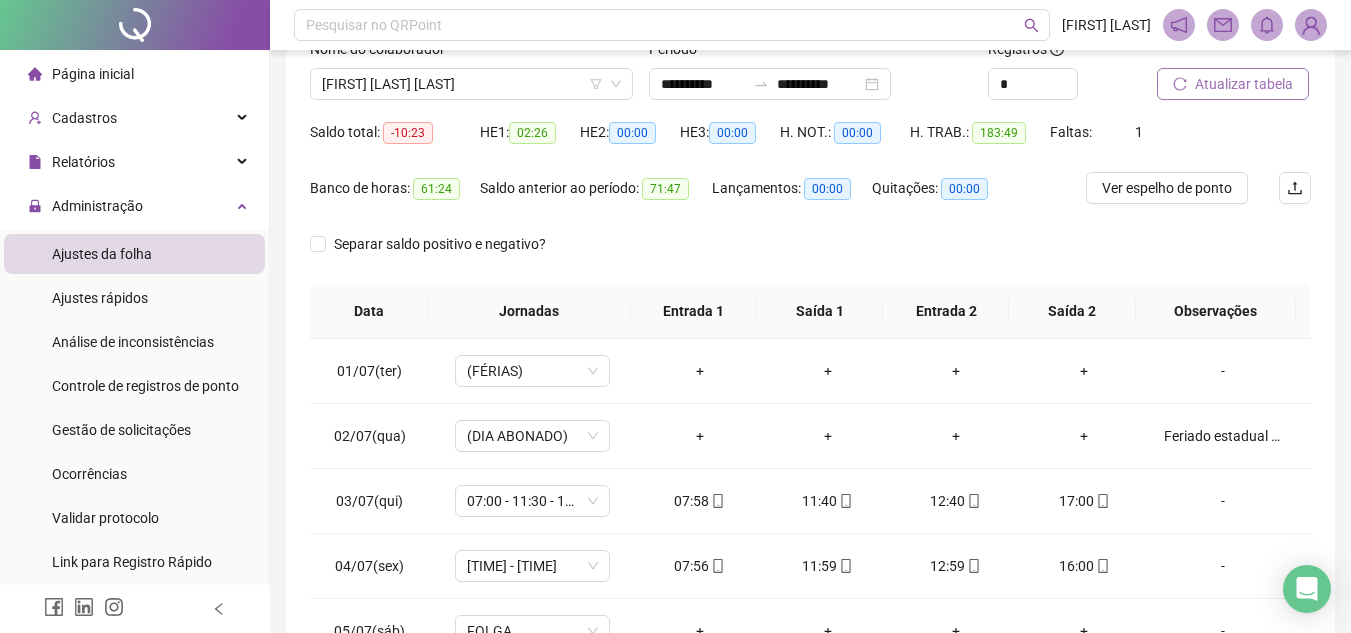 click on "Atualizar tabela" at bounding box center (1244, 84) 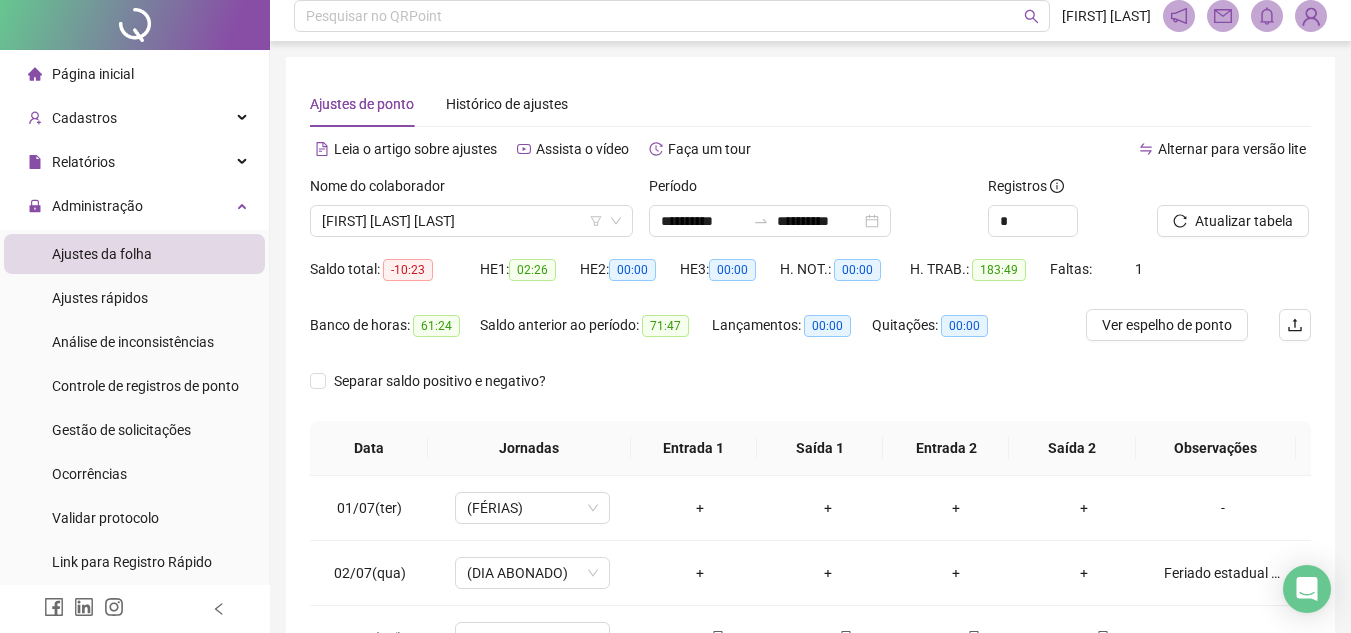 scroll, scrollTop: 0, scrollLeft: 0, axis: both 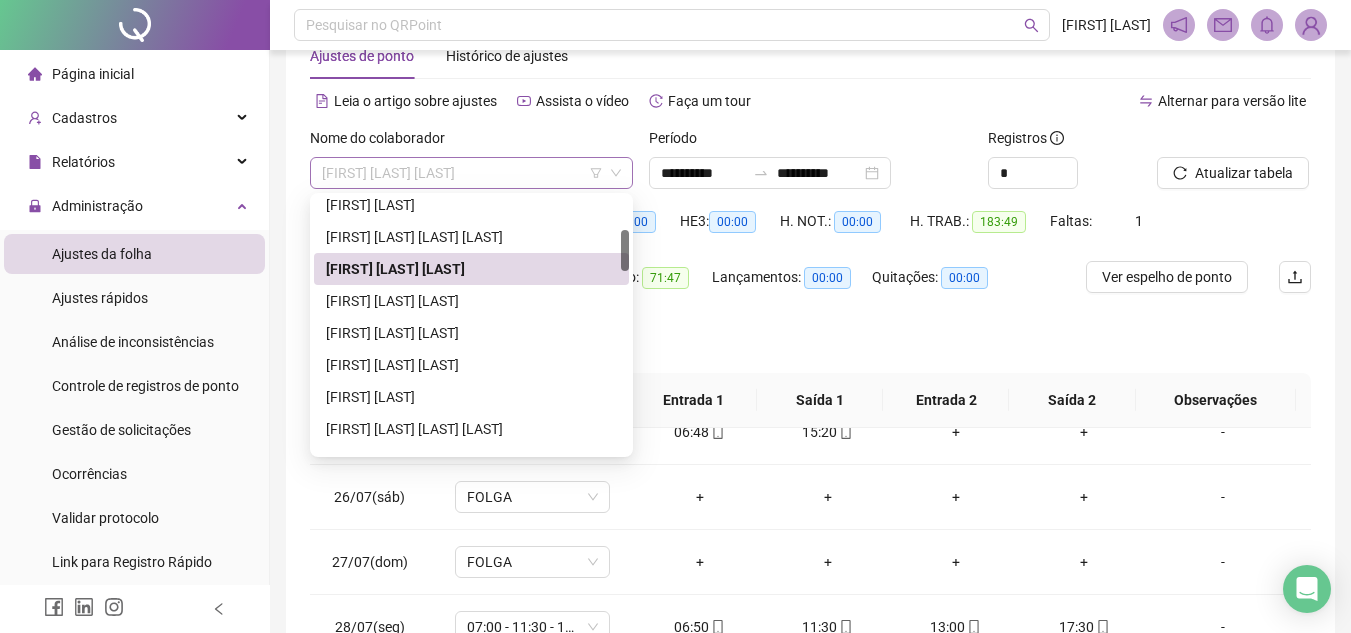 click on "[FIRST] [LAST] [LAST]" at bounding box center [471, 173] 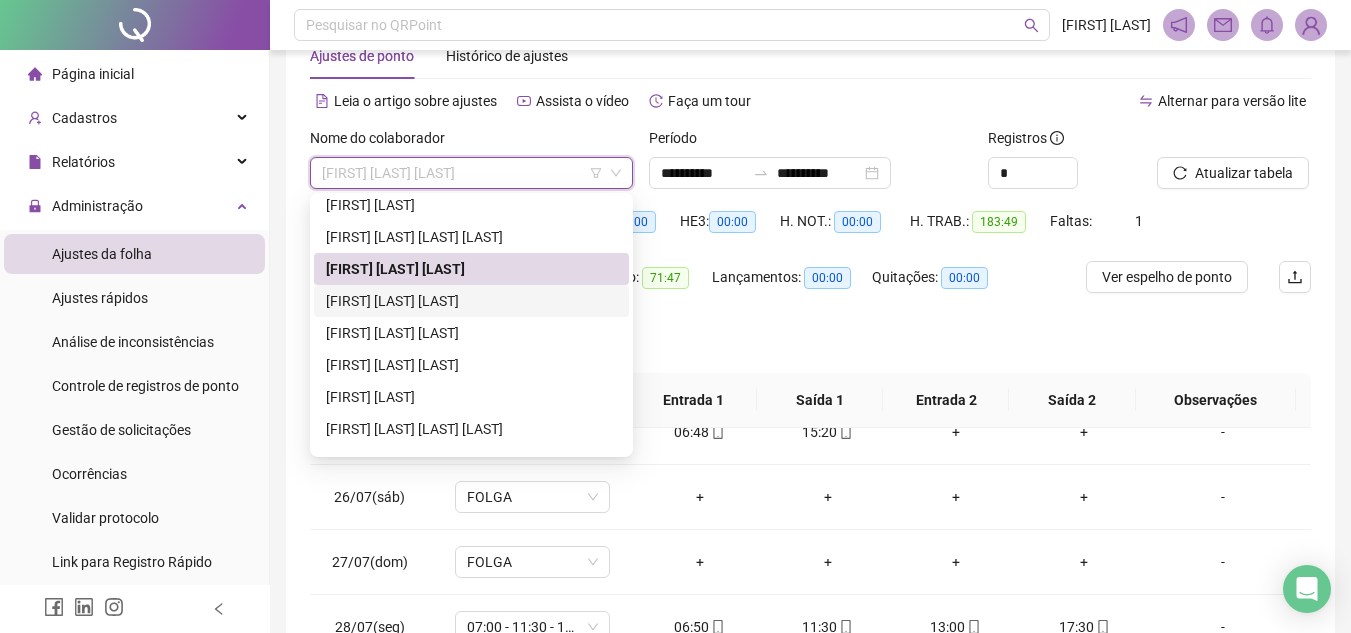 click on "[FIRST] [LAST] [LAST]" at bounding box center [471, 301] 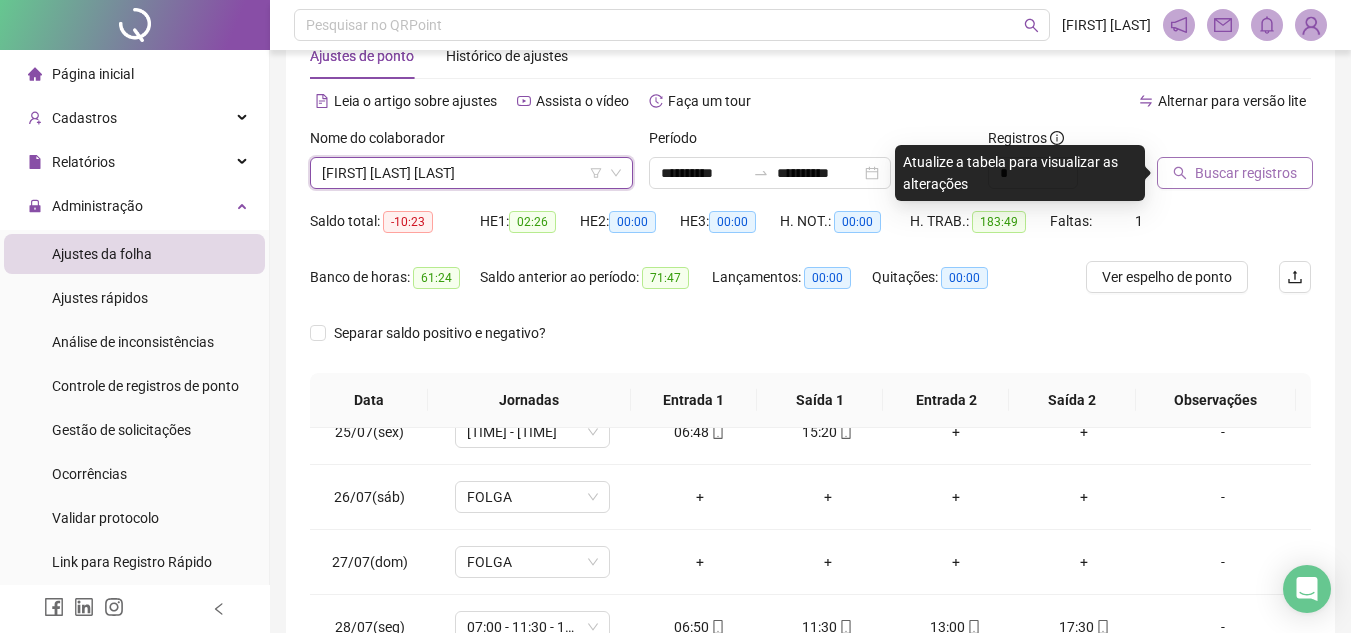 click on "Buscar registros" at bounding box center [1246, 173] 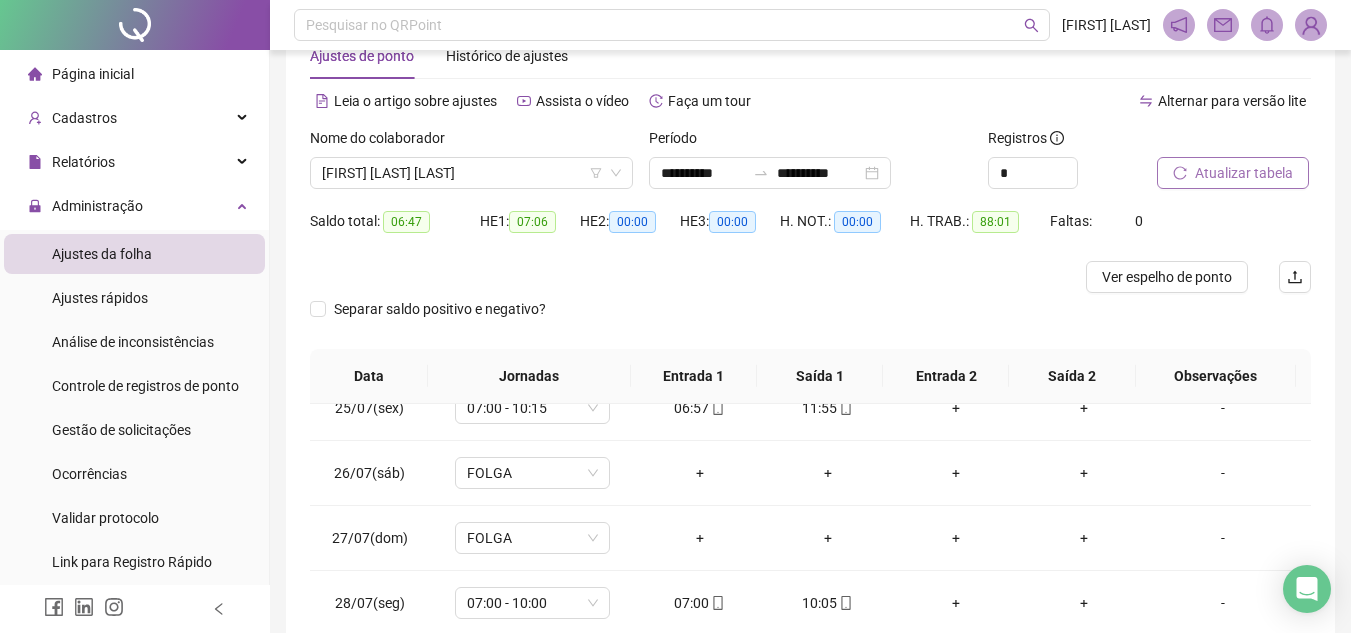 click on "Atualizar tabela" at bounding box center (1244, 173) 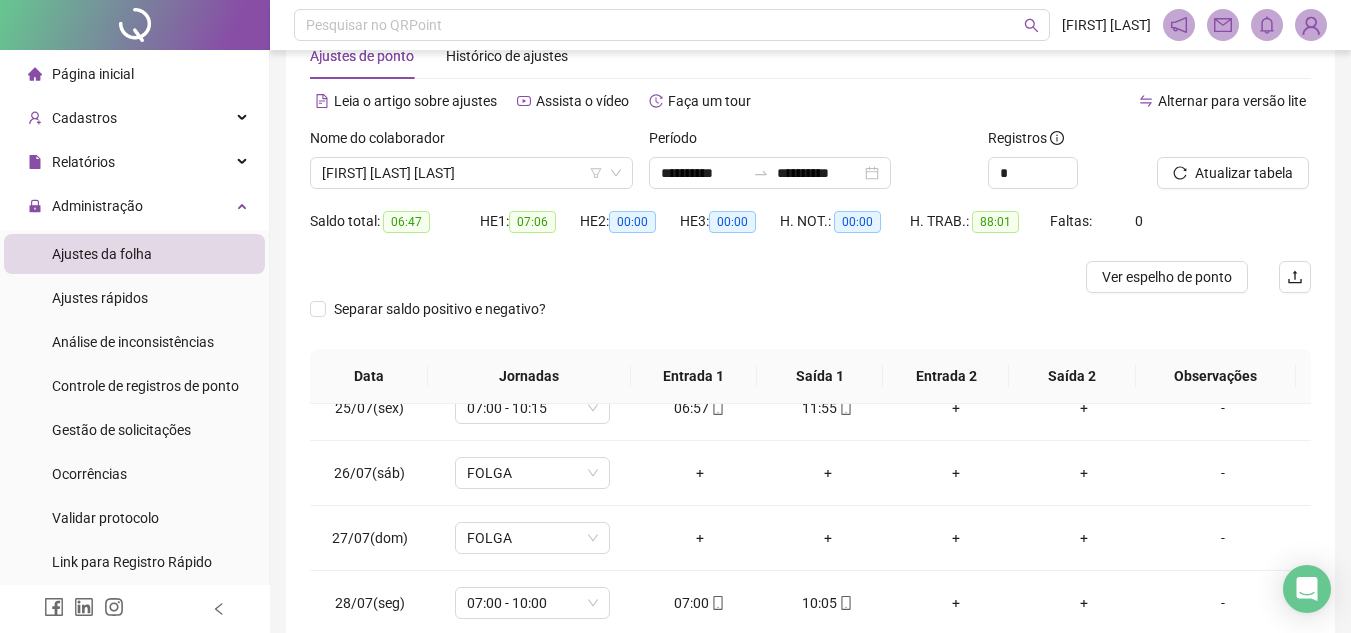 click on "Atualizar tabela" at bounding box center (1244, 173) 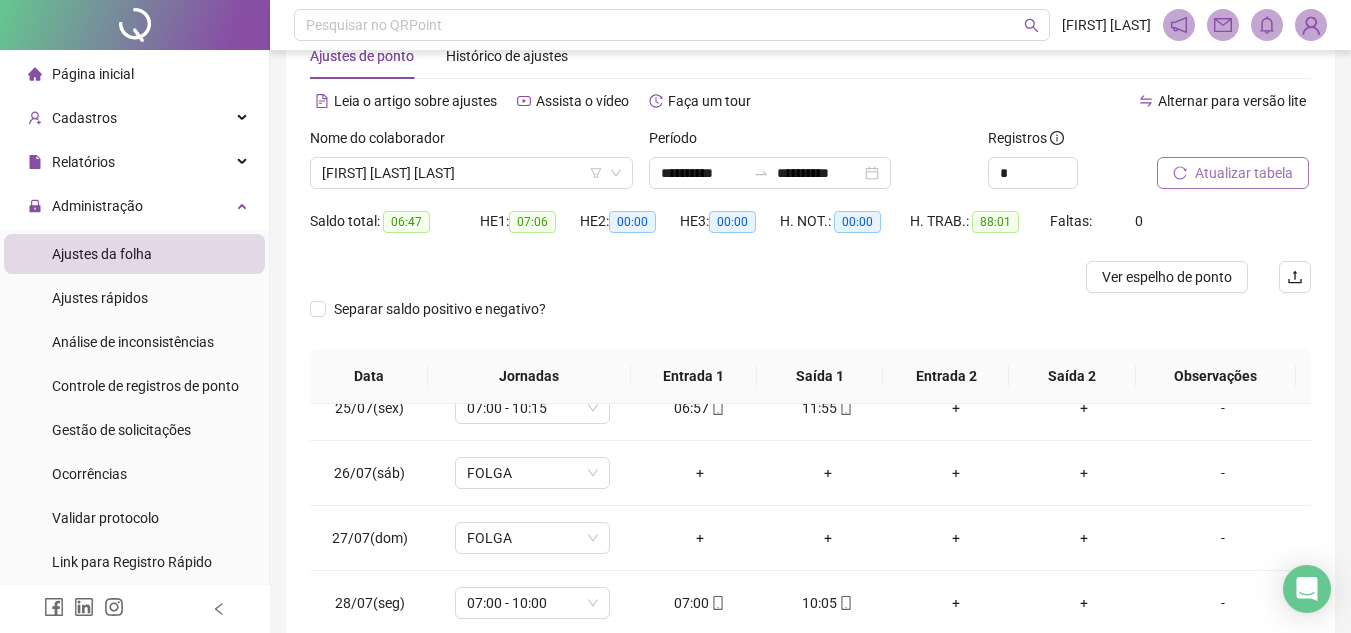 click on "Atualizar tabela" at bounding box center (1233, 173) 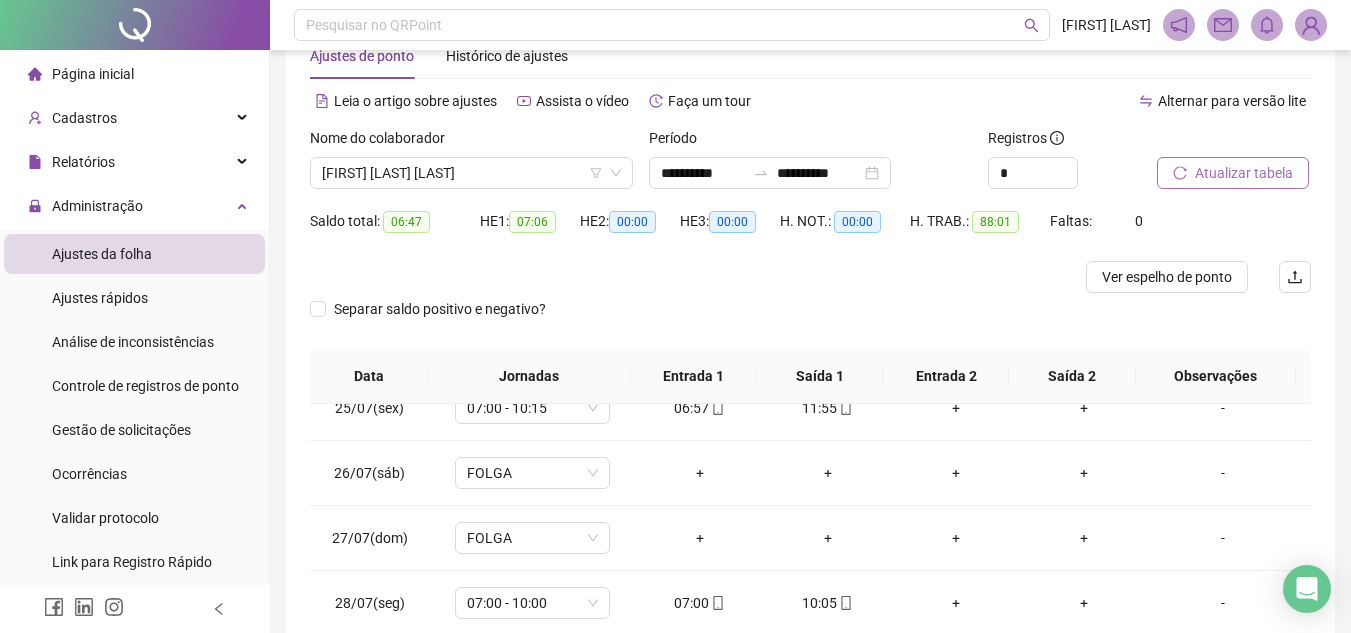 click on "Atualizar tabela" at bounding box center [1244, 173] 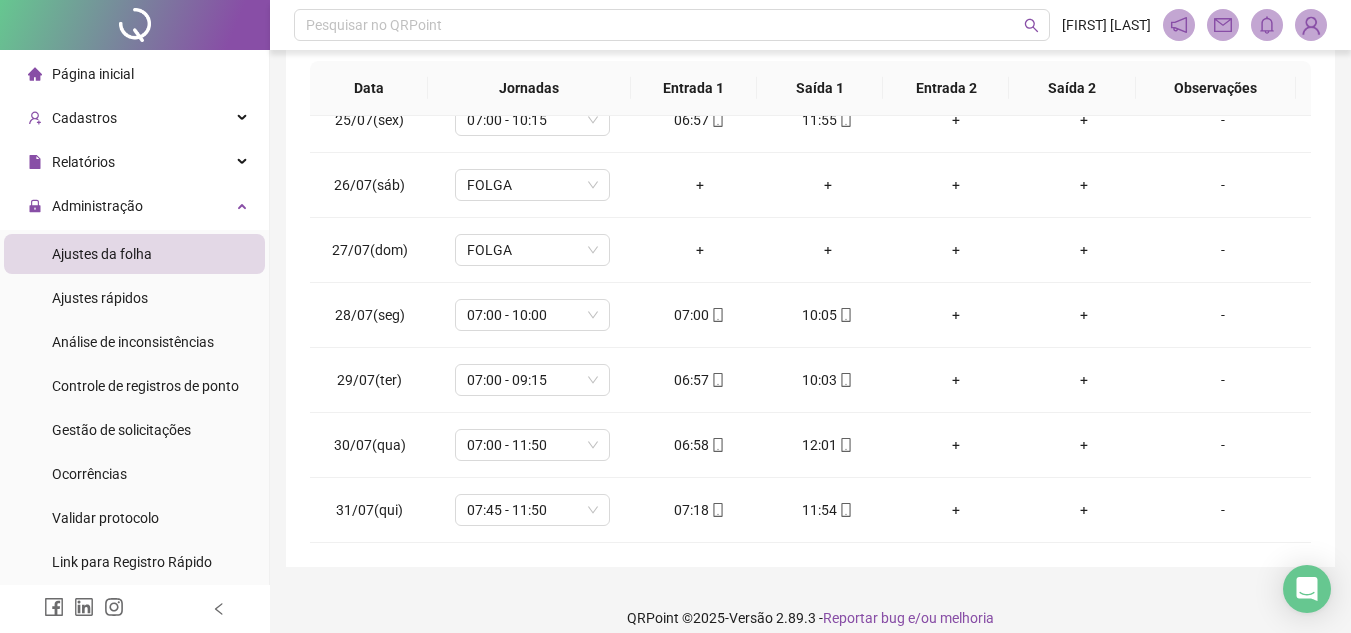 scroll, scrollTop: 365, scrollLeft: 0, axis: vertical 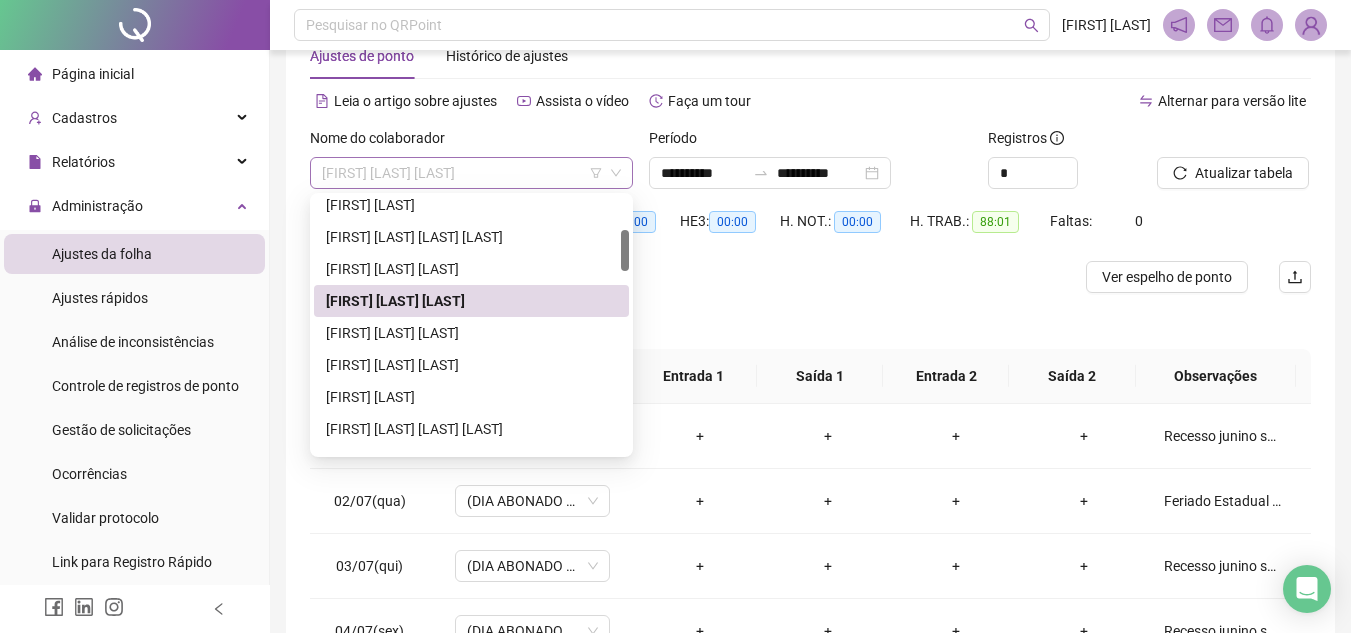 click on "[FIRST] [LAST] [LAST]" at bounding box center [471, 173] 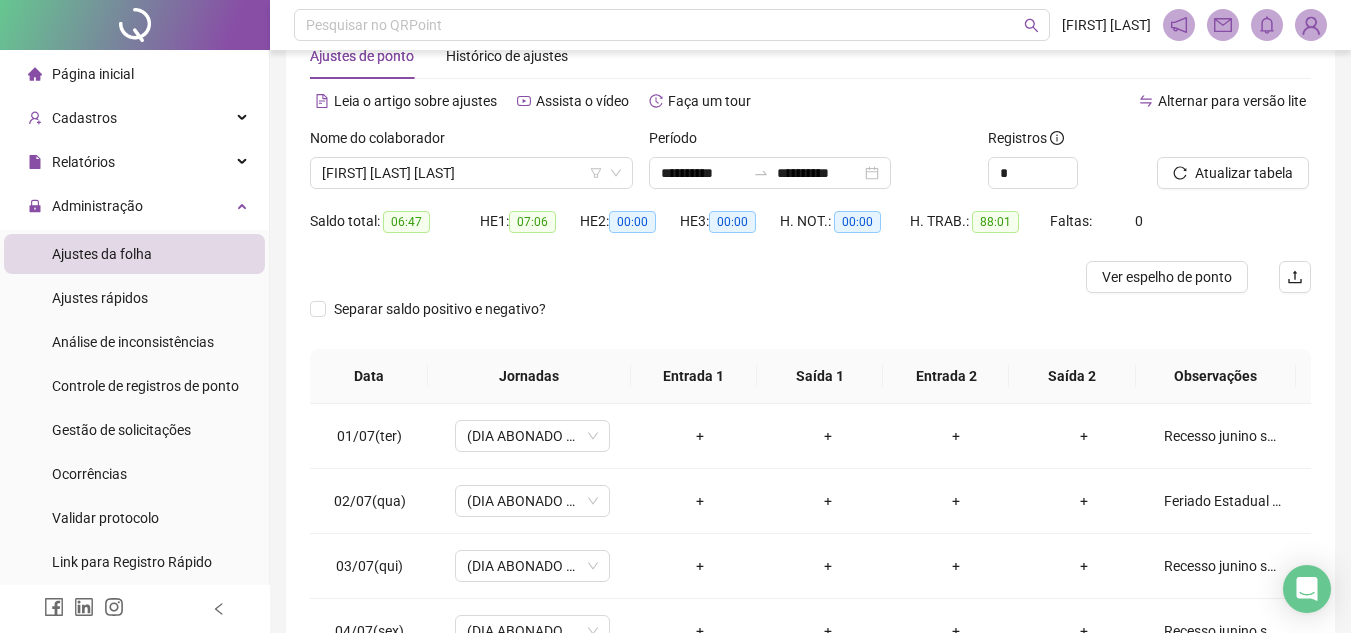 click on "Separar saldo positivo e negativo?" at bounding box center (810, 321) 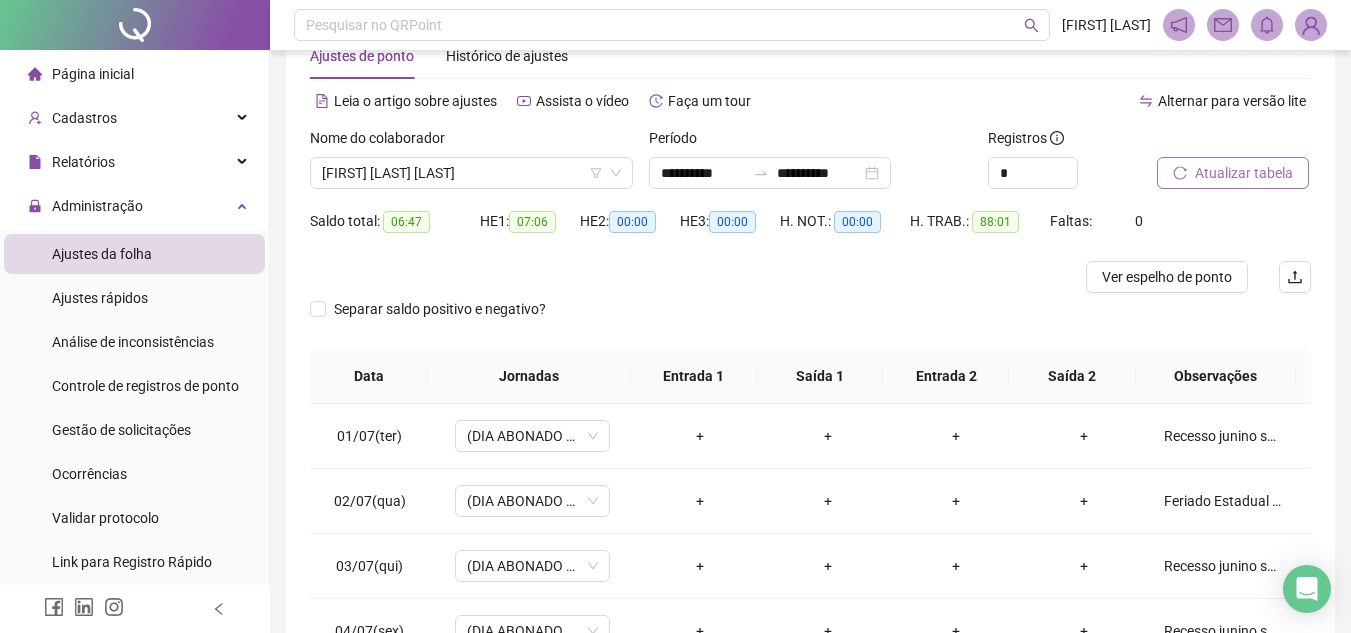 click on "Atualizar tabela" at bounding box center (1244, 173) 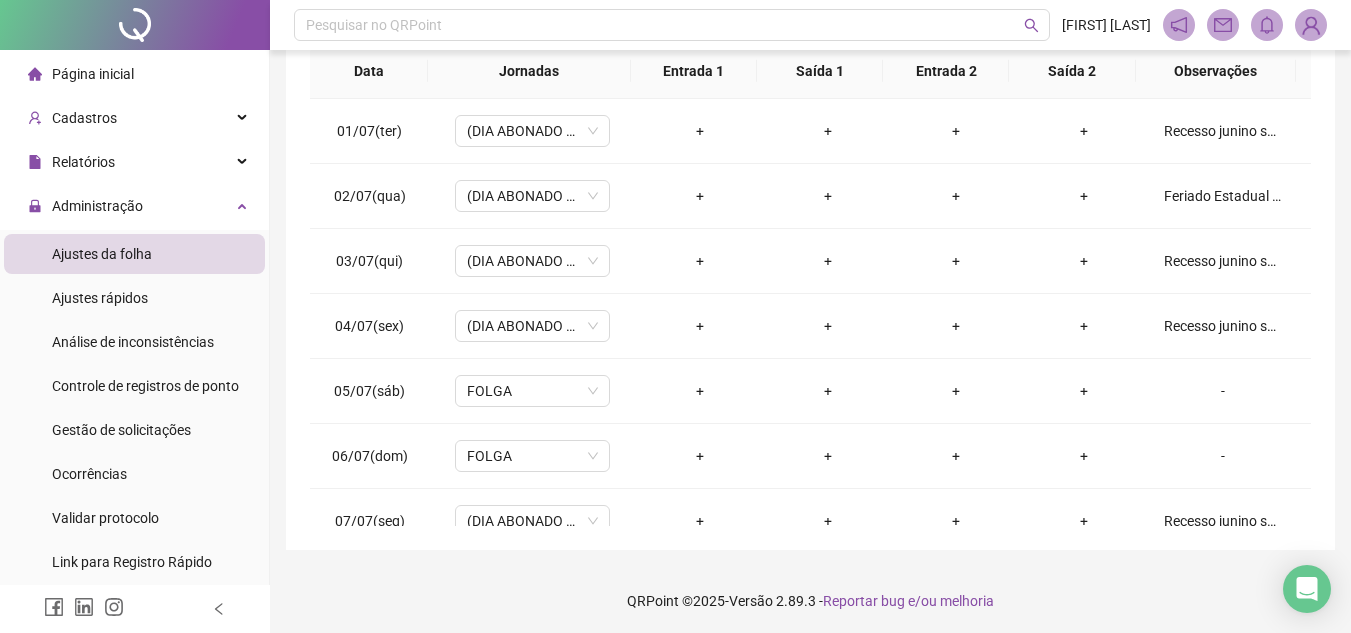 scroll, scrollTop: 365, scrollLeft: 0, axis: vertical 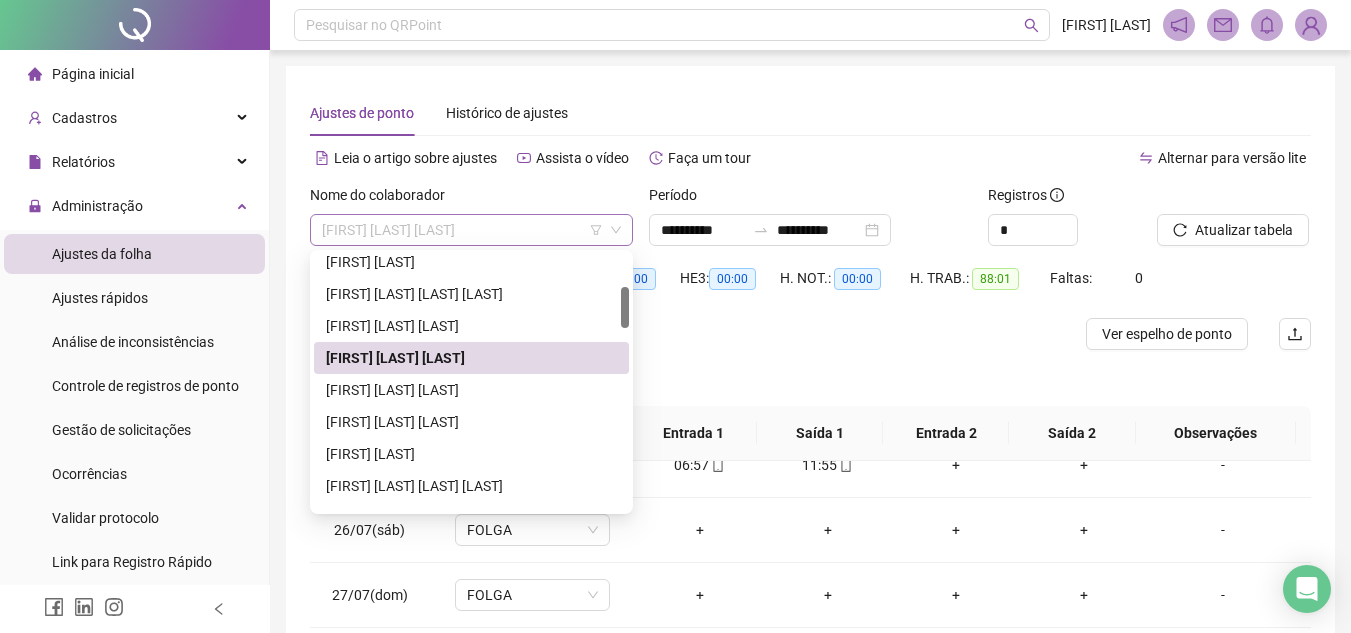 click on "[FIRST] [LAST] [LAST]" at bounding box center (471, 230) 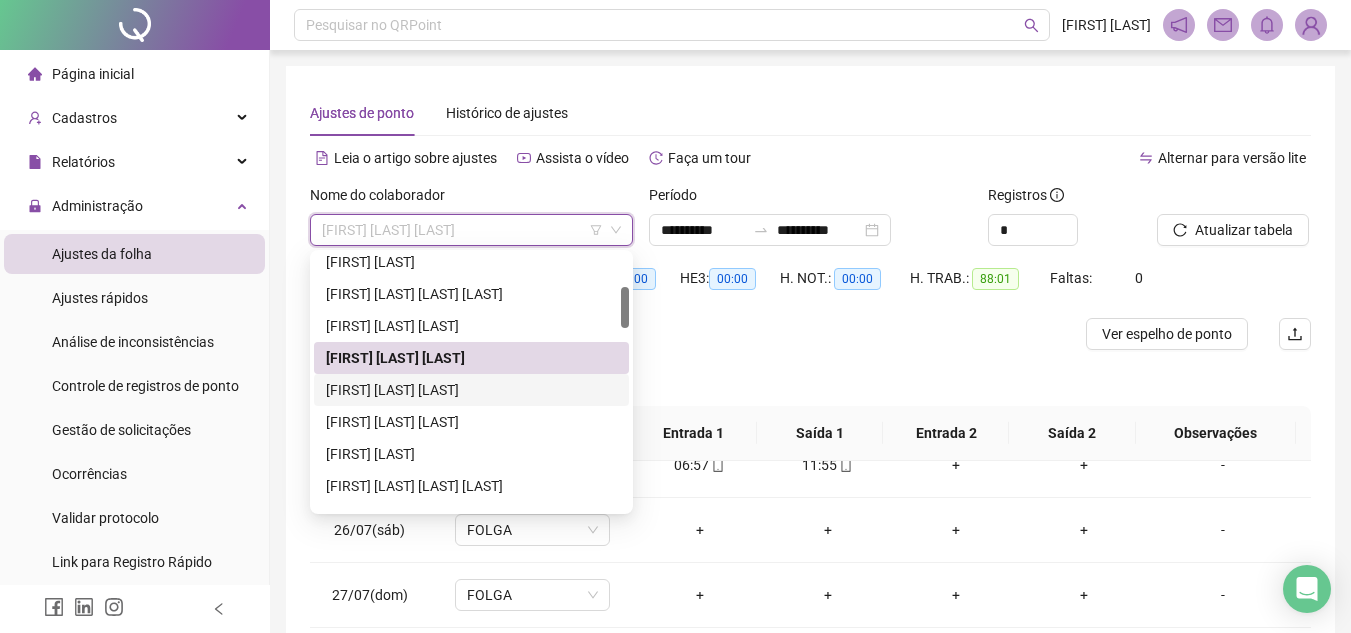 click on "[FIRST] [LAST] [LAST]" at bounding box center [471, 390] 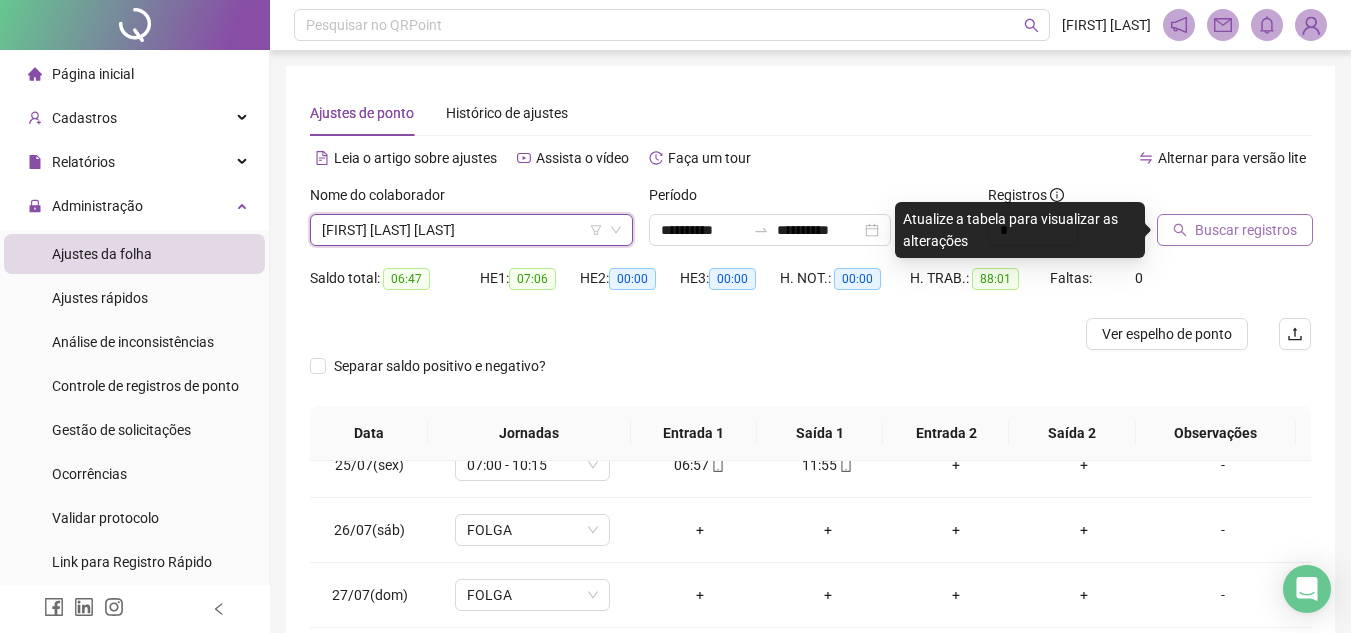 click on "Buscar registros" at bounding box center (1246, 230) 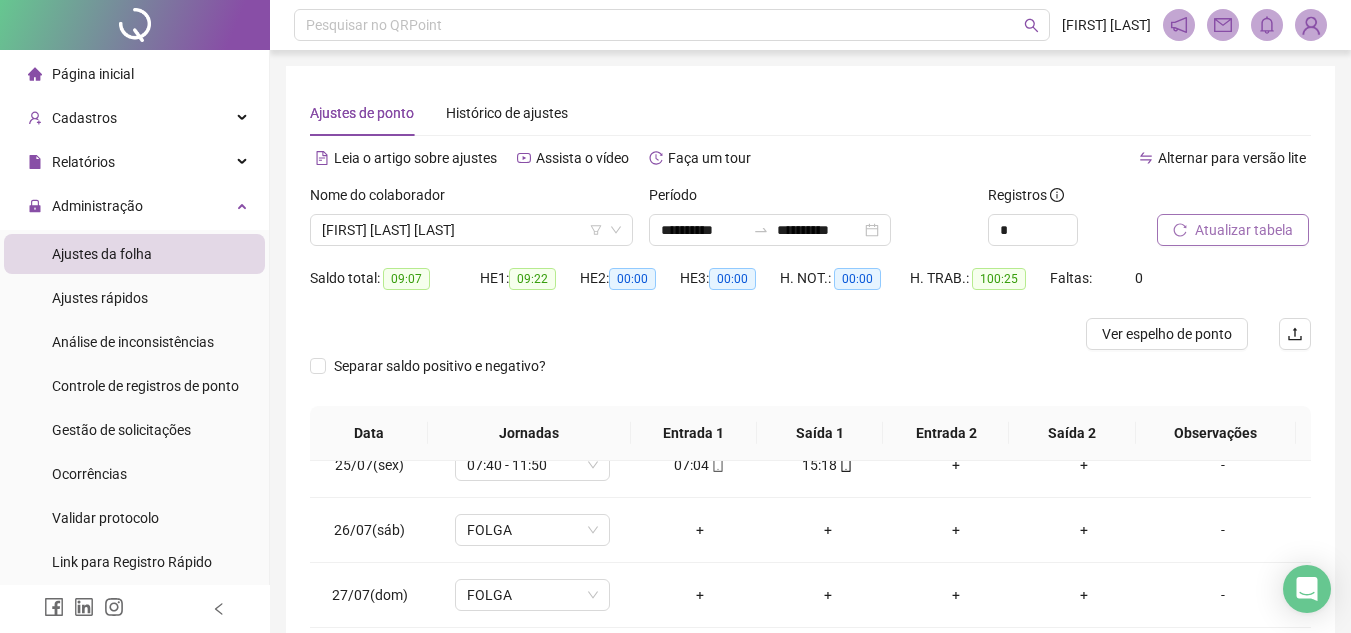 click on "Atualizar tabela" at bounding box center [1244, 230] 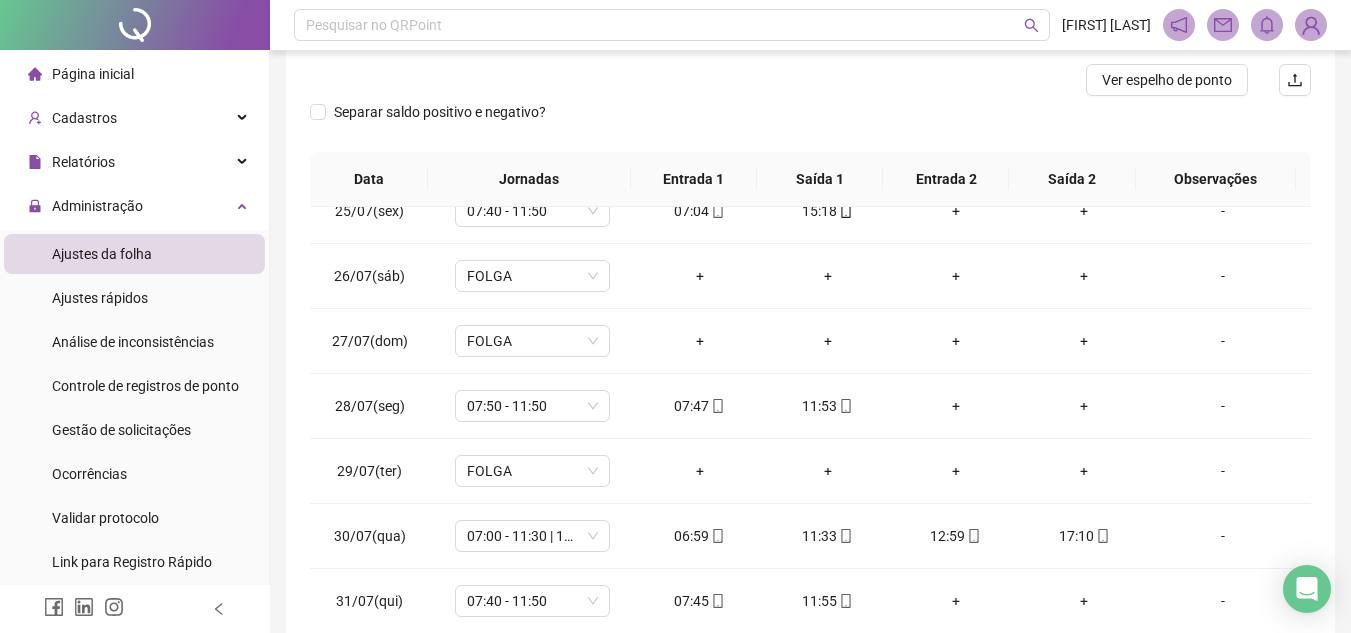 scroll, scrollTop: 365, scrollLeft: 0, axis: vertical 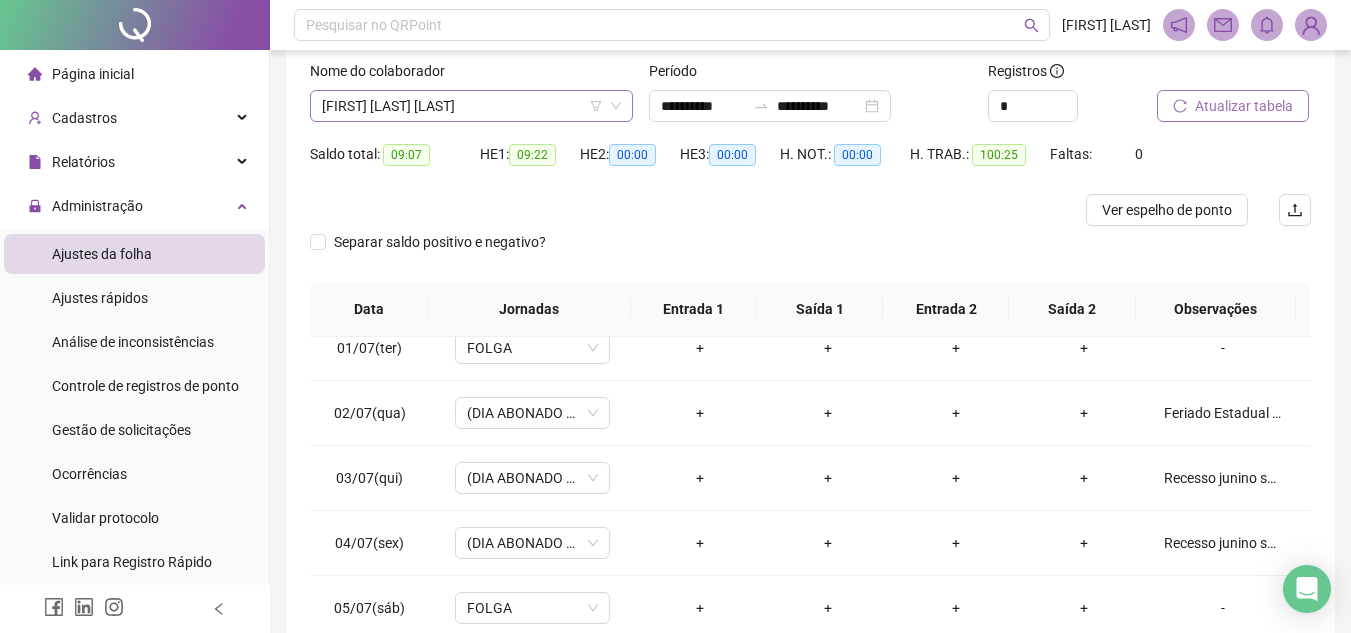 click on "[FIRST] [LAST] [LAST]" at bounding box center (471, 106) 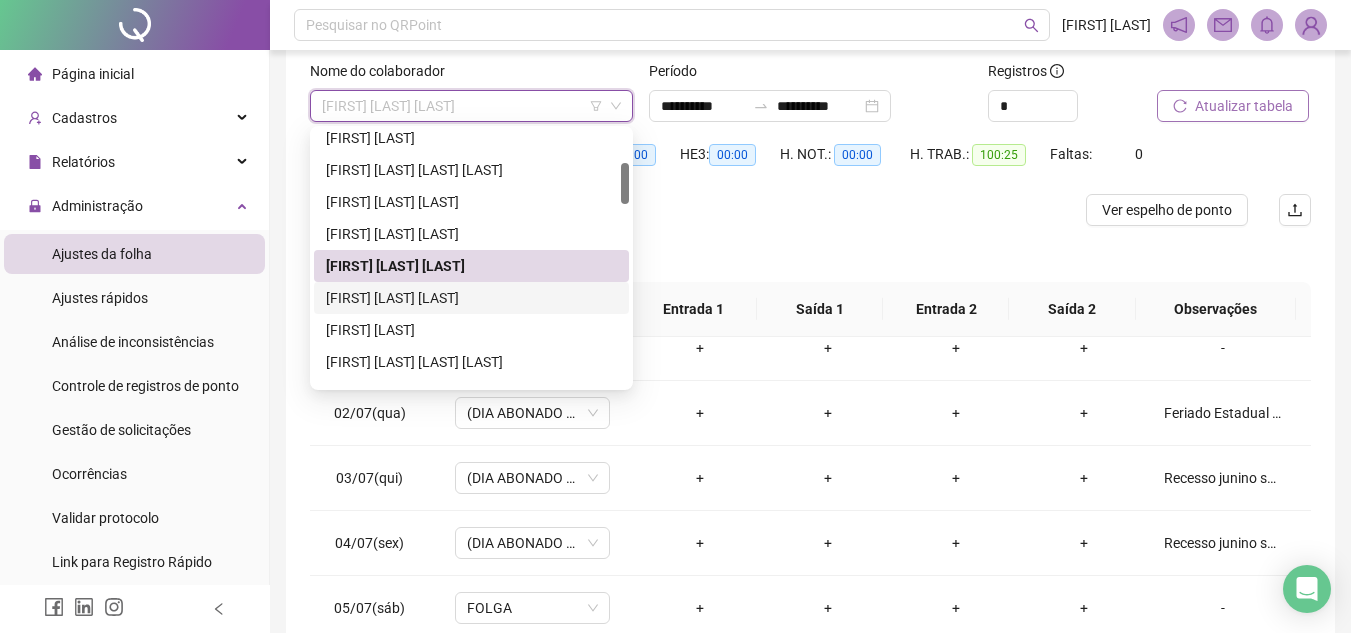 click on "[FIRST] [LAST] [LAST]" at bounding box center (471, 298) 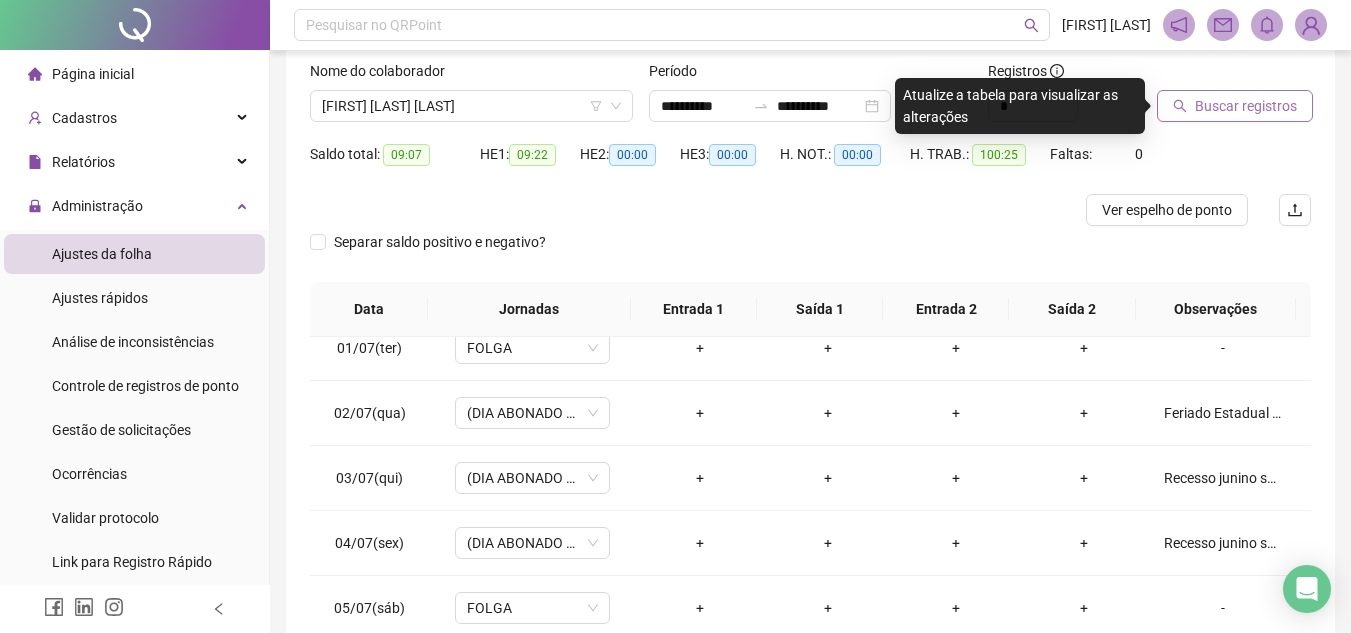 click on "Buscar registros" at bounding box center (1246, 106) 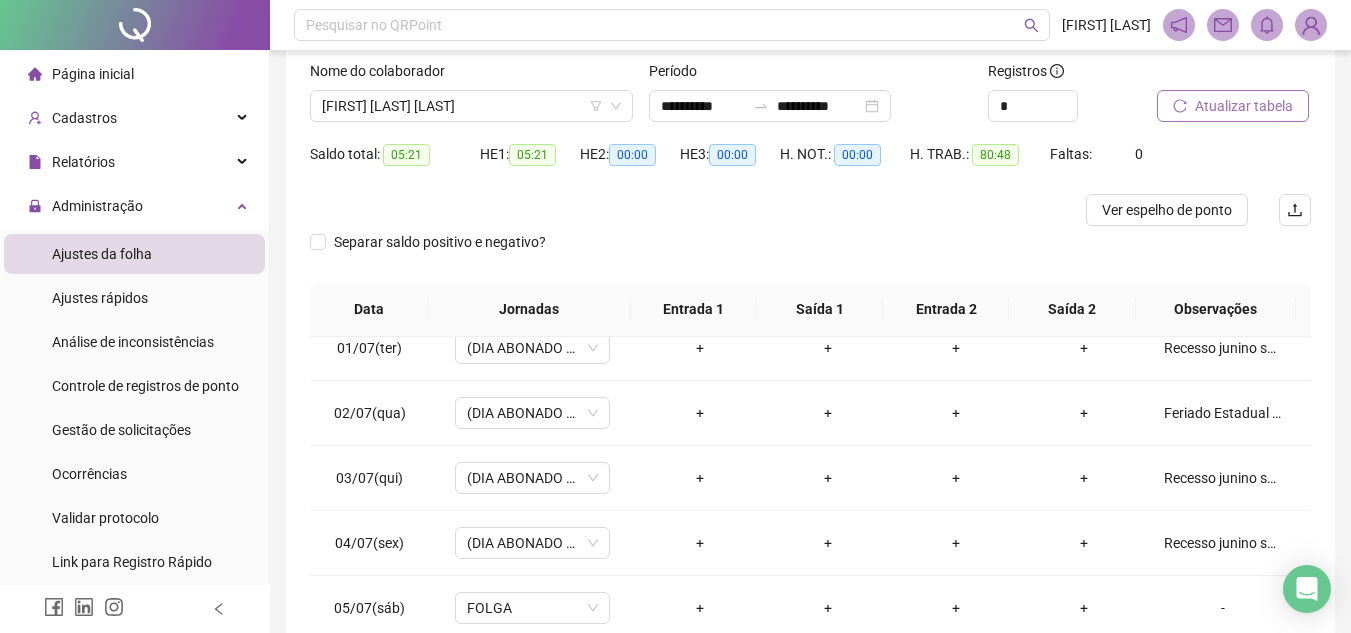 click on "Atualizar tabela" at bounding box center (1244, 106) 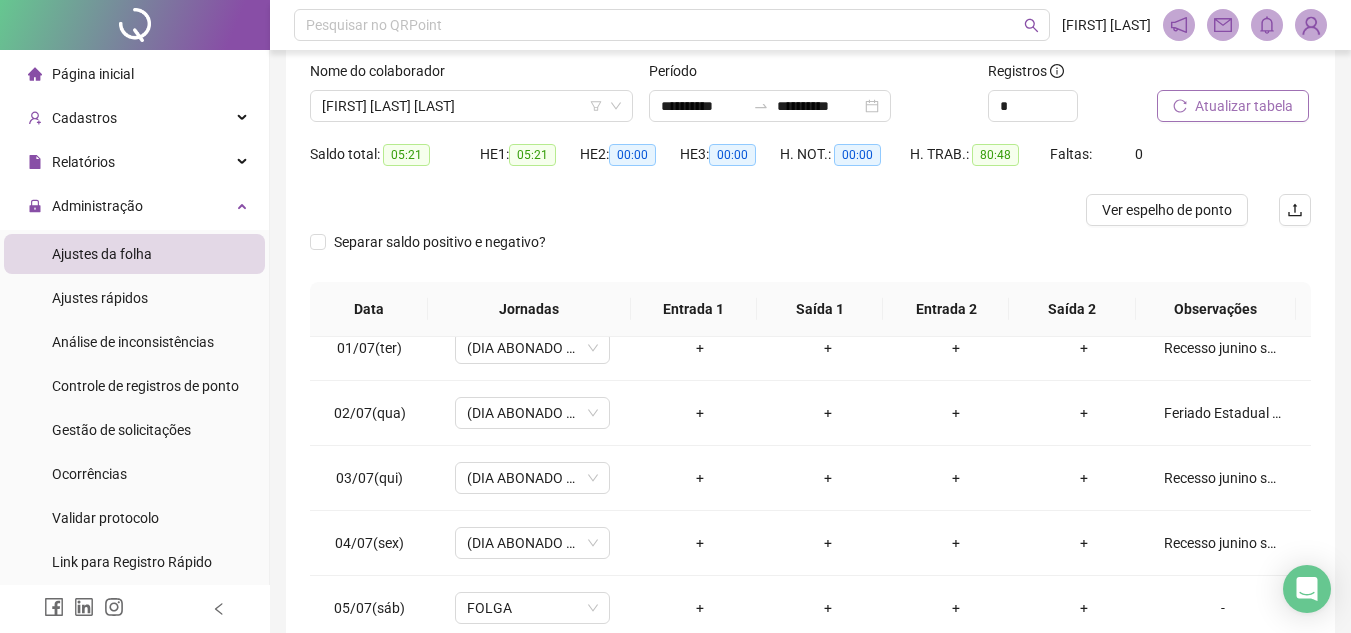 click on "Atualizar tabela" at bounding box center (1244, 106) 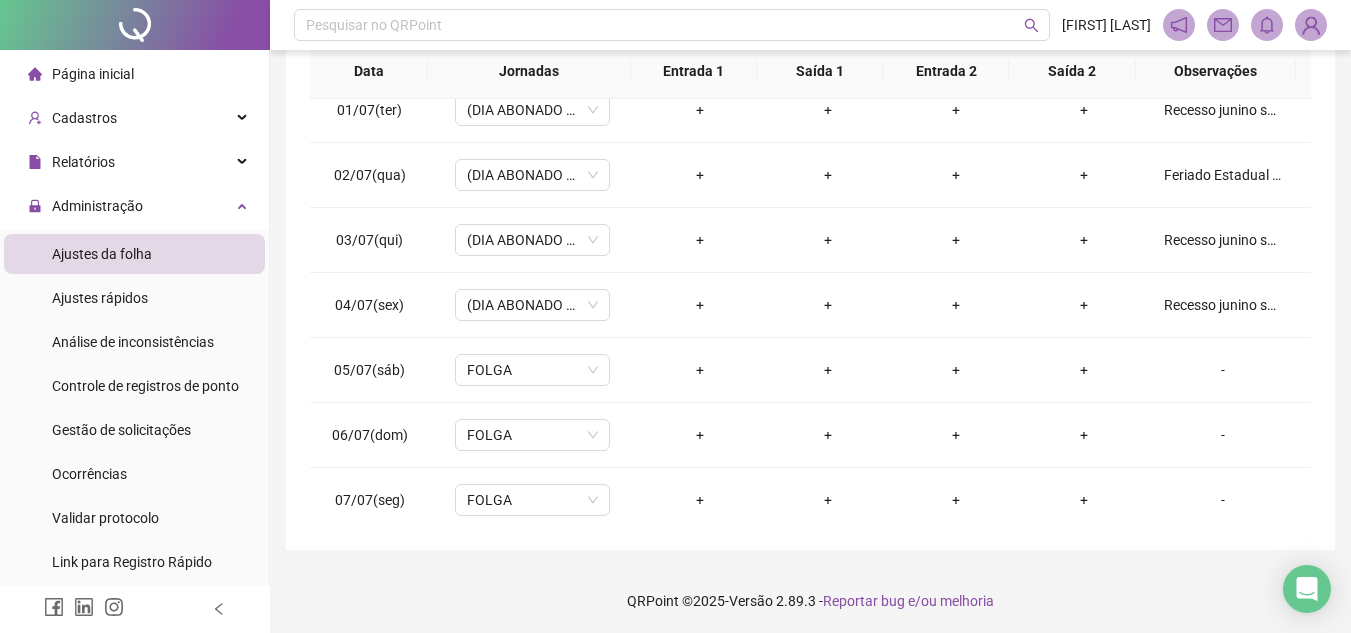 scroll, scrollTop: 365, scrollLeft: 0, axis: vertical 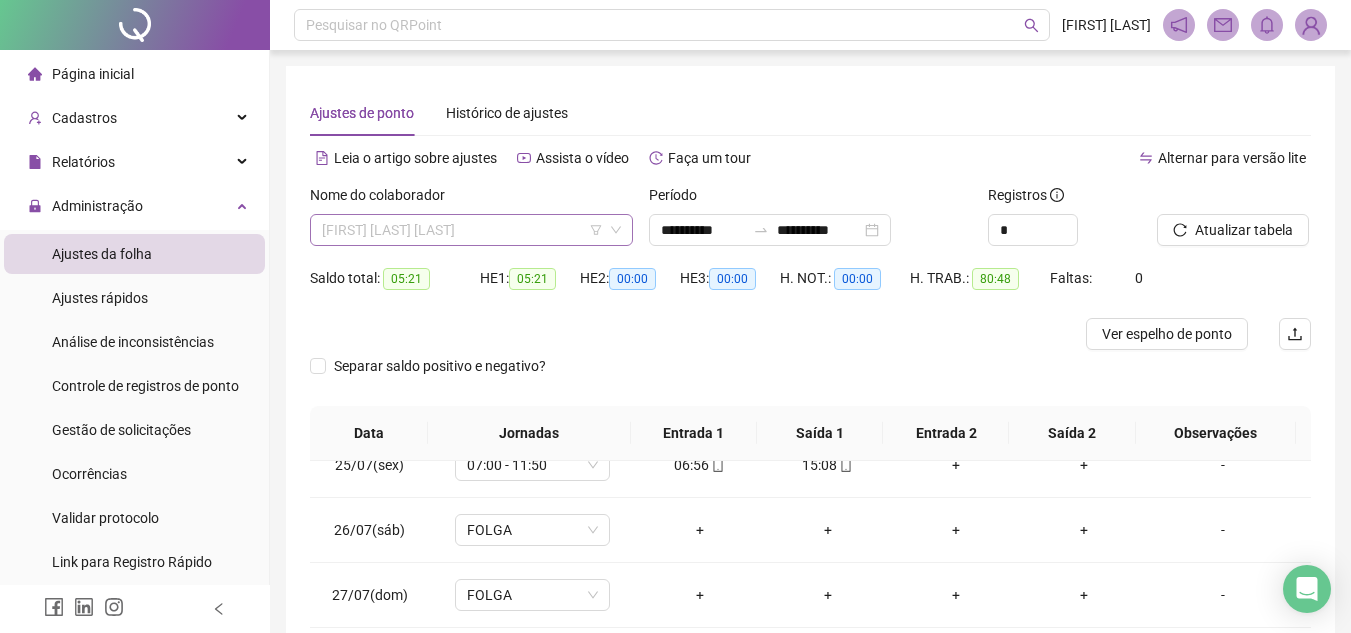 click on "[FIRST] [LAST] [LAST]" at bounding box center [471, 230] 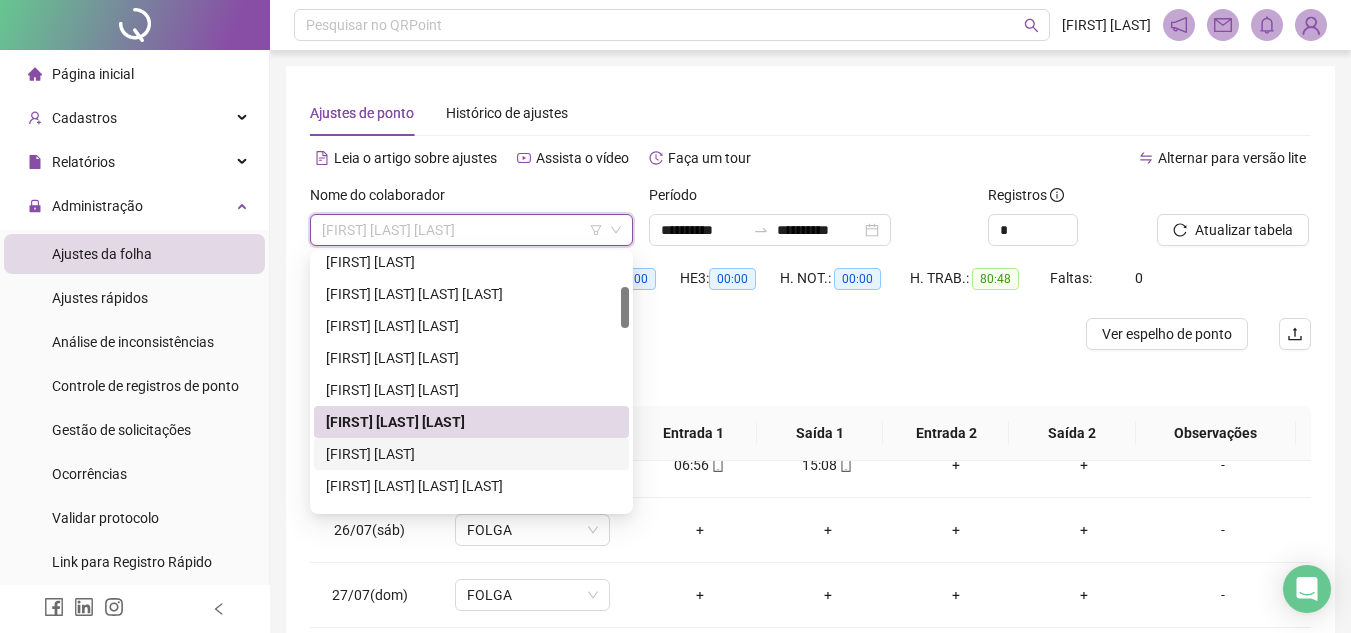 click on "[FIRST] [LAST]" at bounding box center [471, 454] 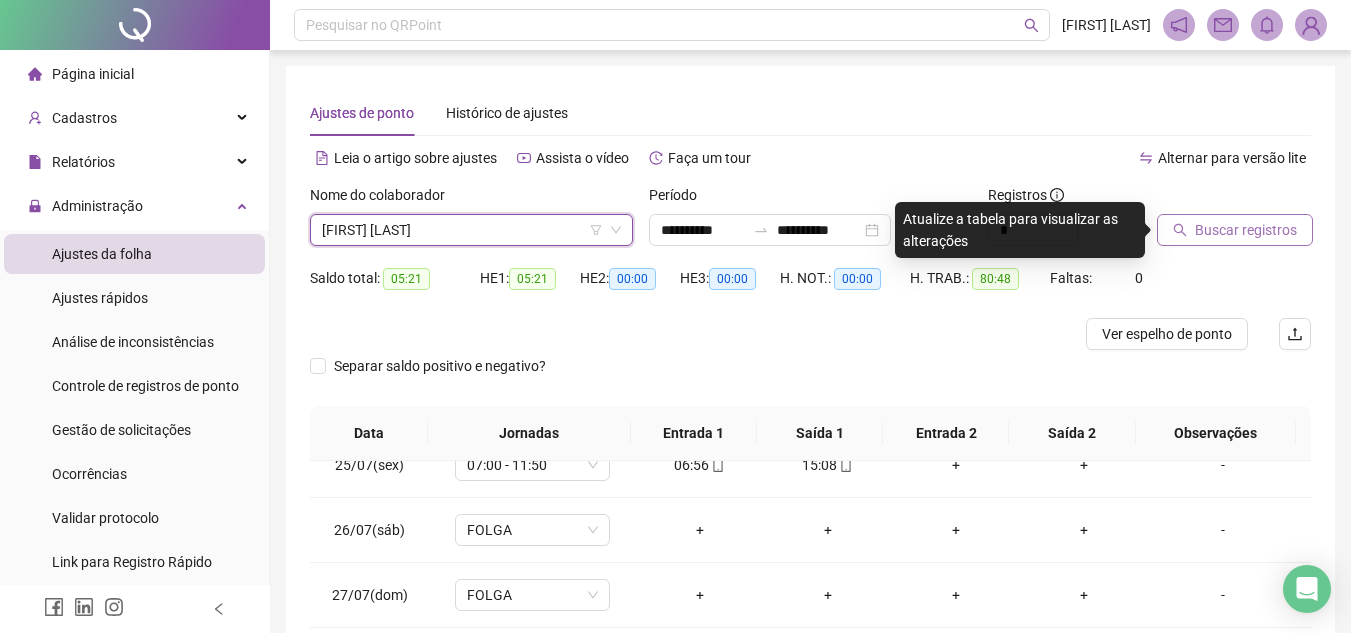 click on "Buscar registros" at bounding box center [1246, 230] 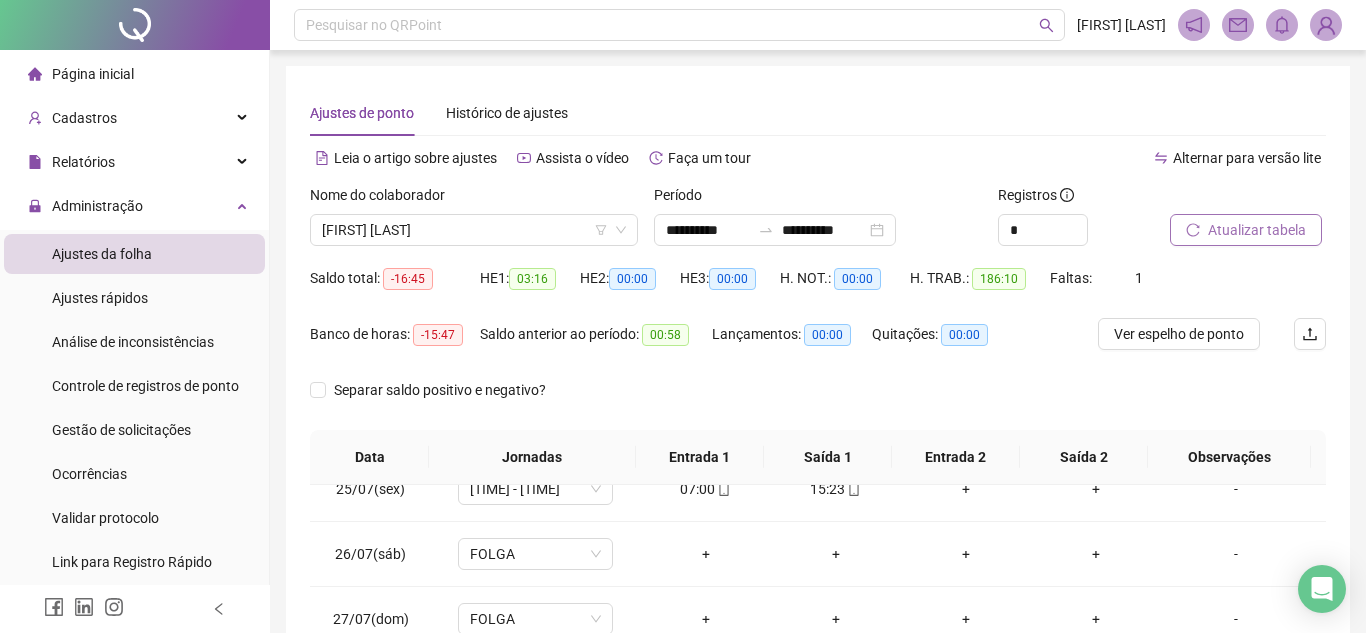 click on "Atualizar tabela" at bounding box center (1257, 230) 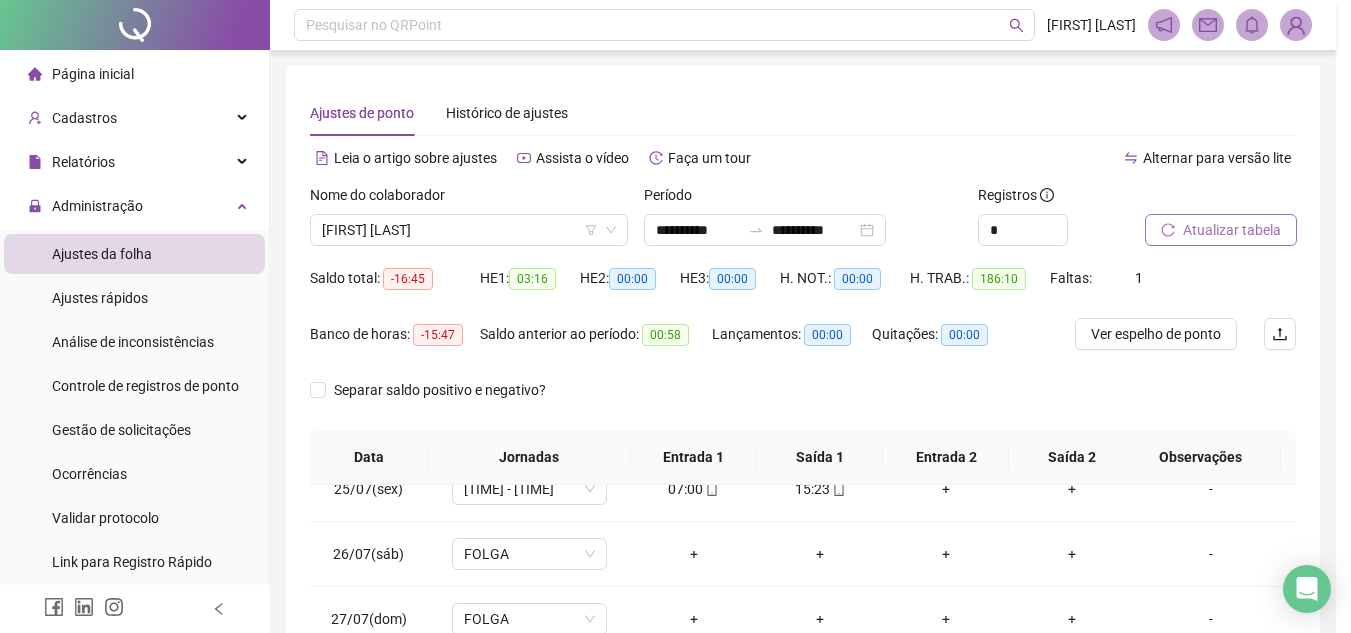 click on "Atualizar tabela" at bounding box center [1232, 230] 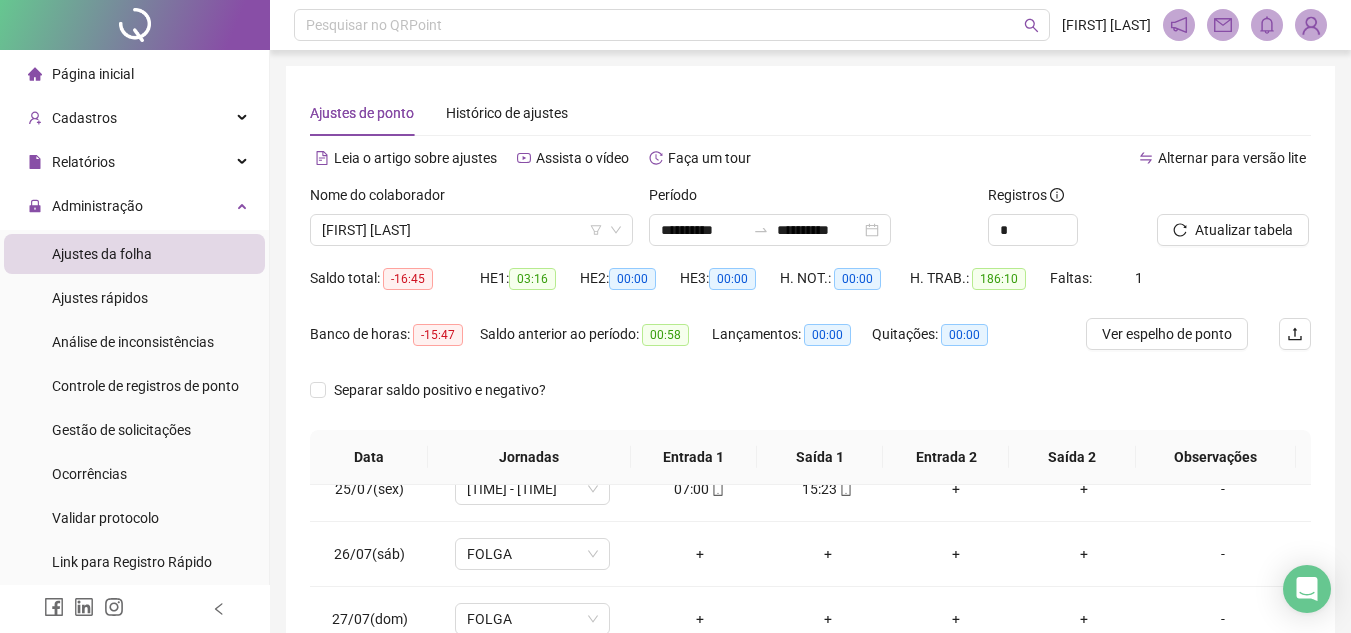 scroll, scrollTop: 389, scrollLeft: 0, axis: vertical 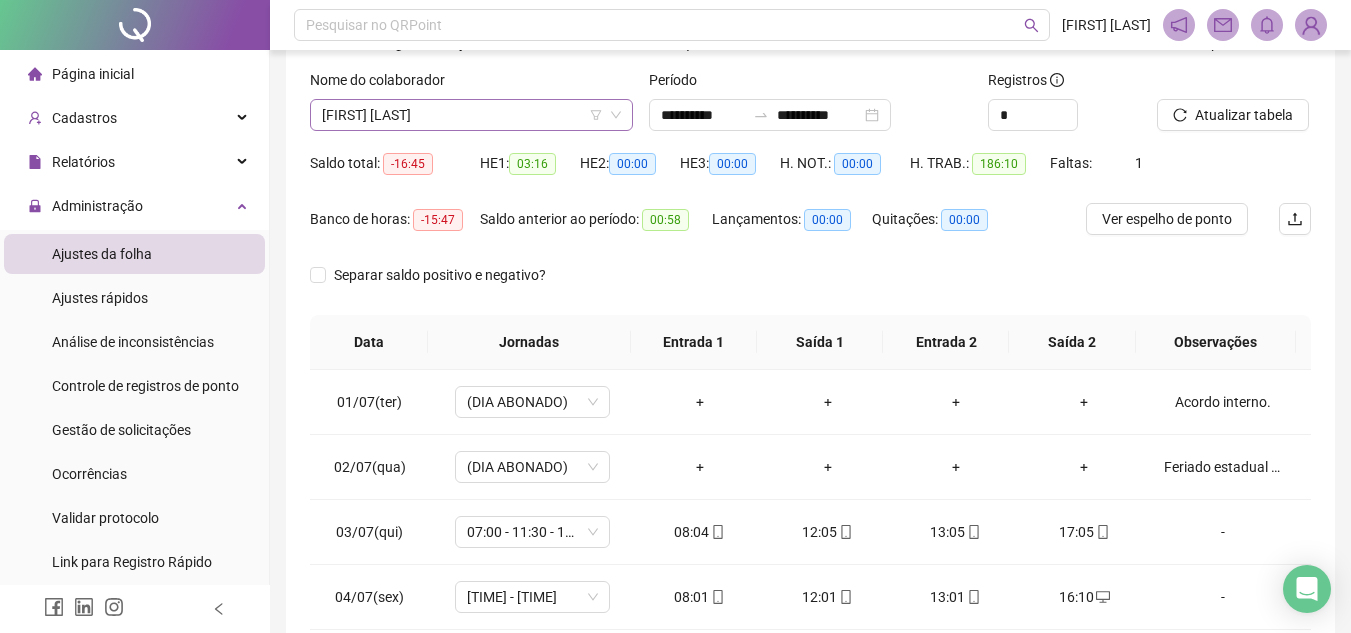 click on "[FIRST] [LAST]" at bounding box center (471, 115) 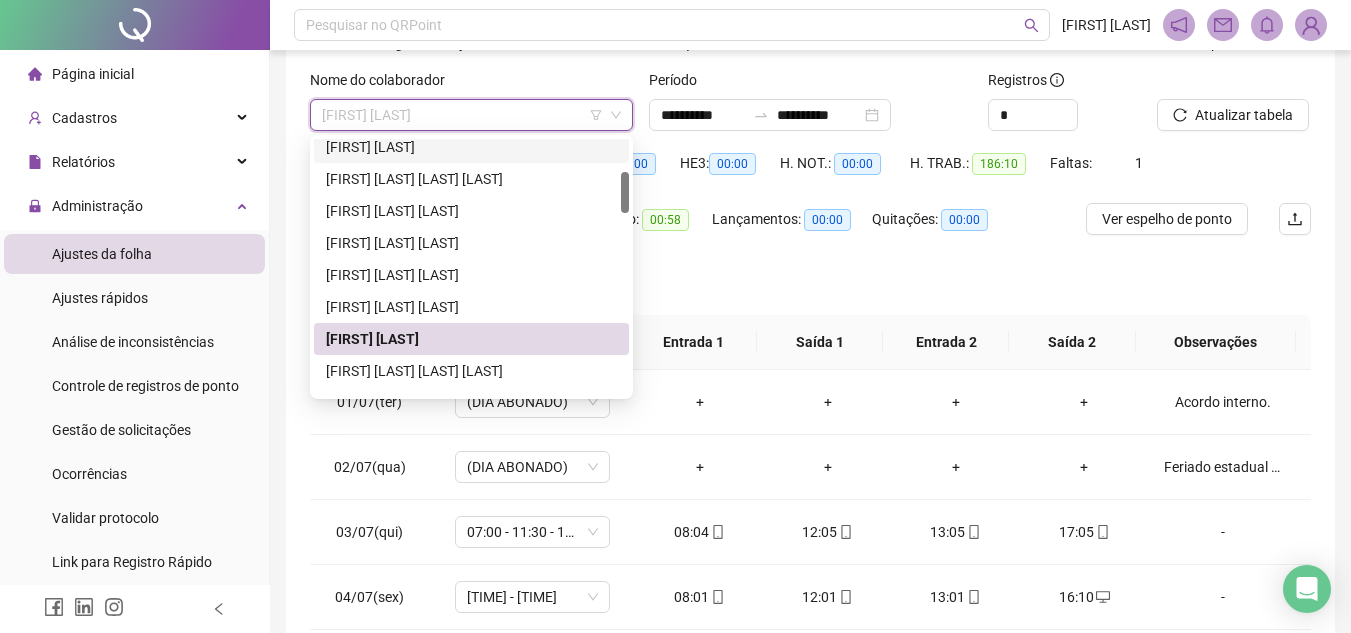 click on "[FIRST] [LAST] [LAST] [LAST]" at bounding box center [471, 371] 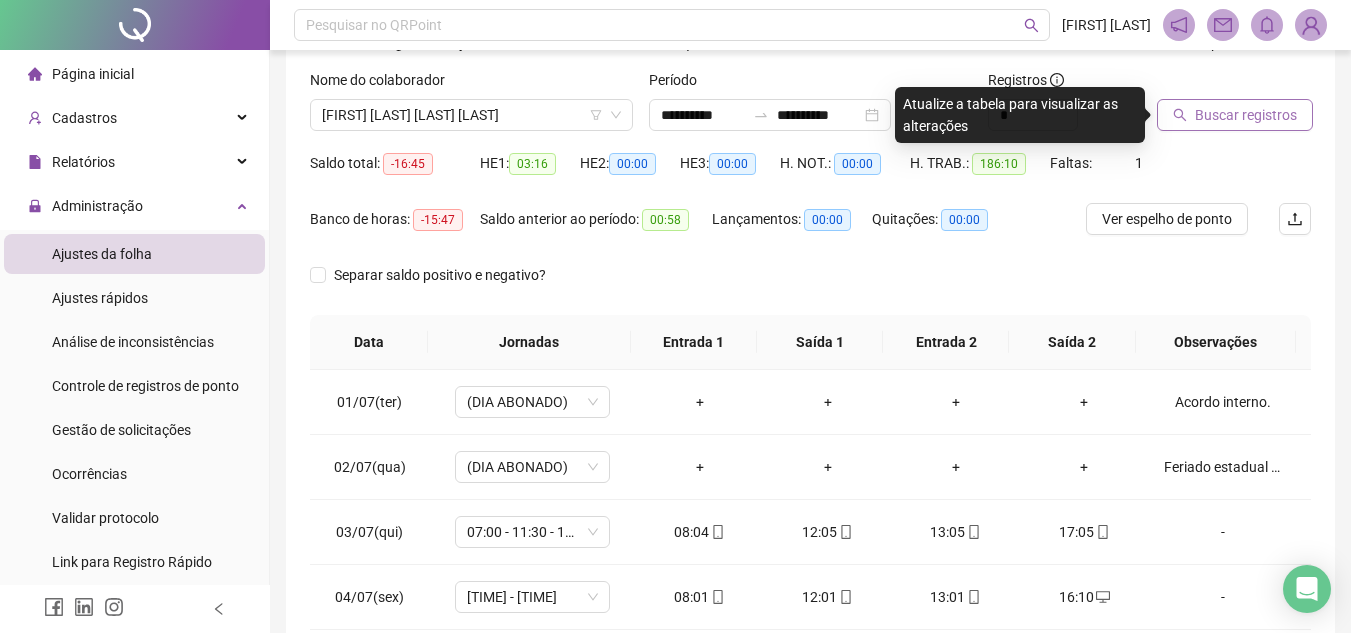 click on "Buscar registros" at bounding box center (1246, 115) 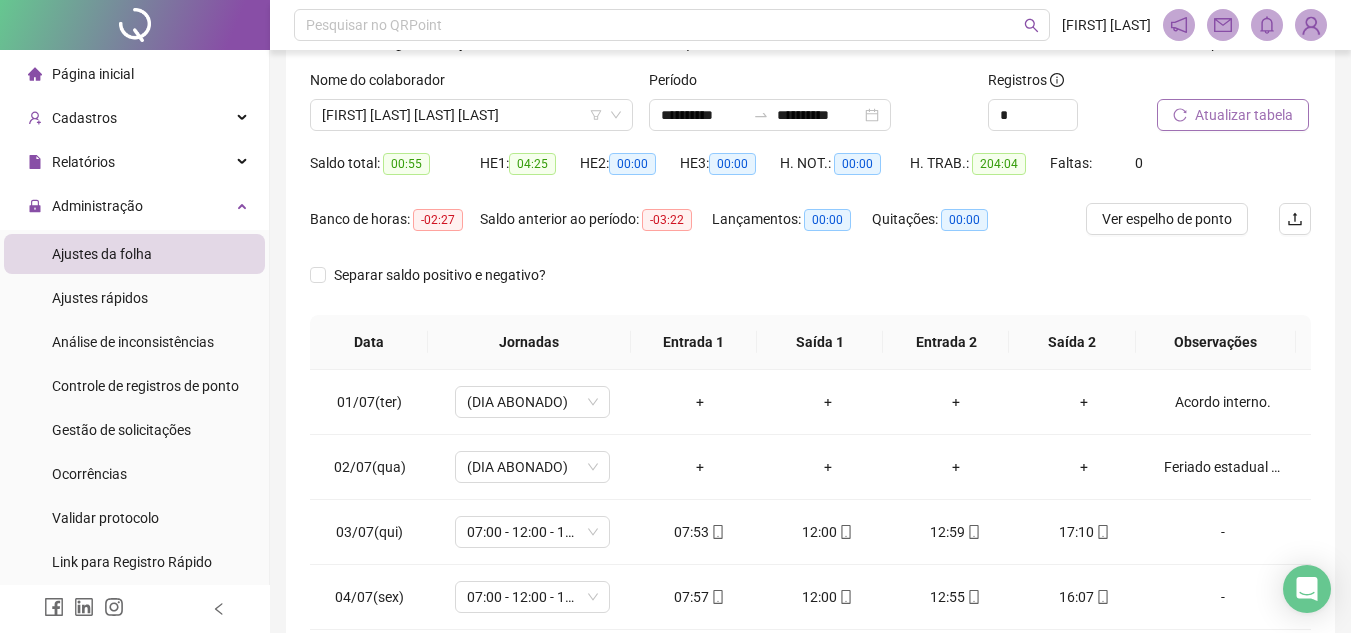 click on "Atualizar tabela" at bounding box center [1244, 115] 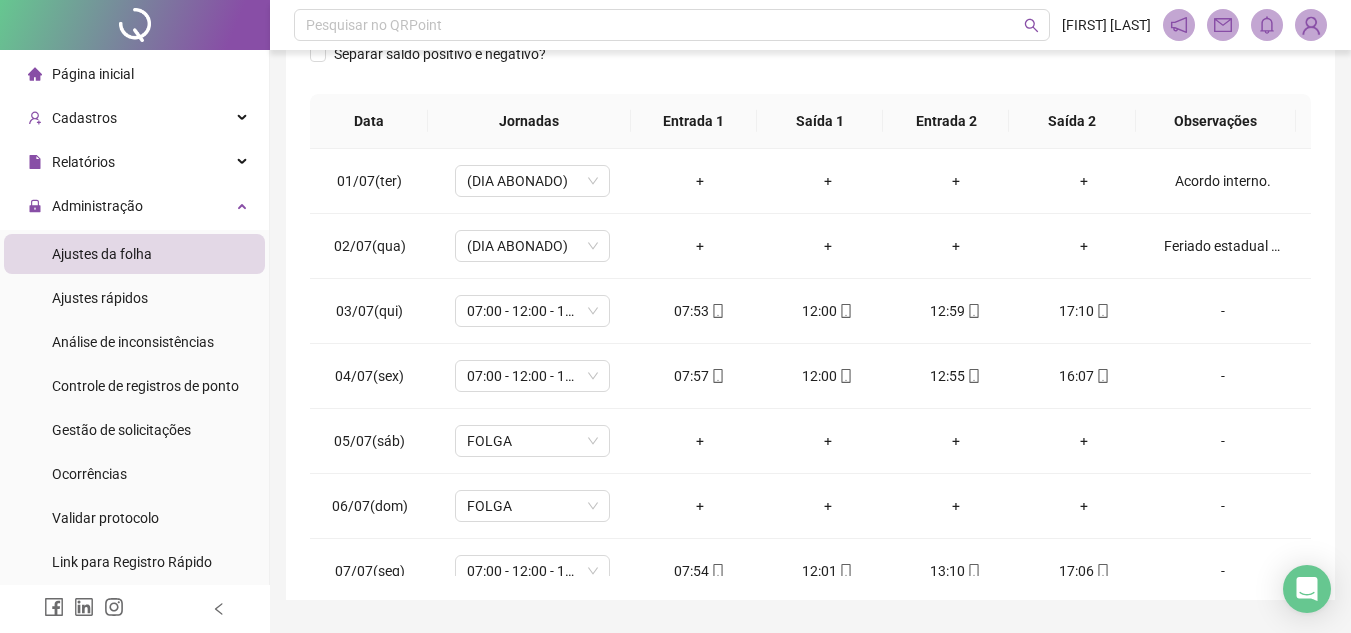 scroll, scrollTop: 389, scrollLeft: 0, axis: vertical 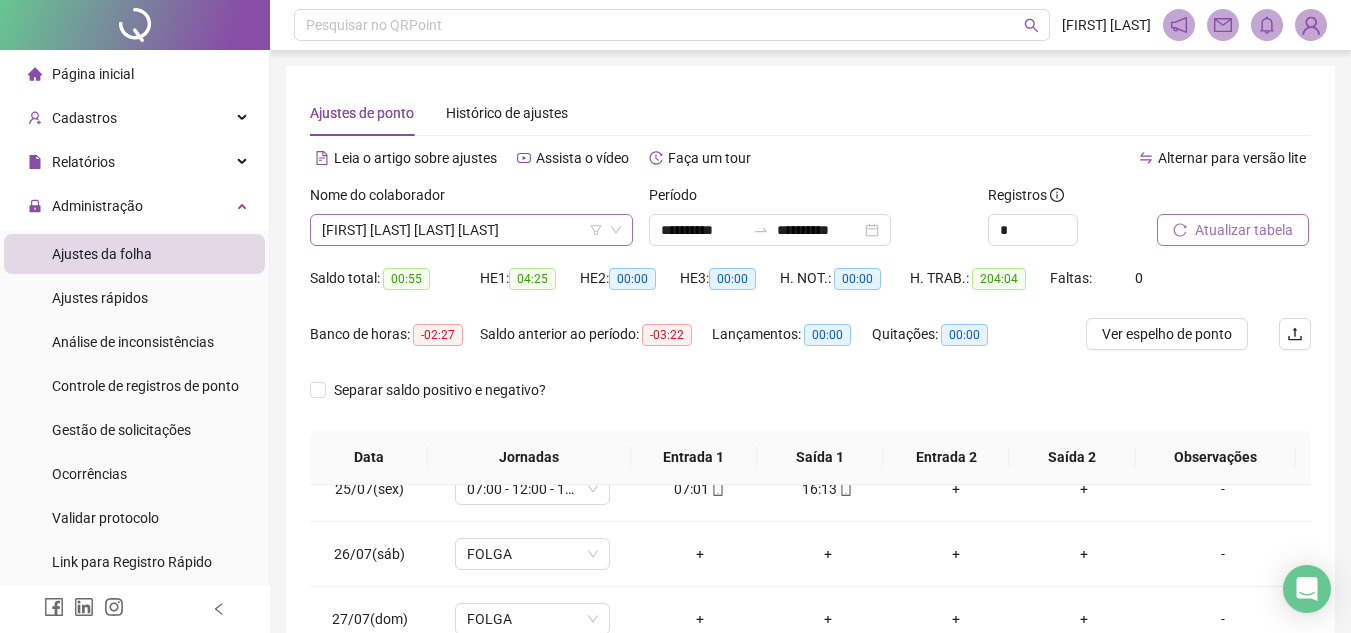 click on "[FIRST] [LAST] [LAST] [LAST]" at bounding box center [471, 230] 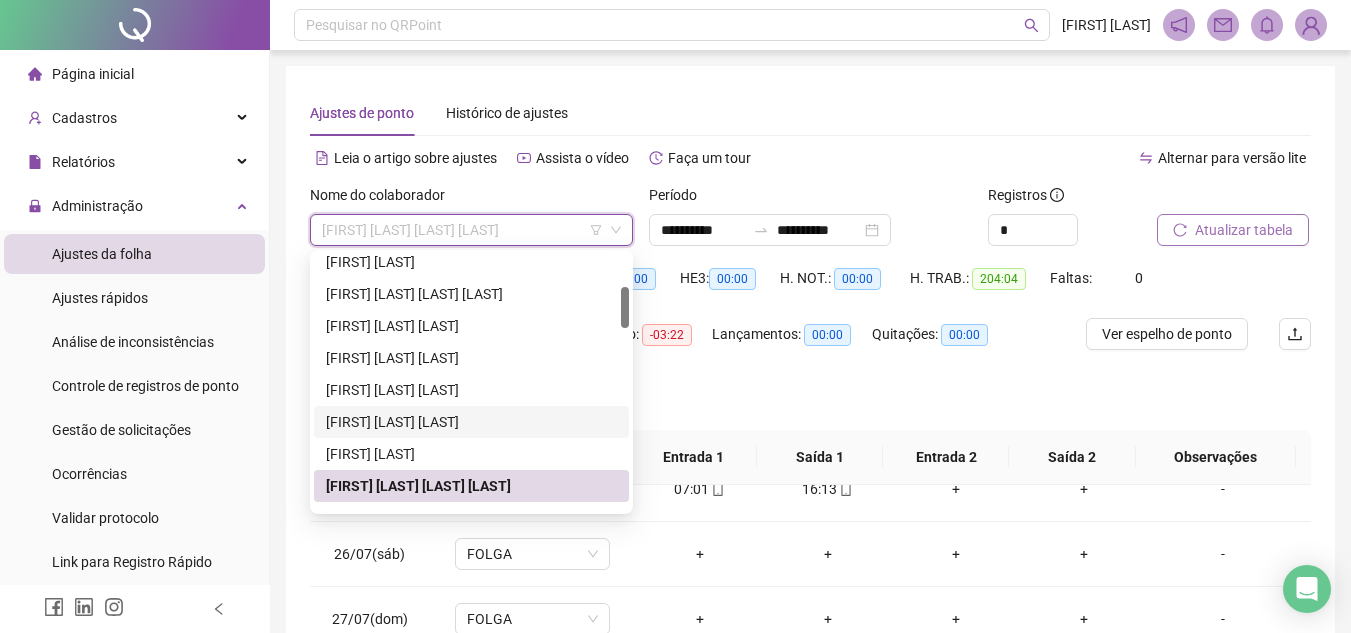 scroll, scrollTop: 300, scrollLeft: 0, axis: vertical 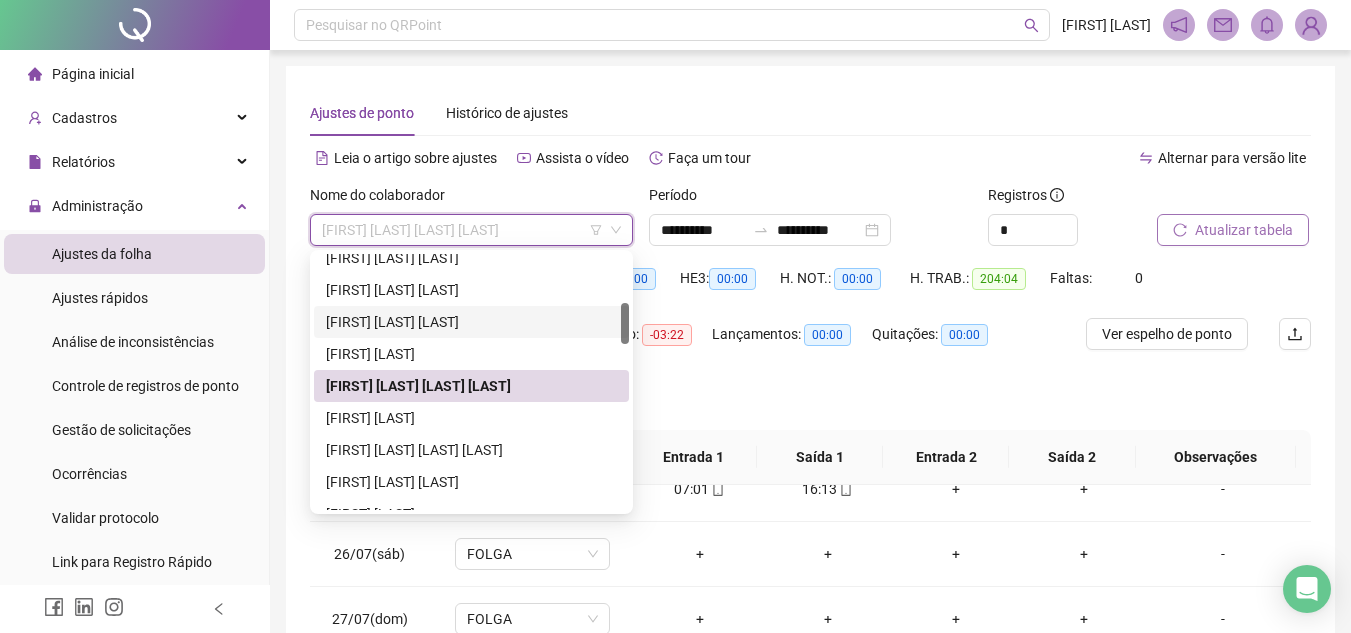 click on "[FIRST] [LAST]" at bounding box center [471, 418] 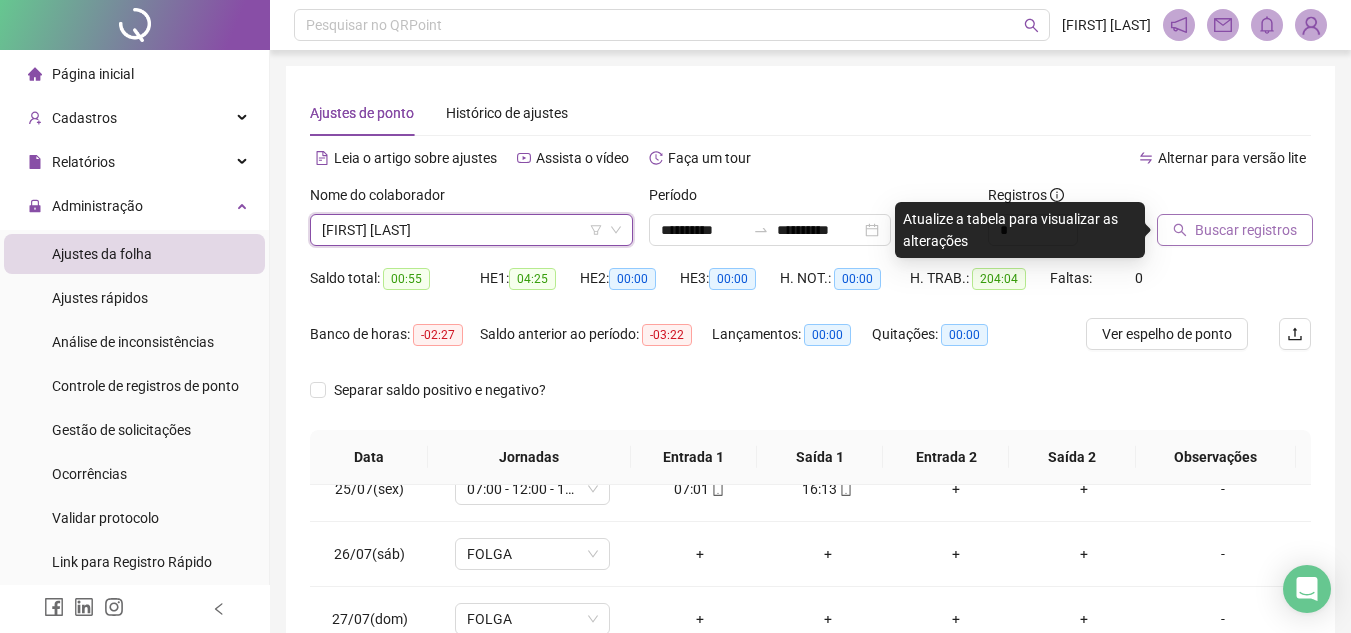 click on "Buscar registros" at bounding box center [1246, 230] 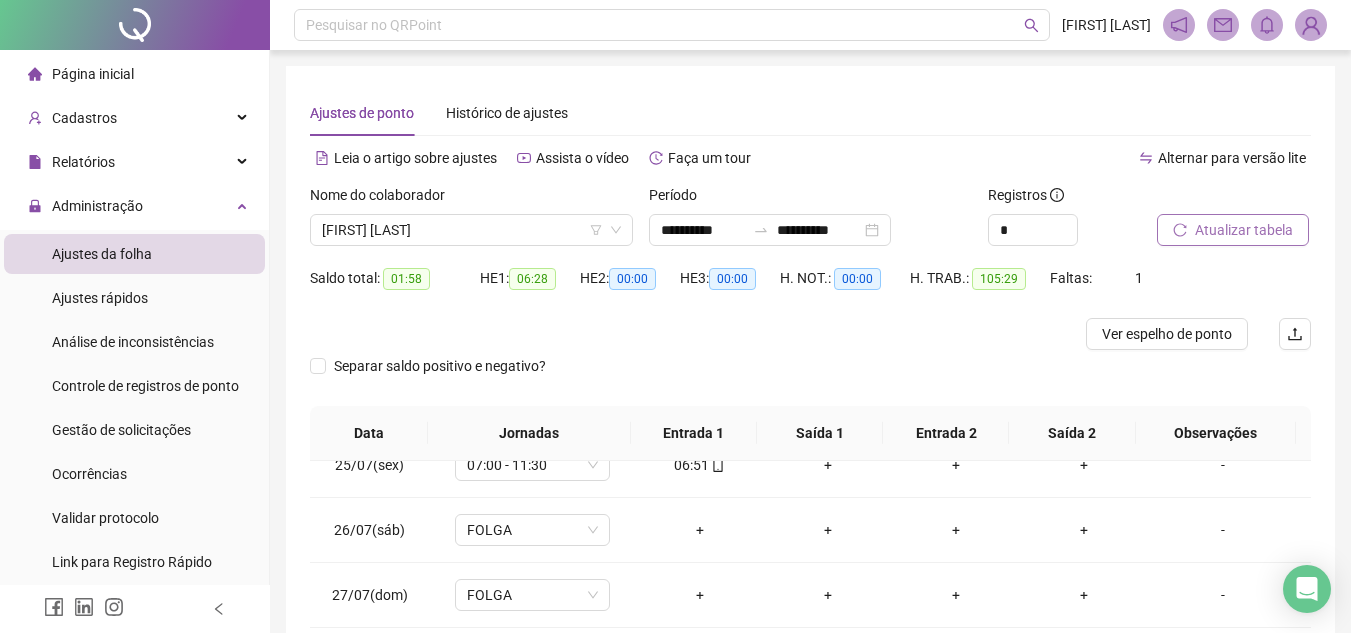 click on "Atualizar tabela" at bounding box center [1244, 230] 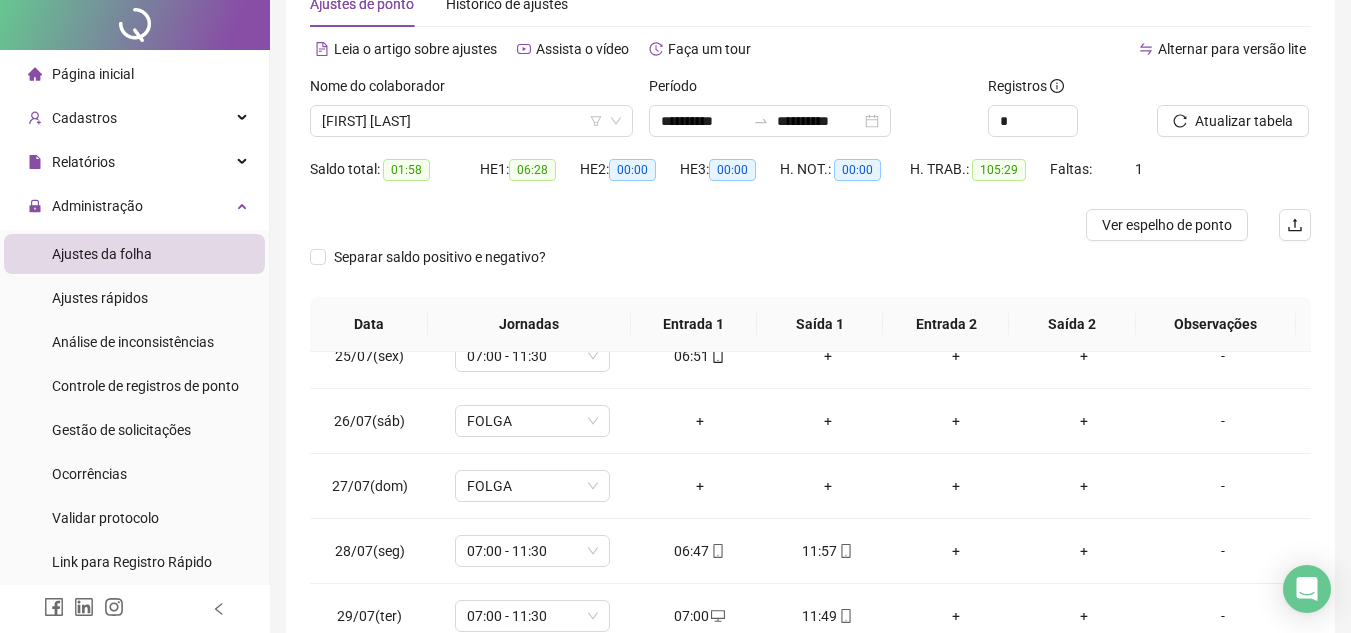 scroll, scrollTop: 111, scrollLeft: 0, axis: vertical 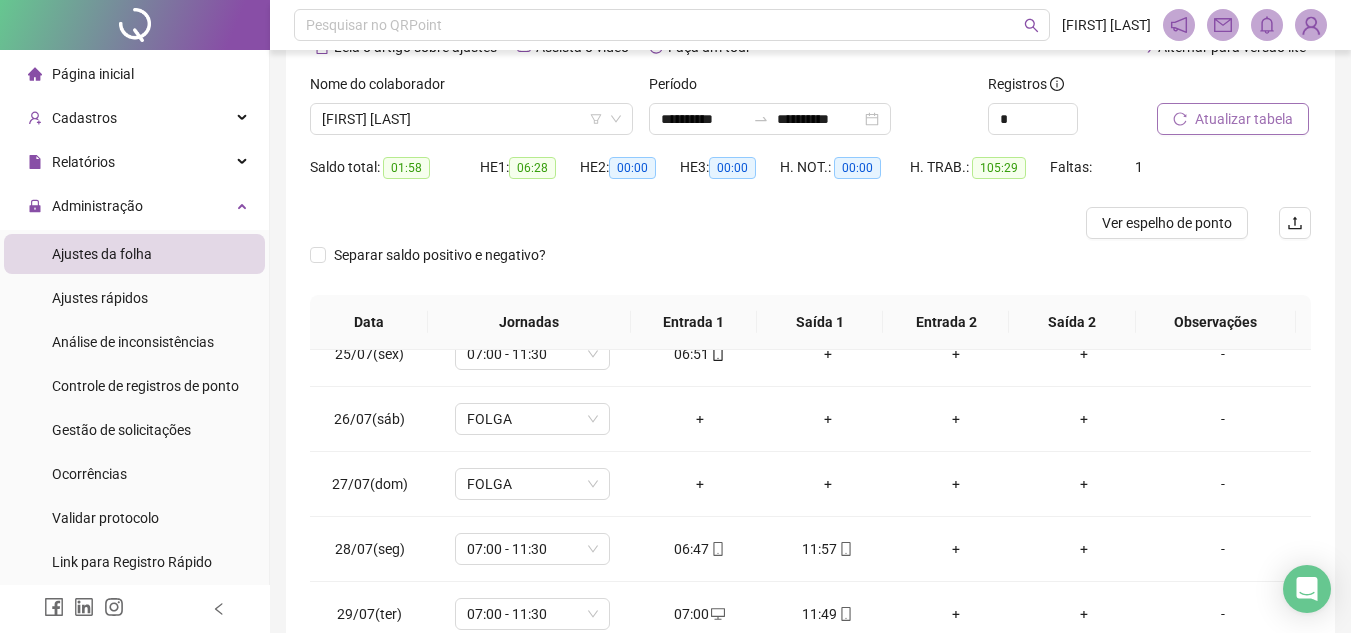 click on "Atualizar tabela" at bounding box center (1244, 119) 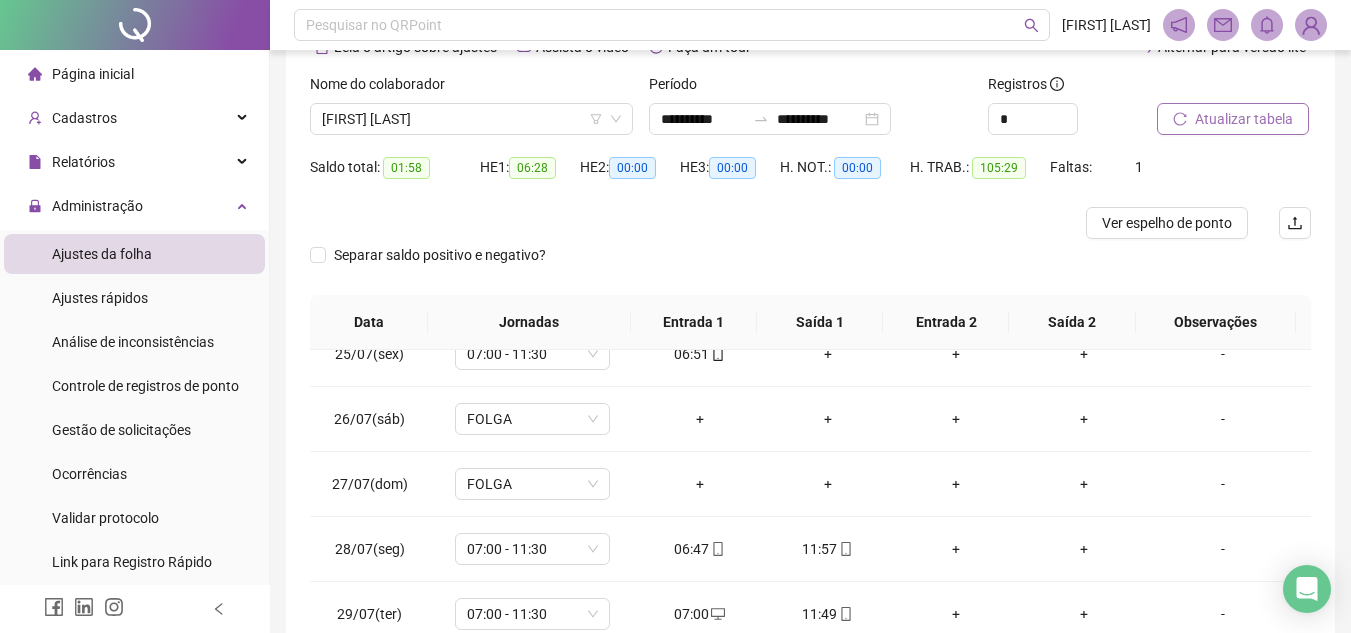 click on "Atualizar tabela" at bounding box center [1244, 119] 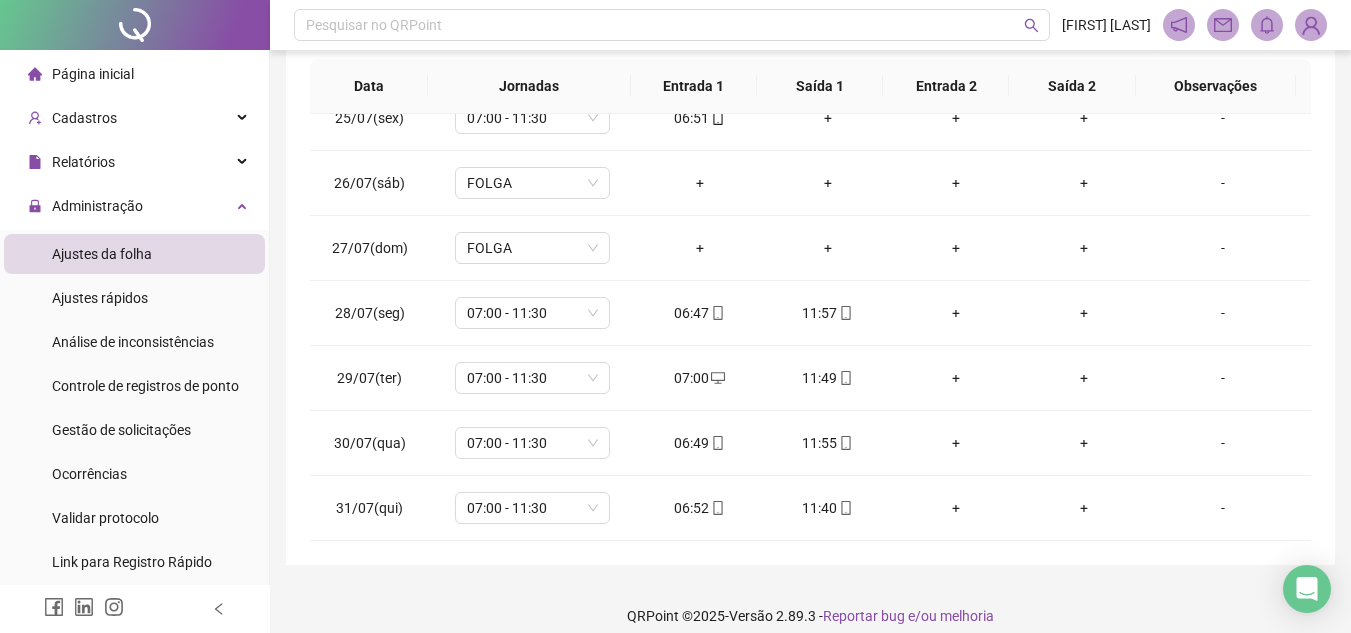scroll, scrollTop: 348, scrollLeft: 0, axis: vertical 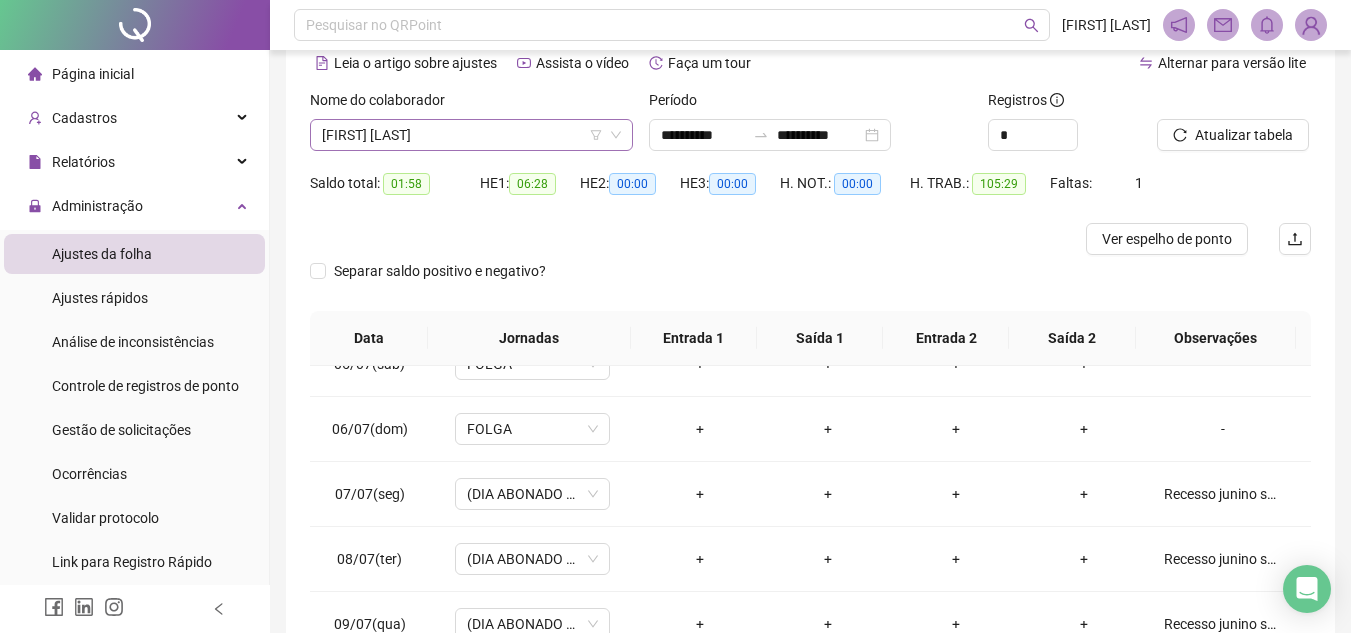 click on "[FIRST] [LAST]" at bounding box center (471, 135) 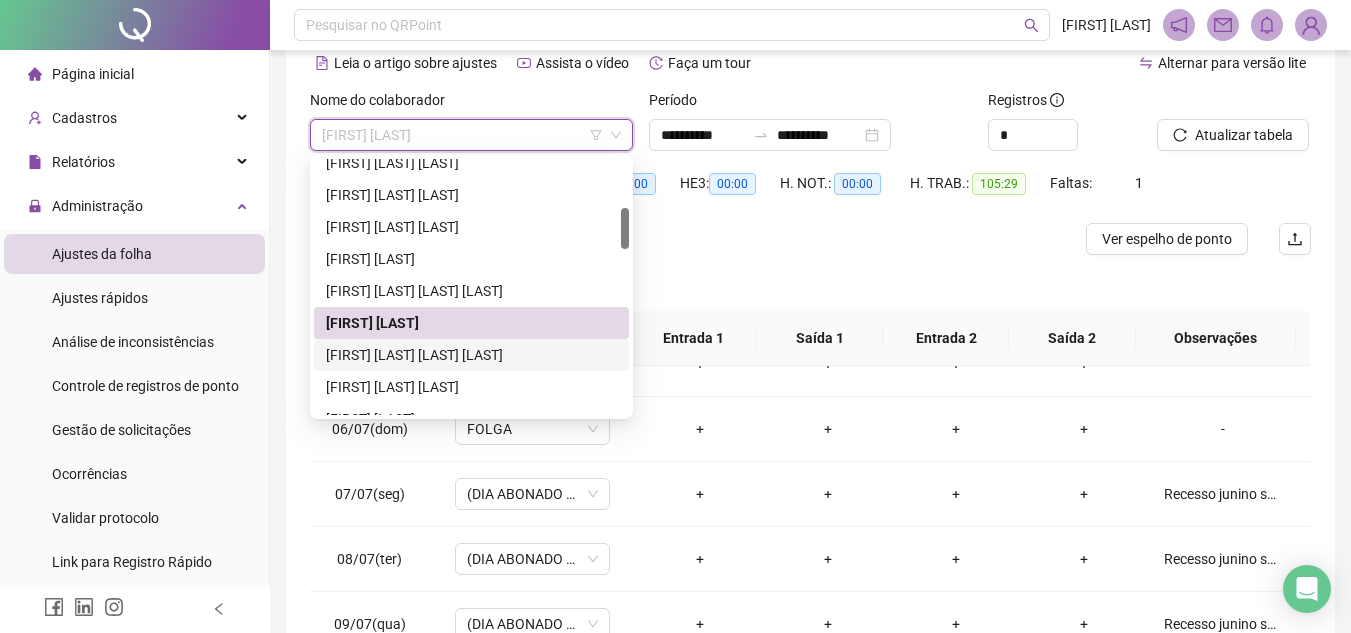 click on "[FIRST] [LAST] [LAST] [LAST]" at bounding box center [471, 355] 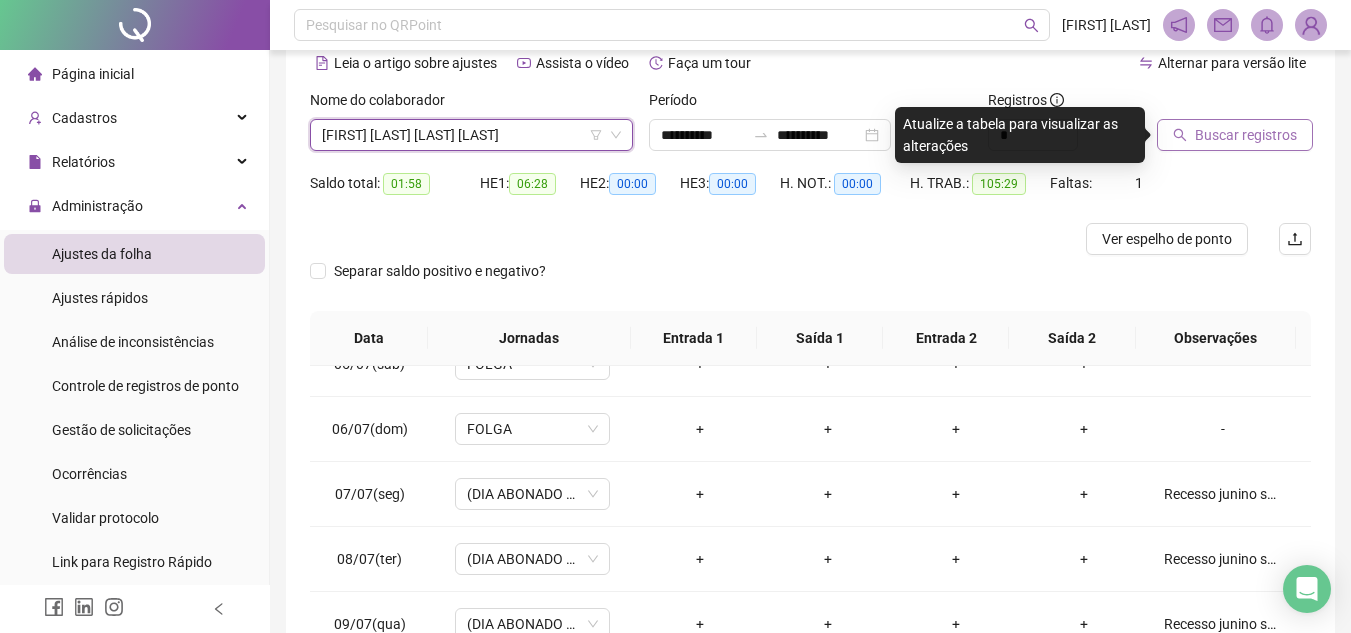 click on "Buscar registros" at bounding box center [1235, 135] 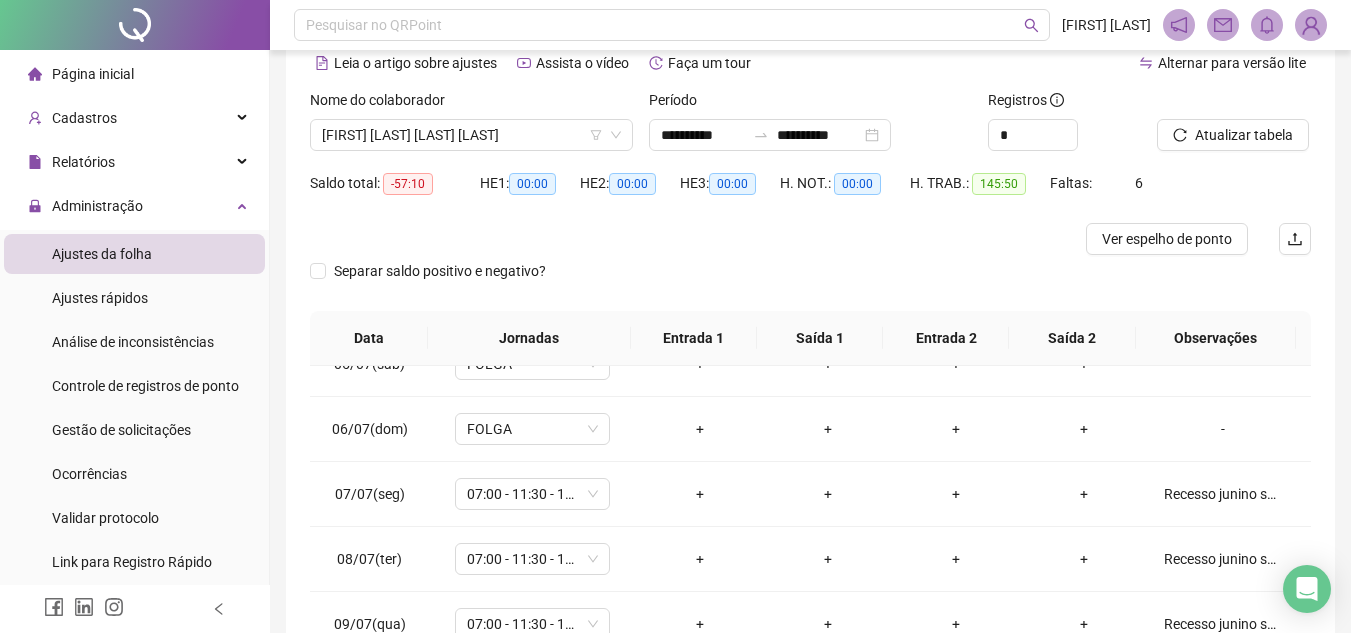 click on "Atualizar tabela" at bounding box center (1244, 135) 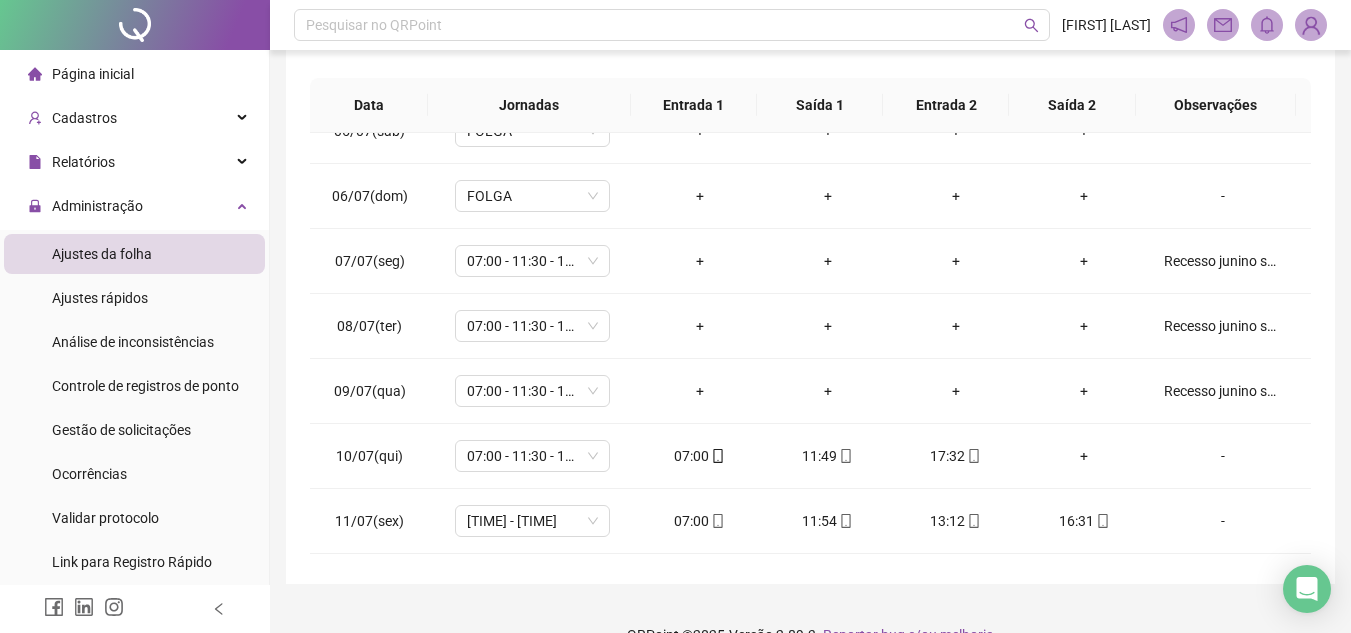 scroll, scrollTop: 338, scrollLeft: 0, axis: vertical 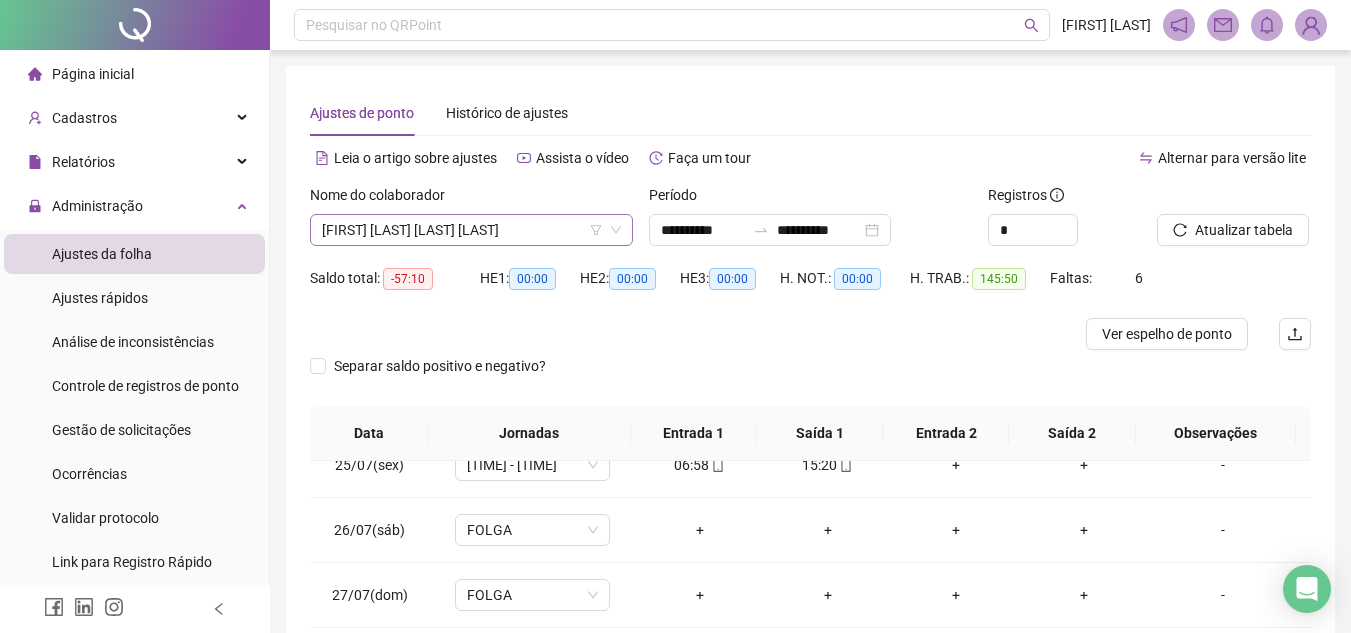 click on "[FIRST] [LAST] [LAST] [LAST]" at bounding box center (471, 230) 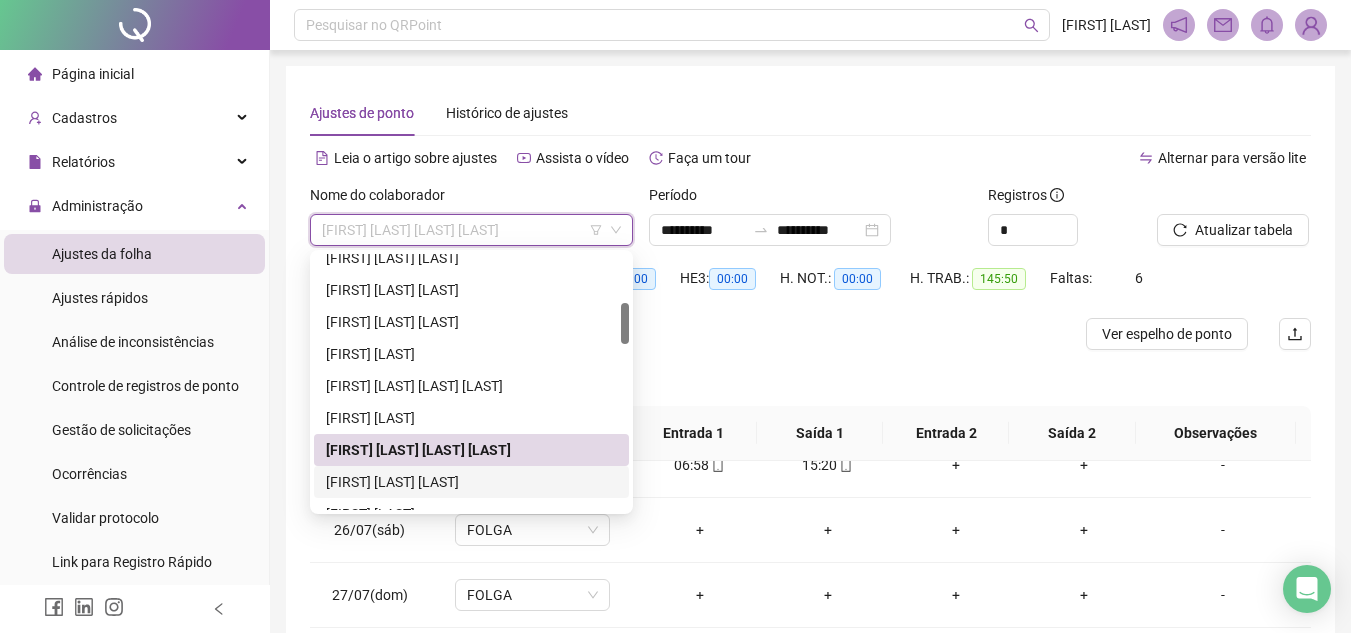 click on "[FIRST] [LAST] [LAST]" at bounding box center (471, 482) 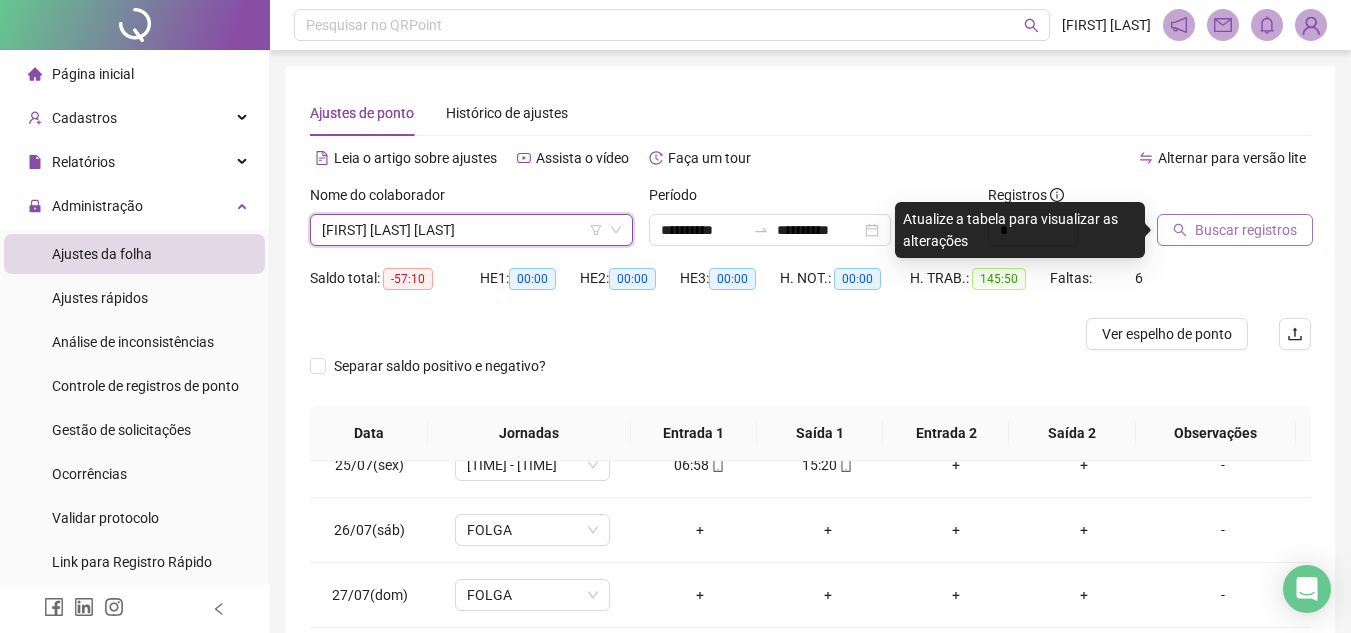 click on "Buscar registros" at bounding box center [1246, 230] 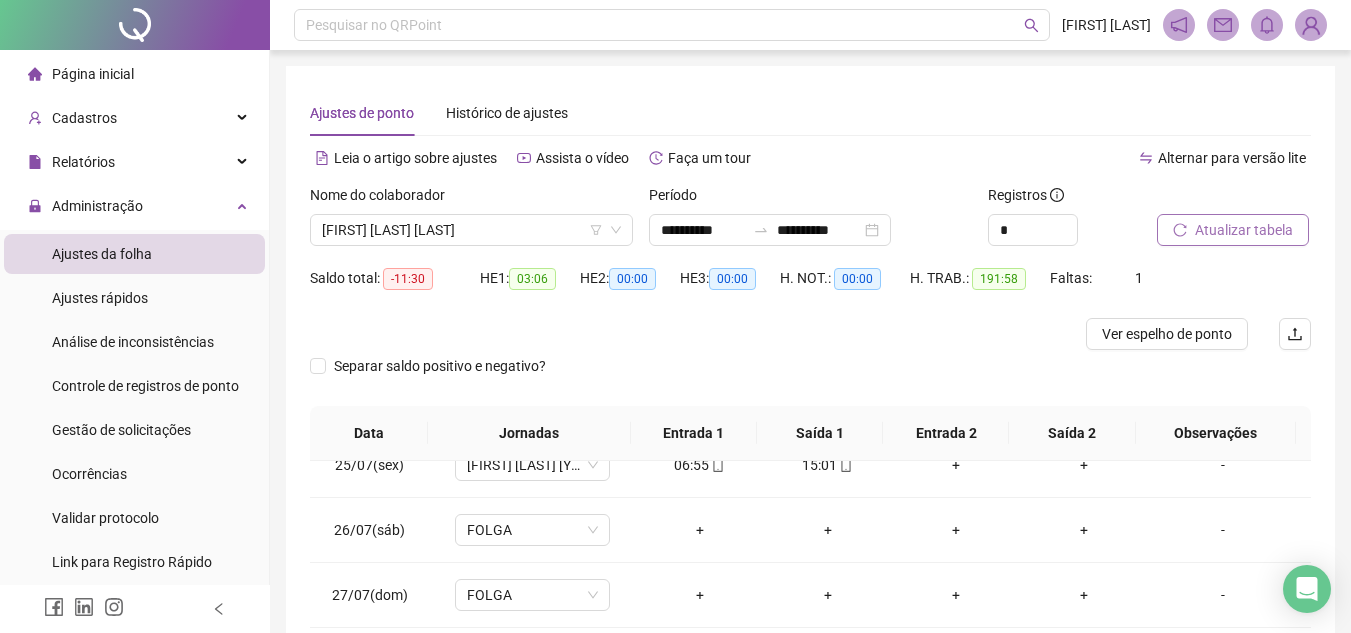click on "Atualizar tabela" at bounding box center (1244, 230) 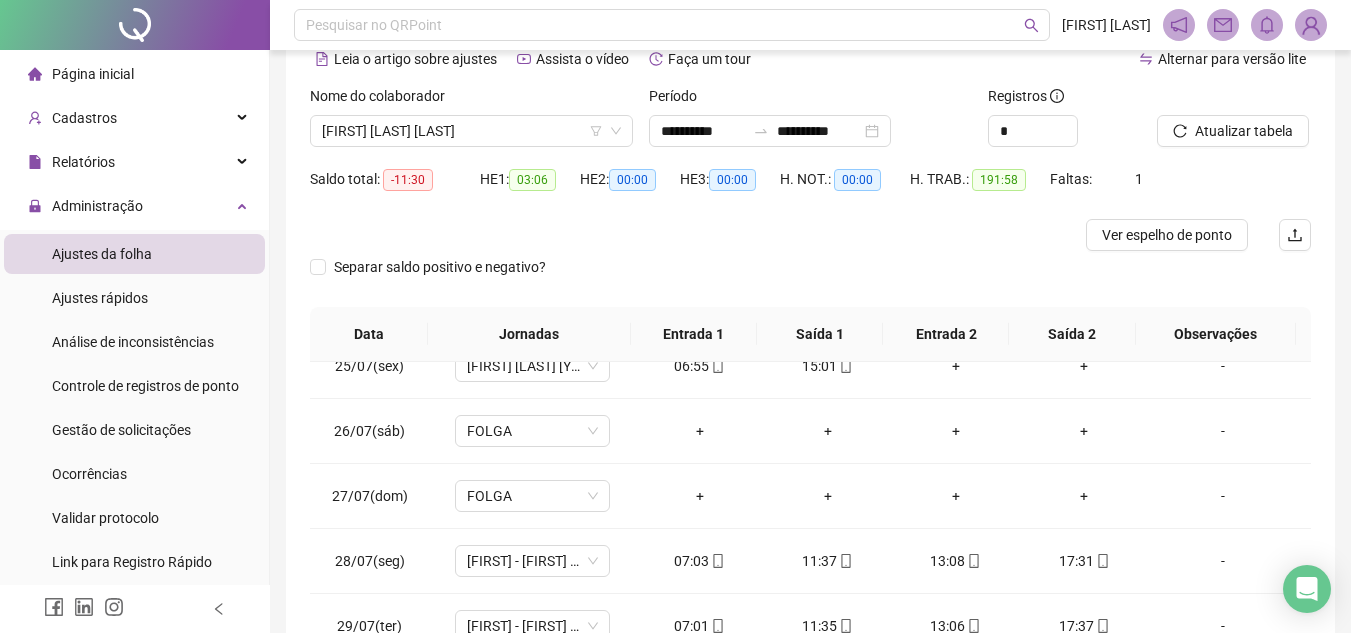 scroll, scrollTop: 97, scrollLeft: 0, axis: vertical 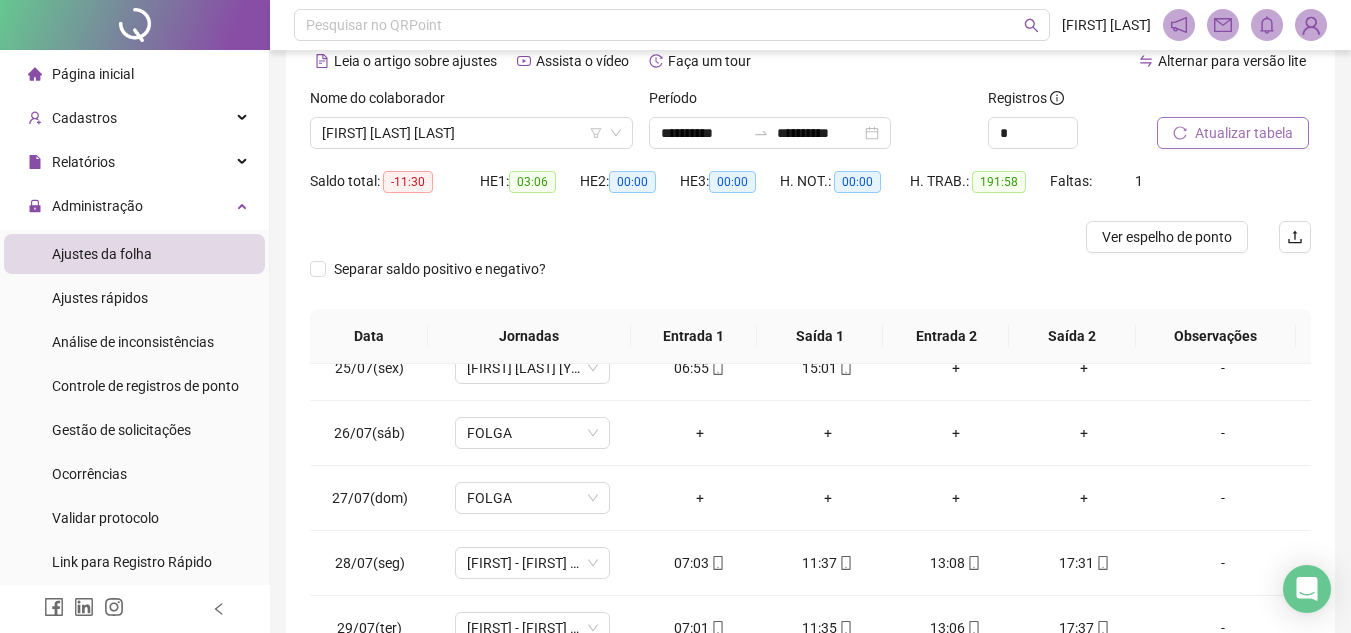 click on "Atualizar tabela" at bounding box center (1244, 133) 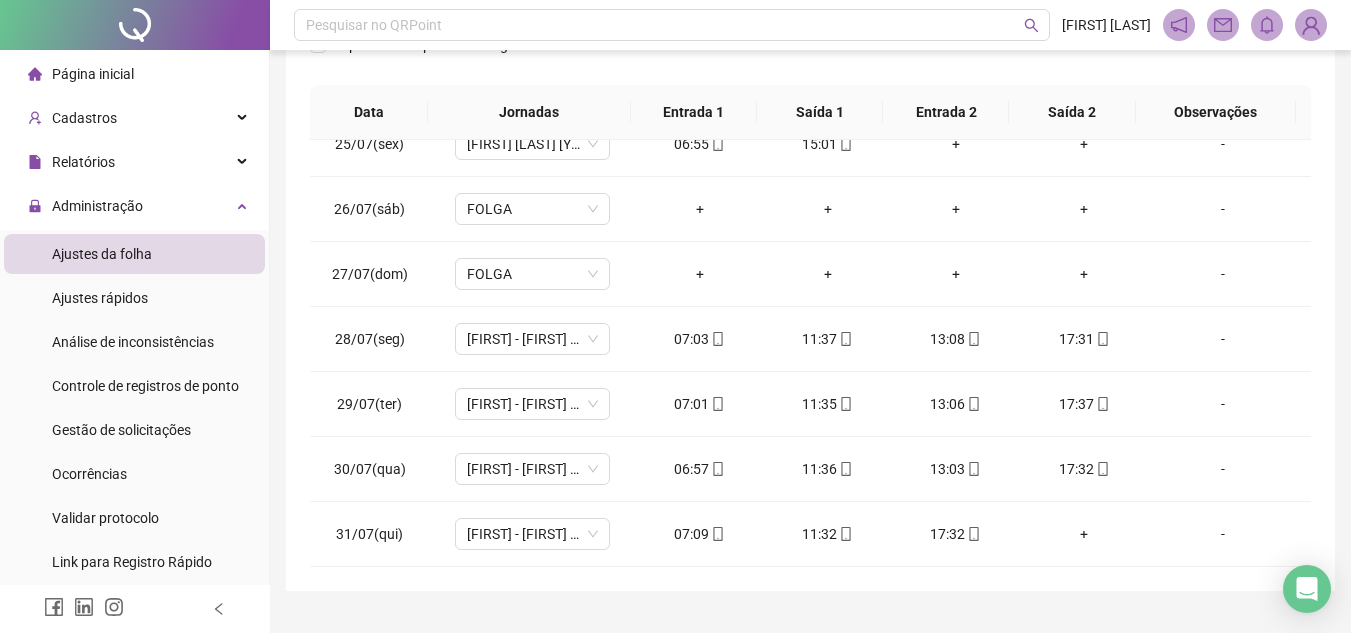 scroll, scrollTop: 365, scrollLeft: 0, axis: vertical 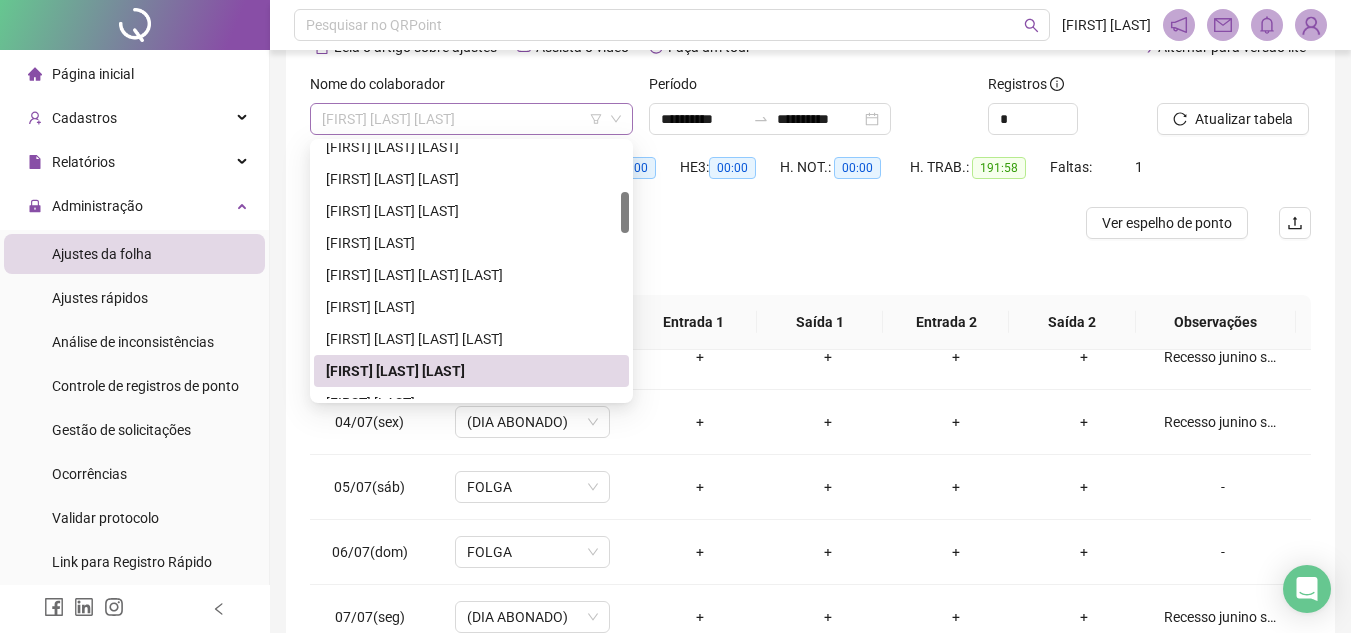 click on "[FIRST] [LAST] [LAST]" at bounding box center [471, 119] 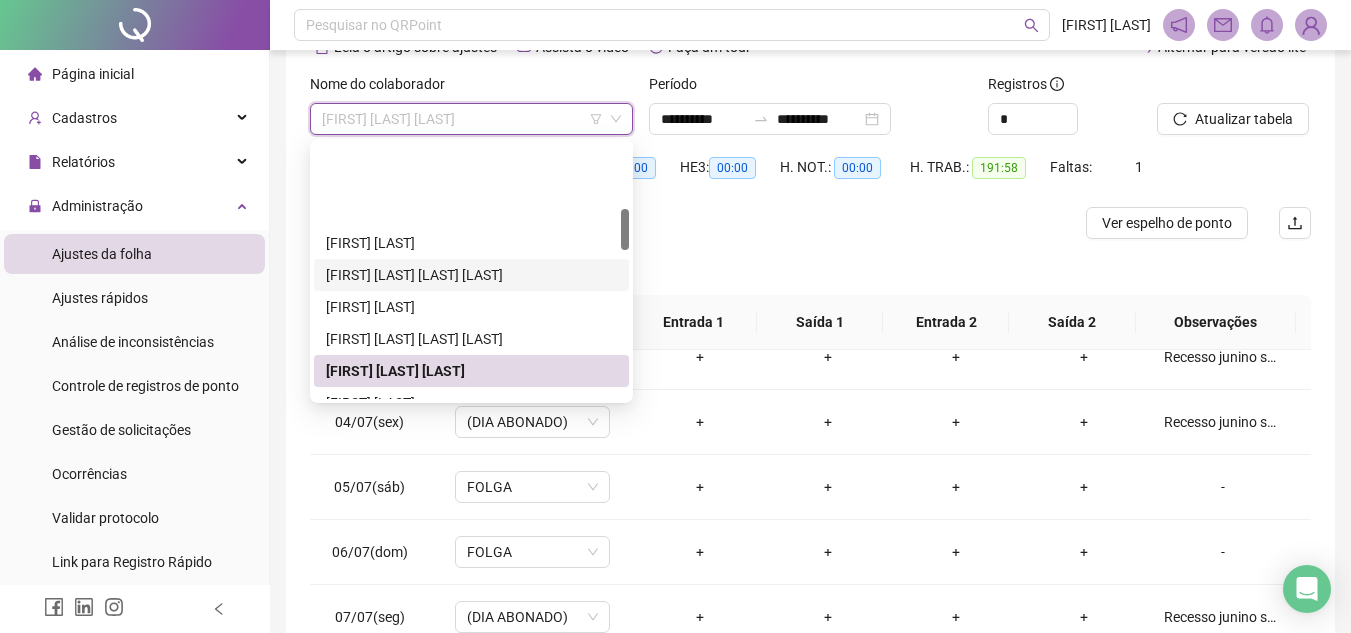 scroll, scrollTop: 400, scrollLeft: 0, axis: vertical 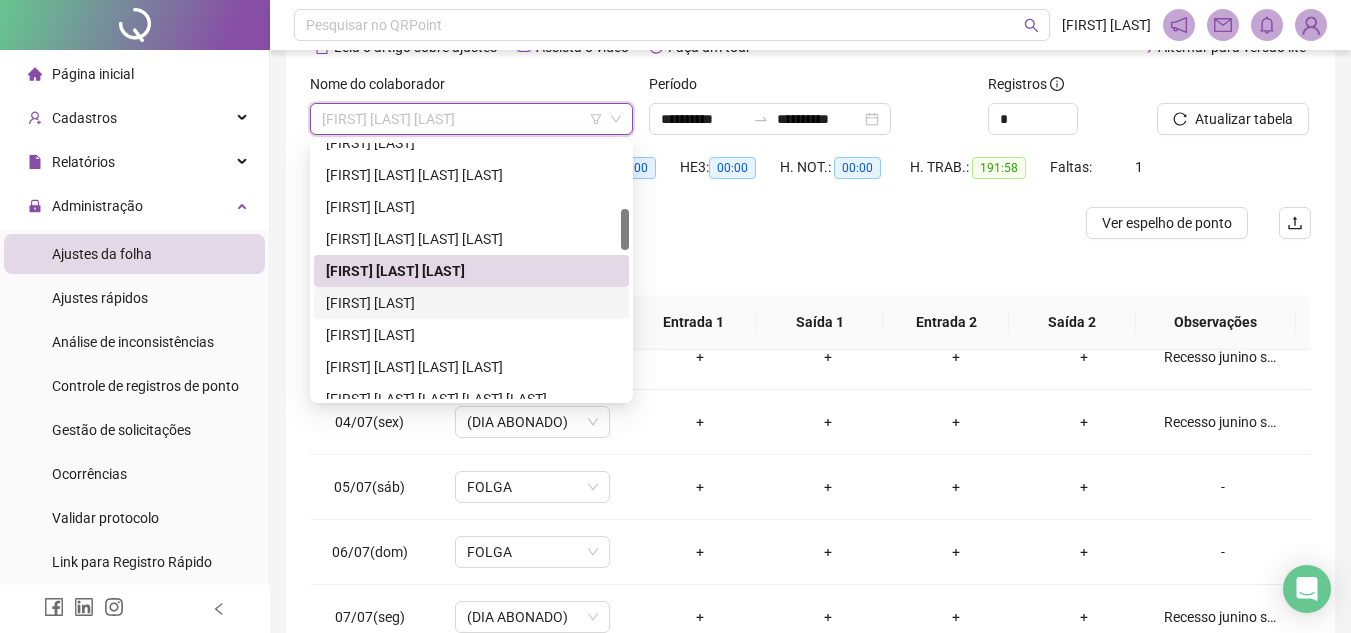click on "[FIRST] [LAST]" at bounding box center [471, 303] 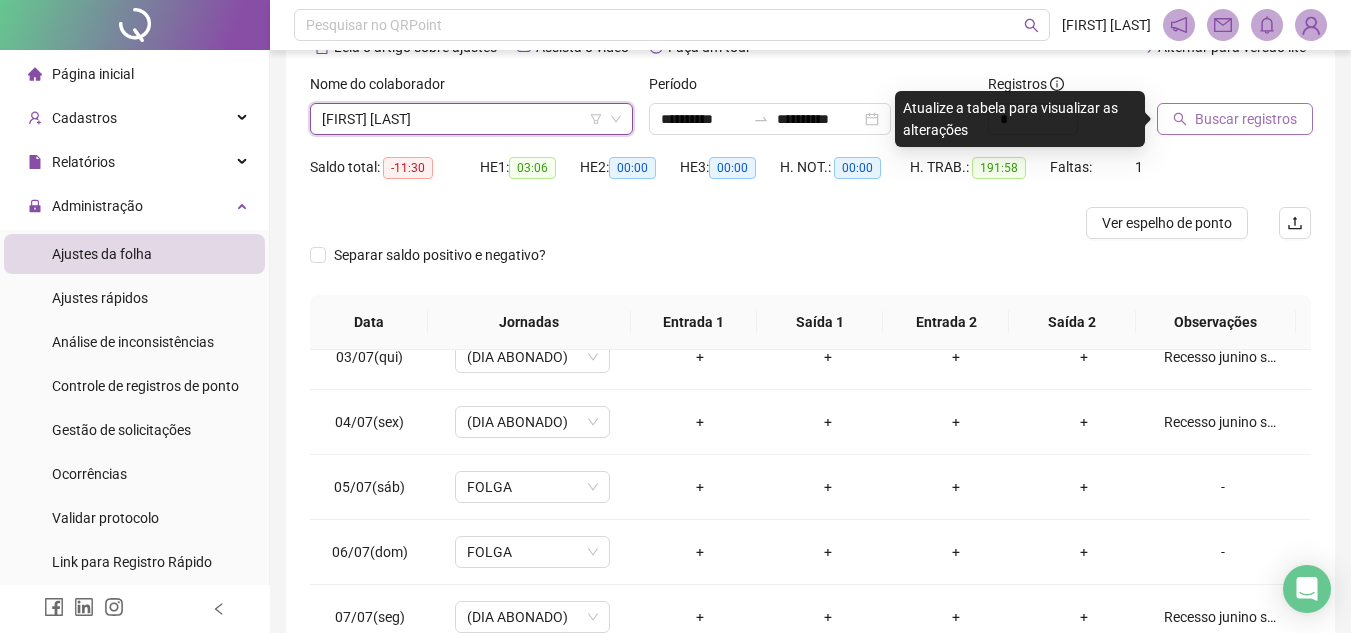 click on "Buscar registros" at bounding box center [1246, 119] 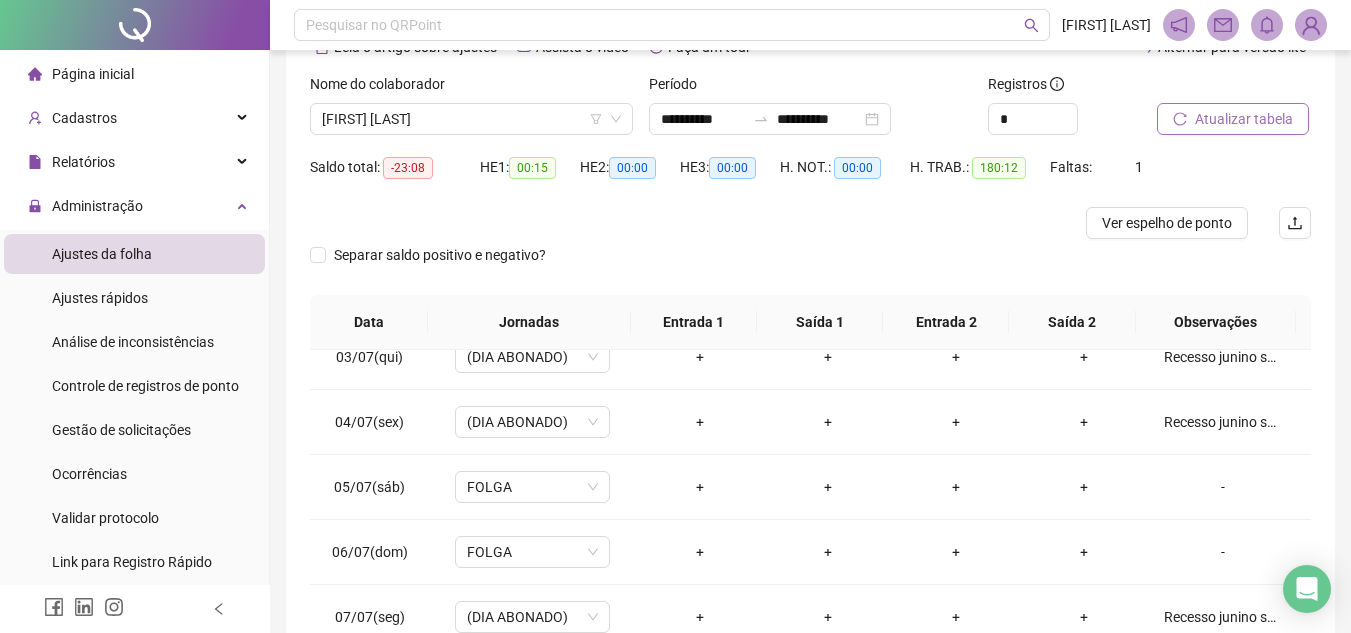 click on "Atualizar tabela" at bounding box center (1244, 119) 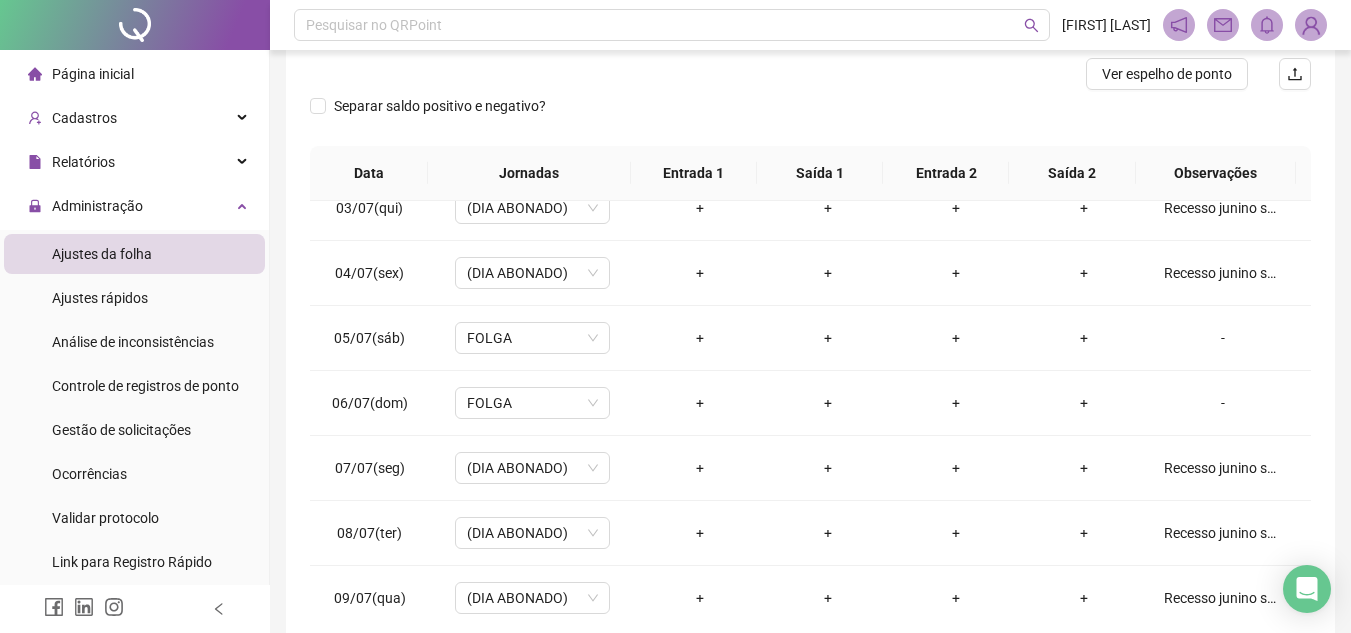 scroll, scrollTop: 365, scrollLeft: 0, axis: vertical 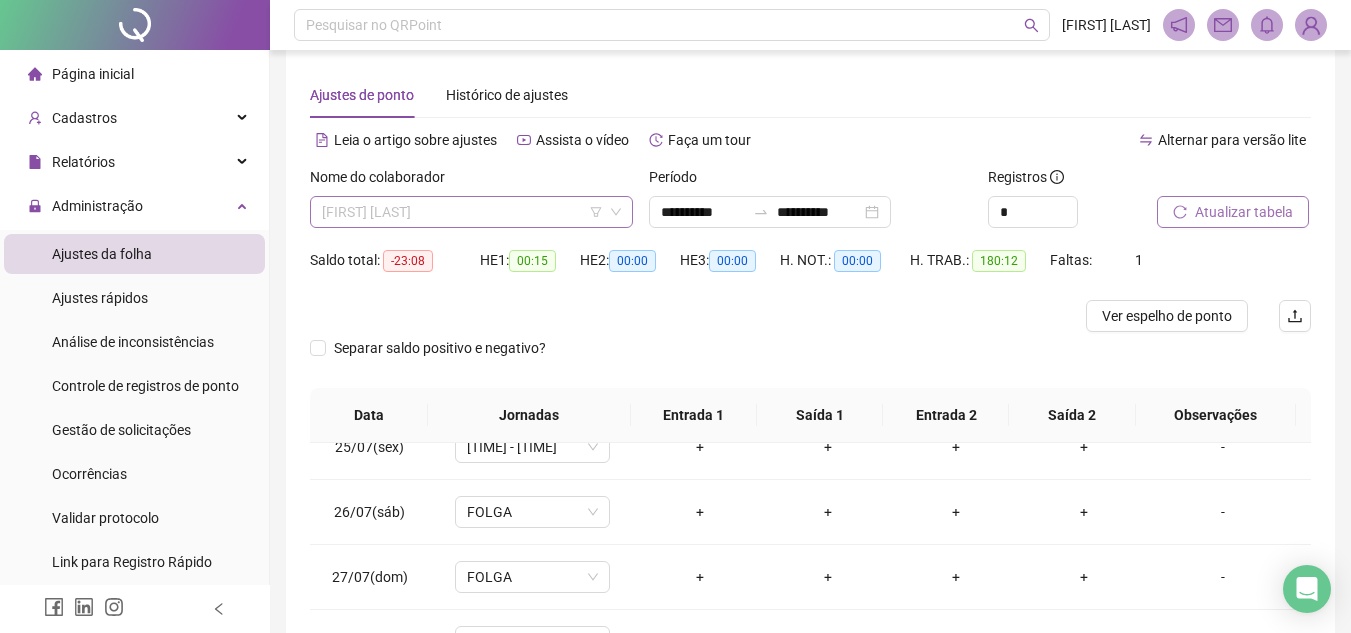 click on "[FIRST] [LAST]" at bounding box center (471, 212) 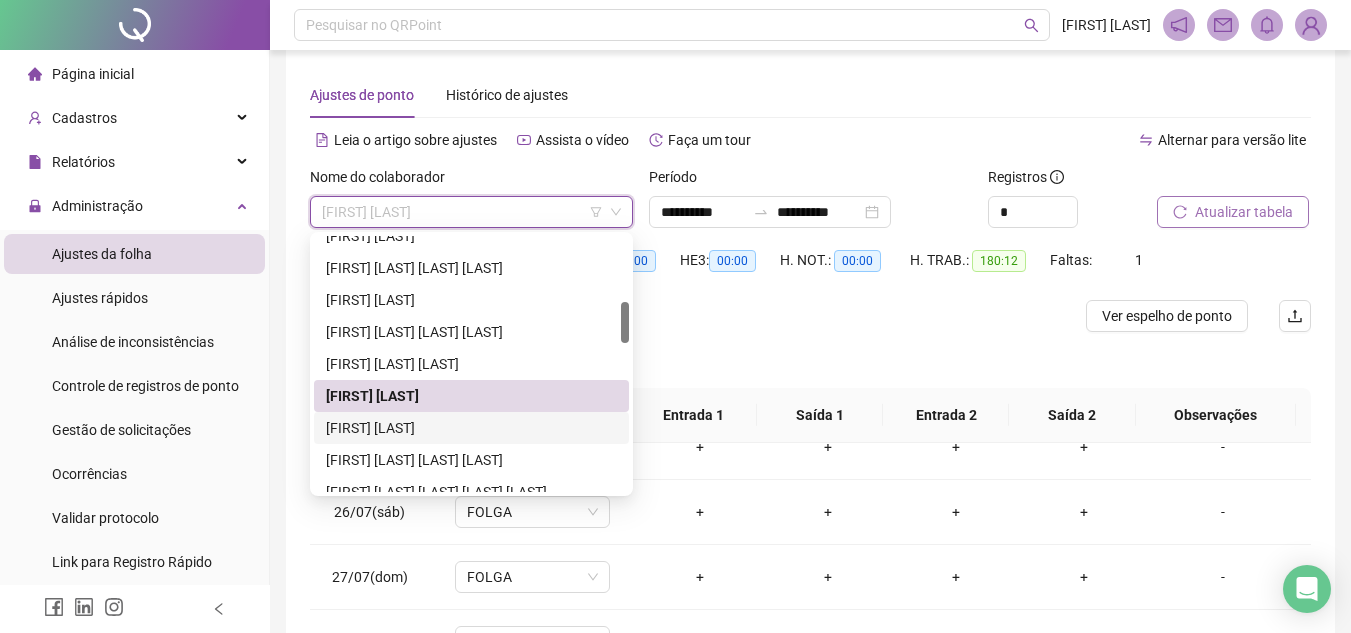 click on "[FIRST] [LAST]" at bounding box center [471, 428] 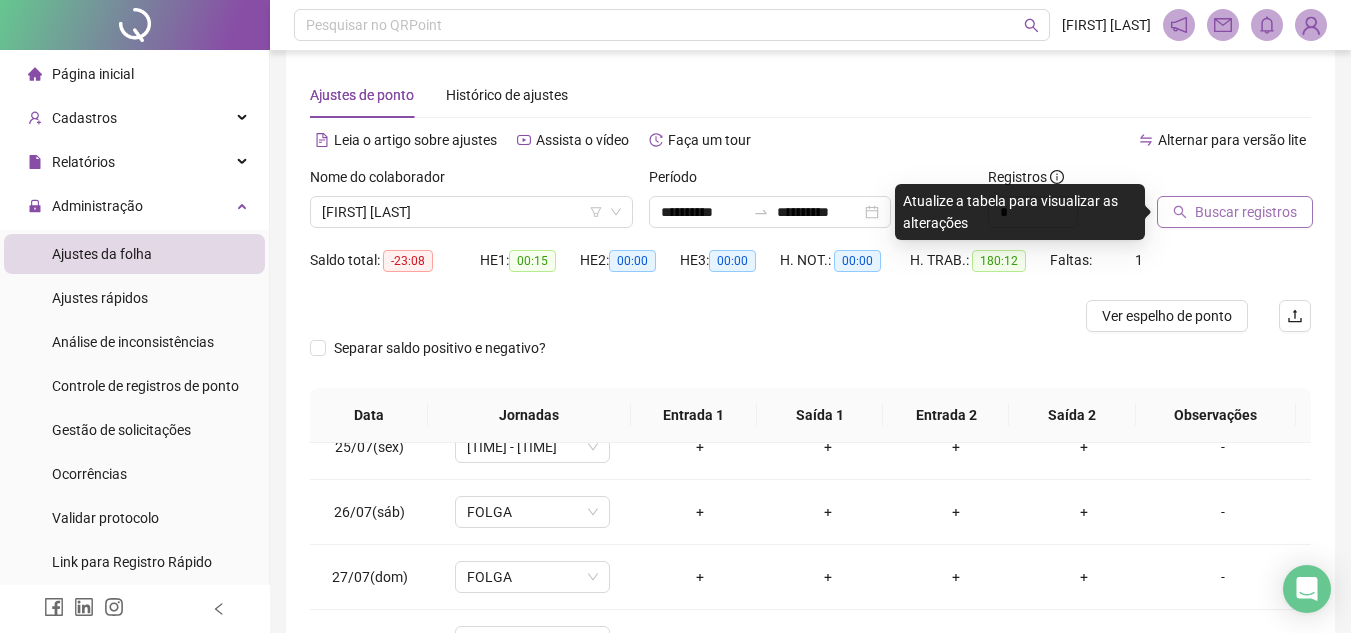 click on "Buscar registros" at bounding box center (1246, 212) 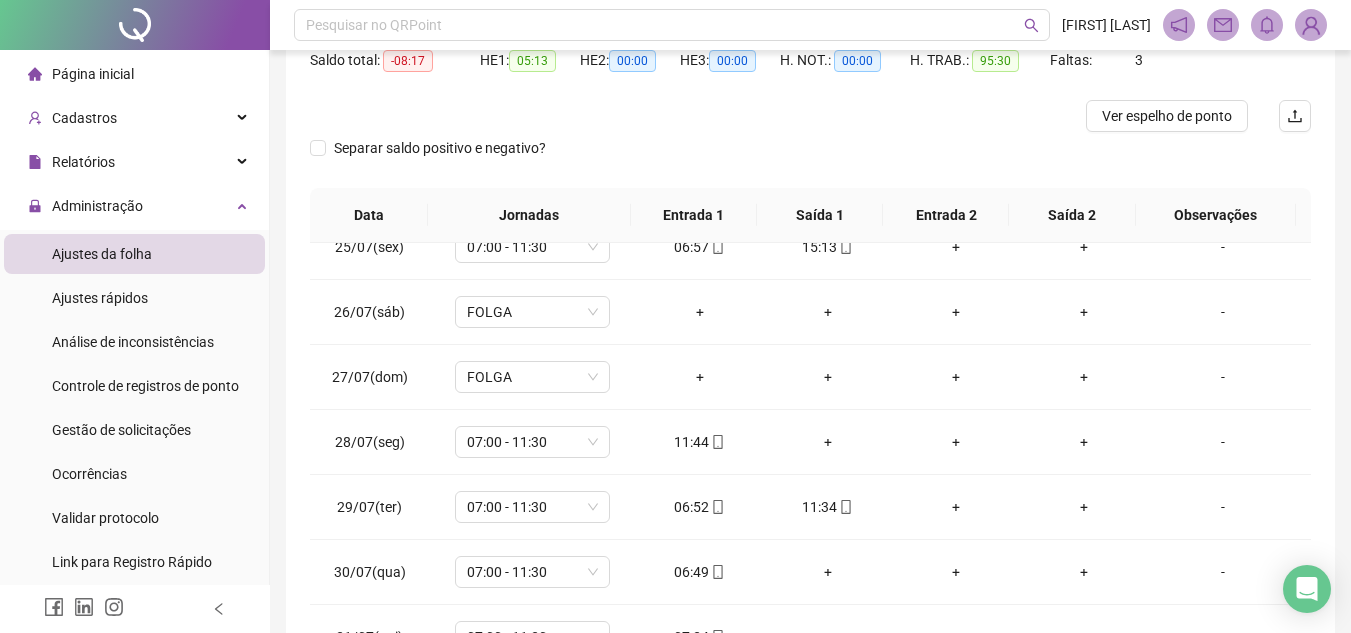 scroll, scrollTop: 365, scrollLeft: 0, axis: vertical 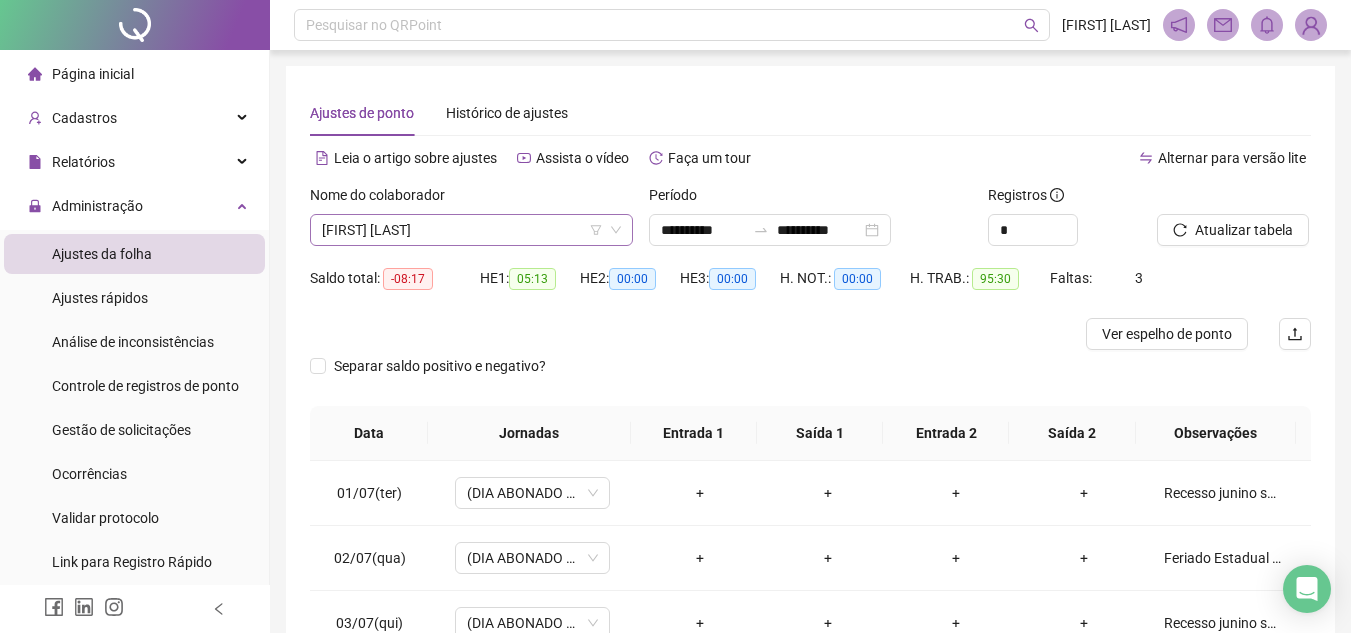 click on "[FIRST] [LAST]" at bounding box center (471, 230) 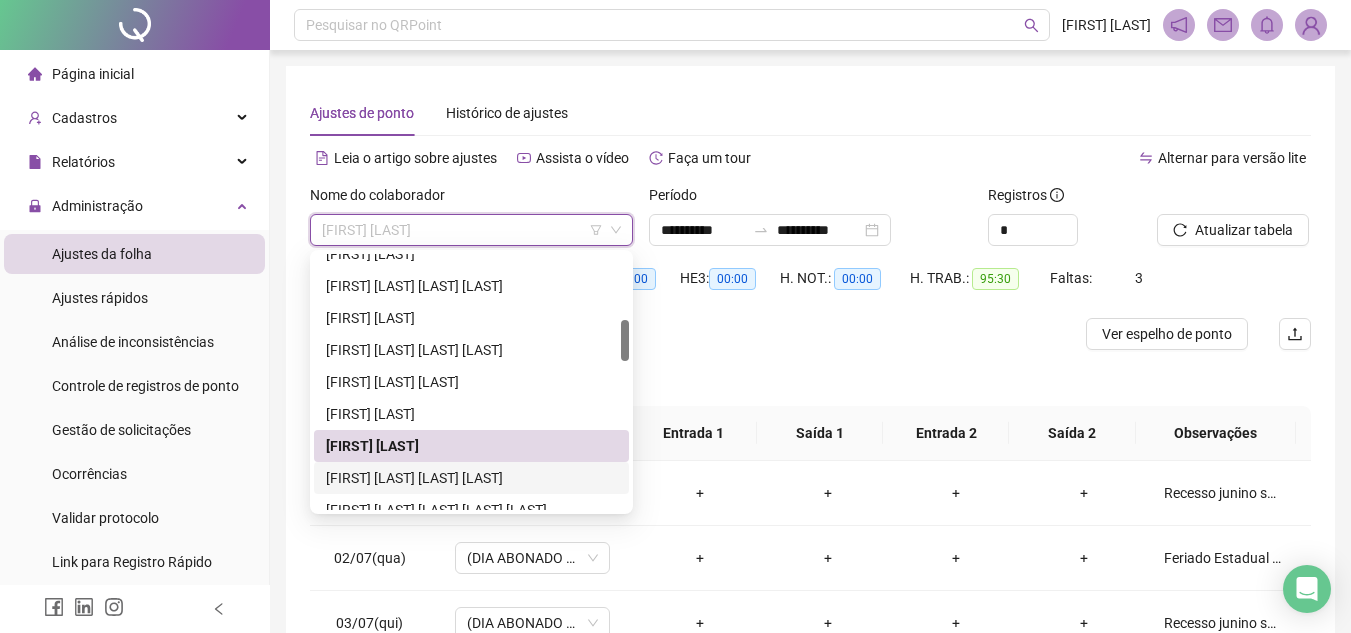 click on "[FIRST] [LAST] [LAST] [LAST]" at bounding box center [471, 478] 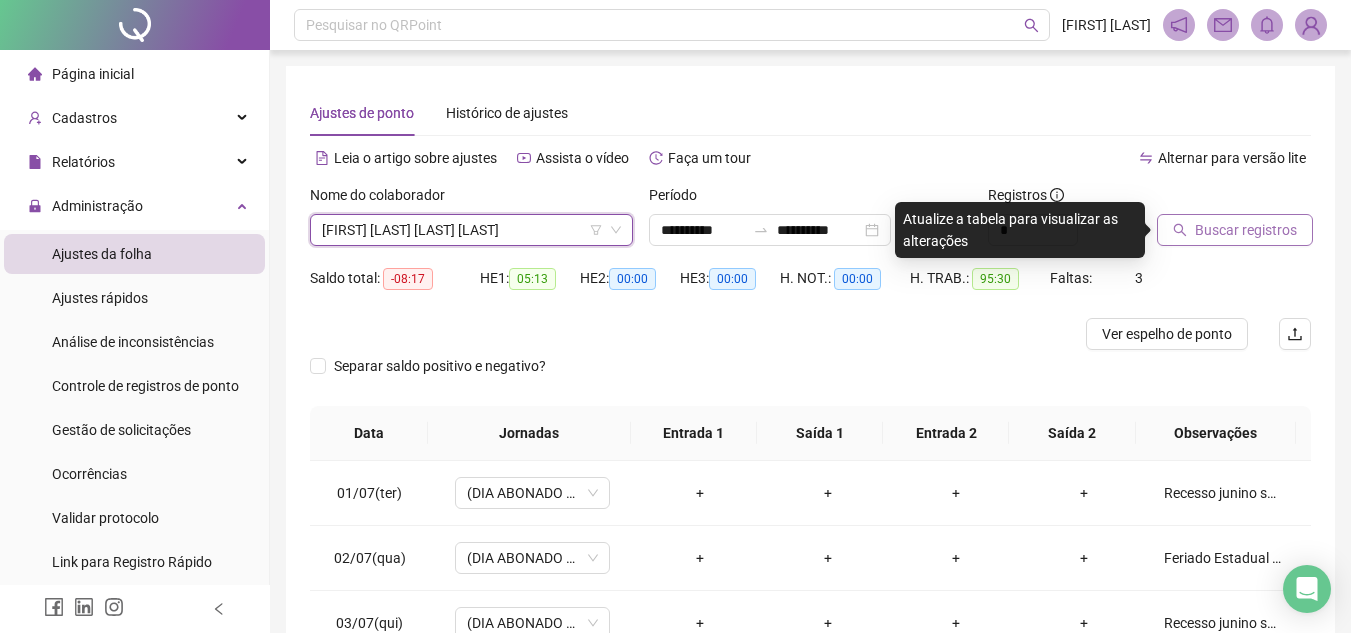 click on "Buscar registros" at bounding box center (1246, 230) 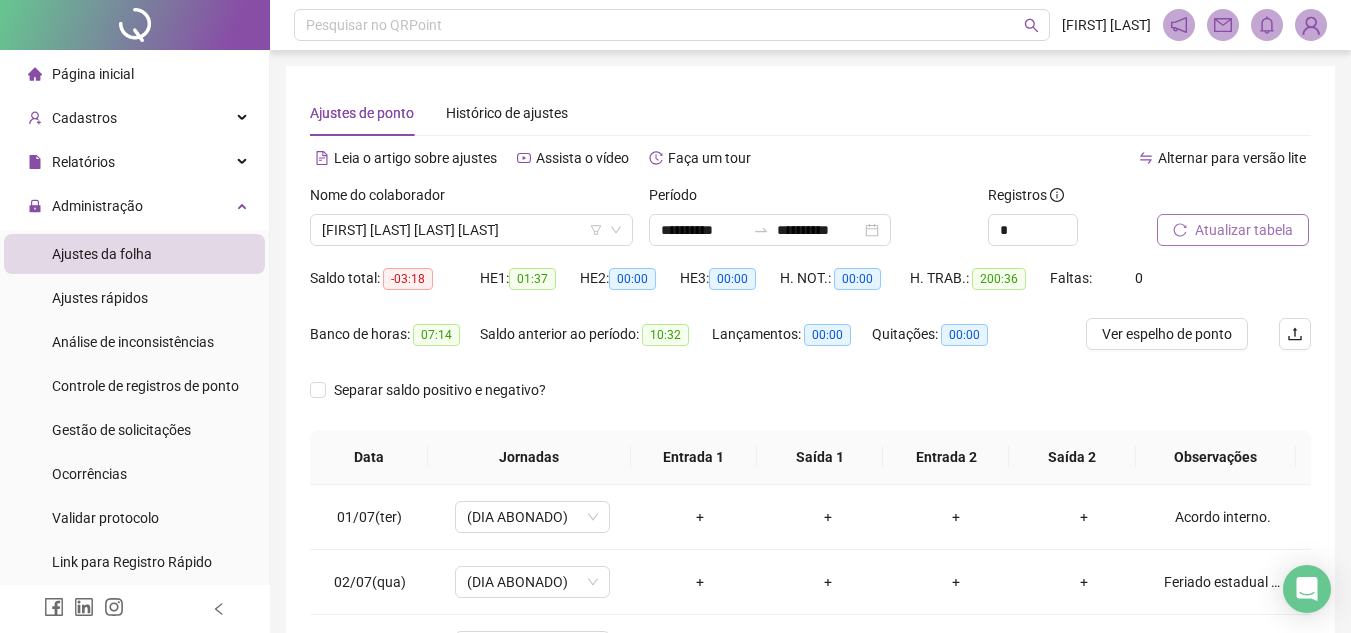 click on "Atualizar tabela" at bounding box center (1244, 230) 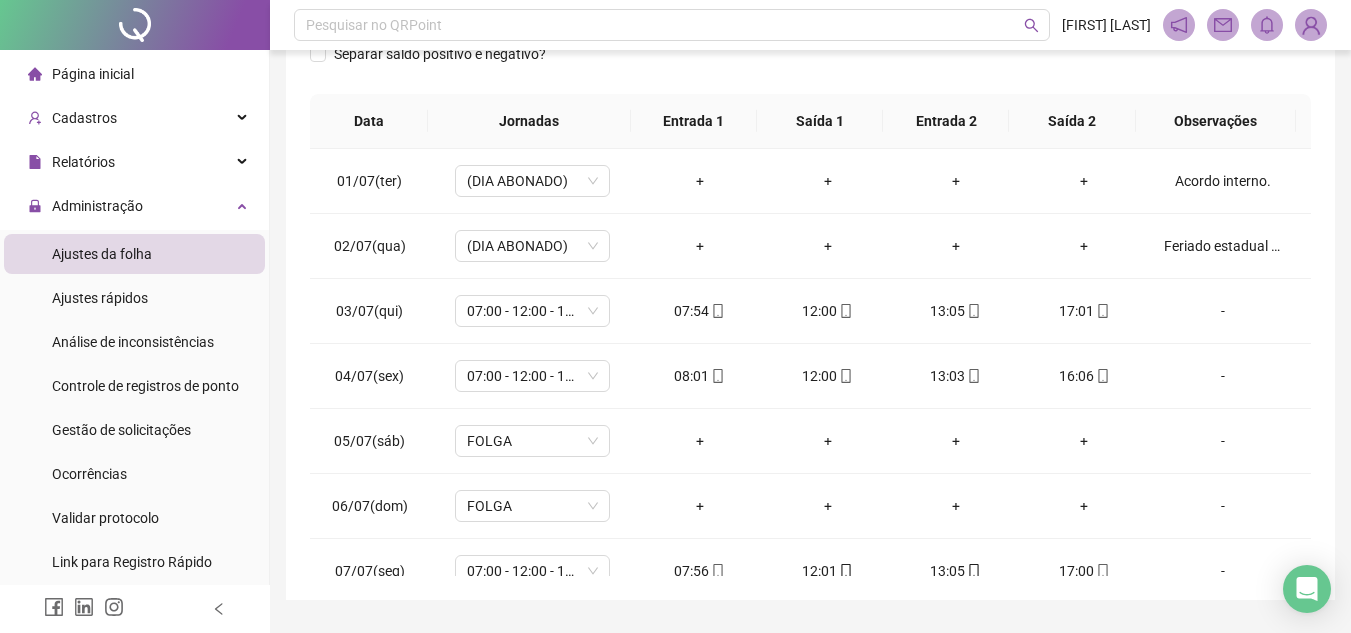 scroll, scrollTop: 389, scrollLeft: 0, axis: vertical 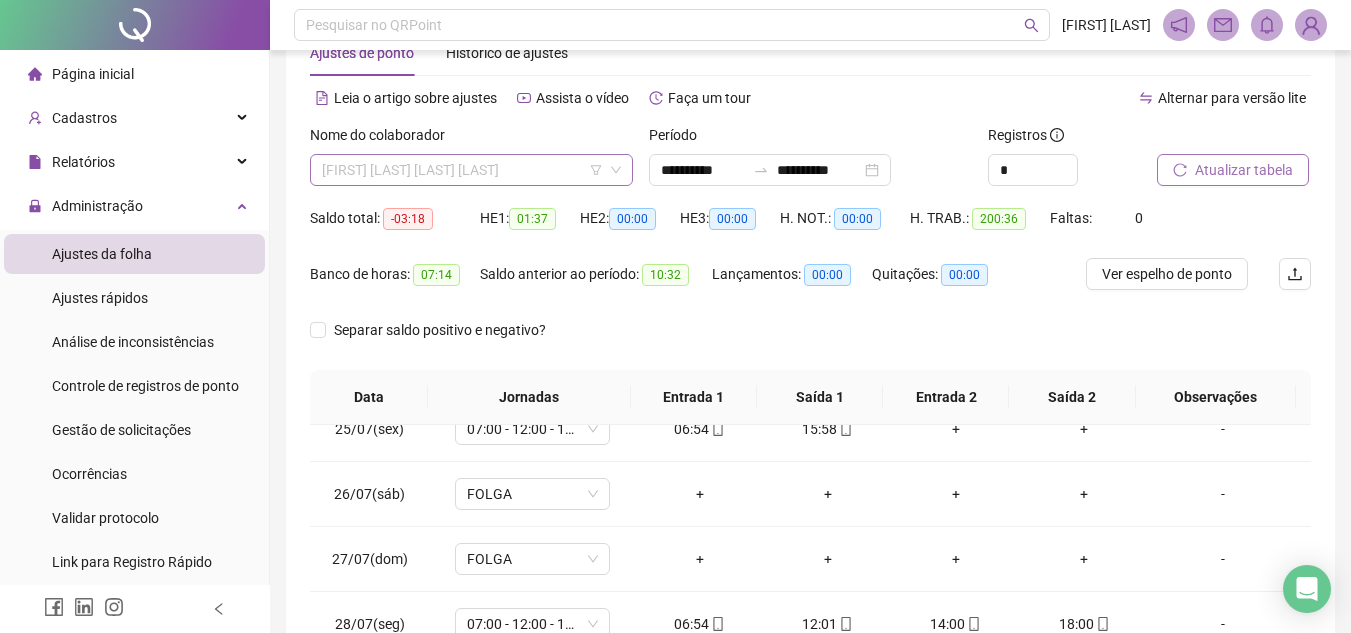 click on "[FIRST] [LAST] [LAST] [LAST]" at bounding box center [471, 170] 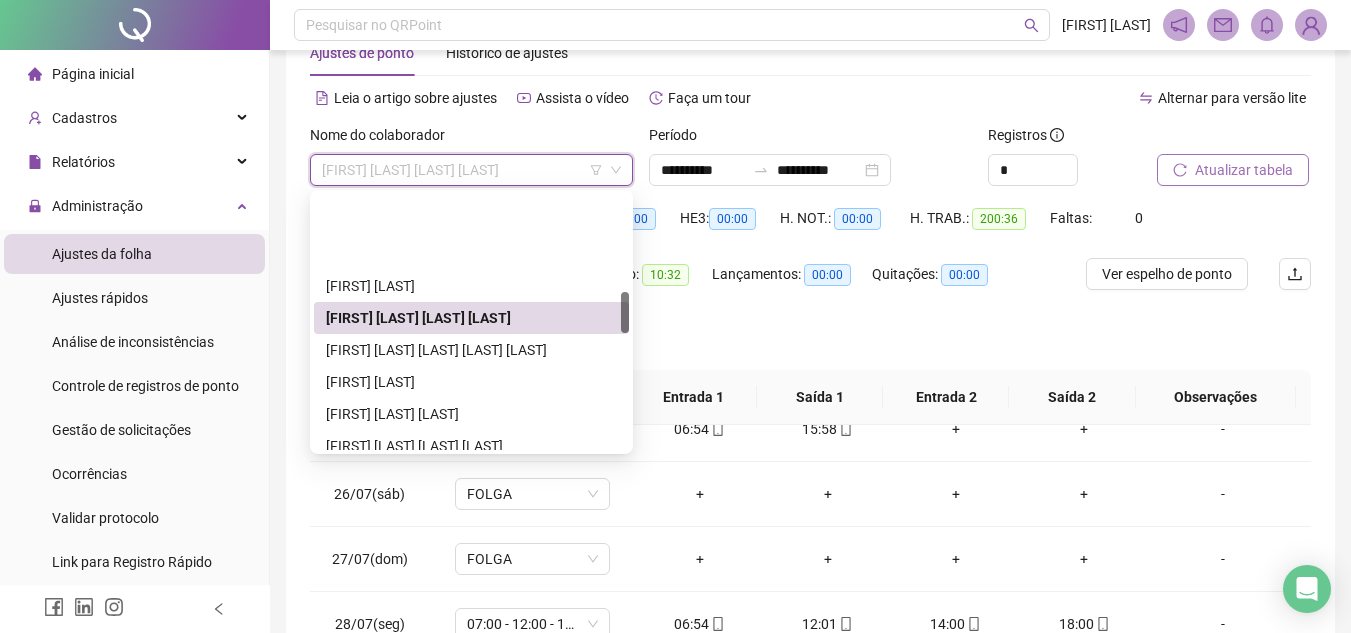scroll, scrollTop: 600, scrollLeft: 0, axis: vertical 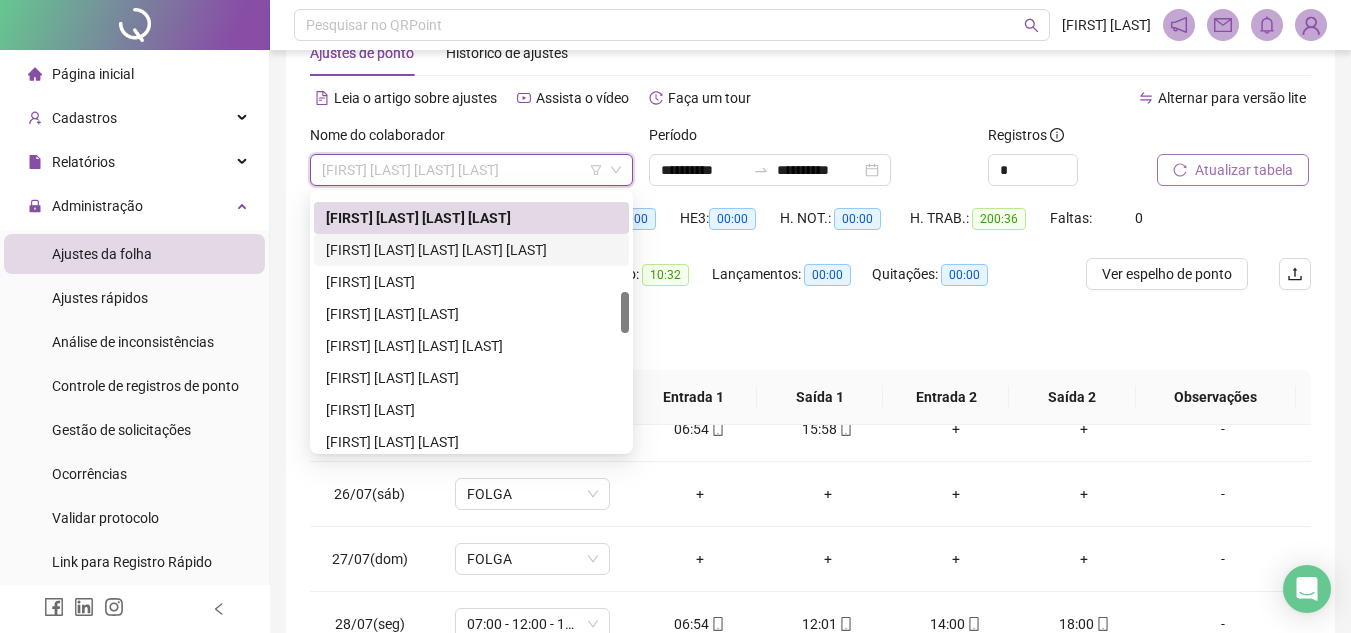 click on "[FIRST] [LAST] [LAST] [LAST] [LAST]" at bounding box center (471, 250) 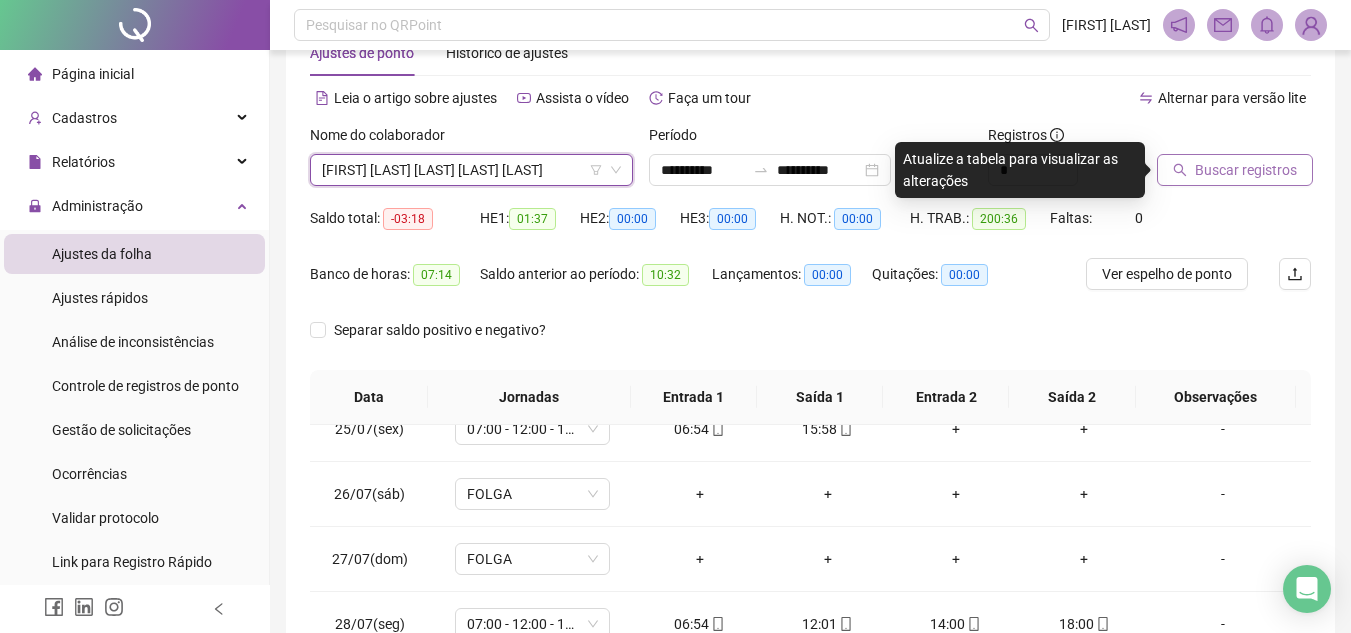 click on "Buscar registros" at bounding box center [1235, 170] 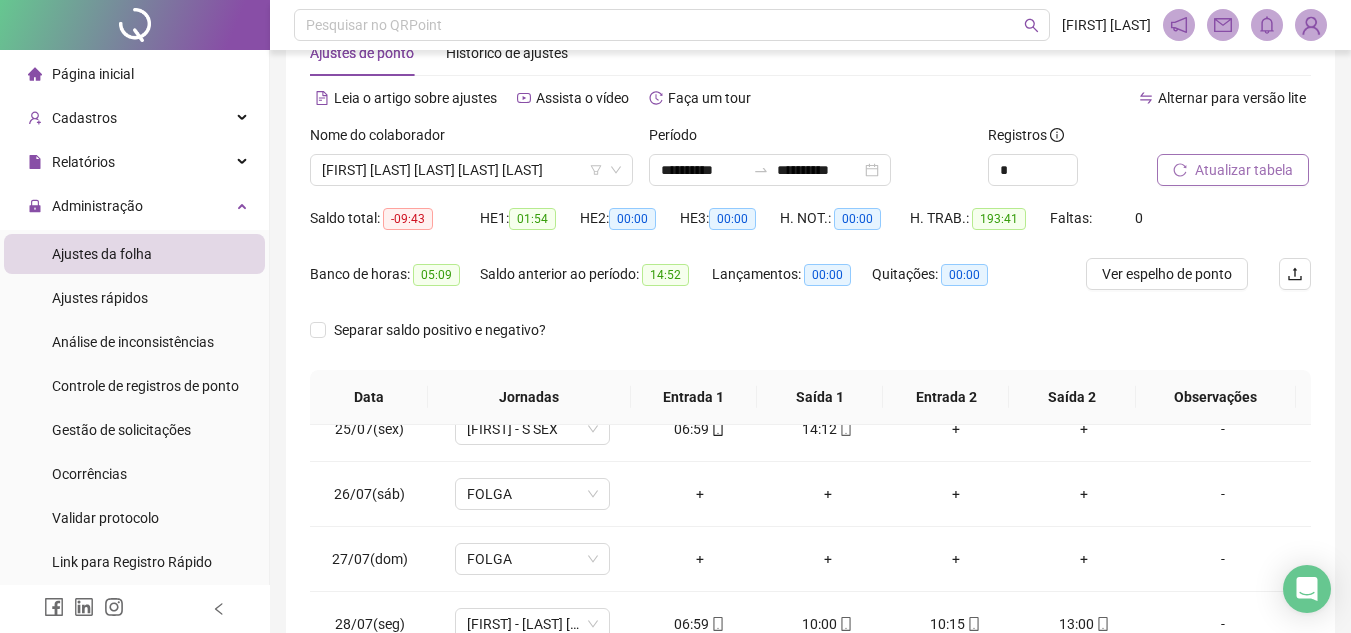 click on "Atualizar tabela" at bounding box center [1244, 170] 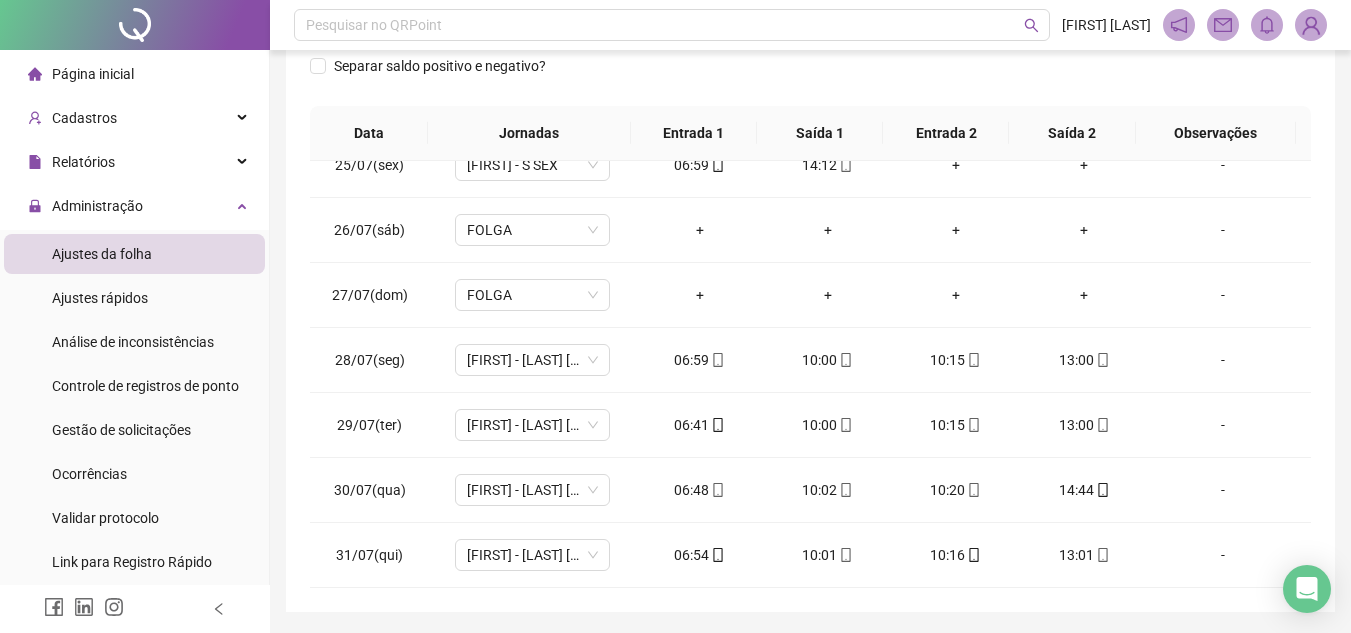 scroll, scrollTop: 389, scrollLeft: 0, axis: vertical 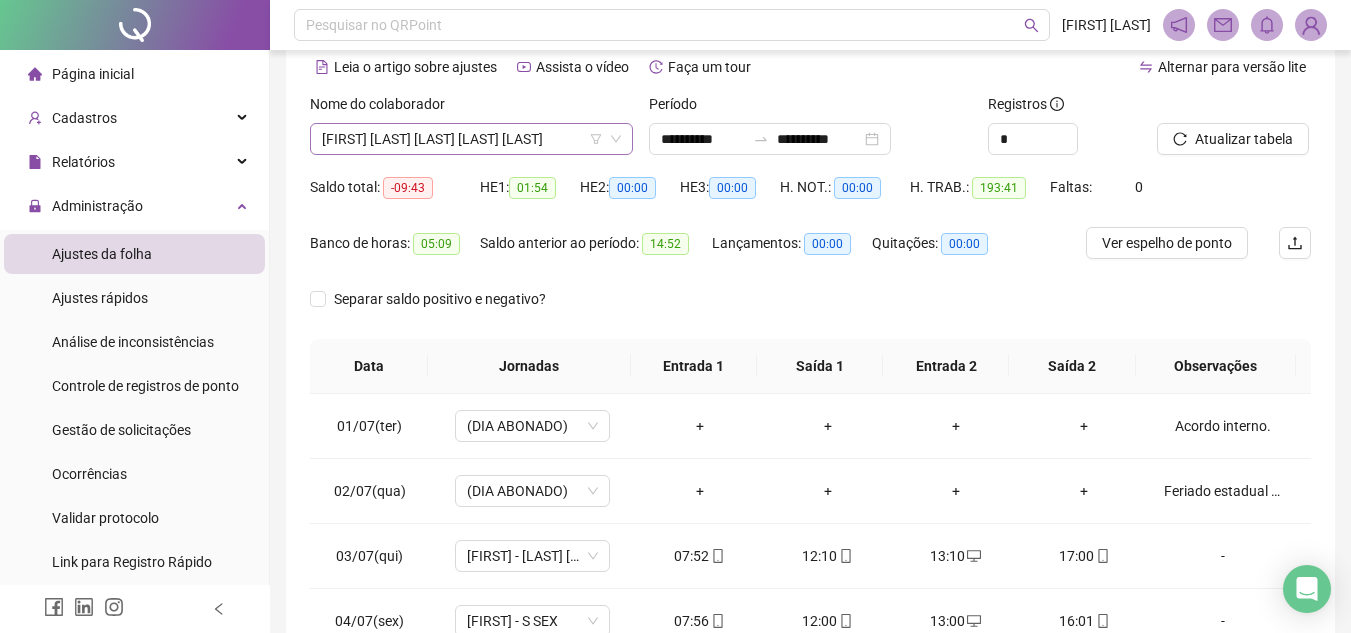 click on "[FIRST] [LAST] [LAST] [LAST] [LAST]" at bounding box center [471, 139] 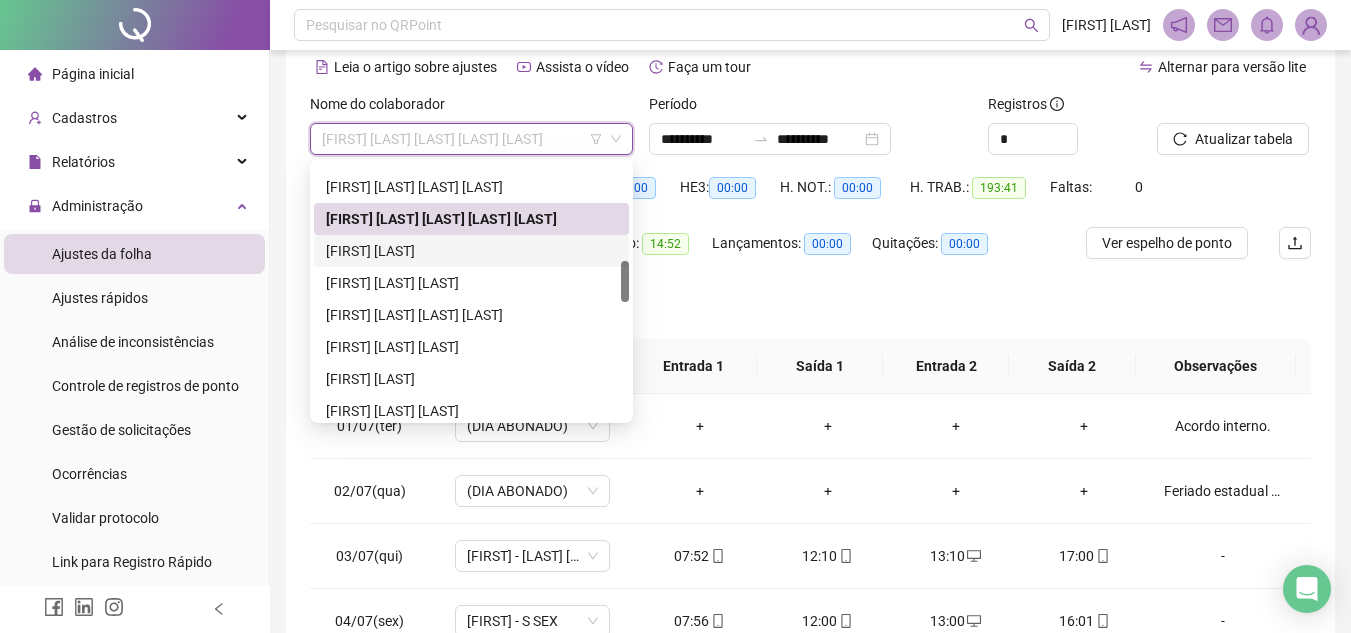 drag, startPoint x: 483, startPoint y: 256, endPoint x: 624, endPoint y: 259, distance: 141.0319 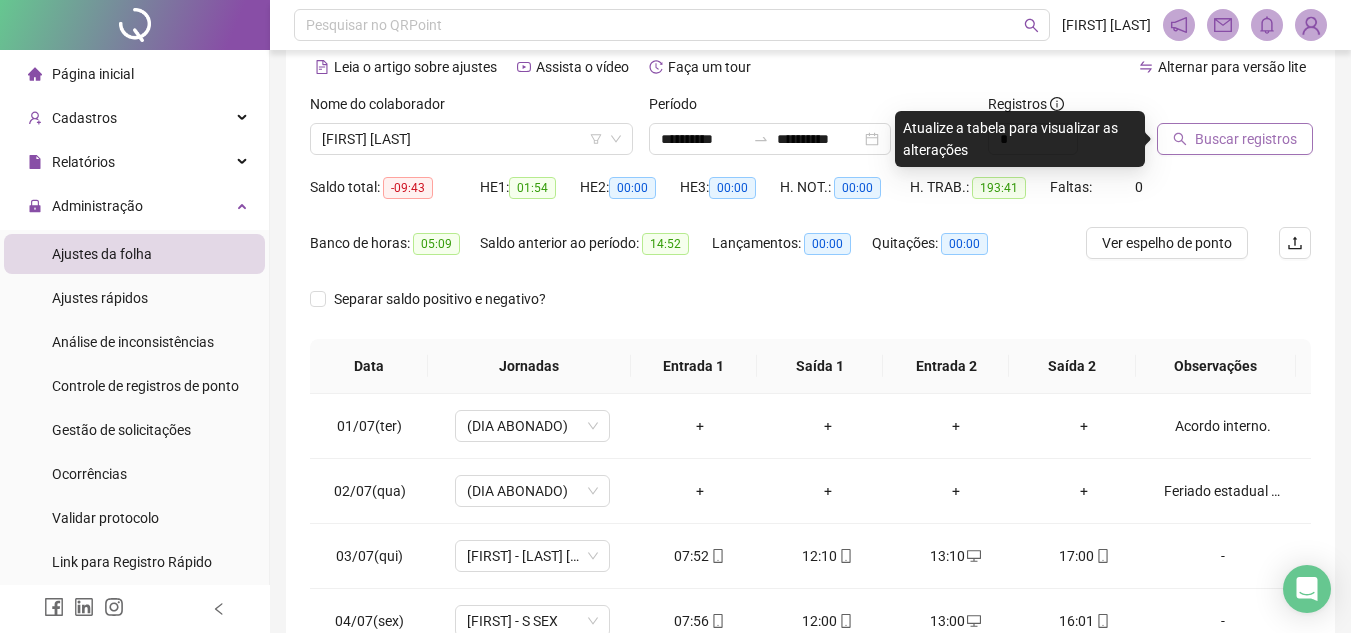 click on "Buscar registros" at bounding box center (1235, 139) 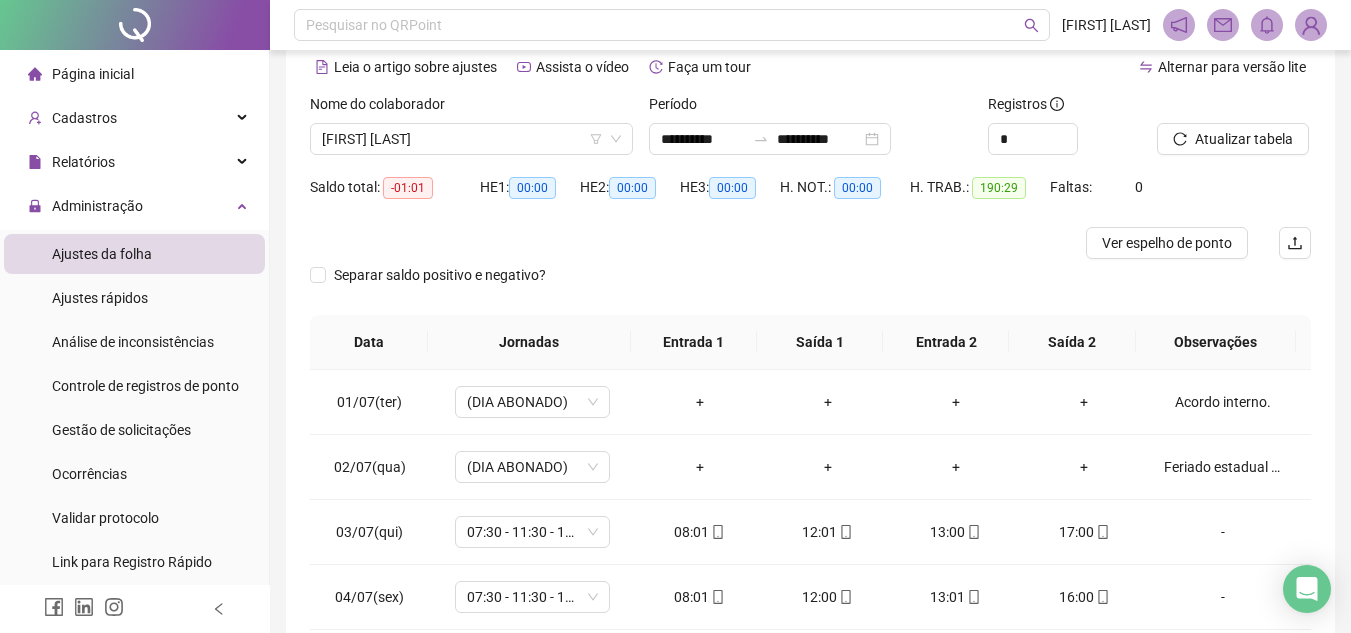 click on "Atualizar tabela" at bounding box center (1244, 139) 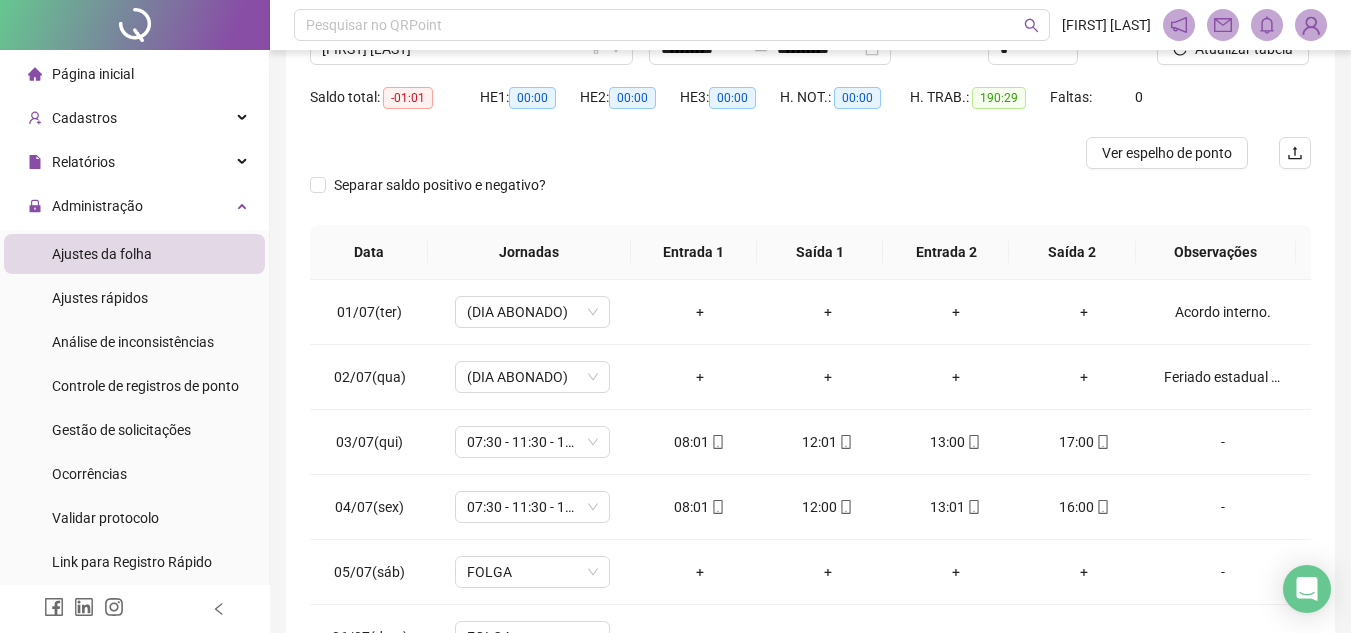 scroll, scrollTop: 365, scrollLeft: 0, axis: vertical 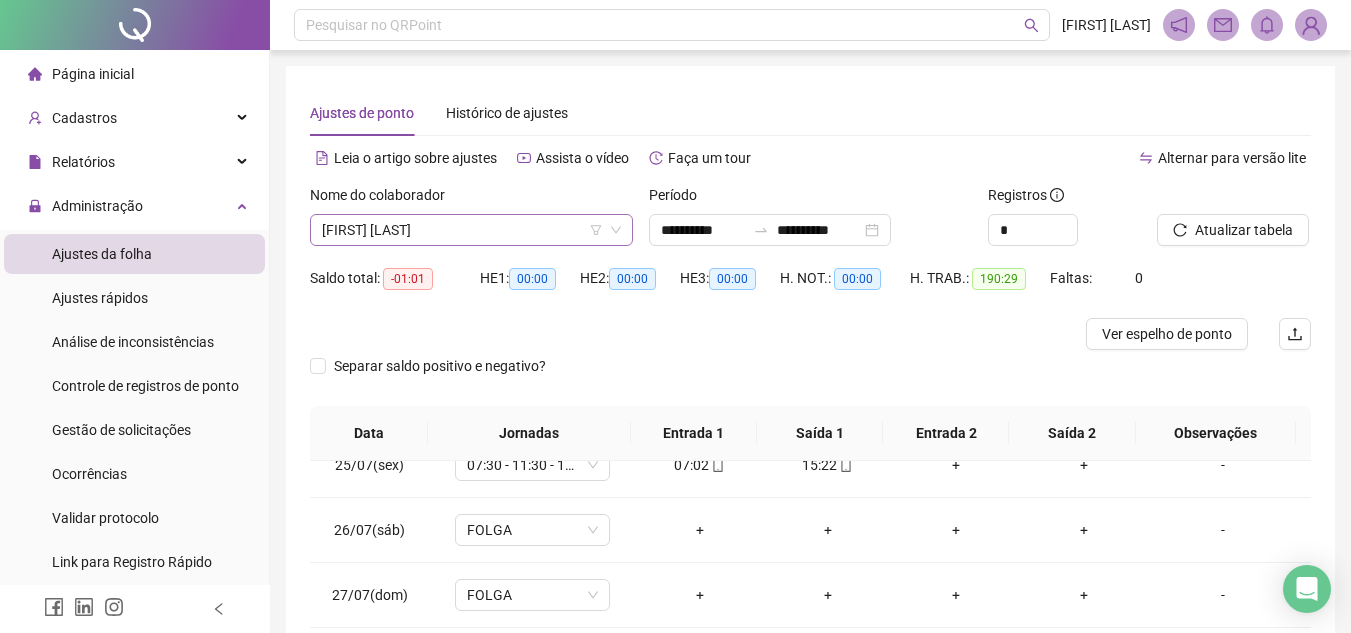 click on "[FIRST] [LAST]" at bounding box center [471, 230] 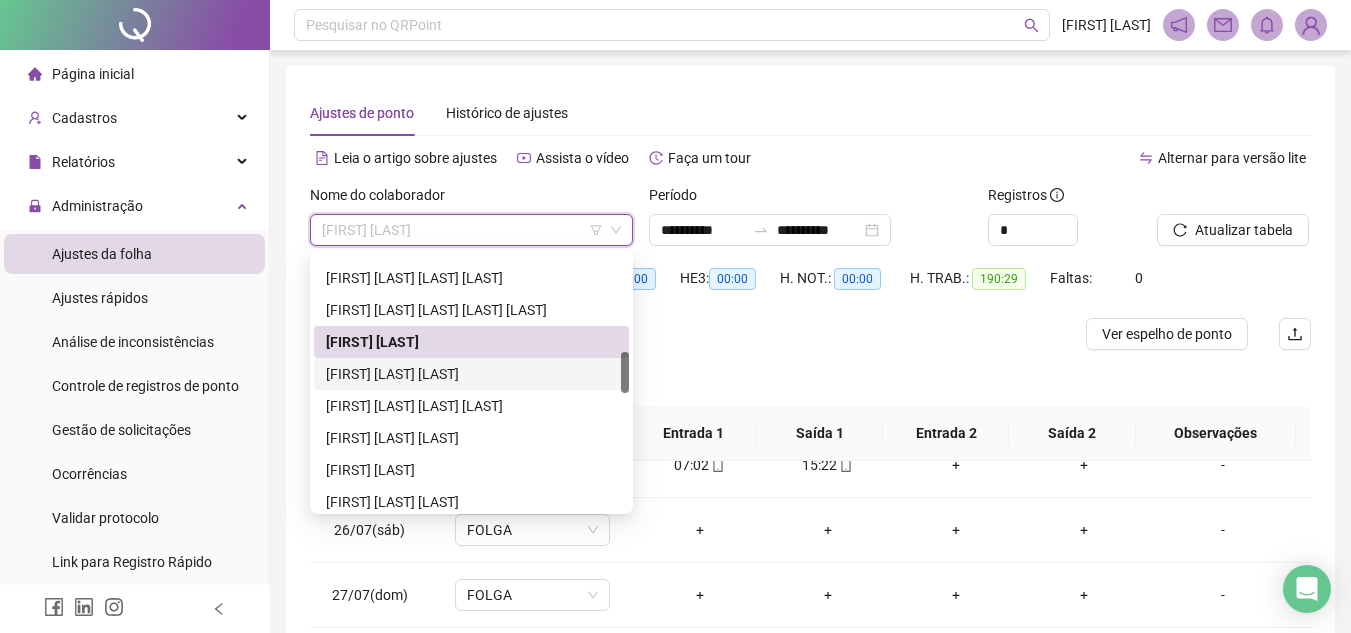 click on "[FIRST] [LAST] [LAST]" at bounding box center [471, 374] 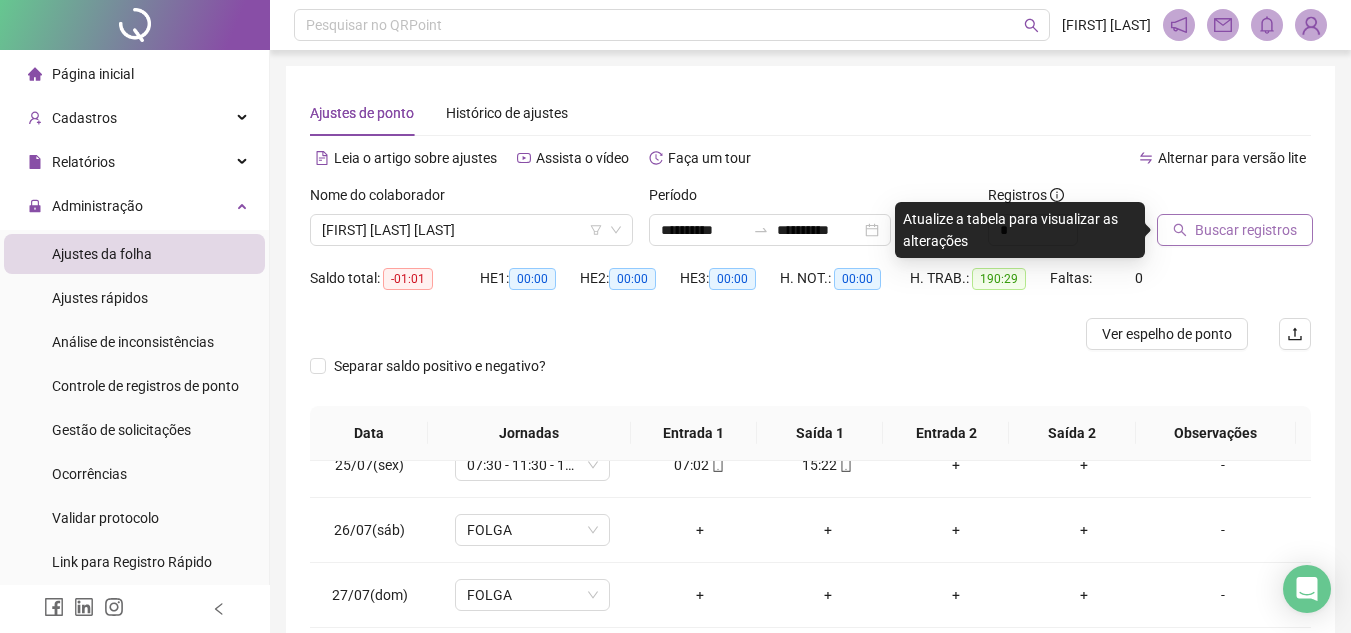 click on "Buscar registros" at bounding box center [1246, 230] 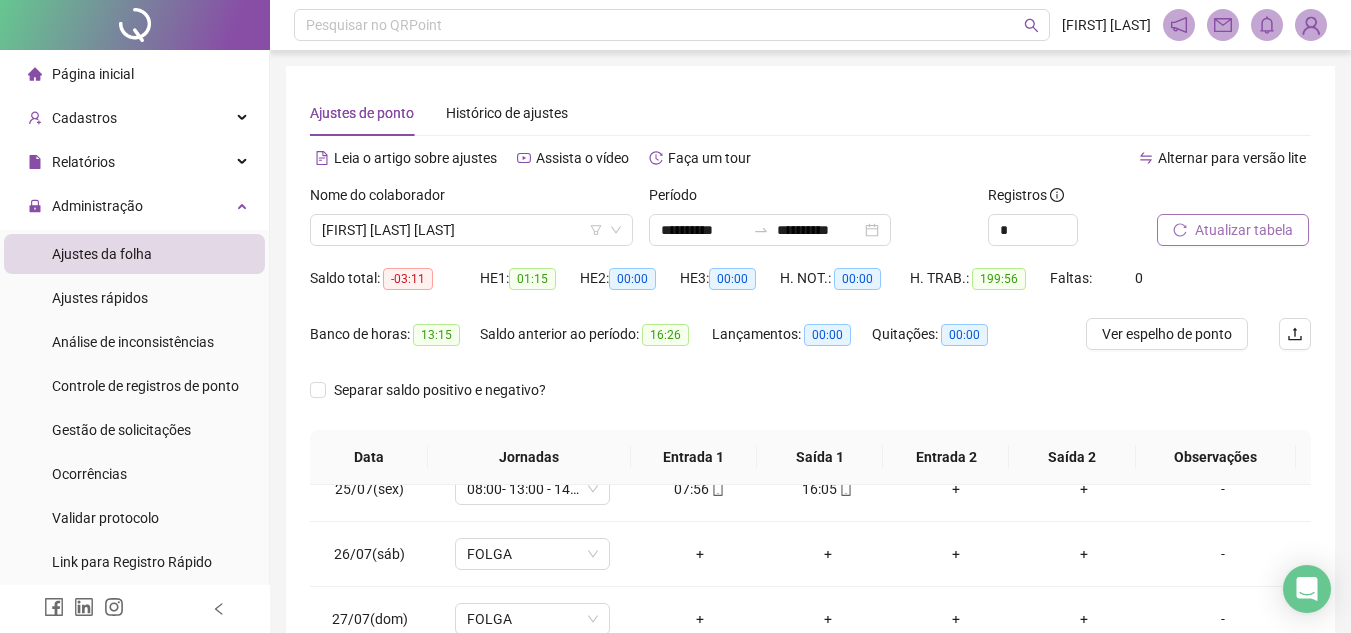 click on "Atualizar tabela" at bounding box center [1244, 230] 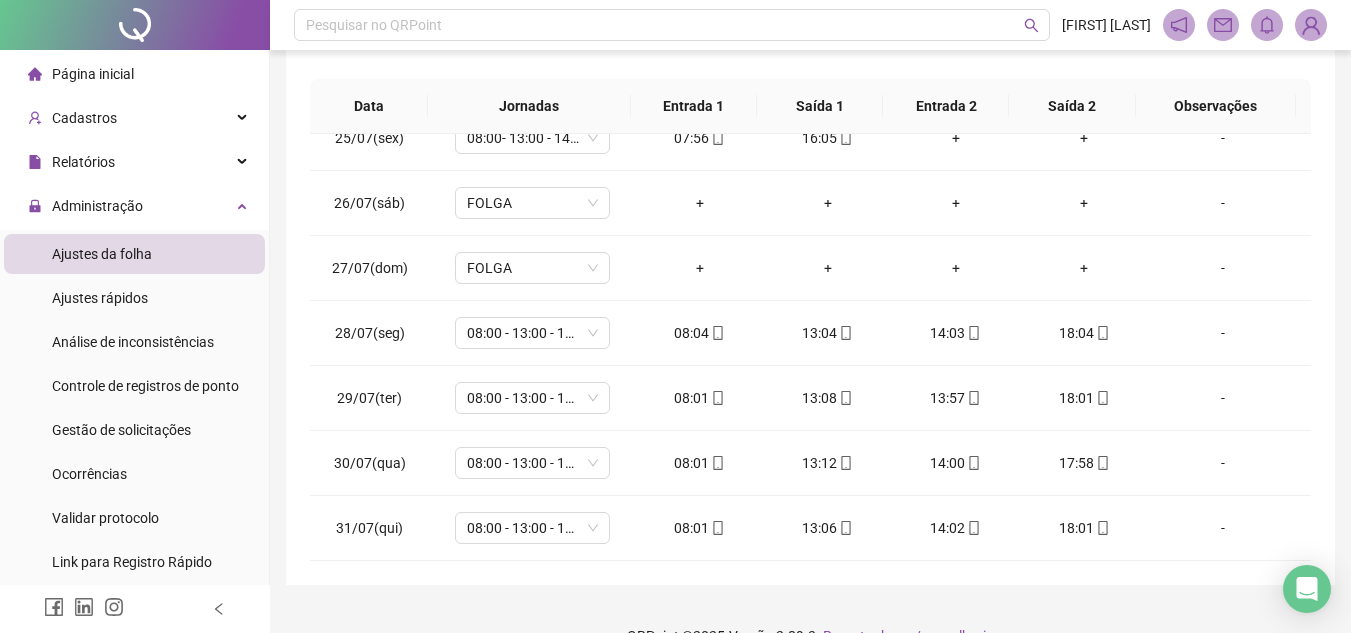 scroll, scrollTop: 389, scrollLeft: 0, axis: vertical 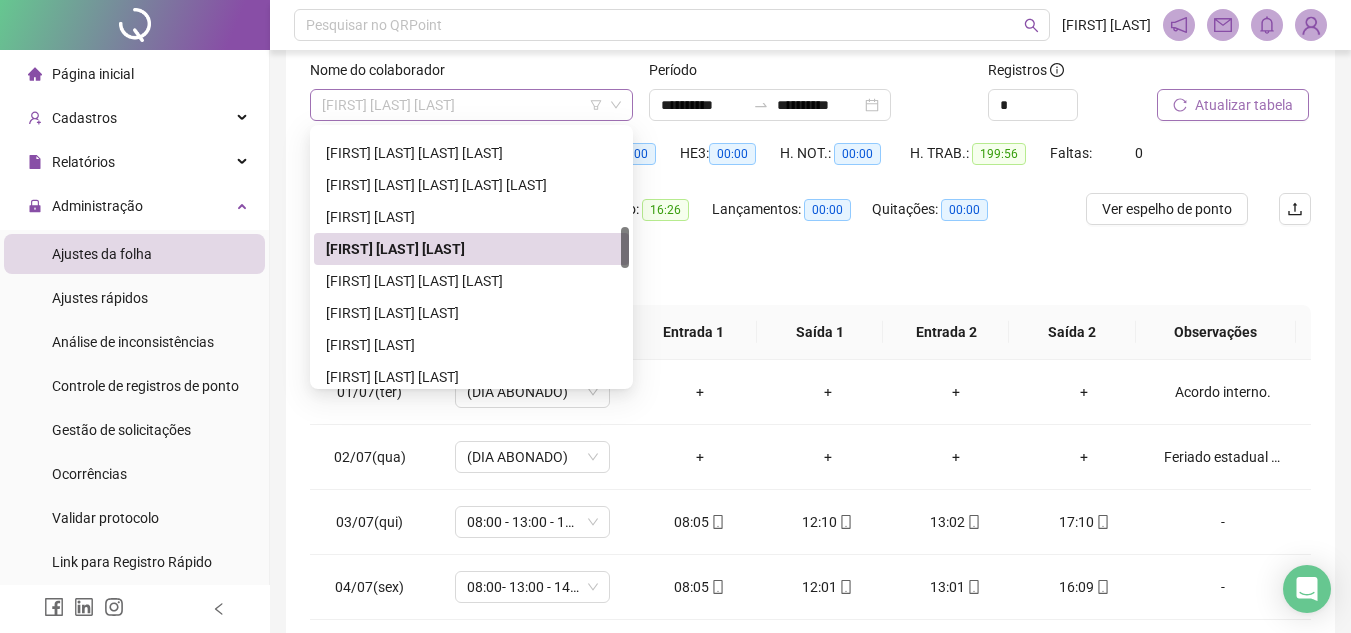 click on "[FIRST] [LAST] [LAST]" at bounding box center [471, 105] 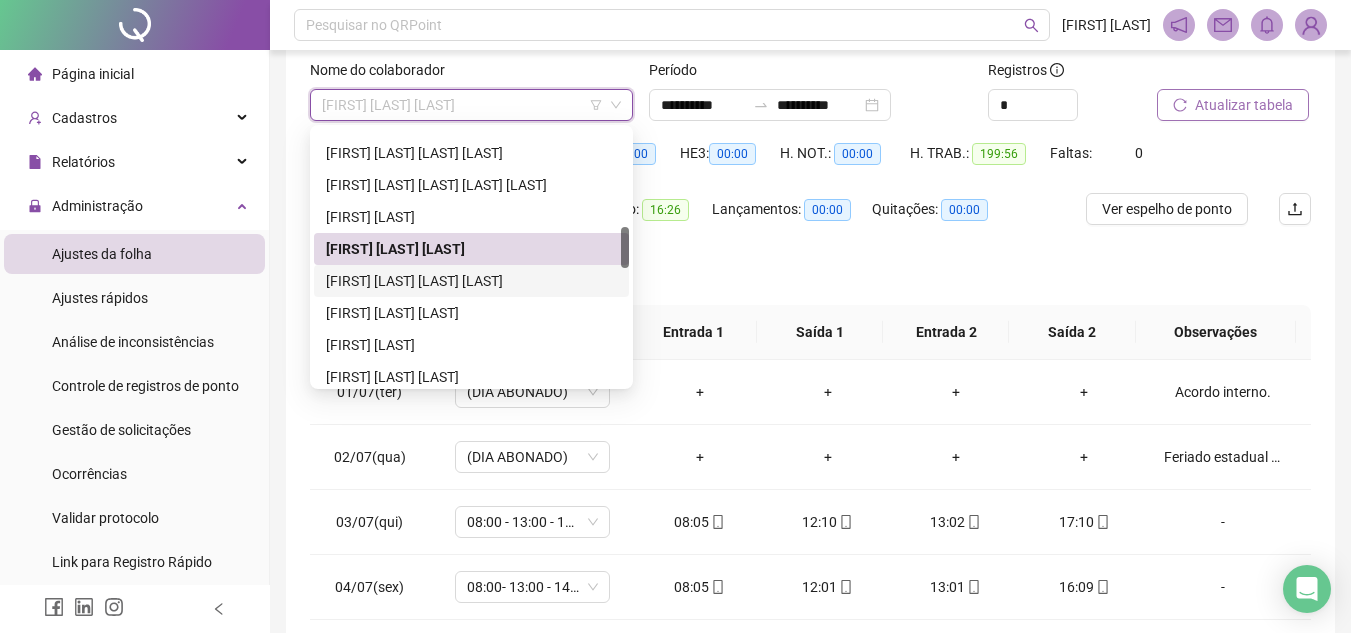 click on "[FIRST] [LAST] [LAST] [LAST]" at bounding box center [471, 281] 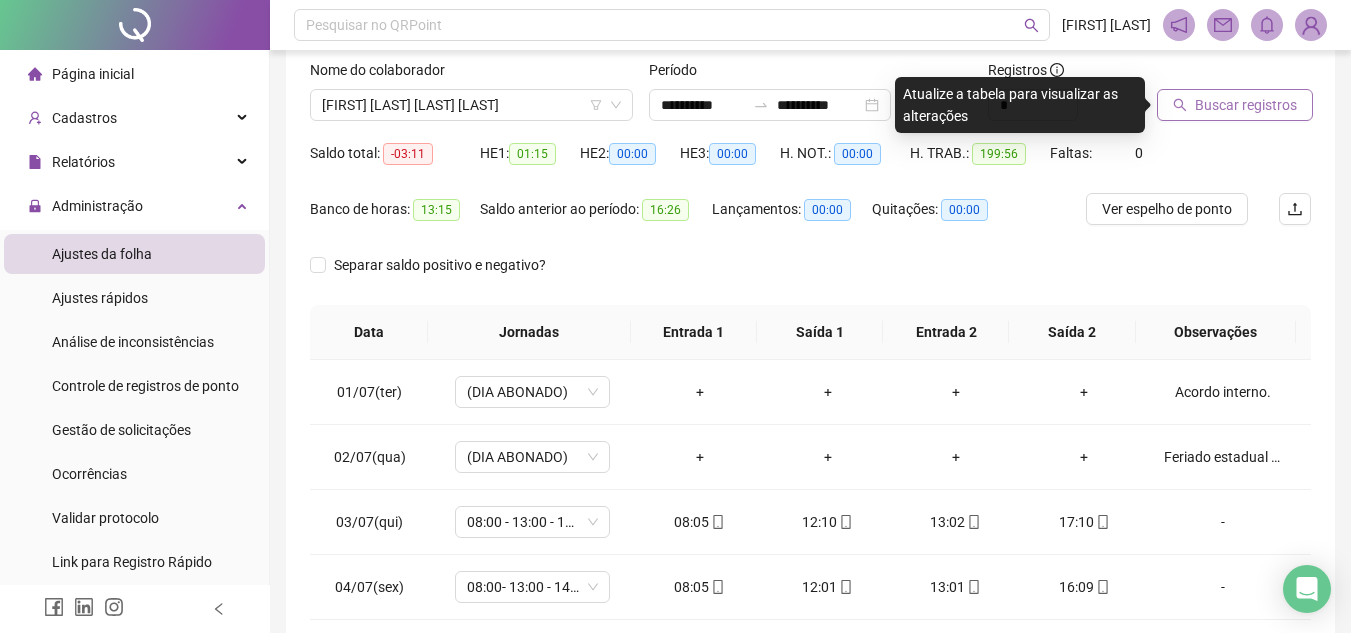 click on "Buscar registros" at bounding box center [1246, 105] 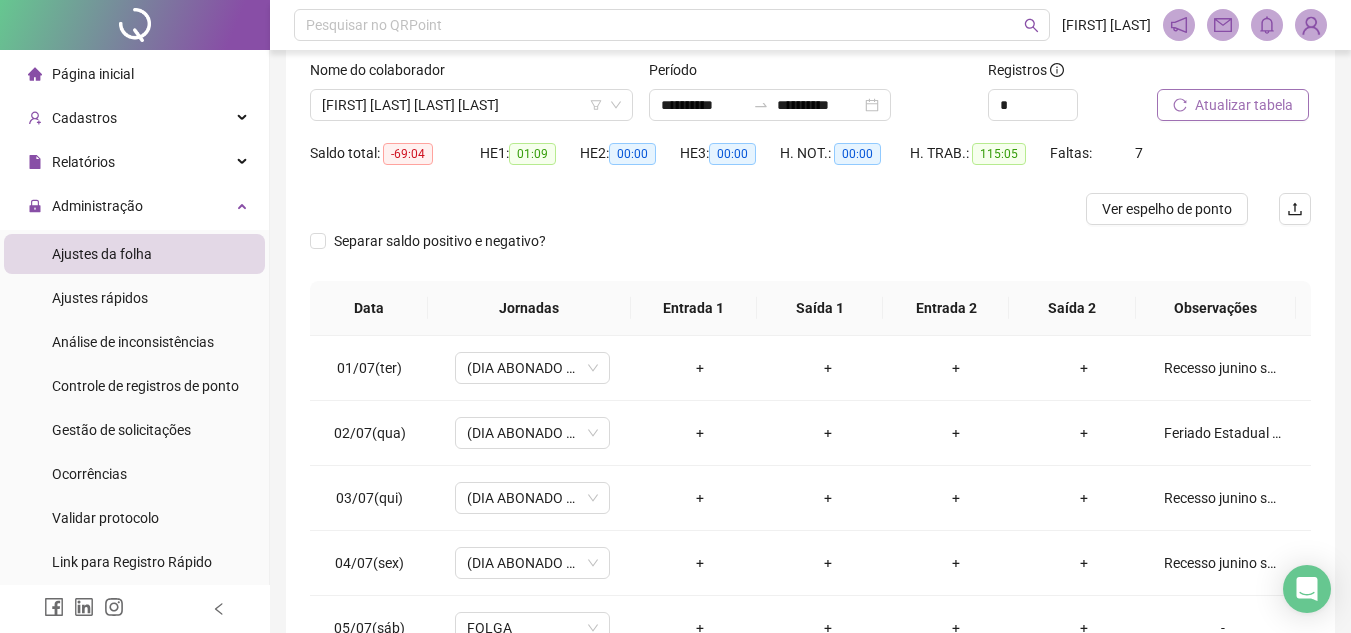 click on "Atualizar tabela" at bounding box center (1244, 105) 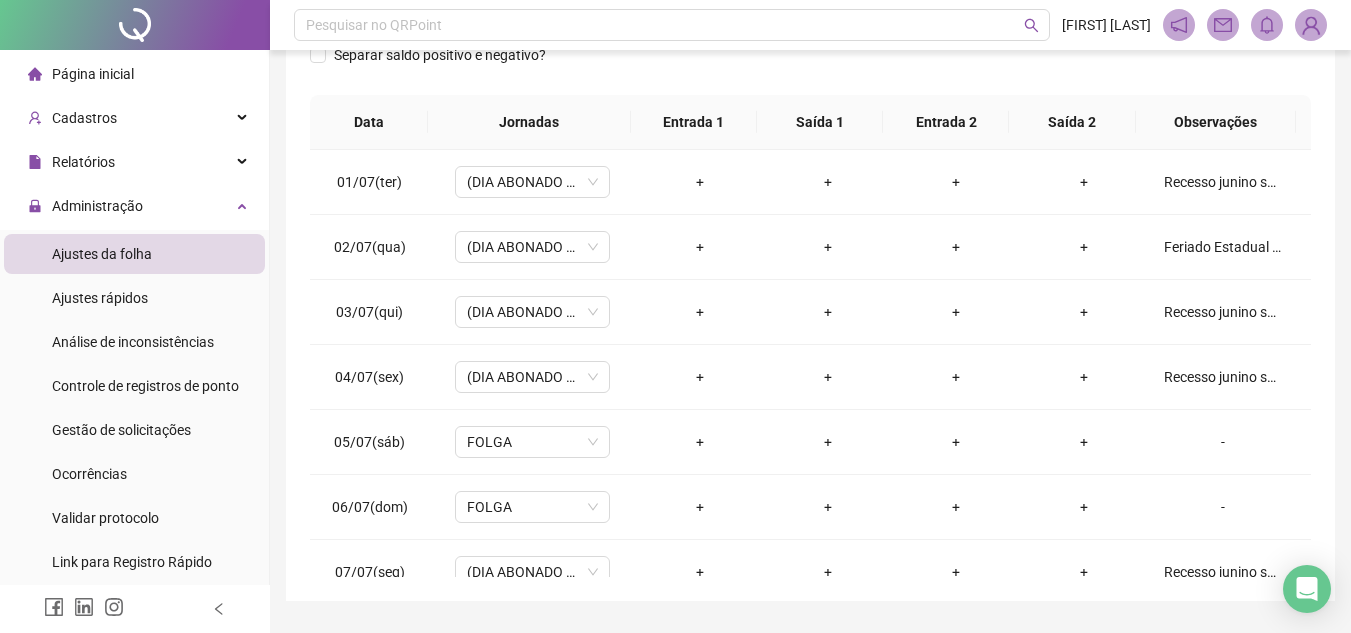 scroll, scrollTop: 365, scrollLeft: 0, axis: vertical 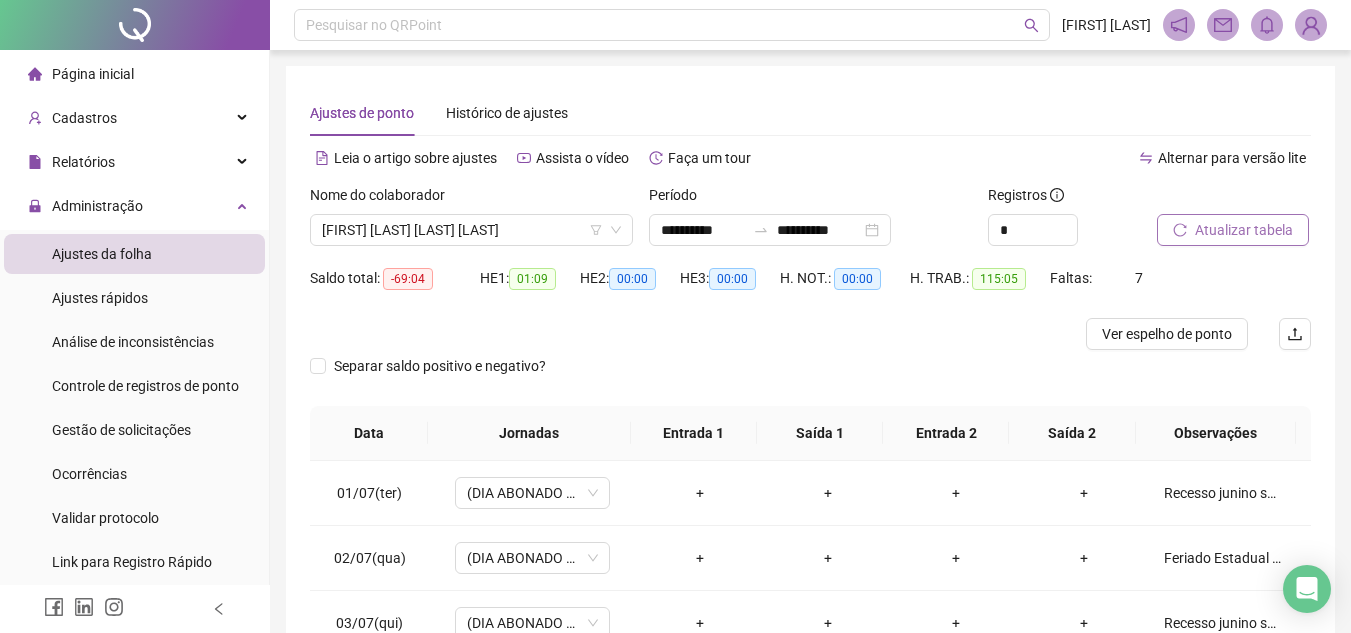 click on "Atualizar tabela" at bounding box center [1244, 230] 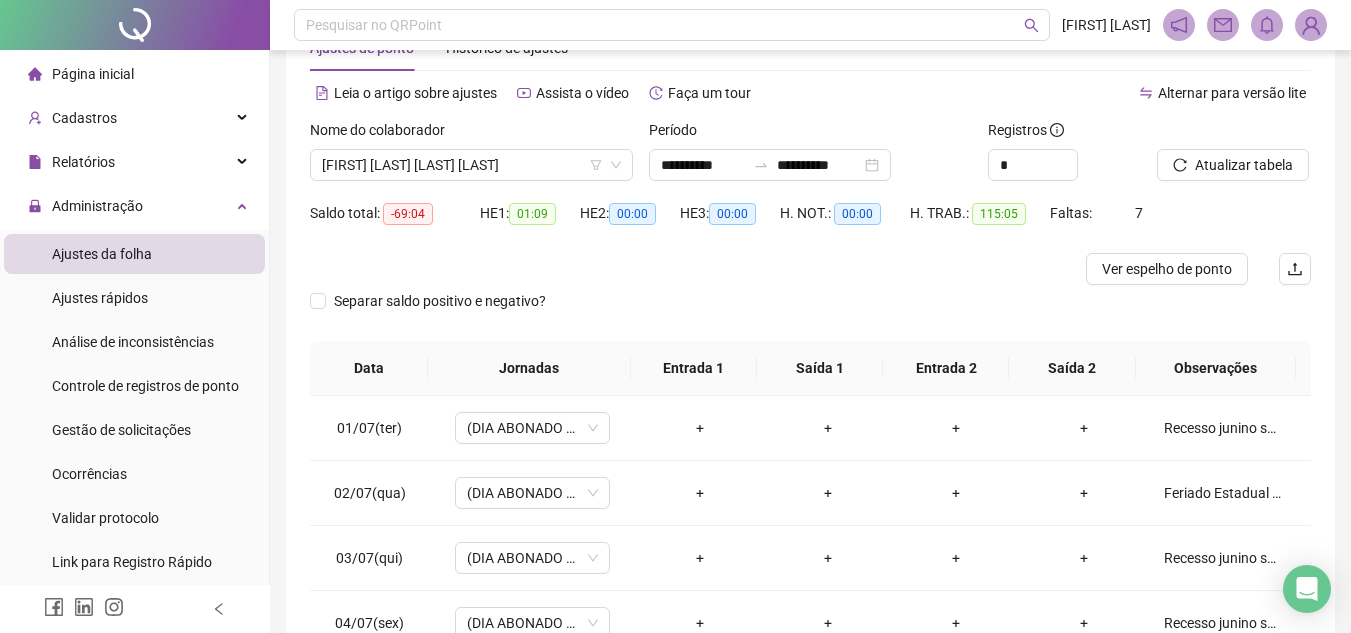 scroll, scrollTop: 0, scrollLeft: 0, axis: both 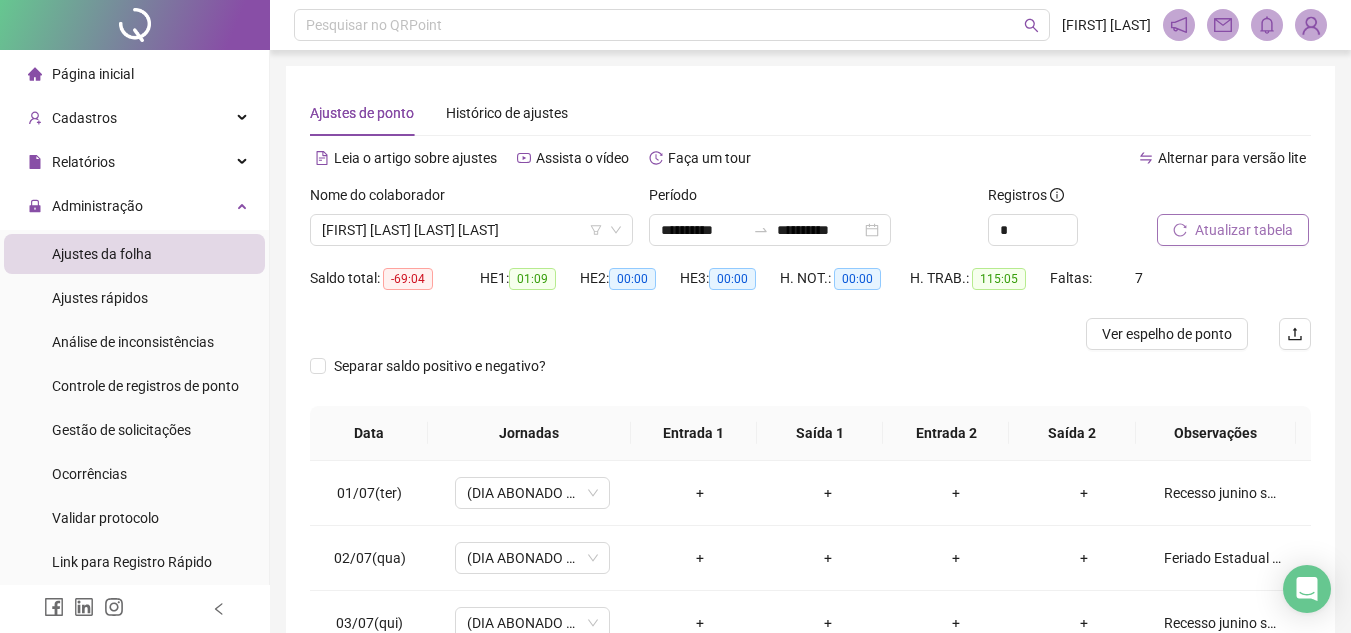click on "Atualizar tabela" at bounding box center [1244, 230] 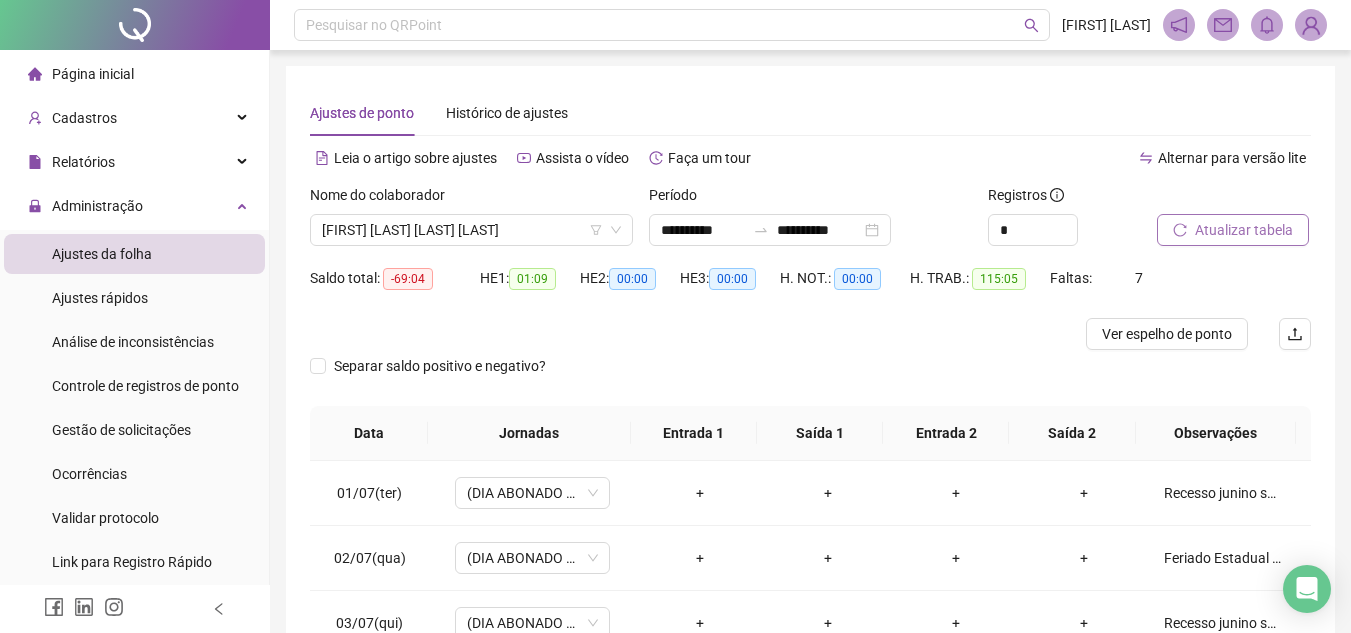 click on "Atualizar tabela" at bounding box center (1244, 230) 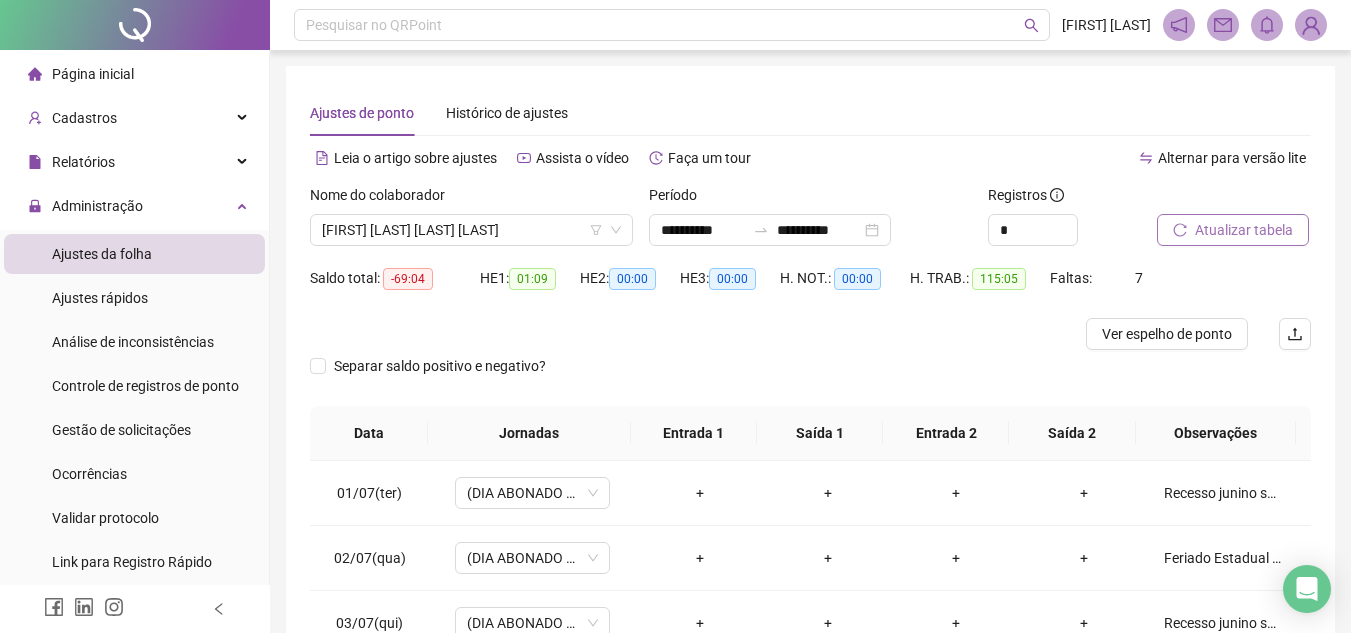 click on "Atualizar tabela" at bounding box center [1244, 230] 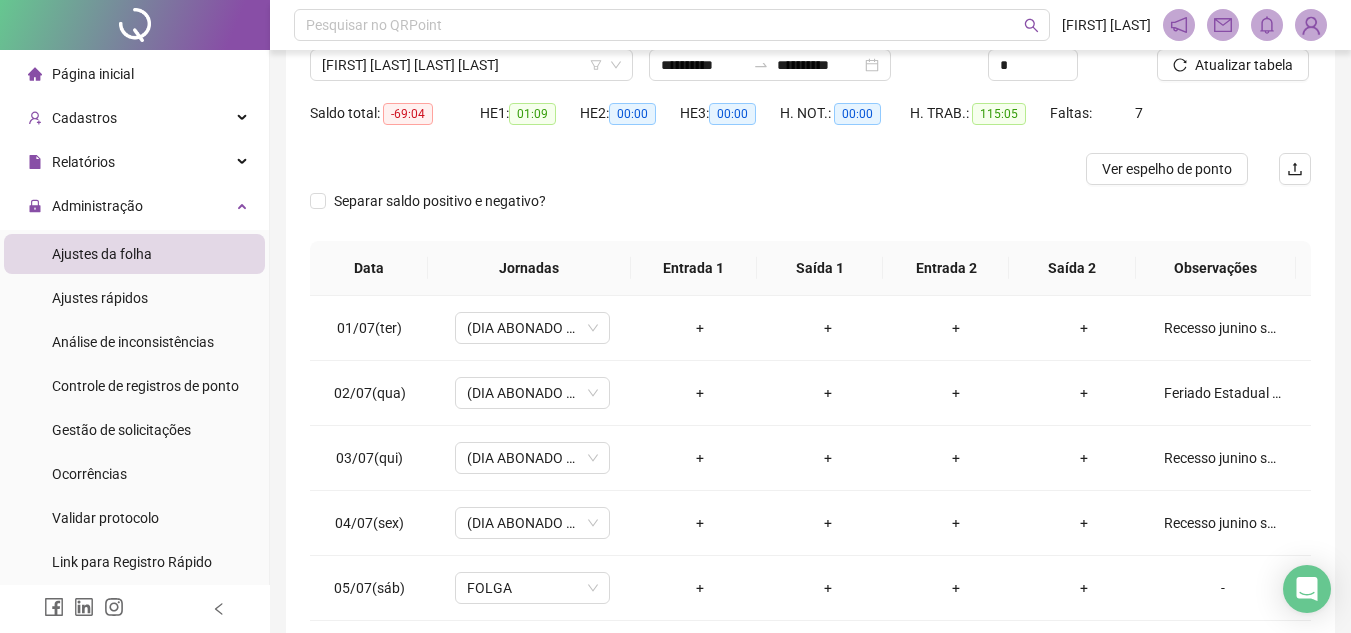 scroll, scrollTop: 65, scrollLeft: 0, axis: vertical 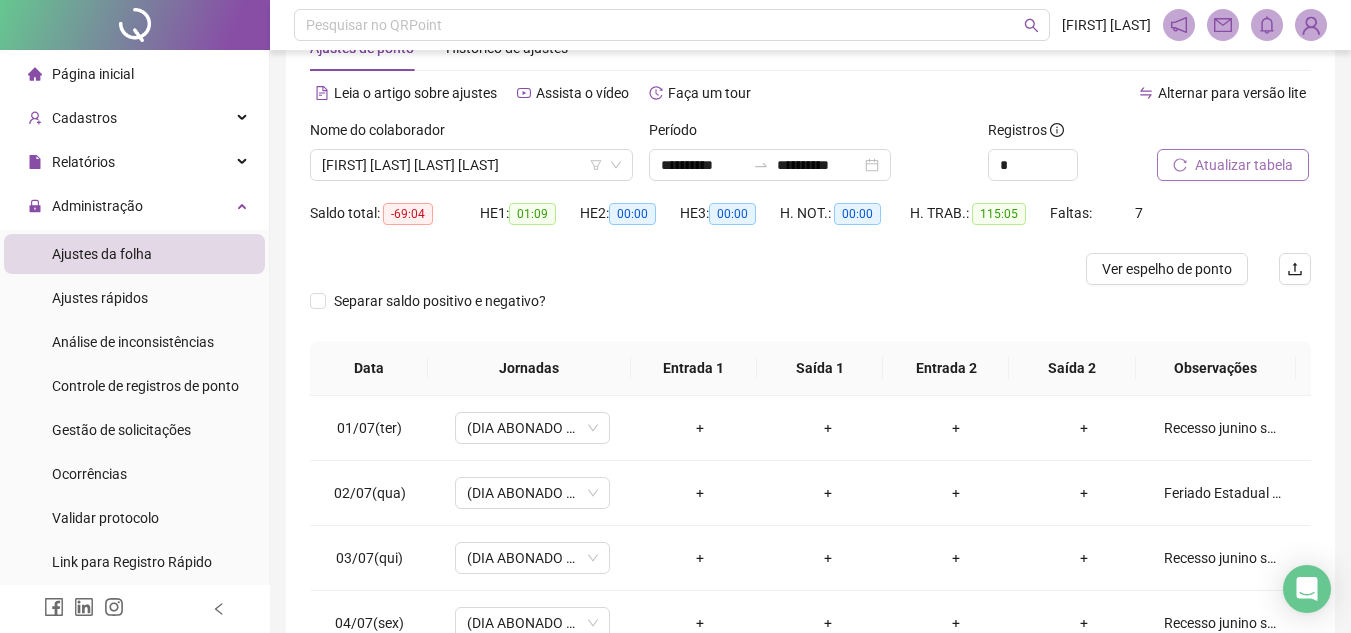 click on "Atualizar tabela" at bounding box center (1244, 165) 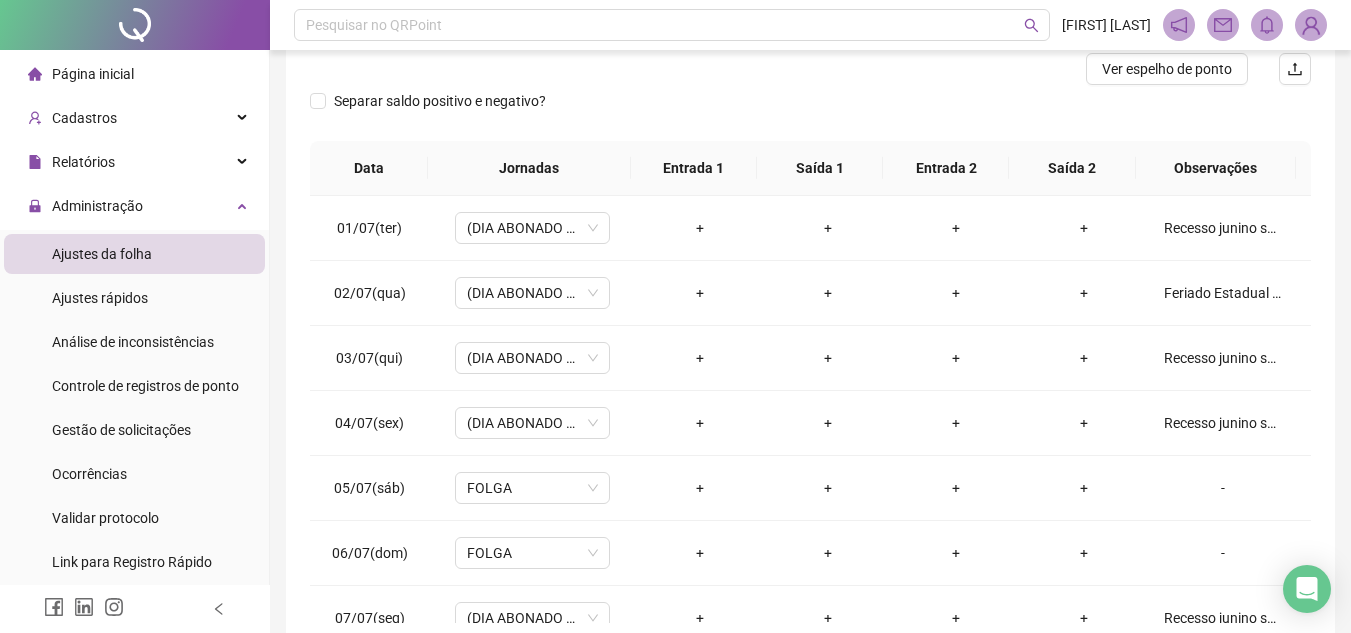 scroll, scrollTop: 365, scrollLeft: 0, axis: vertical 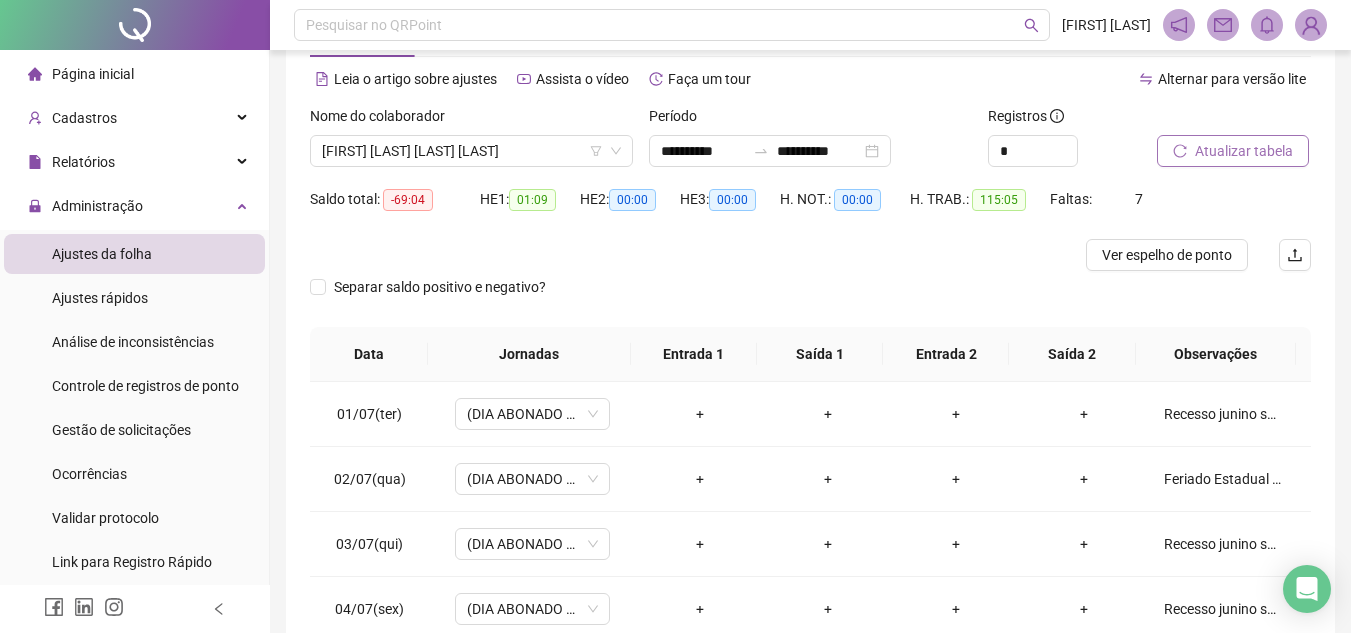 click on "Atualizar tabela" at bounding box center [1244, 151] 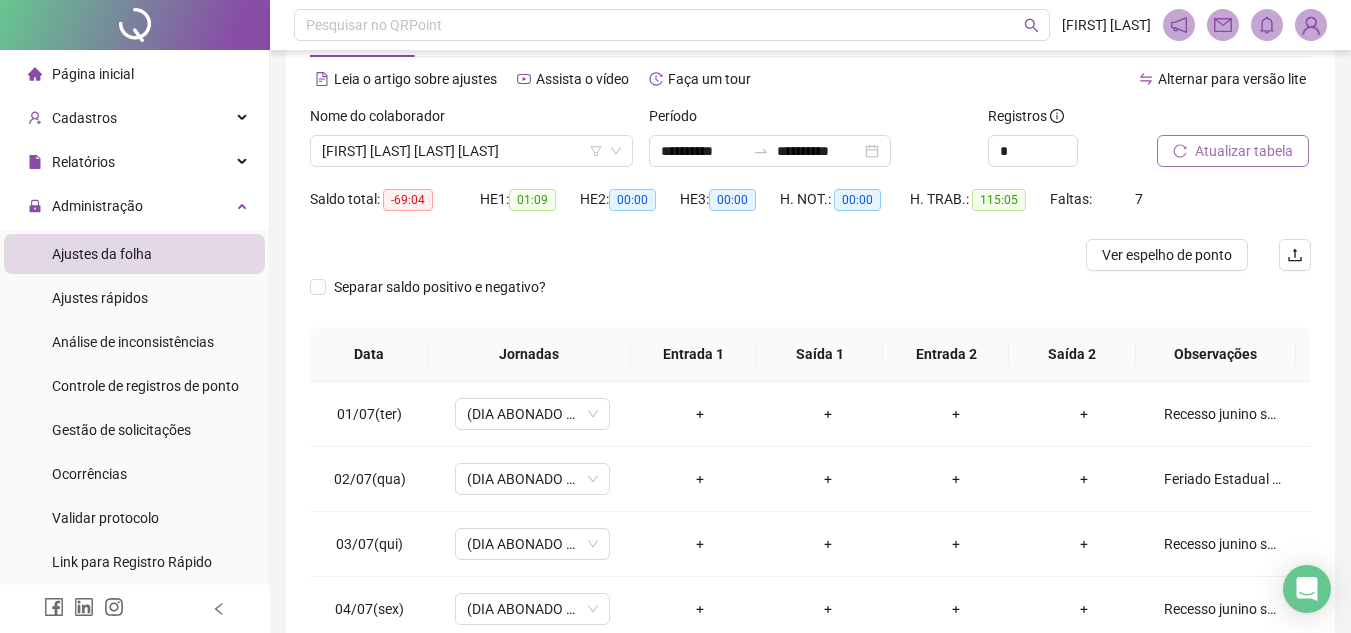 click on "Atualizar tabela" at bounding box center (1244, 151) 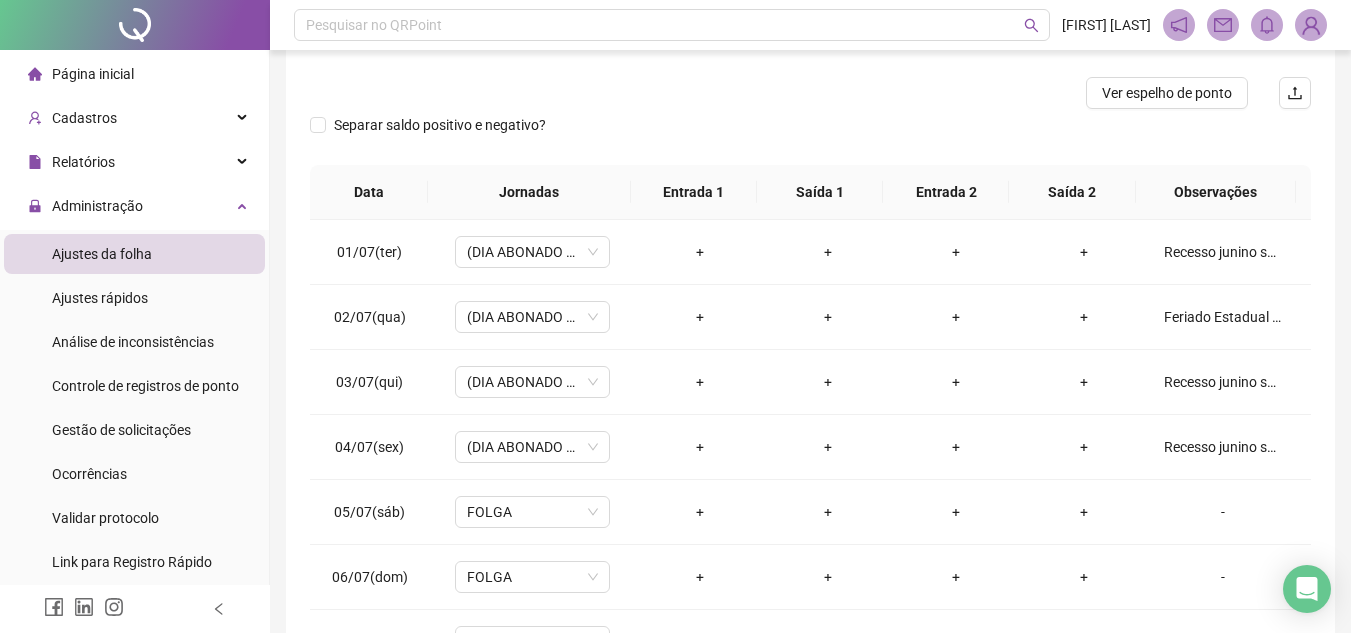 scroll, scrollTop: 365, scrollLeft: 0, axis: vertical 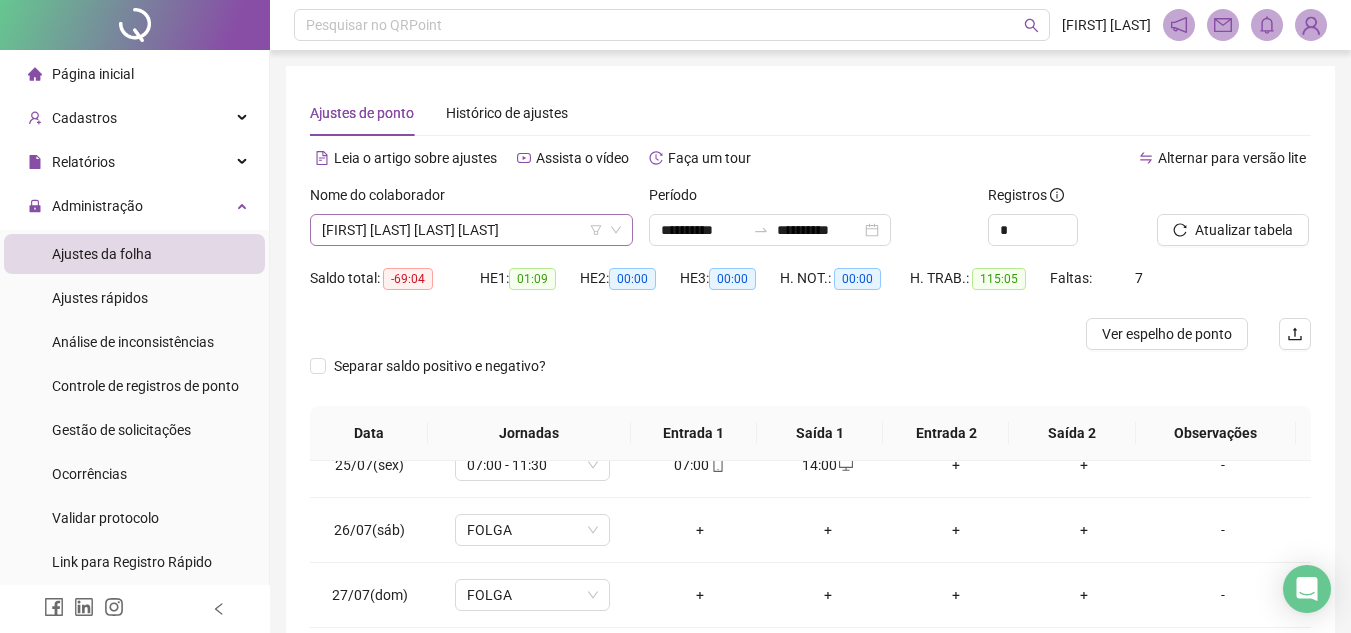 click on "[FIRST] [LAST] [LAST] [LAST]" at bounding box center [471, 230] 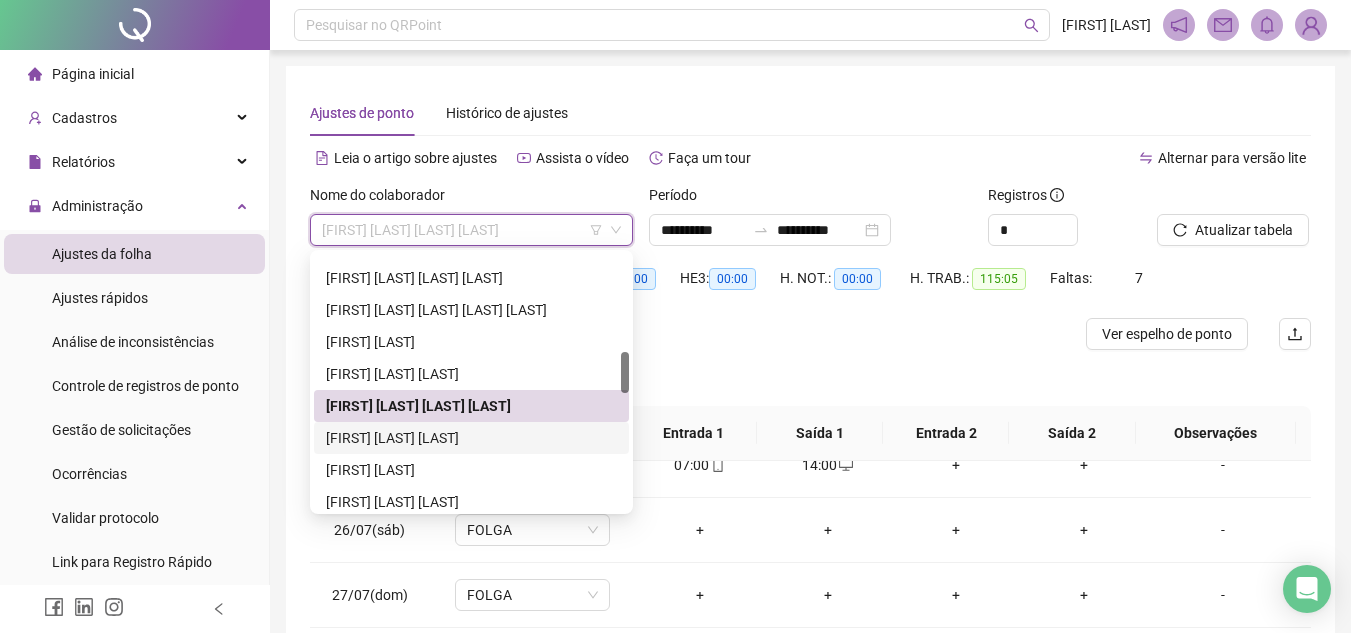 click on "[FIRST] [LAST] [LAST]" at bounding box center (471, 438) 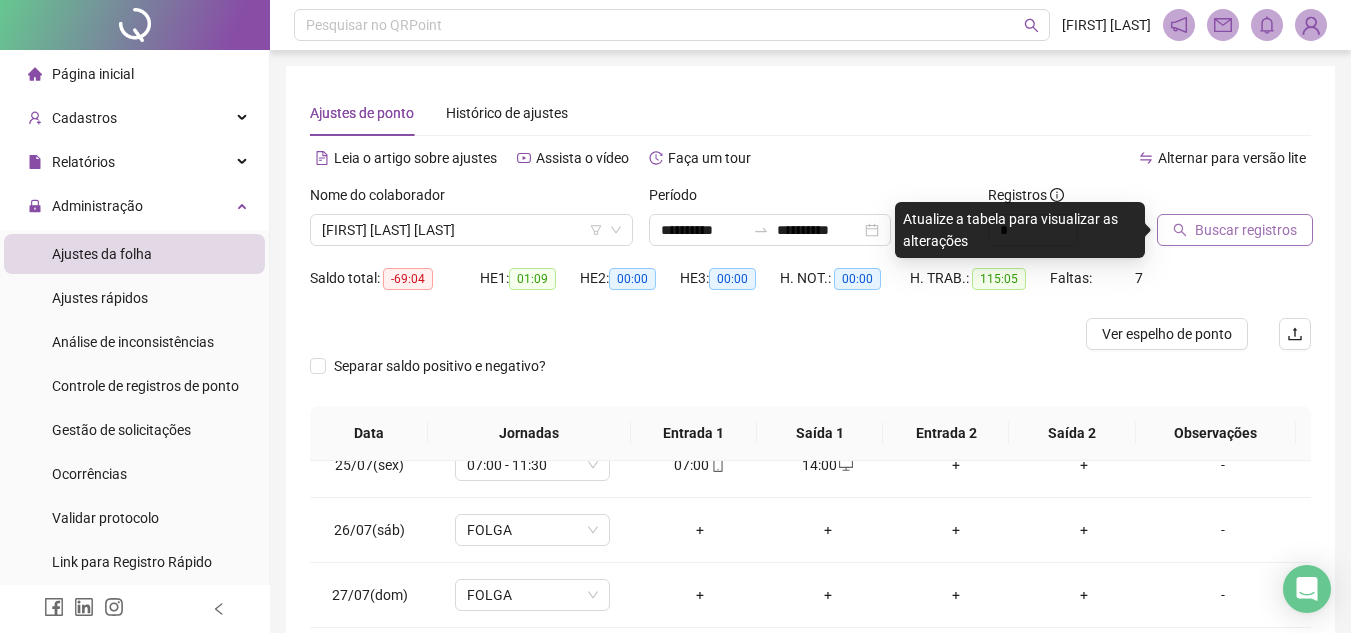 click on "Buscar registros" at bounding box center [1246, 230] 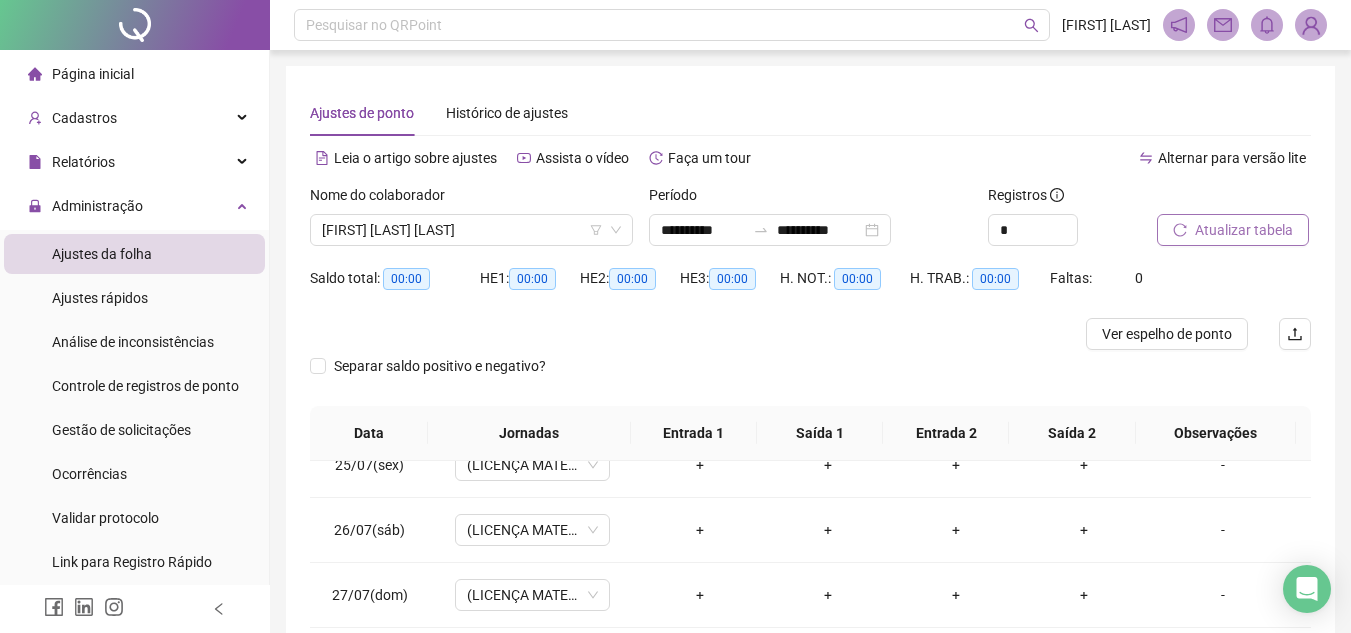 click on "Atualizar tabela" at bounding box center (1244, 230) 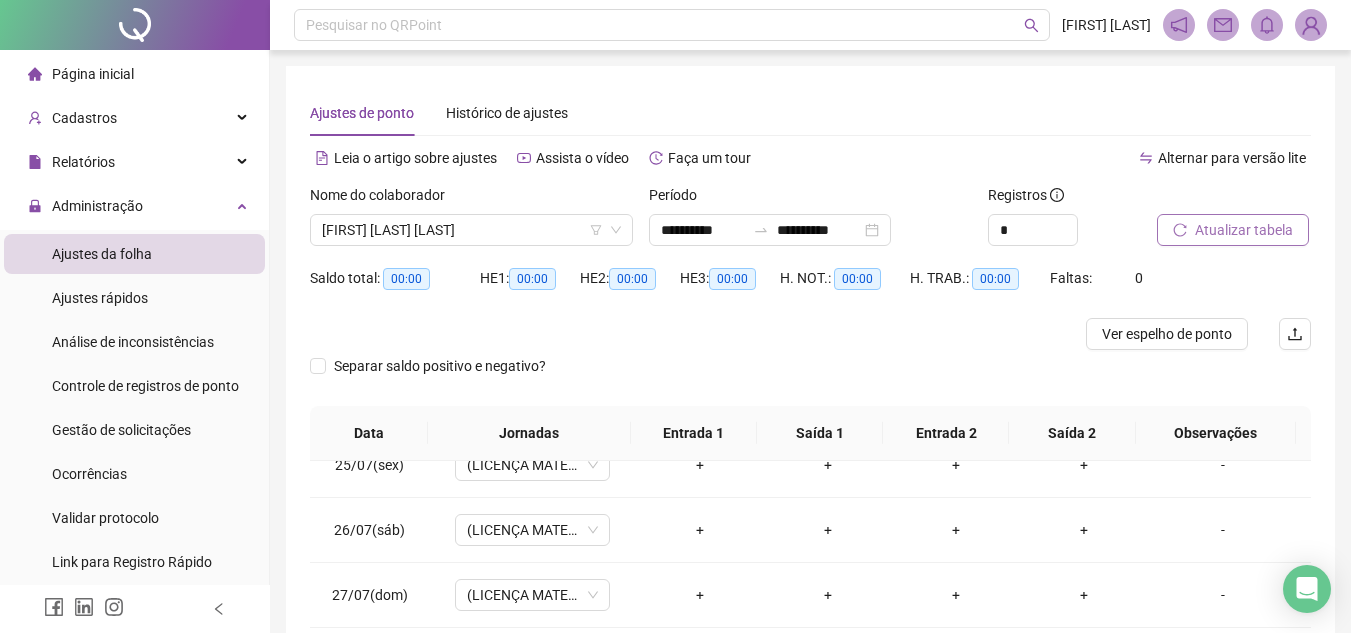 scroll, scrollTop: 365, scrollLeft: 0, axis: vertical 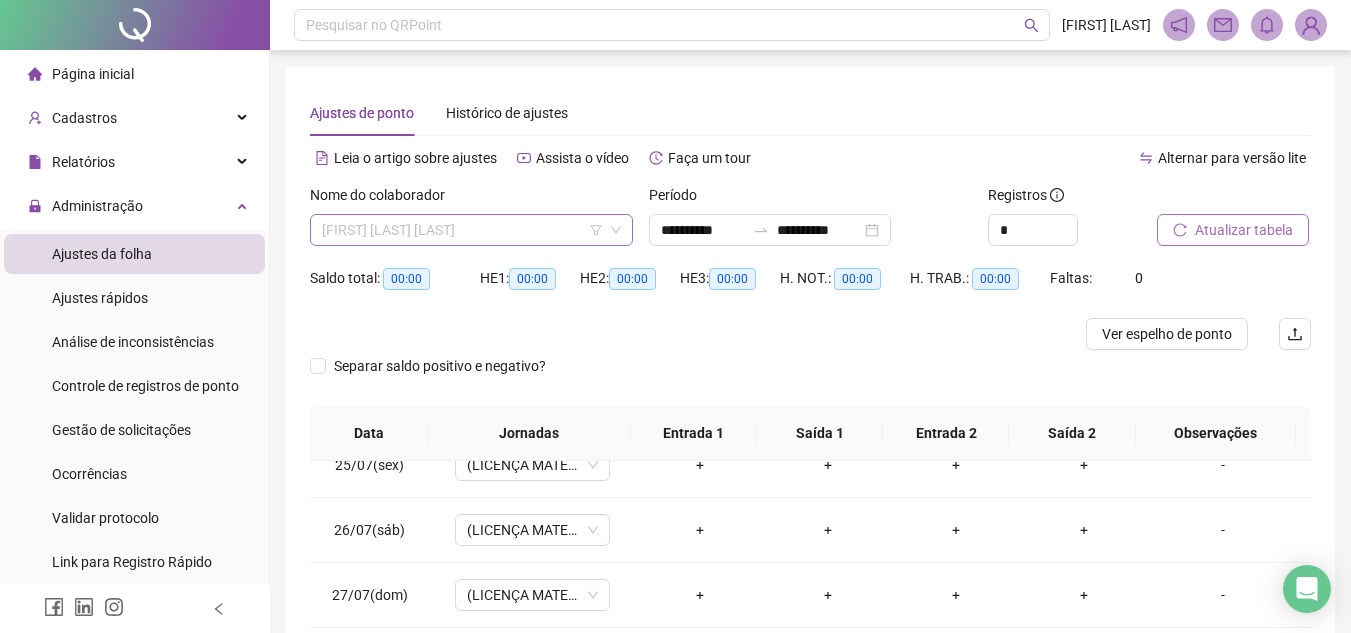 click on "[FIRST] [LAST] [LAST]" at bounding box center (471, 230) 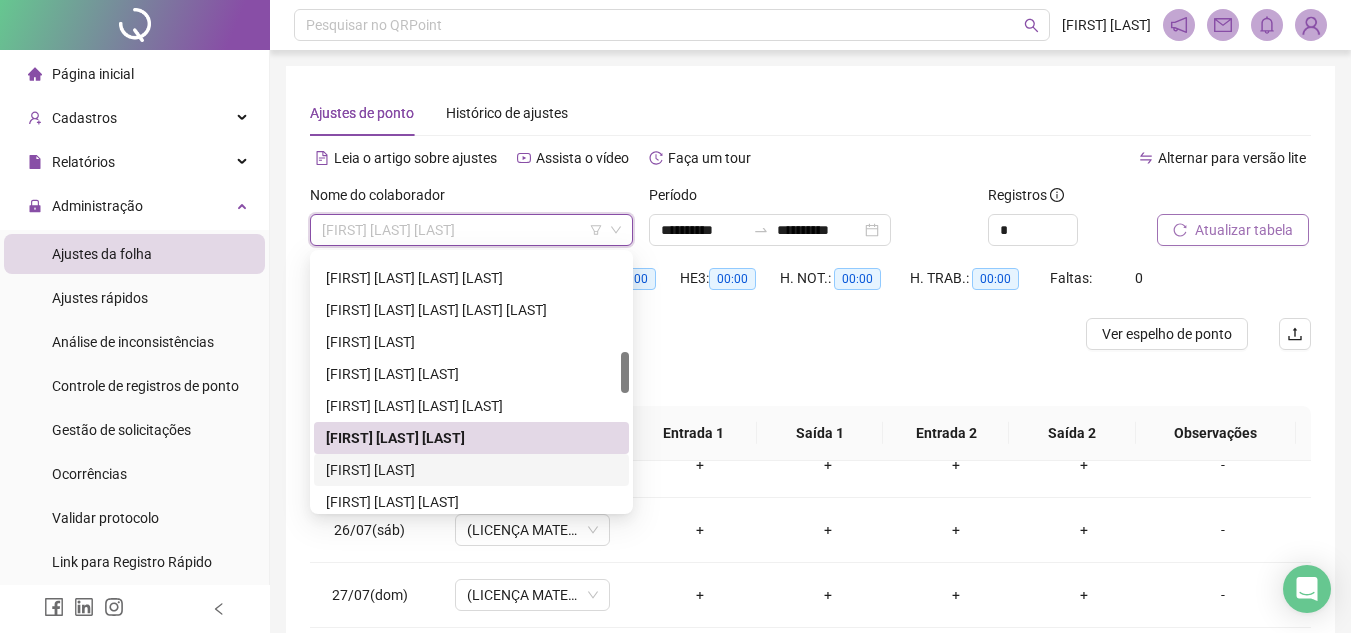 click on "[FIRST] [LAST]" at bounding box center [471, 470] 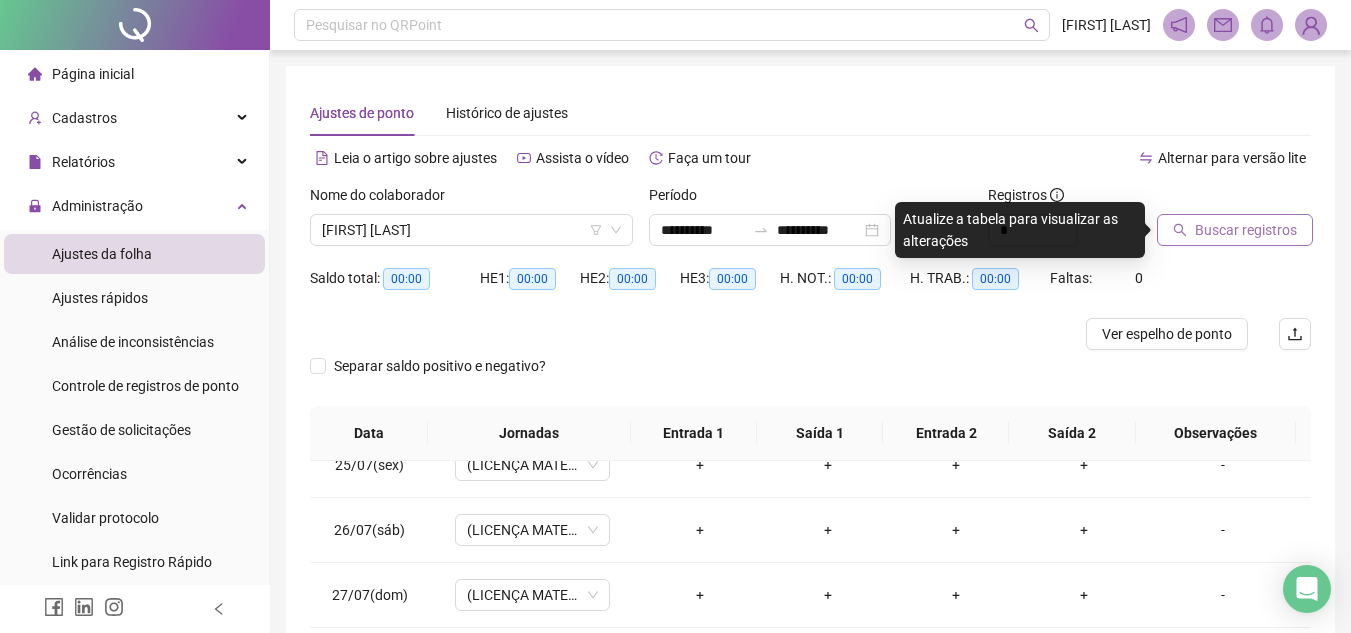 click on "Buscar registros" at bounding box center (1246, 230) 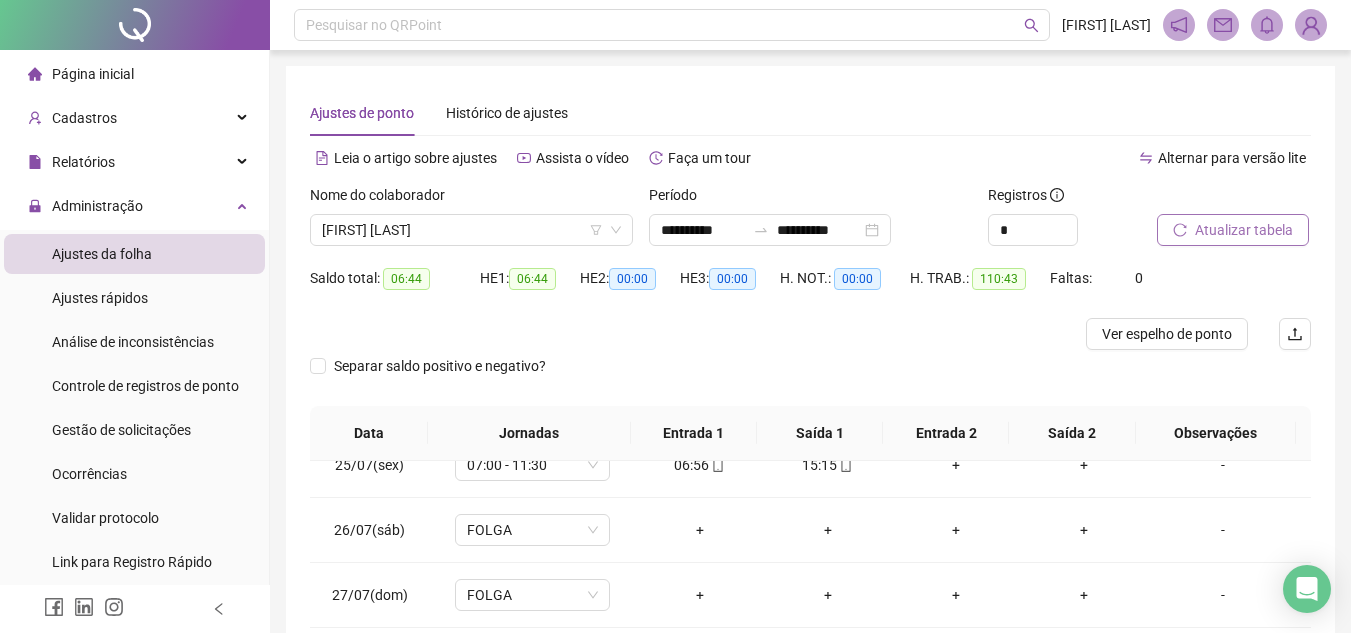 click on "Atualizar tabela" at bounding box center [1244, 230] 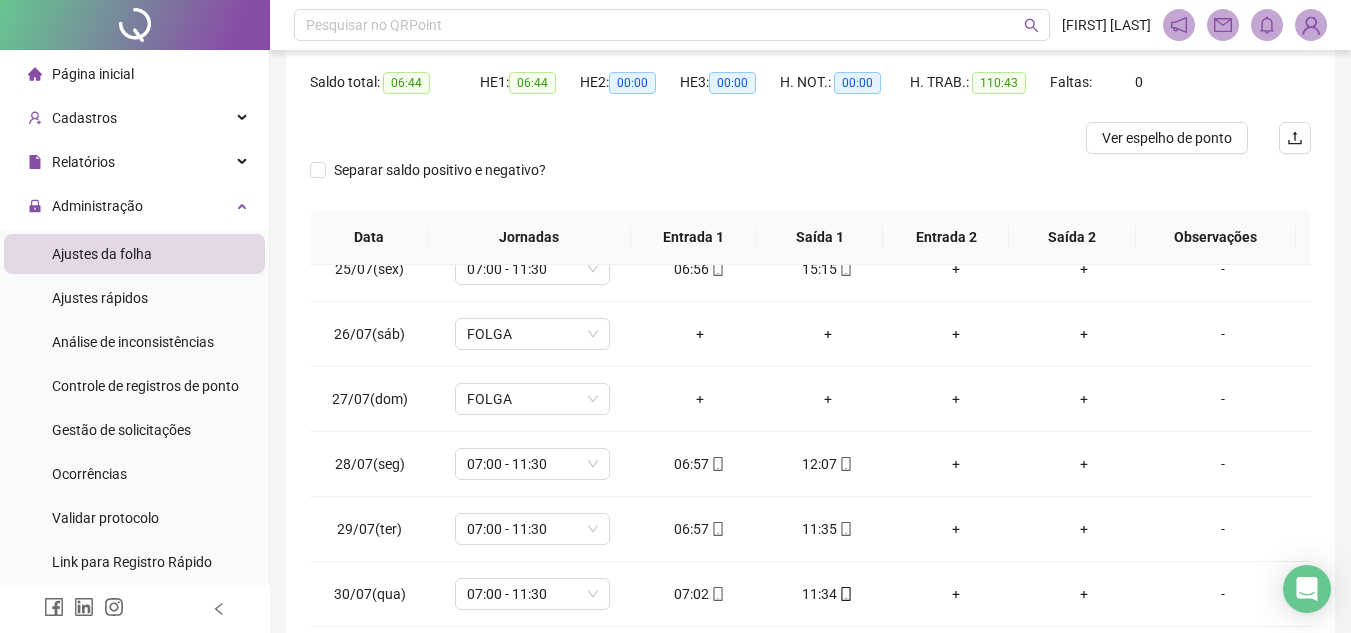 scroll, scrollTop: 365, scrollLeft: 0, axis: vertical 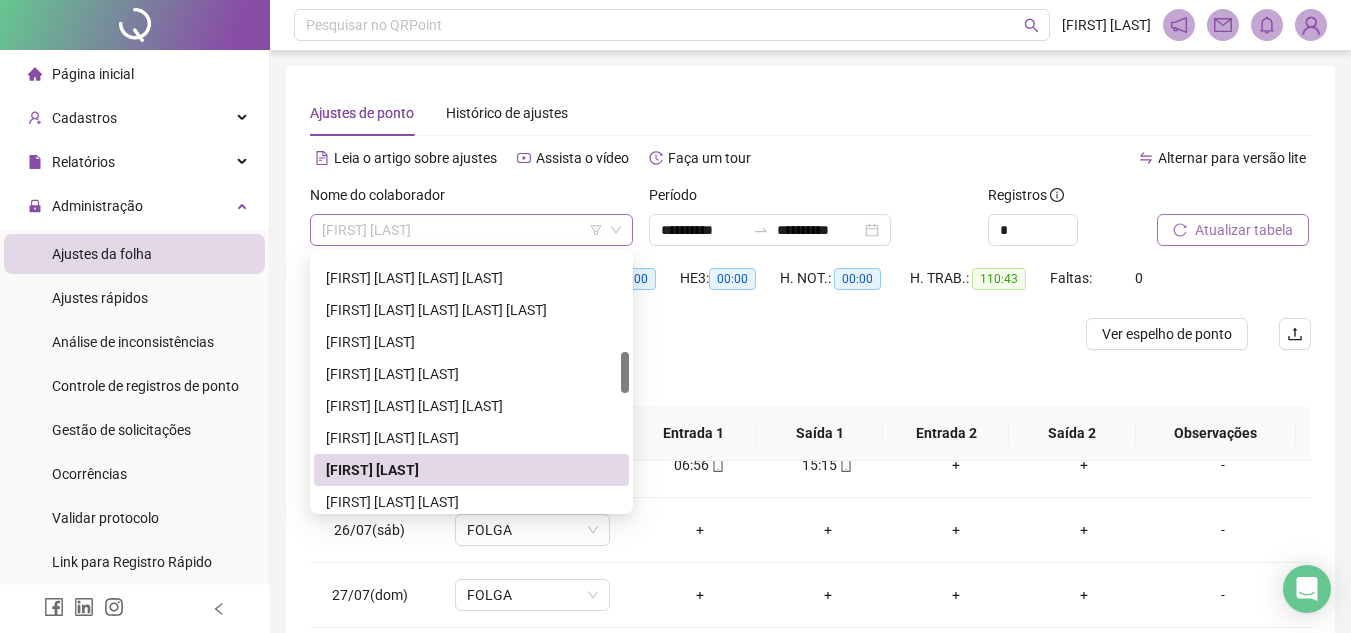 click on "[FIRST] [LAST]" at bounding box center [471, 230] 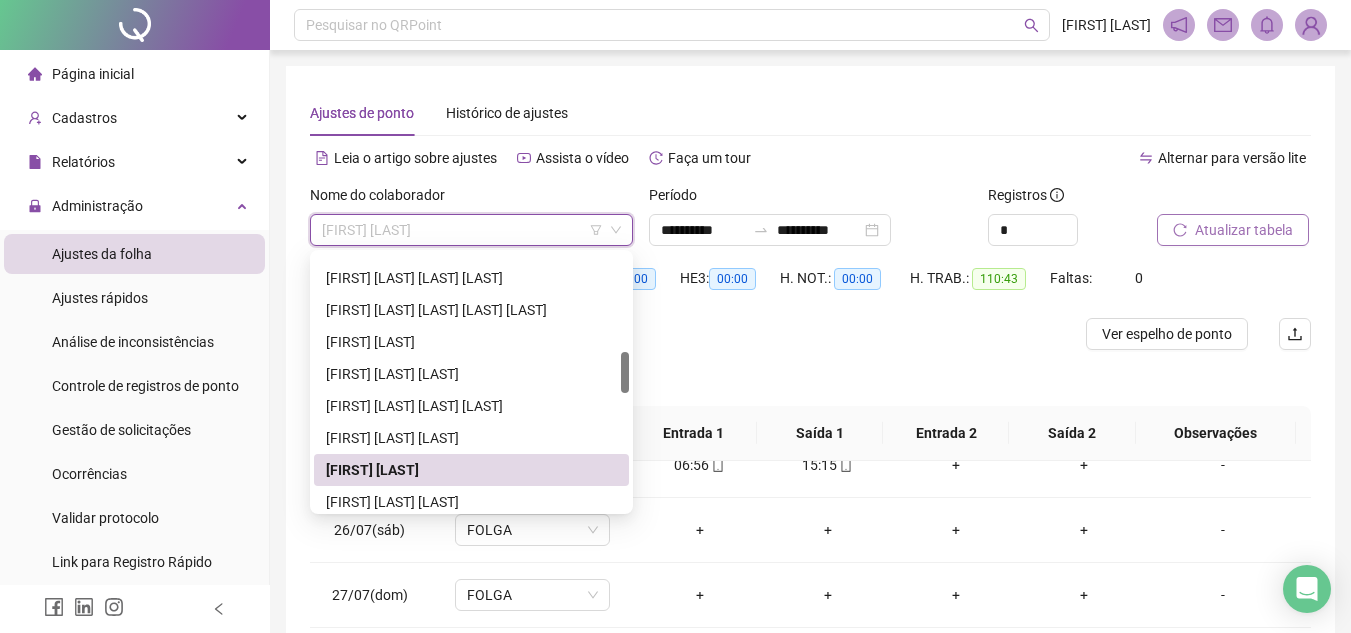 scroll, scrollTop: 700, scrollLeft: 0, axis: vertical 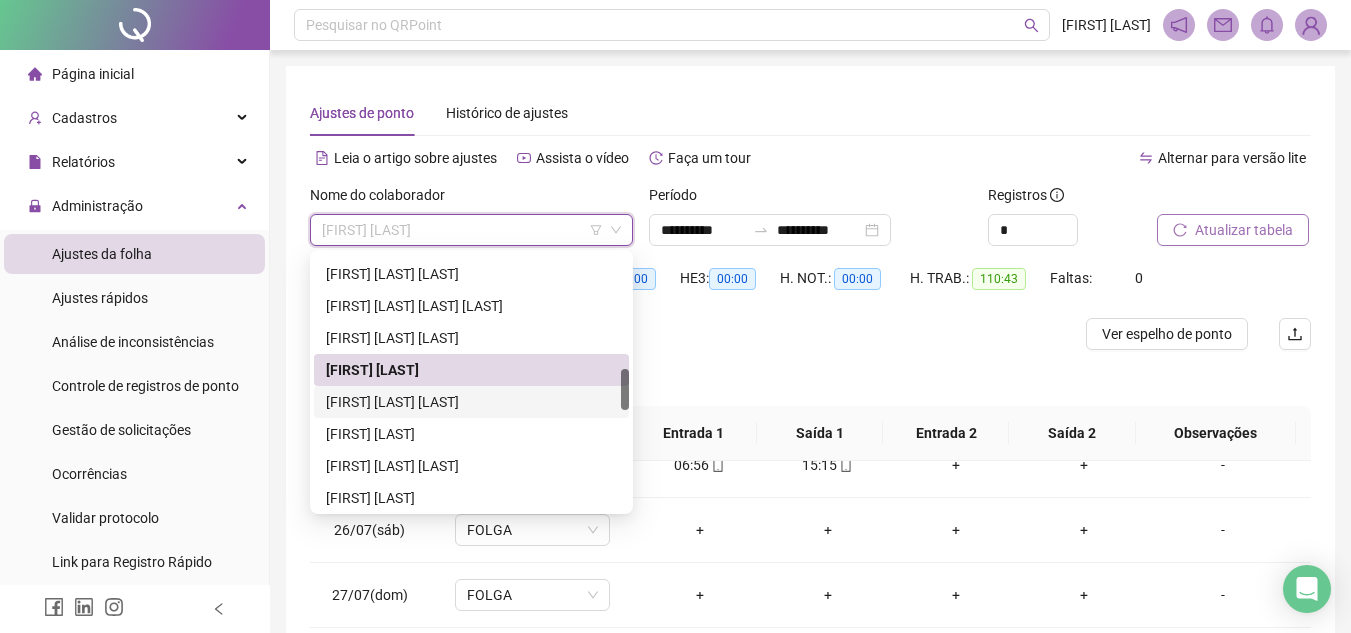 click on "[FIRST] [LAST] [LAST]" at bounding box center (471, 402) 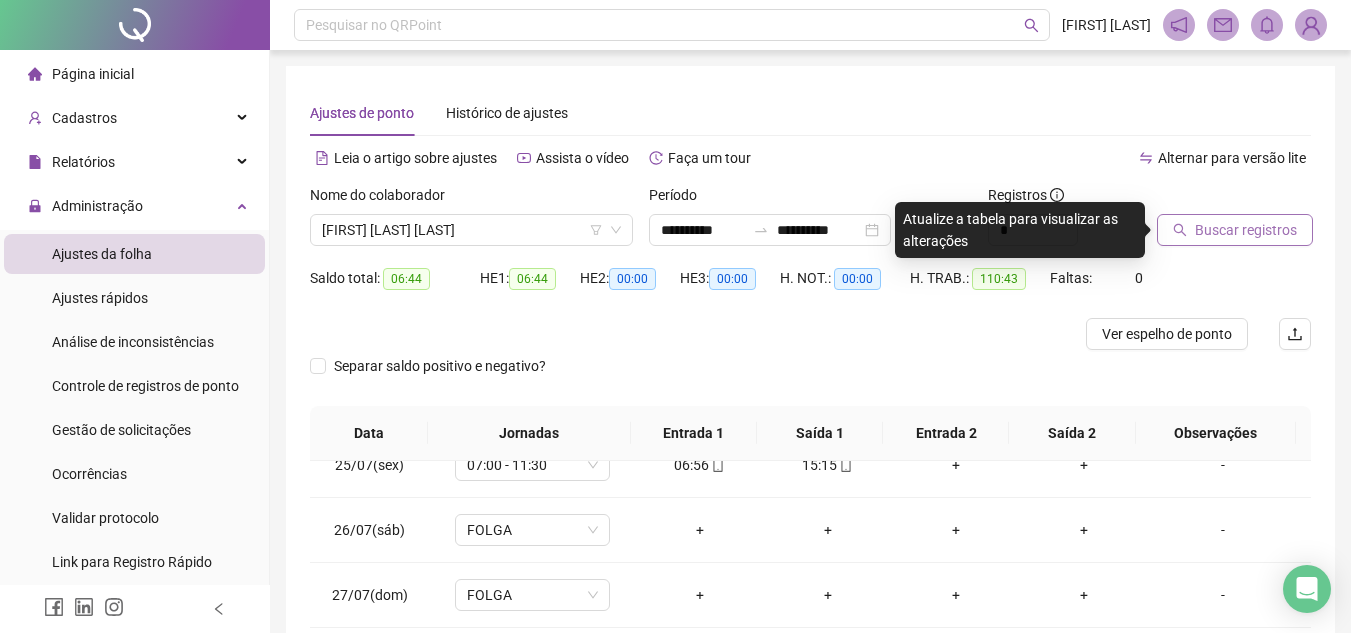 click on "Buscar registros" at bounding box center [1246, 230] 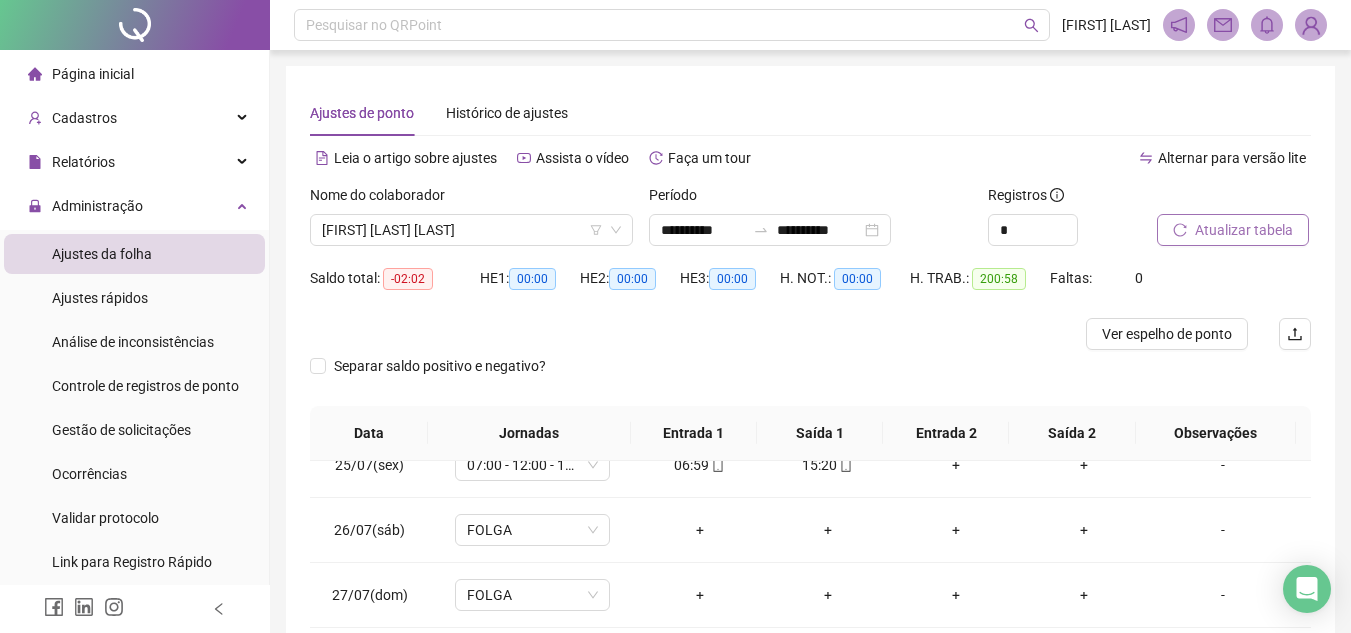 click on "Atualizar tabela" at bounding box center (1244, 230) 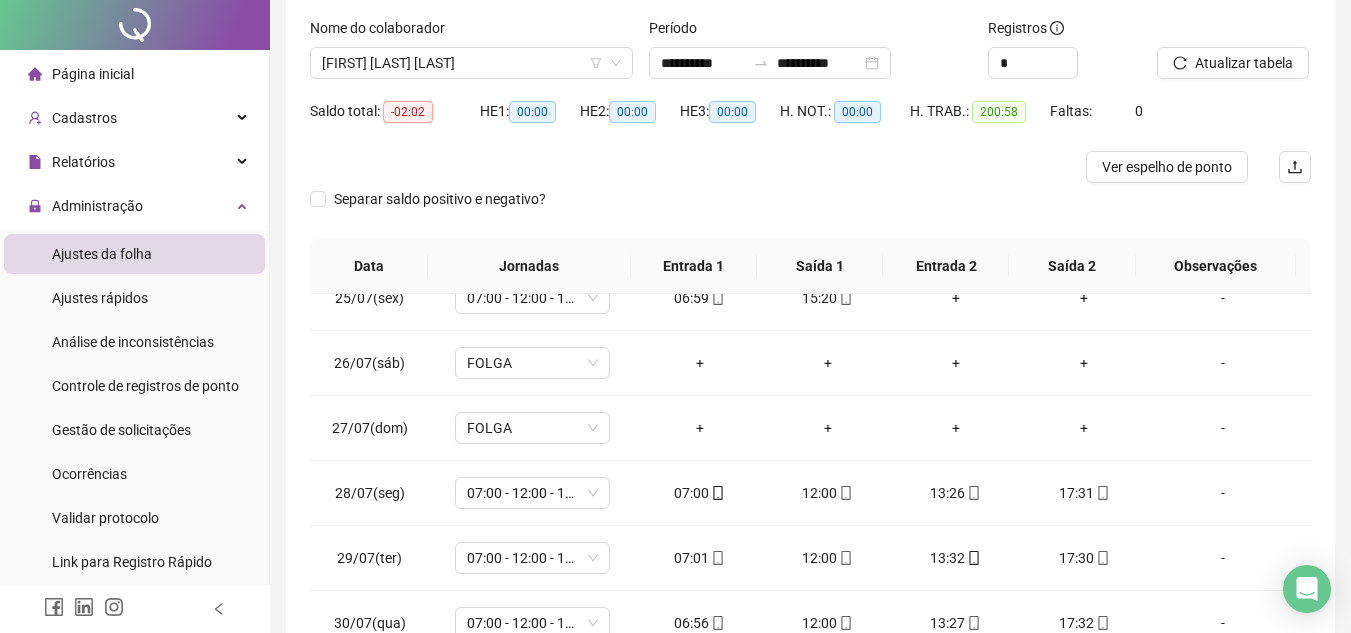 scroll, scrollTop: 0, scrollLeft: 0, axis: both 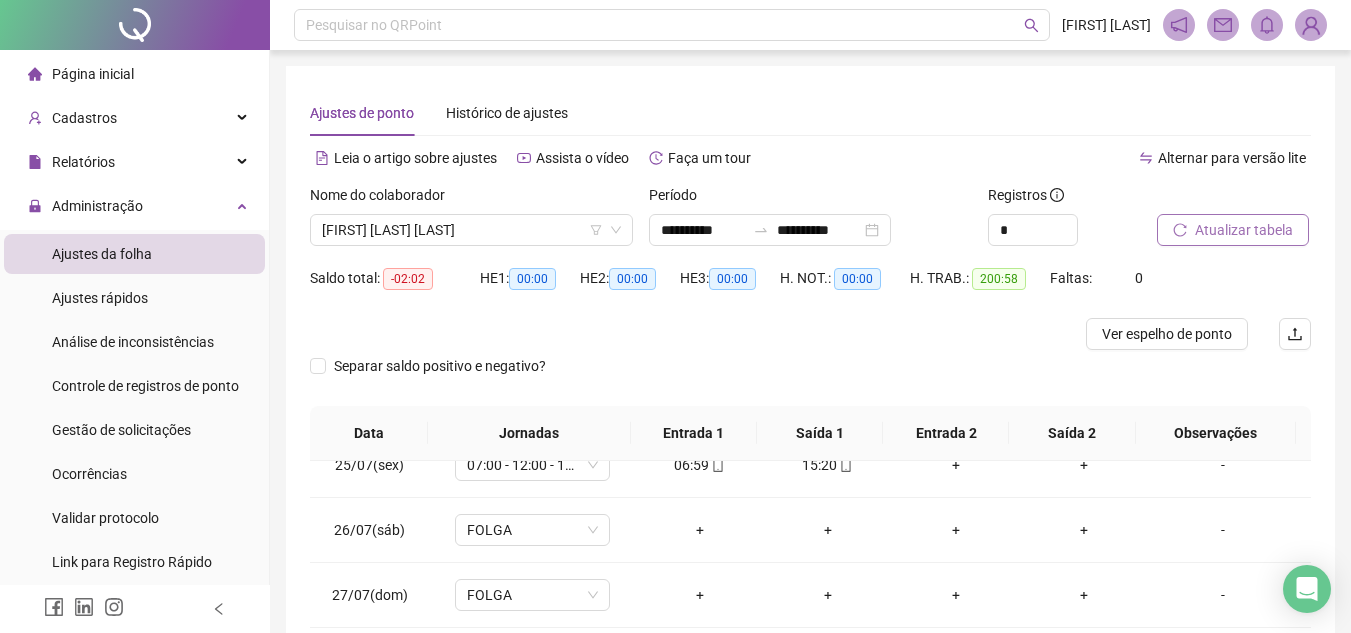 click on "Atualizar tabela" at bounding box center (1233, 230) 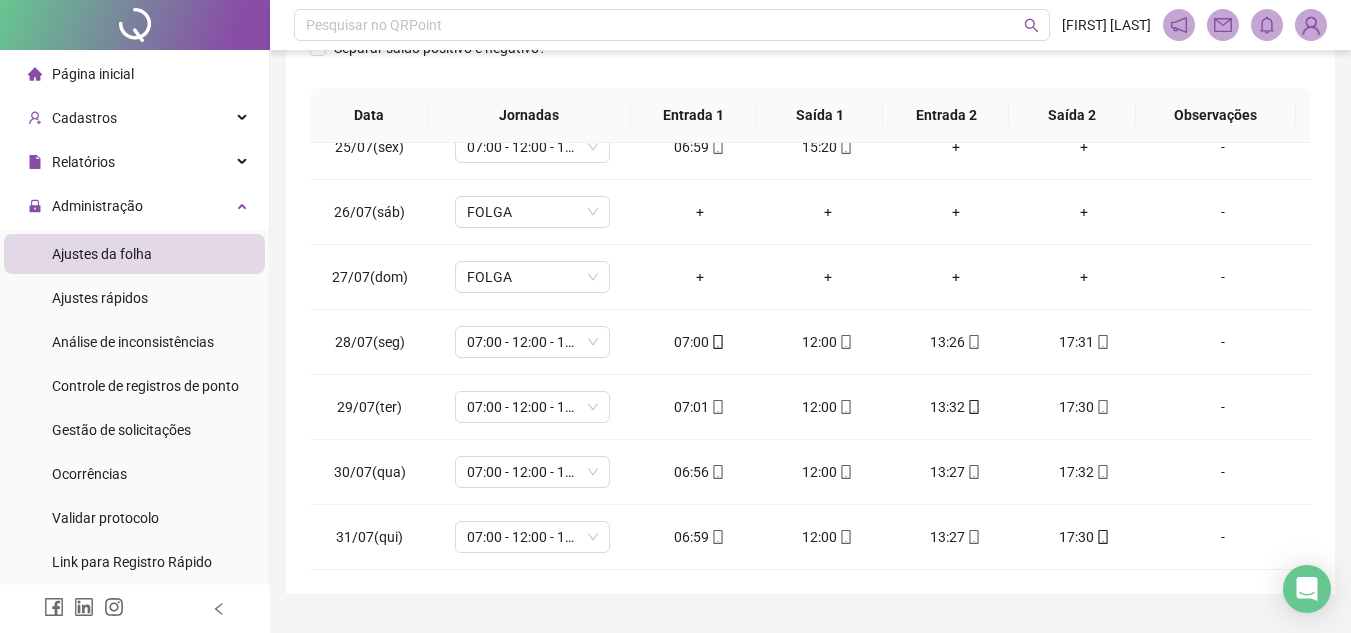 scroll, scrollTop: 365, scrollLeft: 0, axis: vertical 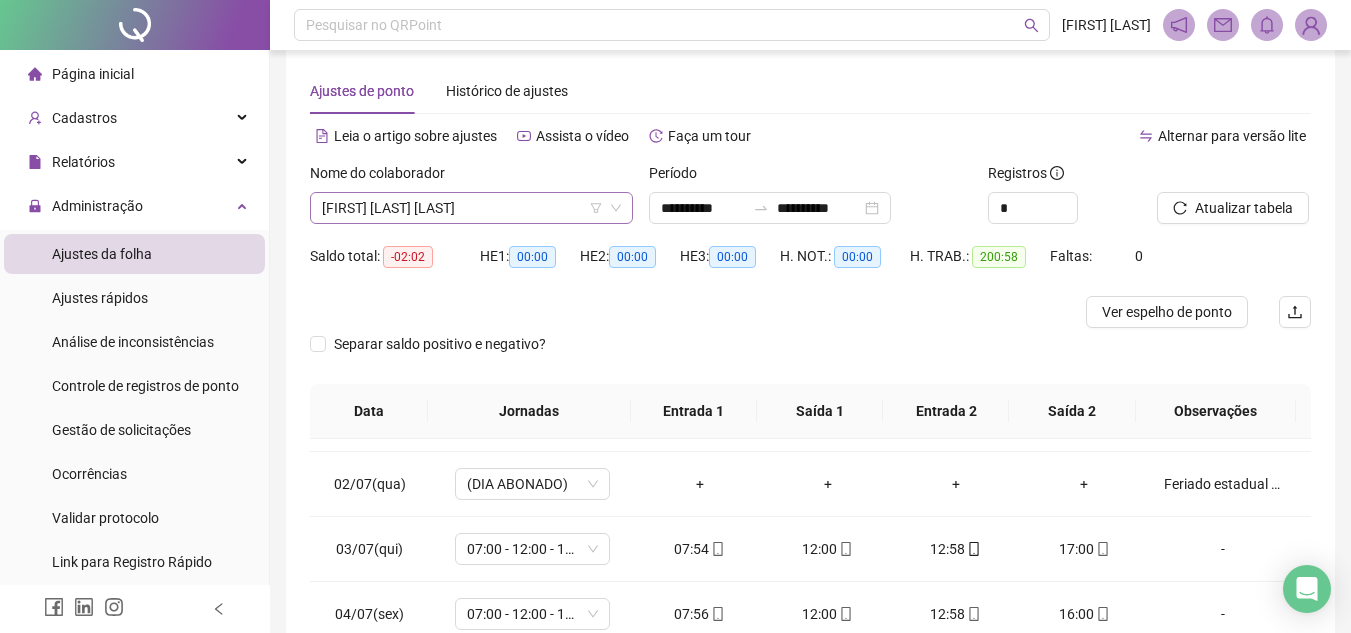 click on "[FIRST] [LAST] [LAST]" at bounding box center (471, 208) 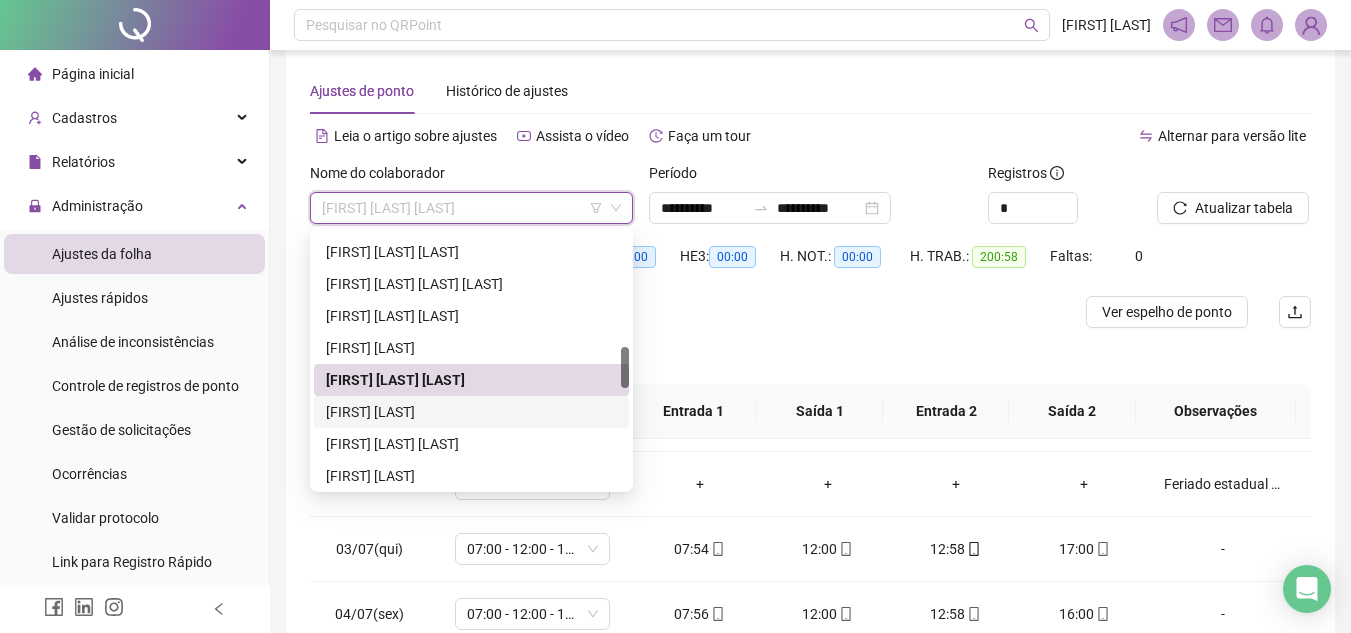 click on "[FIRST] [LAST]" at bounding box center [471, 412] 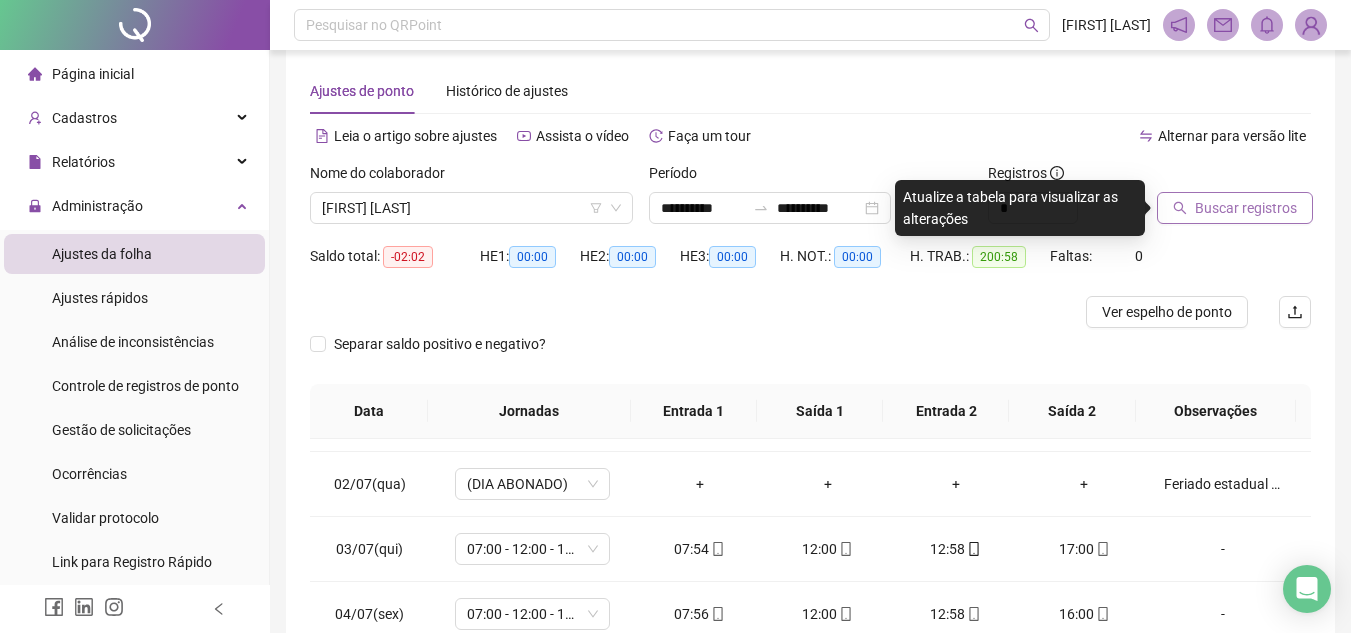 click on "Buscar registros" at bounding box center (1246, 208) 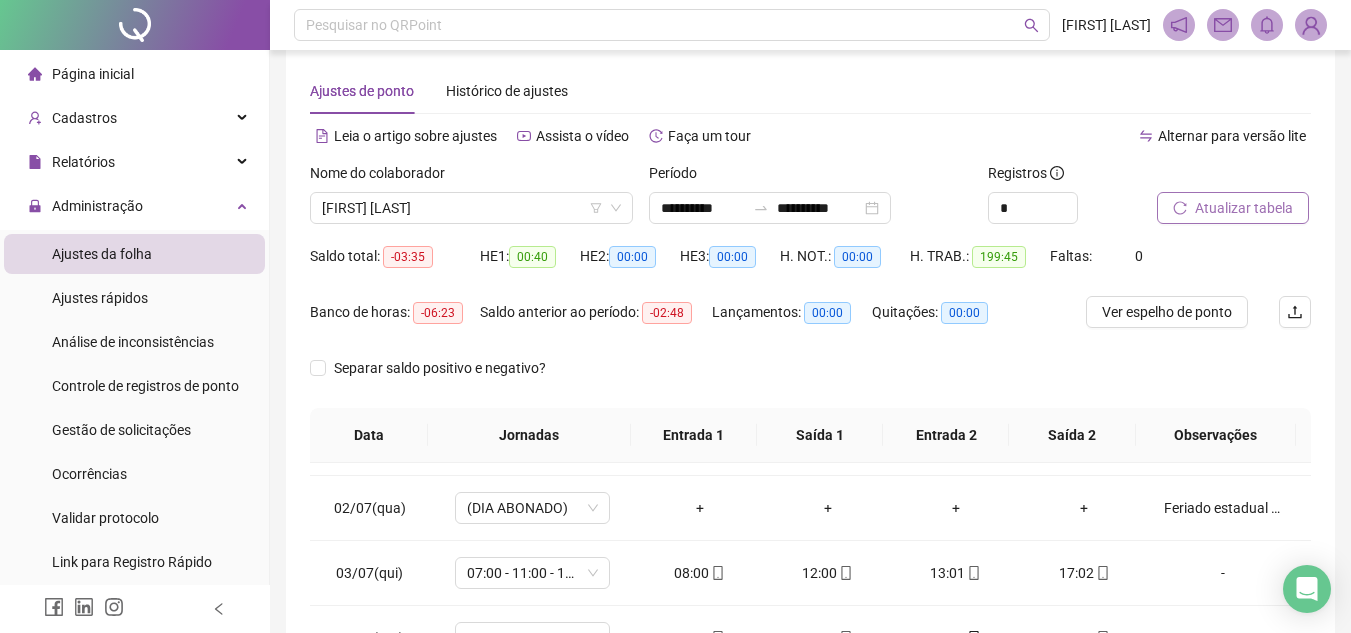 click on "Atualizar tabela" at bounding box center [1244, 208] 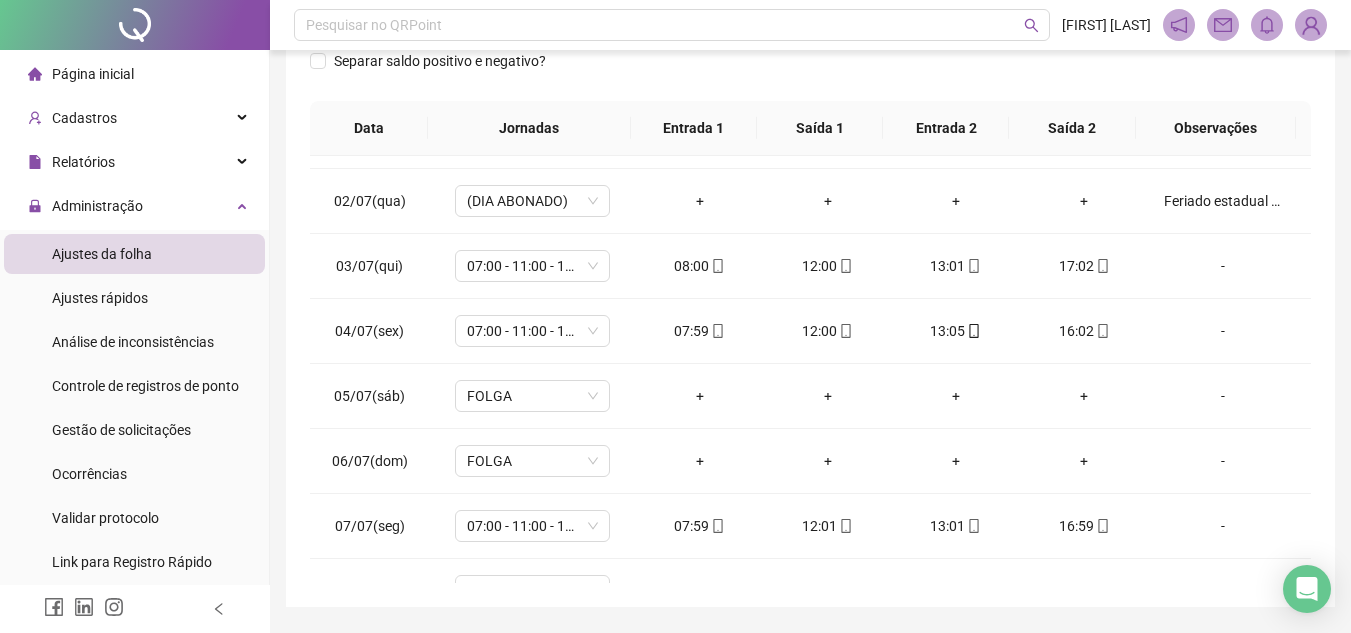 scroll, scrollTop: 389, scrollLeft: 0, axis: vertical 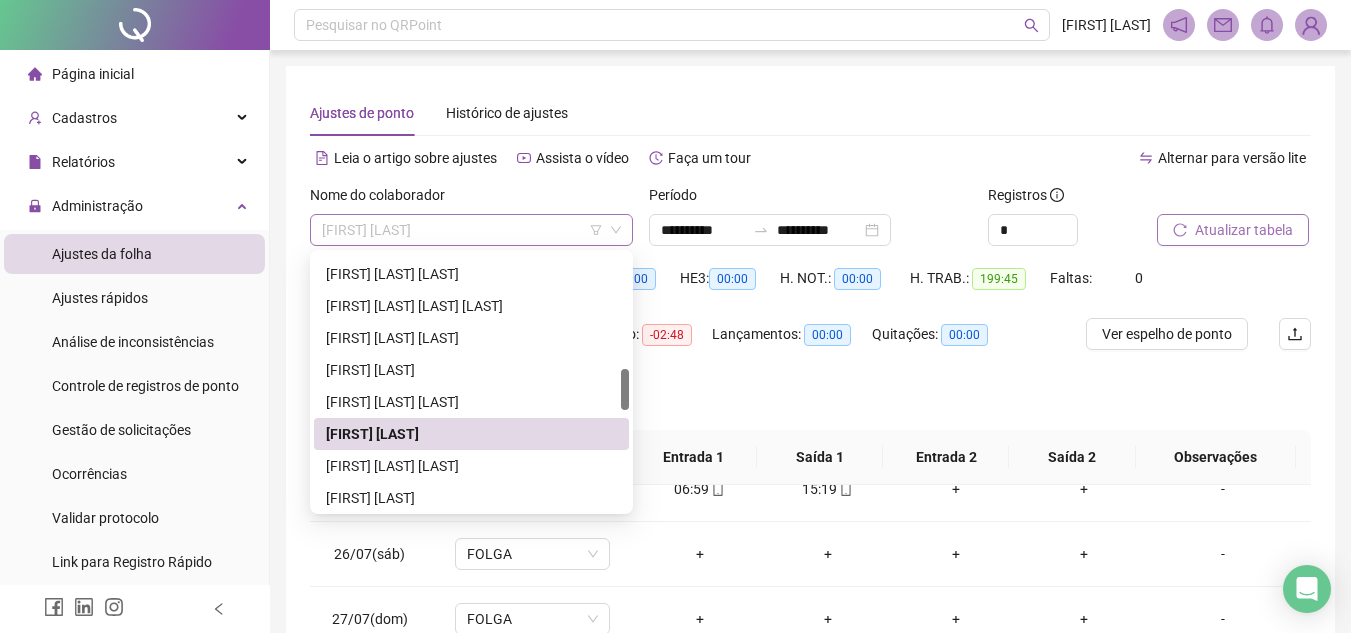 click on "[FIRST] [LAST]" at bounding box center [471, 230] 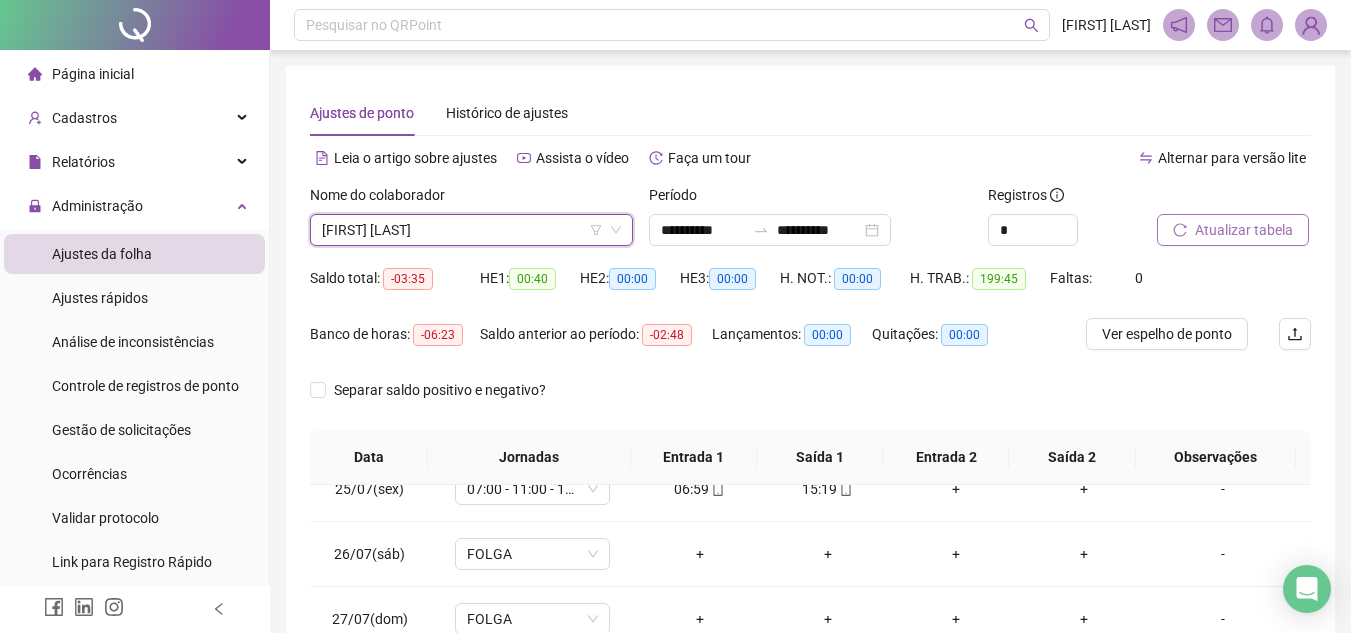 scroll, scrollTop: 2, scrollLeft: 0, axis: vertical 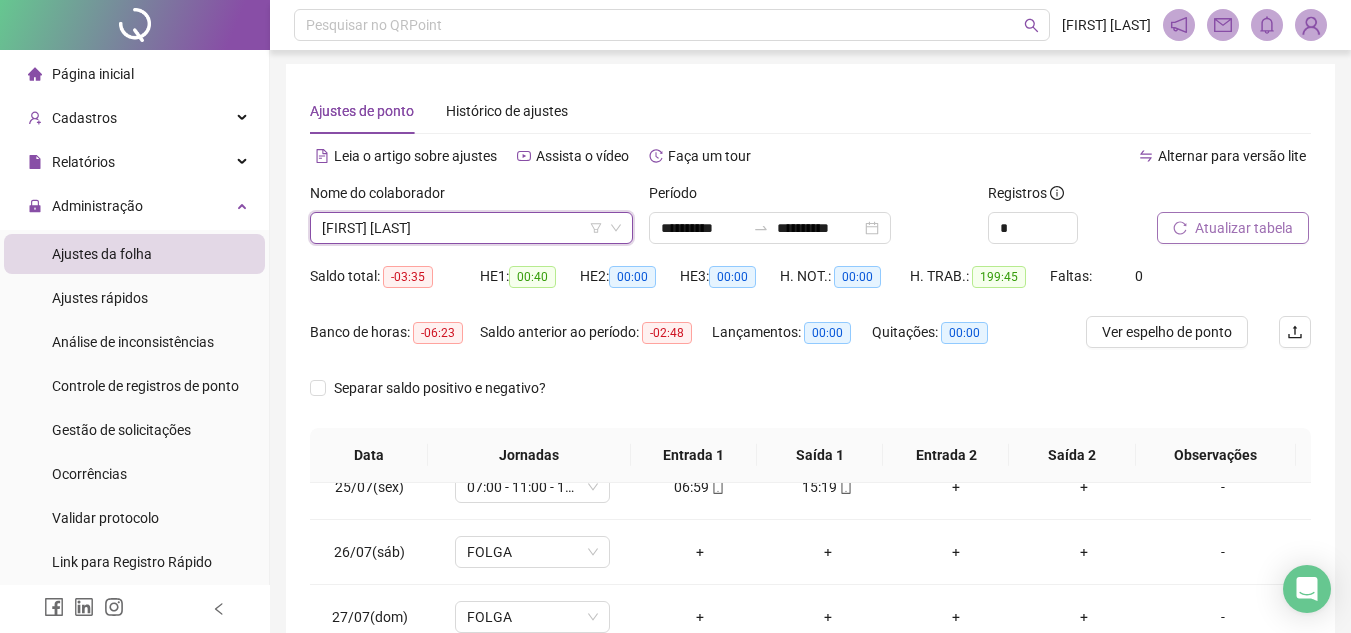 click on "Atualizar tabela" at bounding box center (1244, 228) 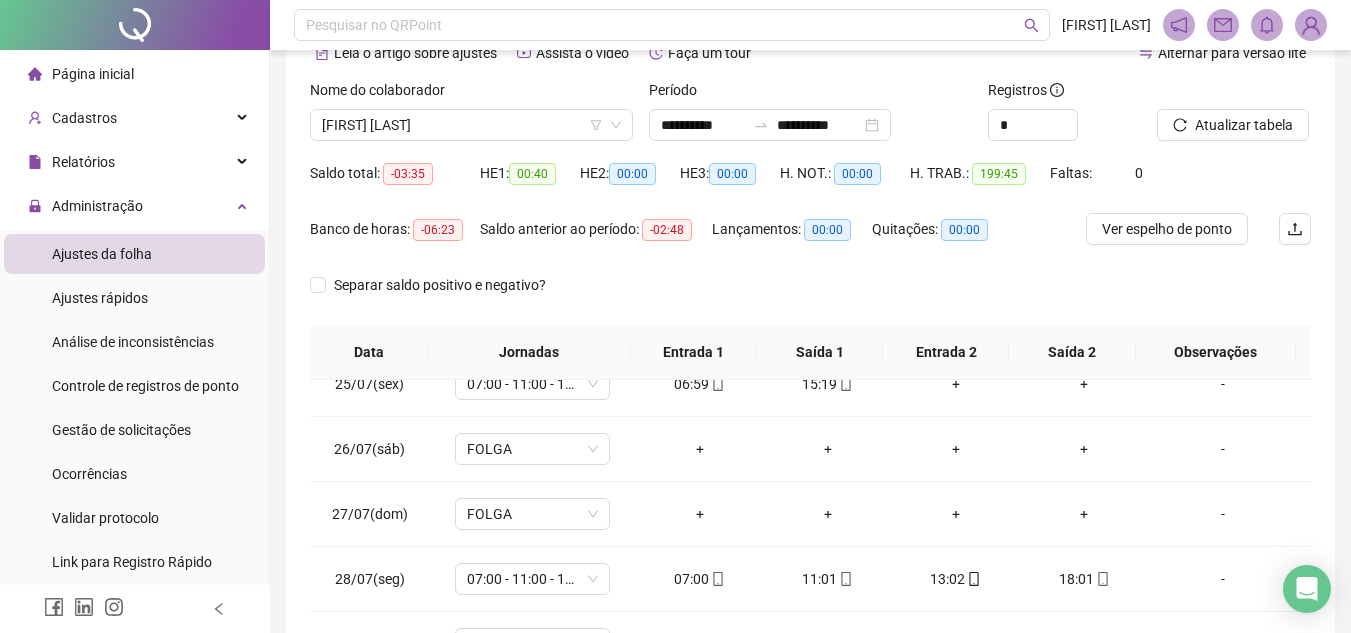 scroll, scrollTop: 389, scrollLeft: 0, axis: vertical 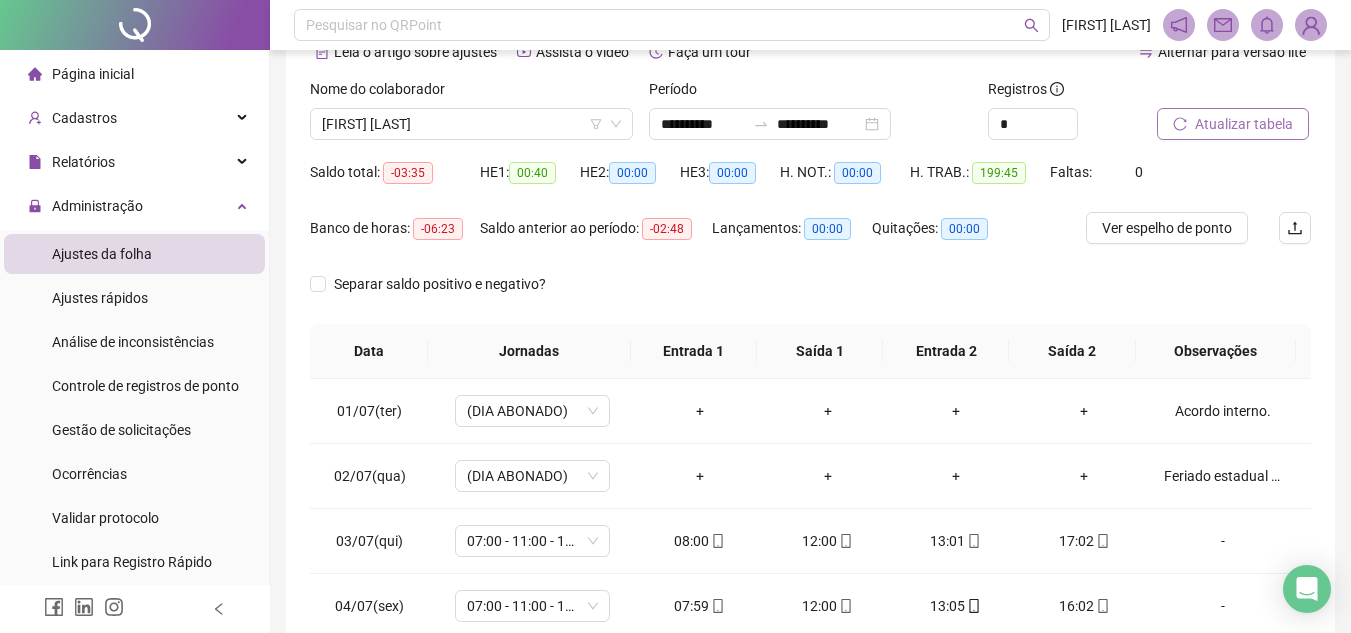 click on "Atualizar tabela" at bounding box center [1244, 124] 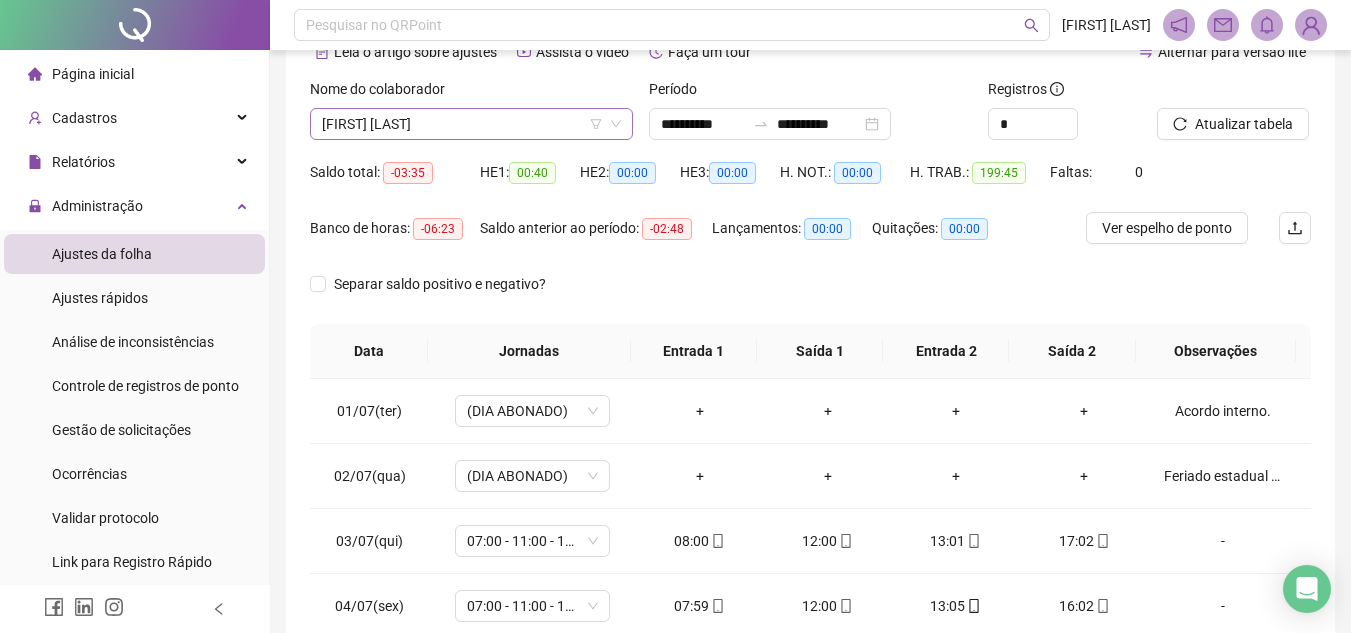 click on "[FIRST] [LAST]" at bounding box center [471, 124] 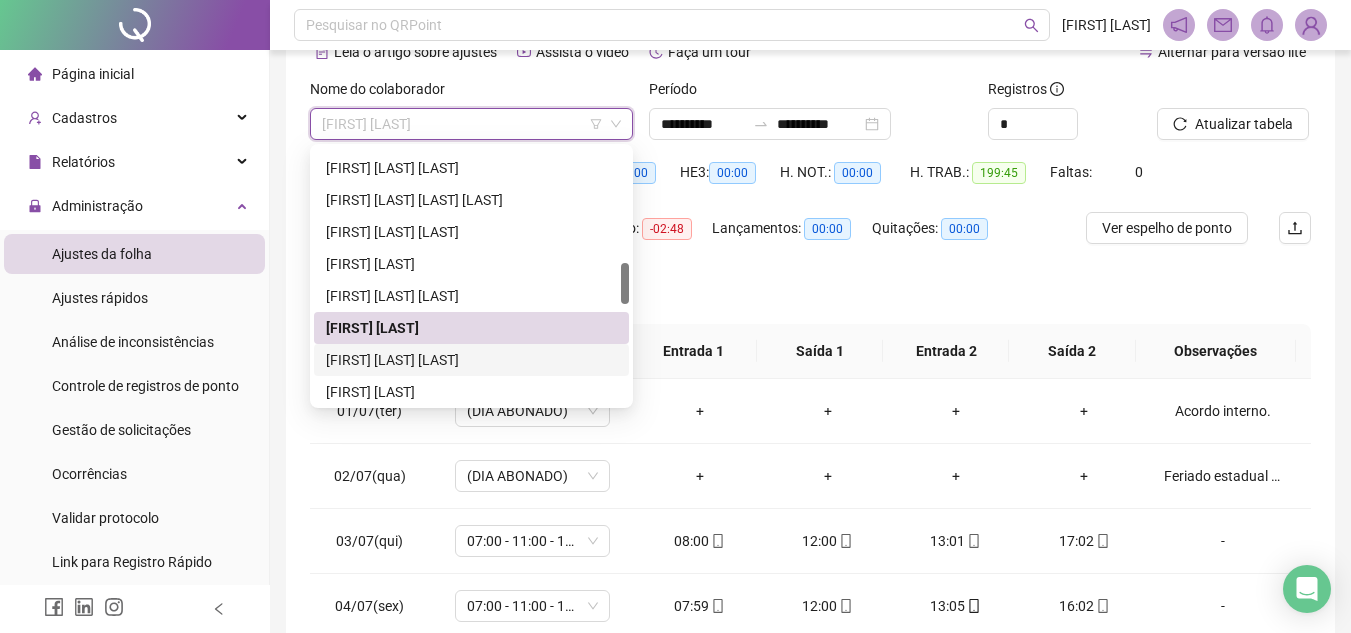 click on "[FIRST] [LAST] [LAST]" at bounding box center [471, 360] 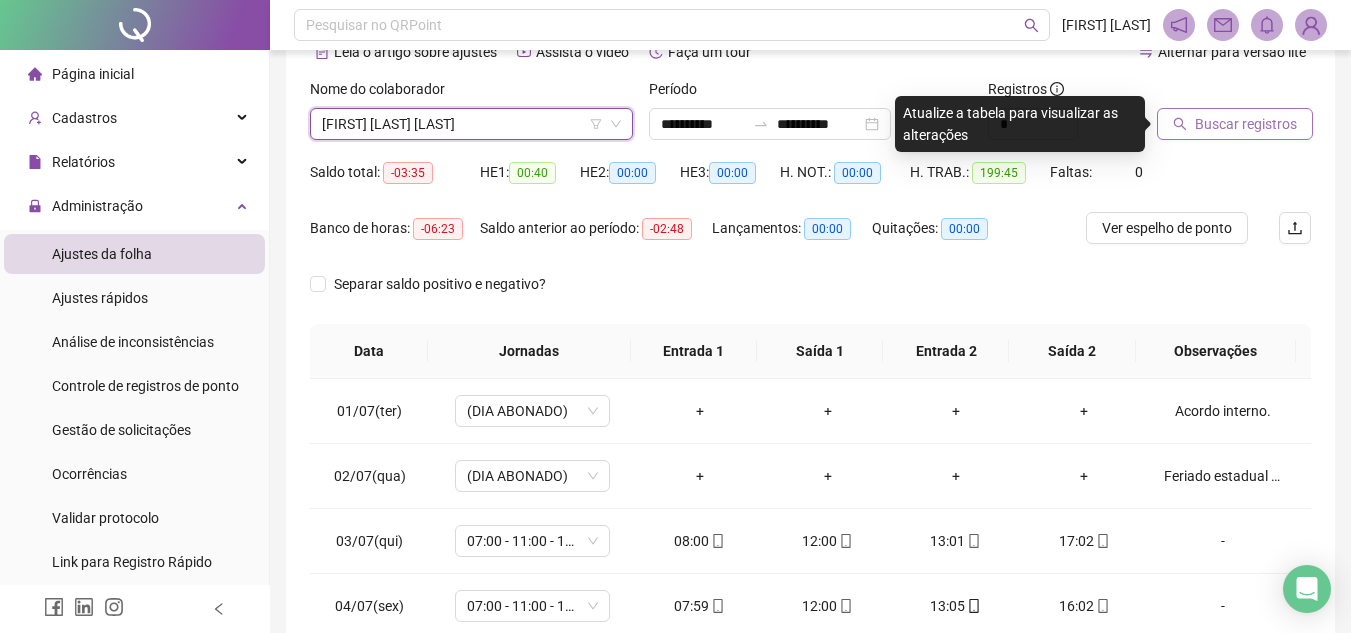 click on "Buscar registros" at bounding box center (1246, 124) 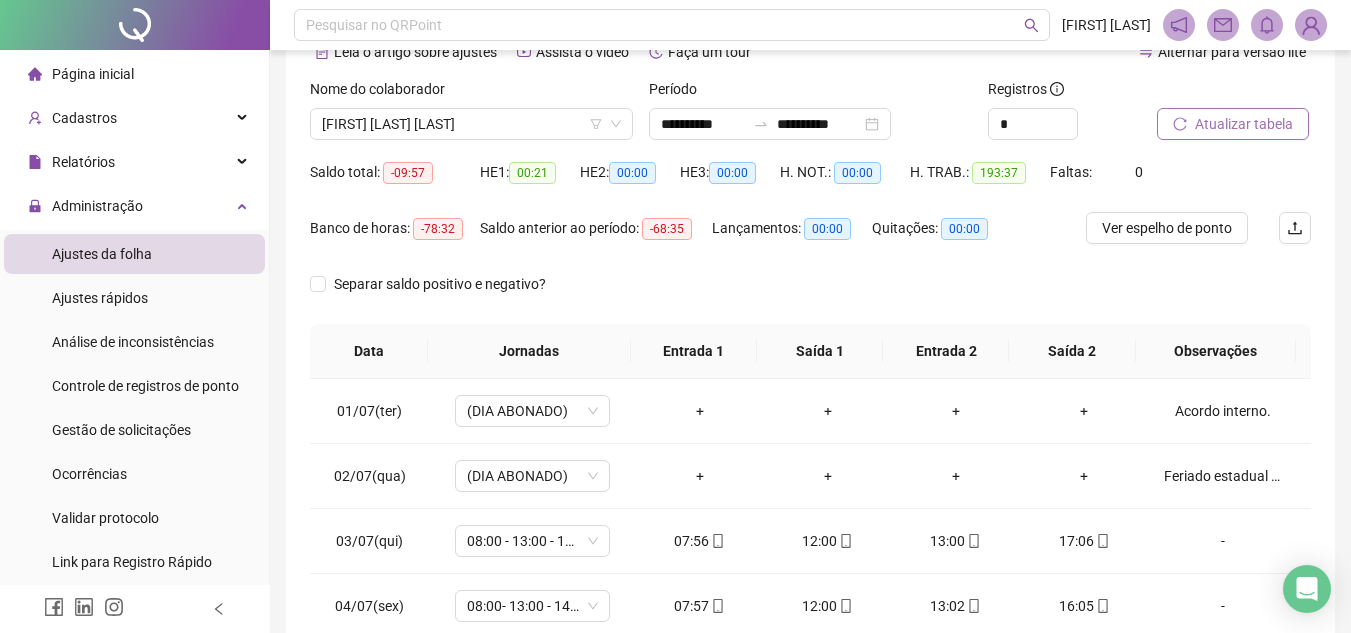 click on "Atualizar tabela" at bounding box center (1244, 124) 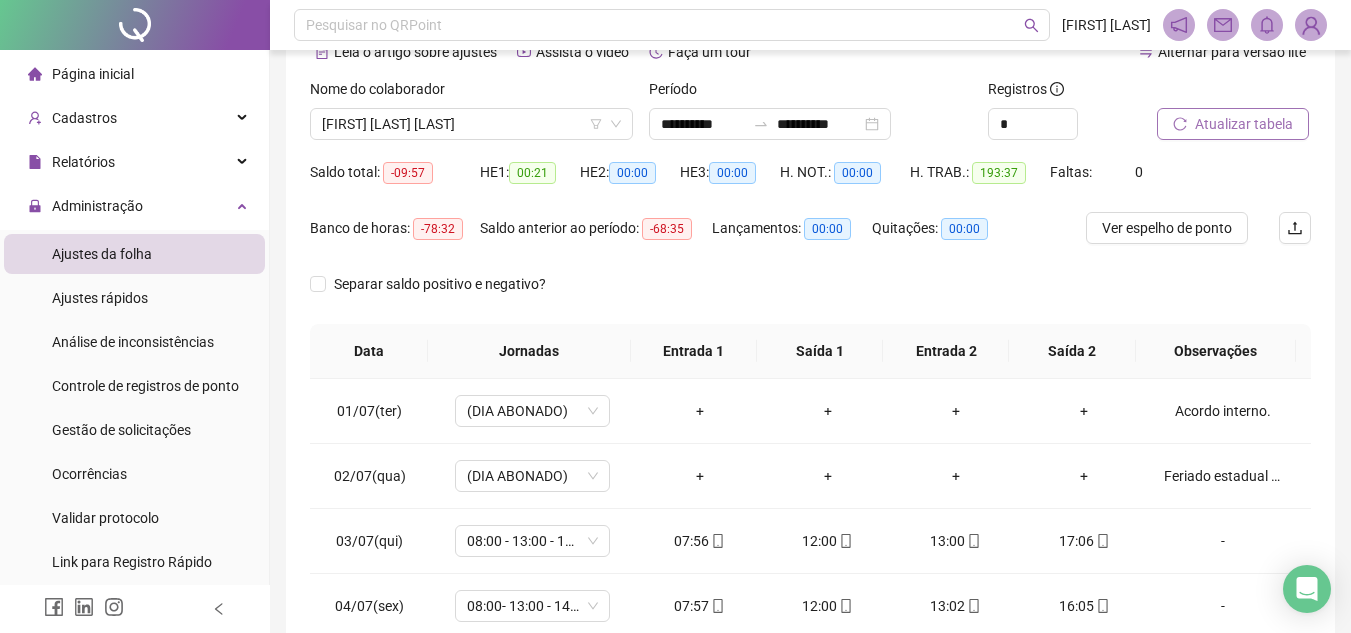 click on "Atualizar tabela" at bounding box center (1233, 124) 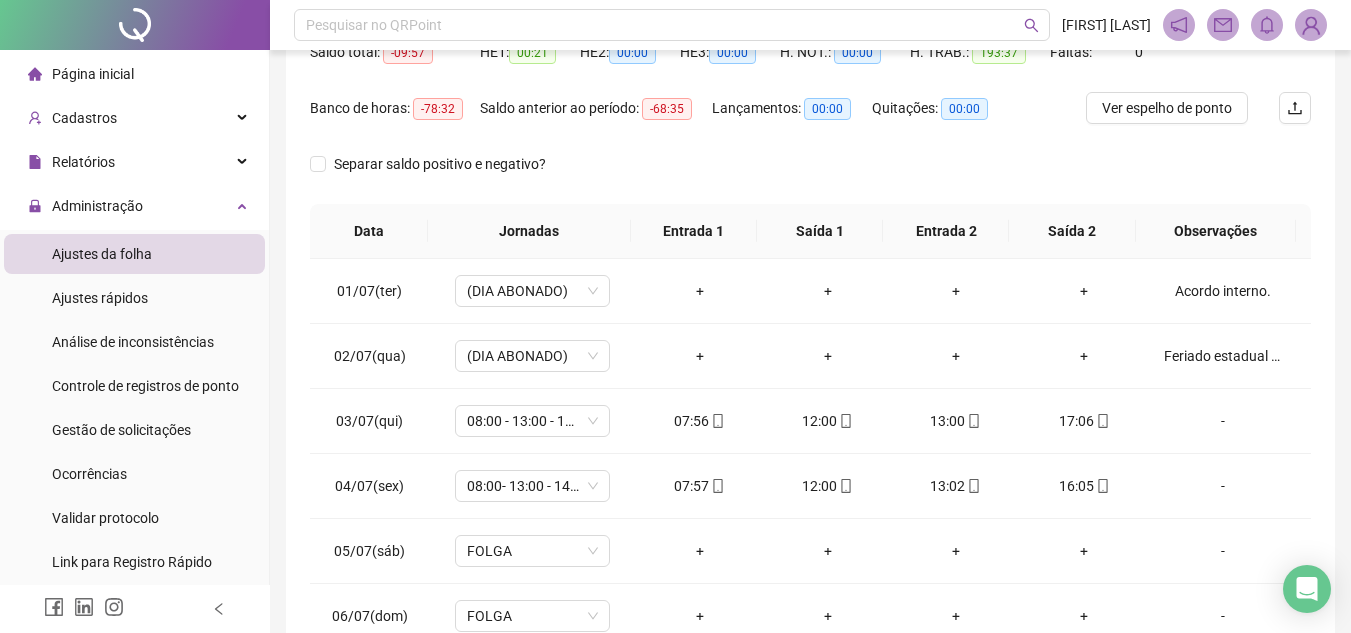scroll, scrollTop: 26, scrollLeft: 0, axis: vertical 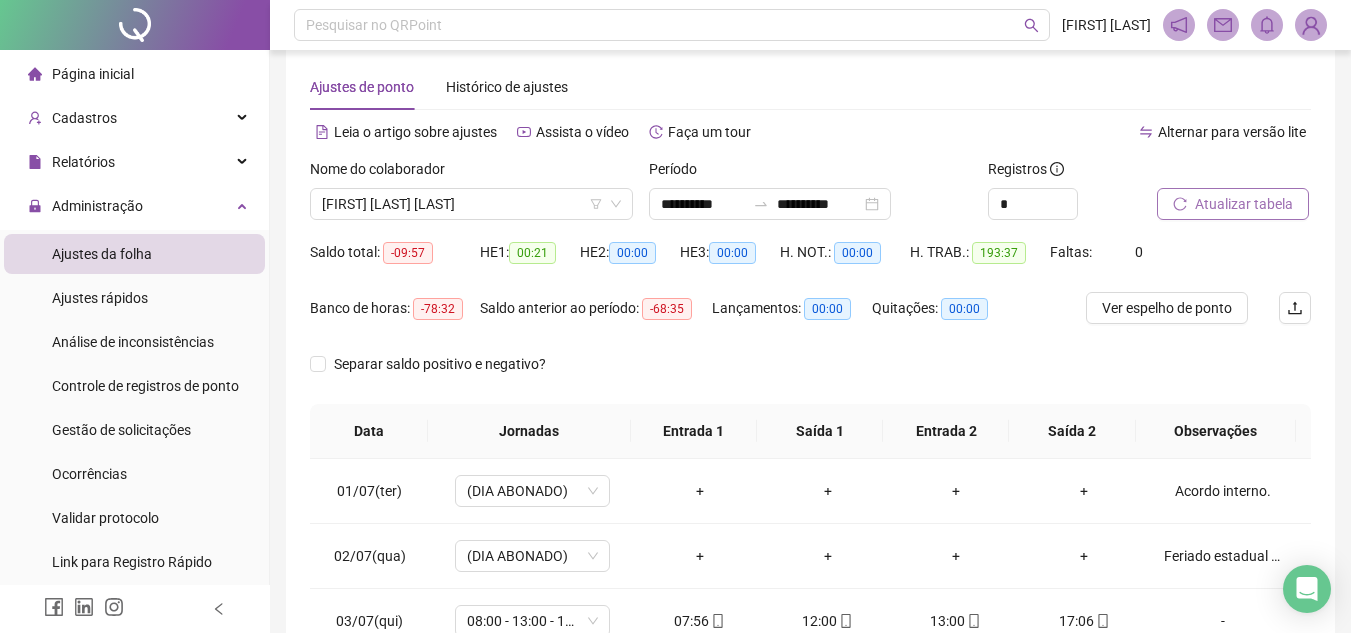 click on "Atualizar tabela" at bounding box center [1244, 204] 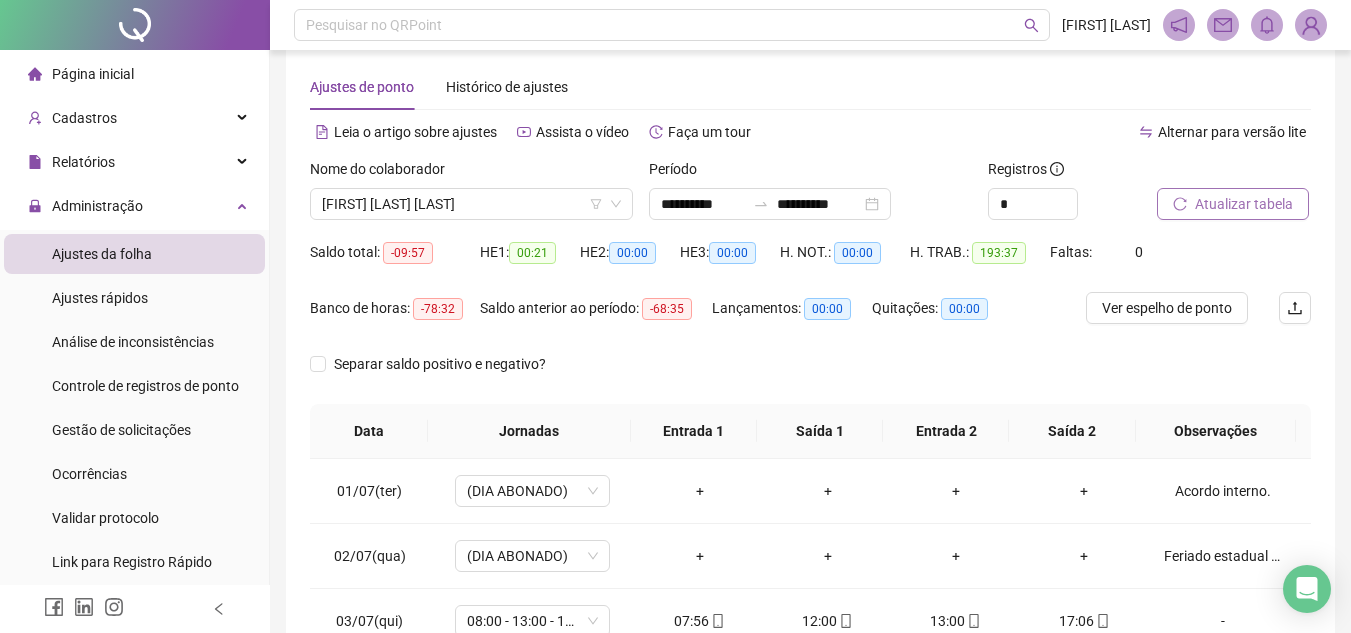 click on "Atualizar tabela" at bounding box center (1244, 204) 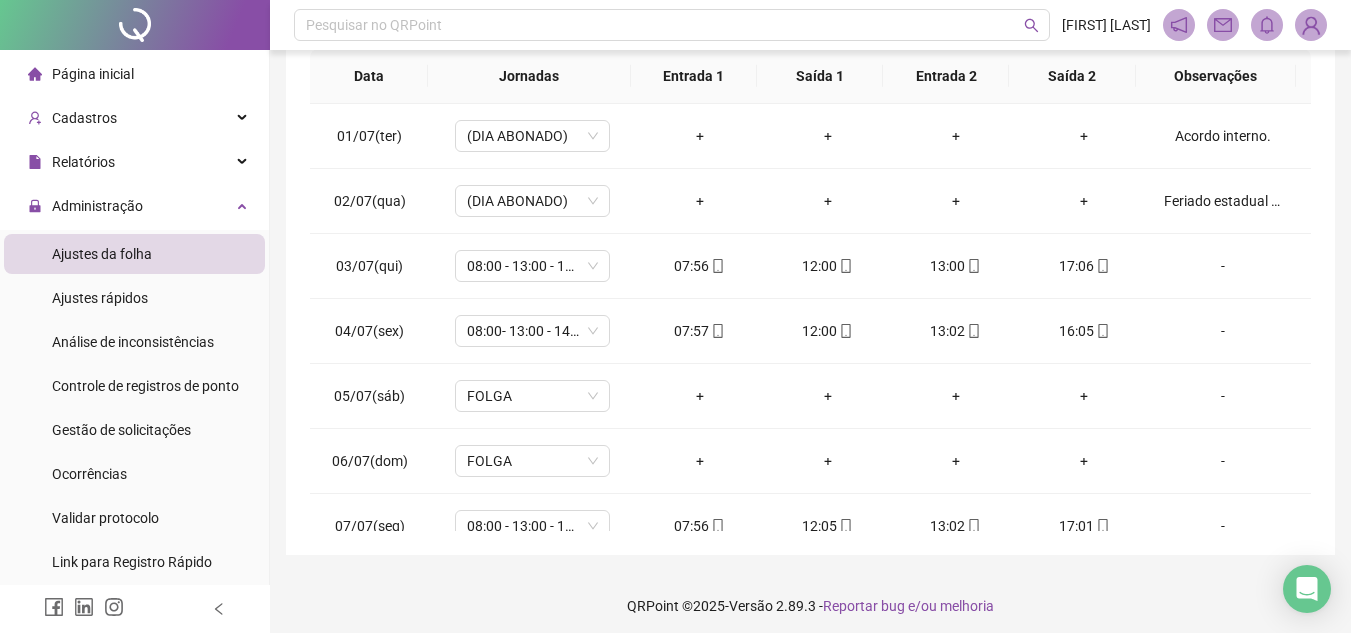 scroll, scrollTop: 383, scrollLeft: 0, axis: vertical 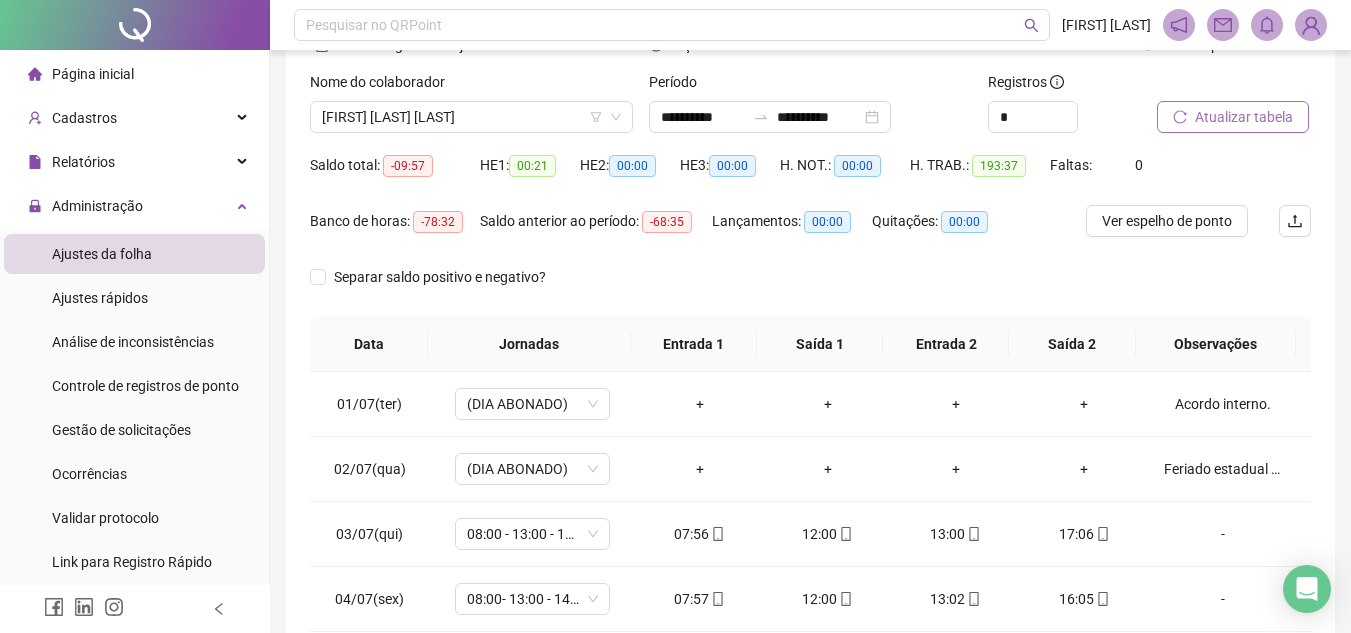 click on "Atualizar tabela" at bounding box center [1244, 117] 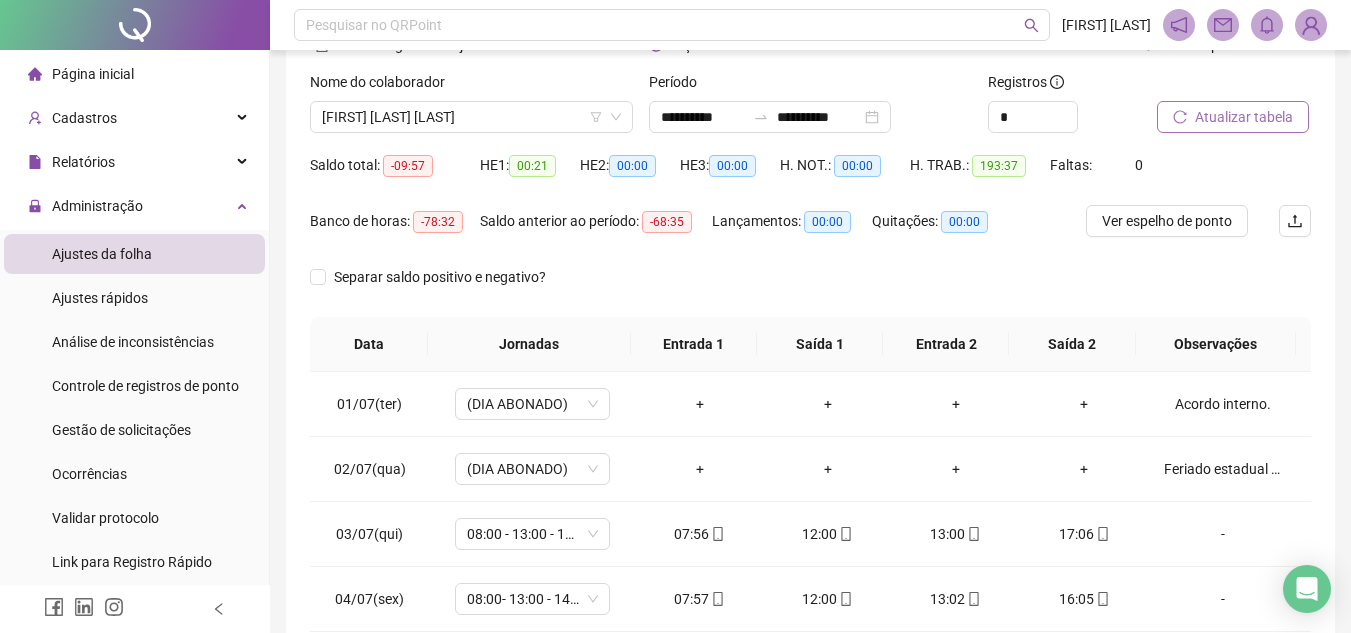 click on "Atualizar tabela" at bounding box center [1244, 117] 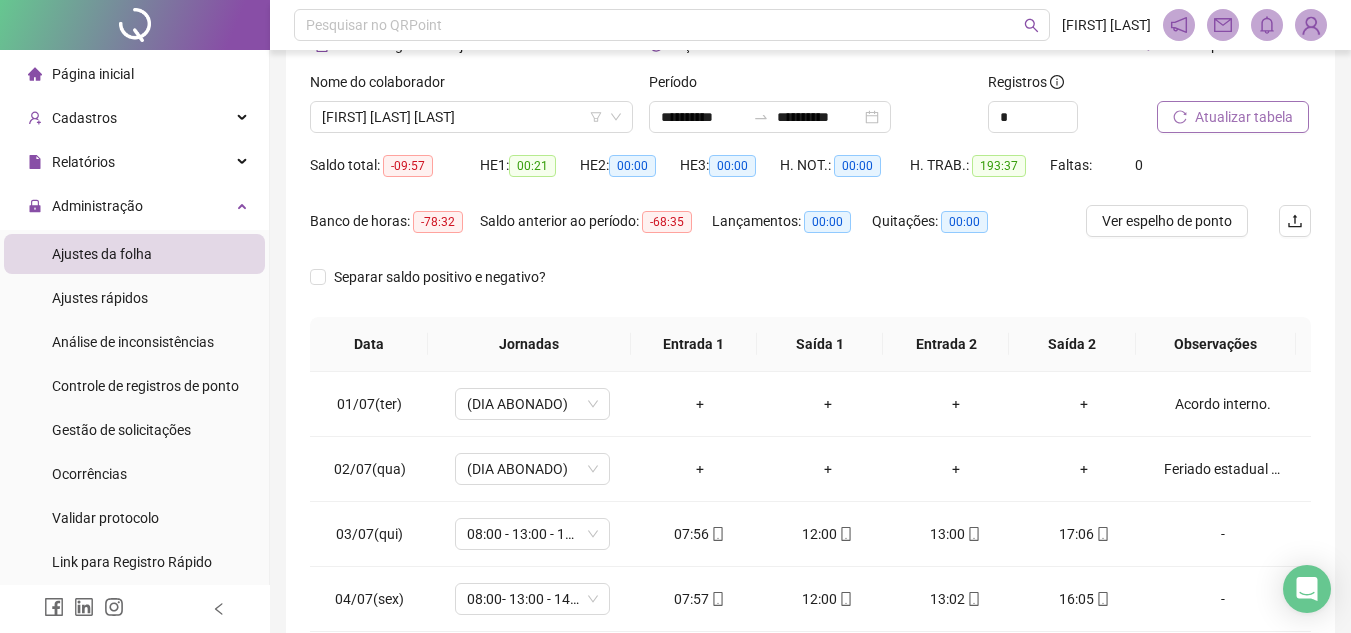 click on "Atualizar tabela" at bounding box center (1244, 117) 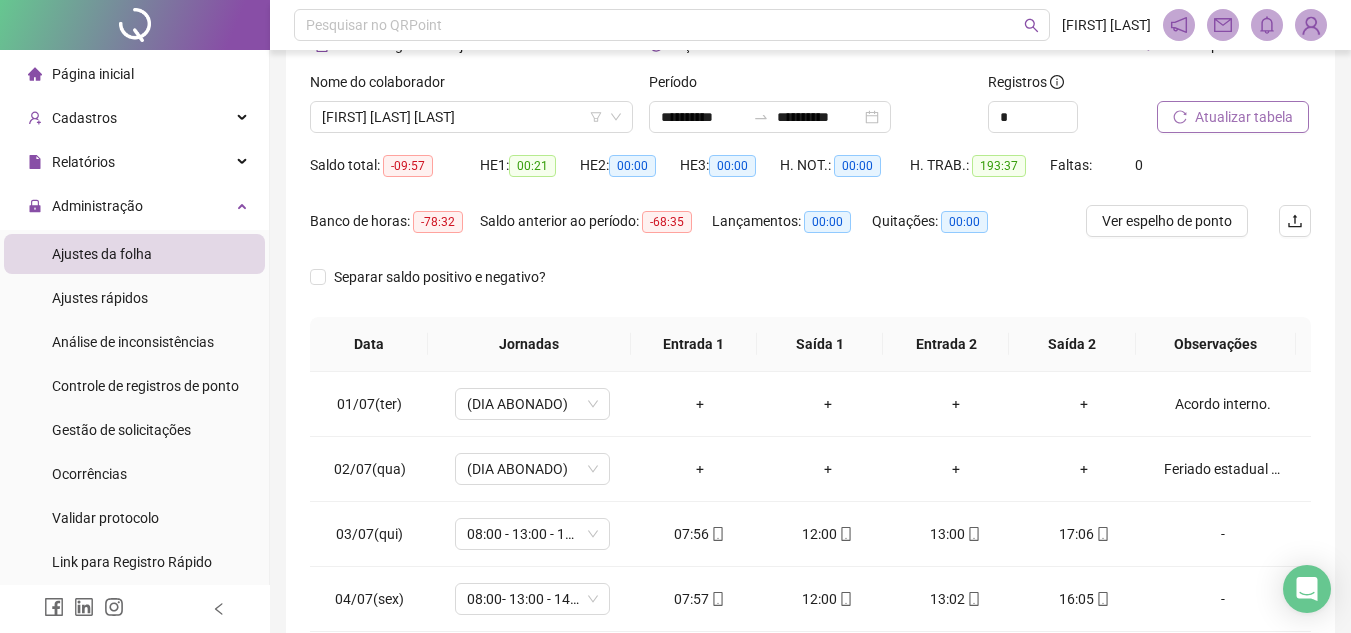 click on "Atualizar tabela" at bounding box center [1244, 117] 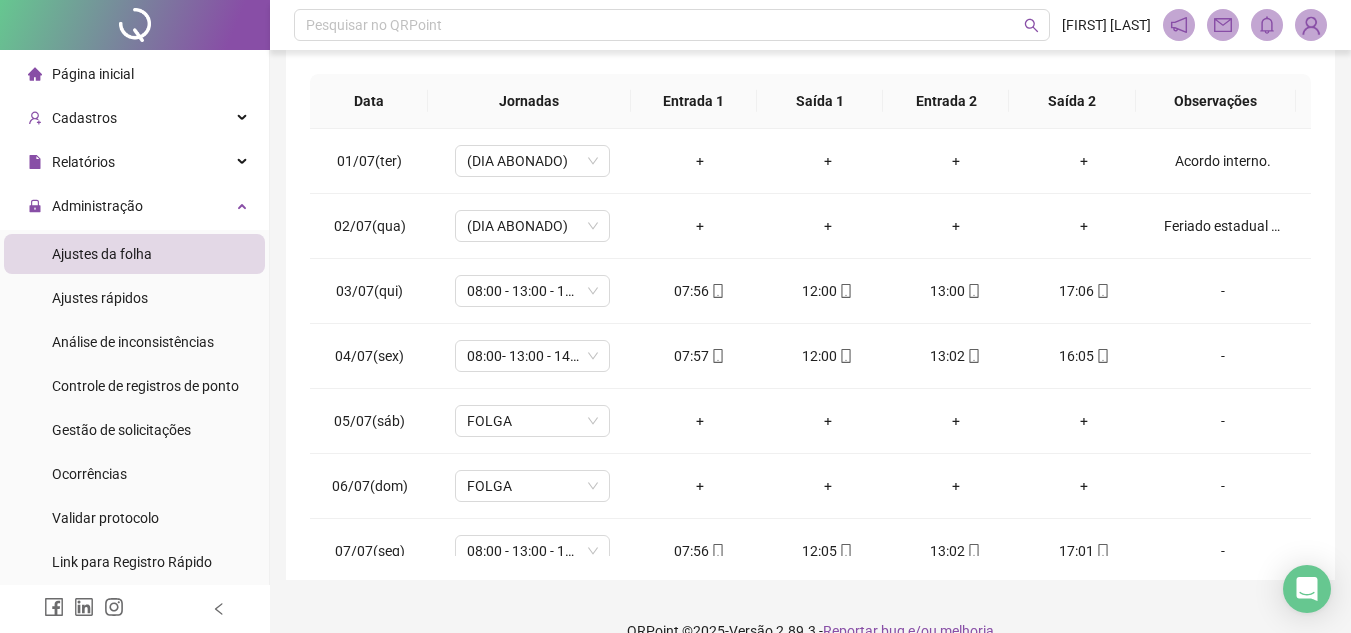 scroll, scrollTop: 389, scrollLeft: 0, axis: vertical 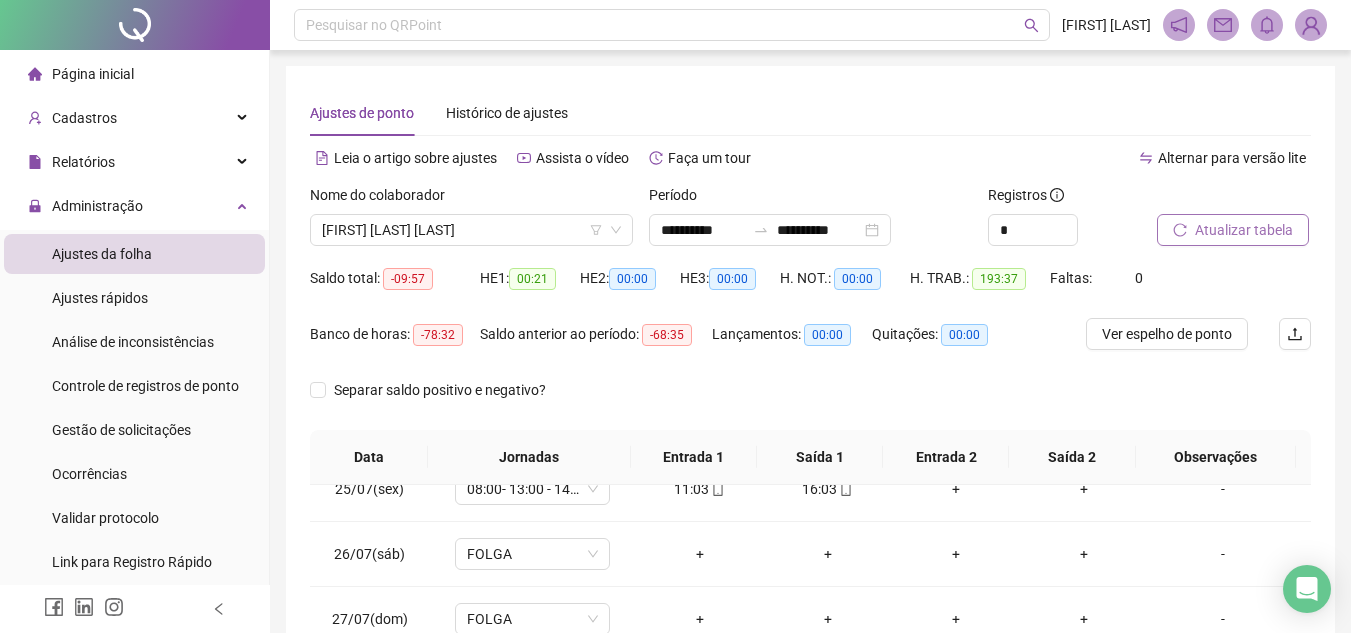 click on "Atualizar tabela" at bounding box center (1244, 230) 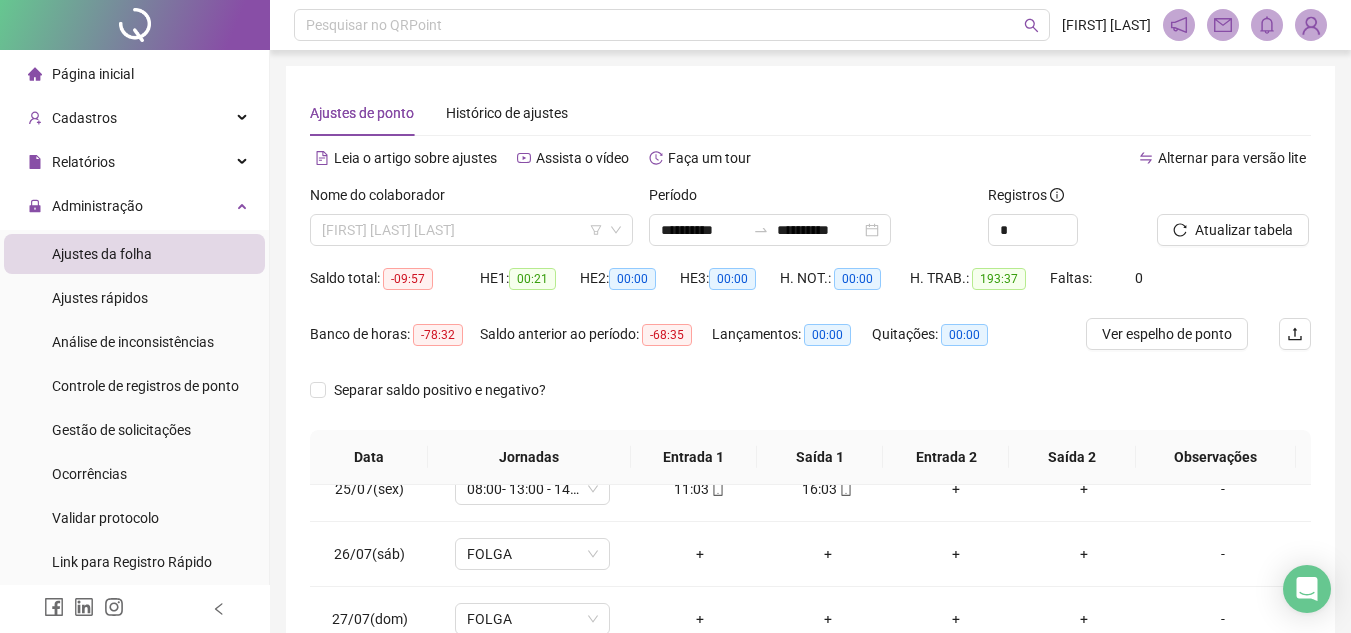 click on "[FIRST] [LAST] [LAST]" at bounding box center (471, 230) 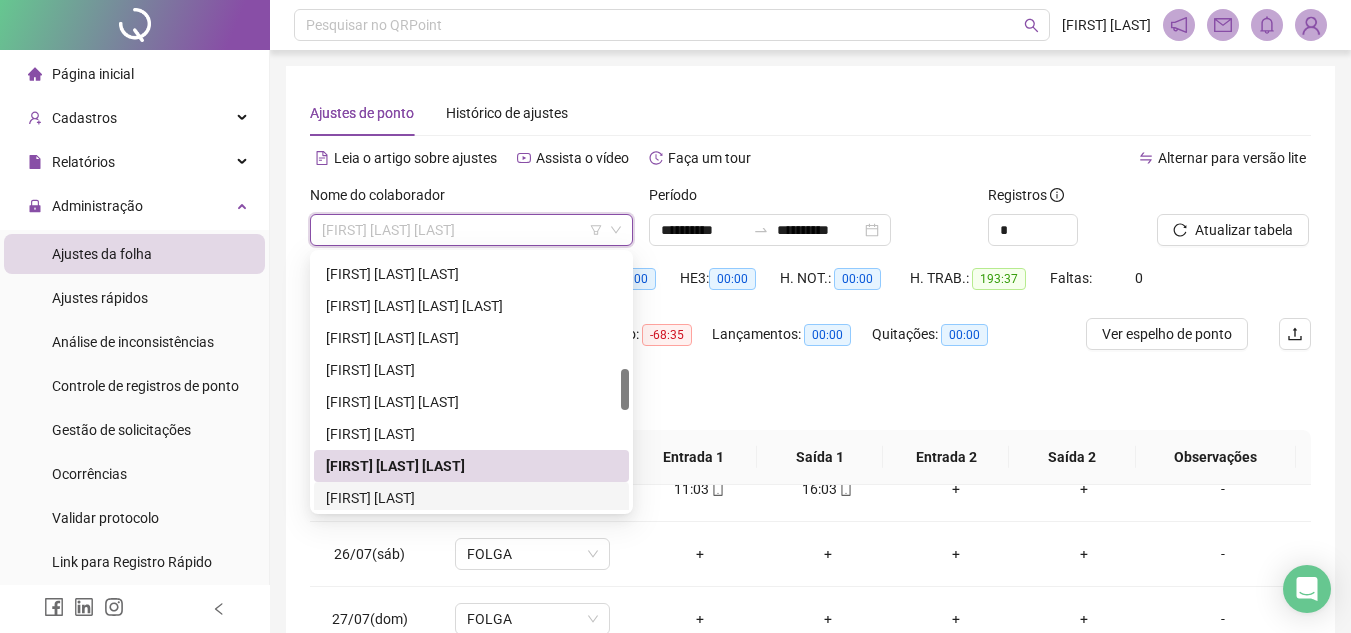 click on "[FIRST] [LAST]" at bounding box center (471, 498) 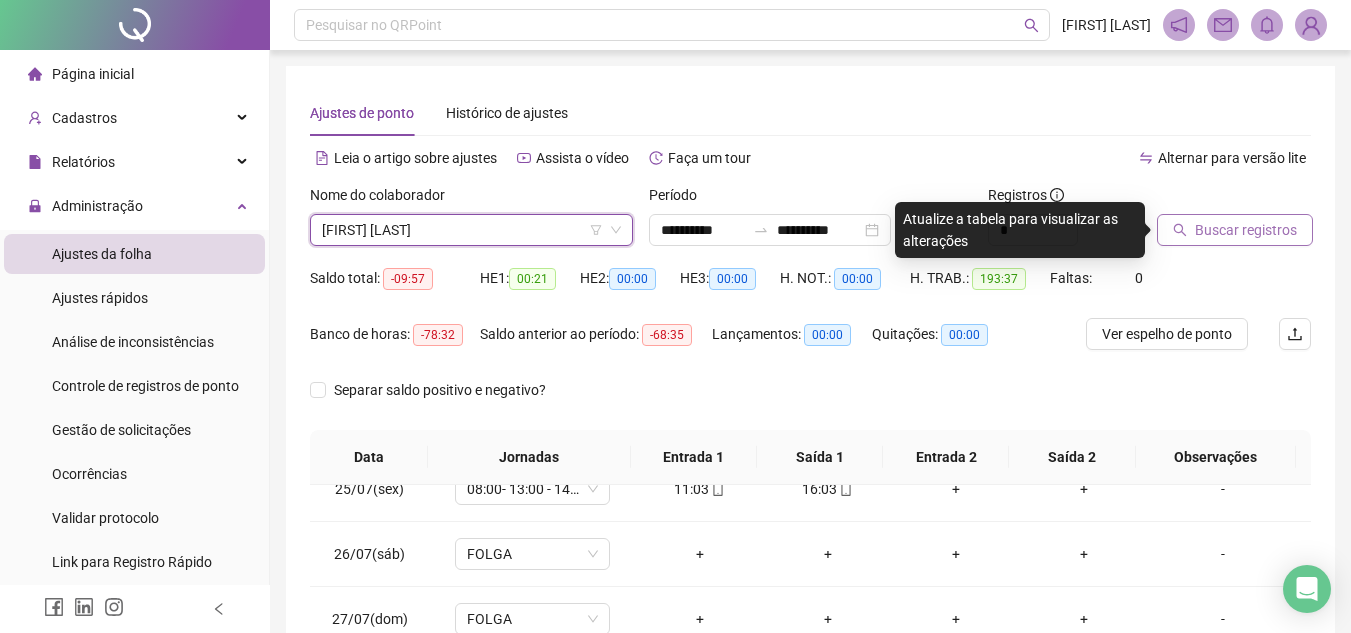 click on "Buscar registros" at bounding box center (1246, 230) 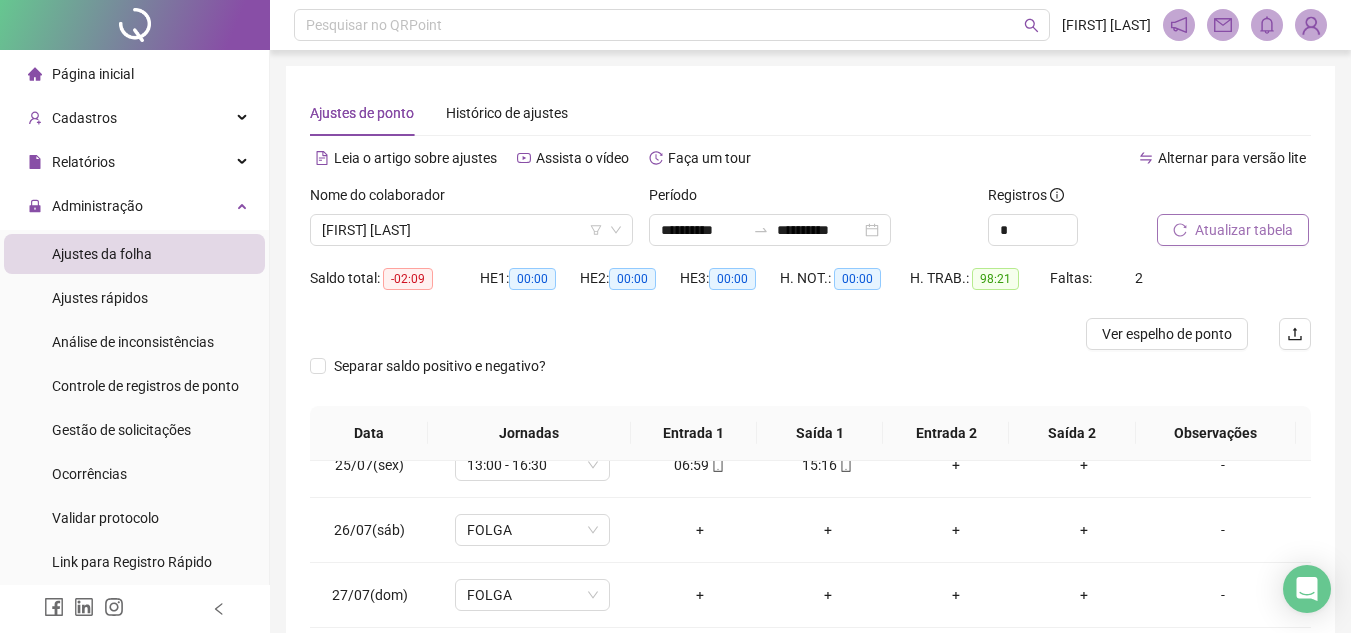 click on "Atualizar tabela" at bounding box center (1244, 230) 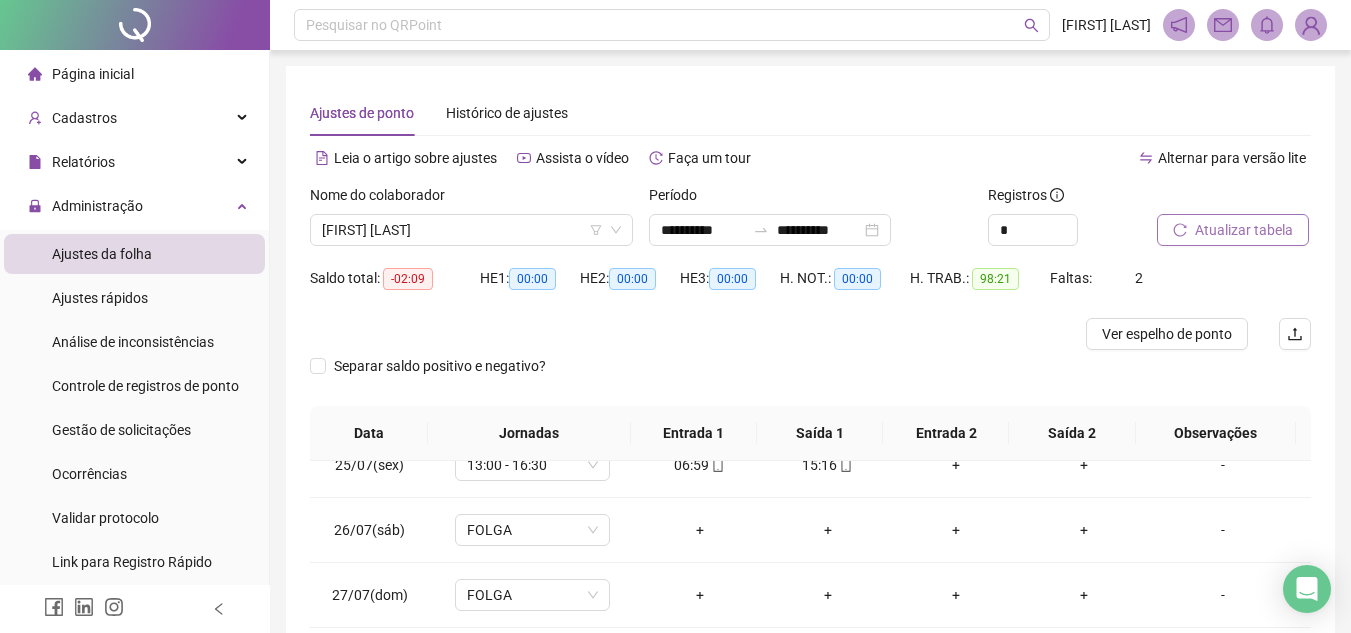 click on "Atualizar tabela" at bounding box center (1234, 223) 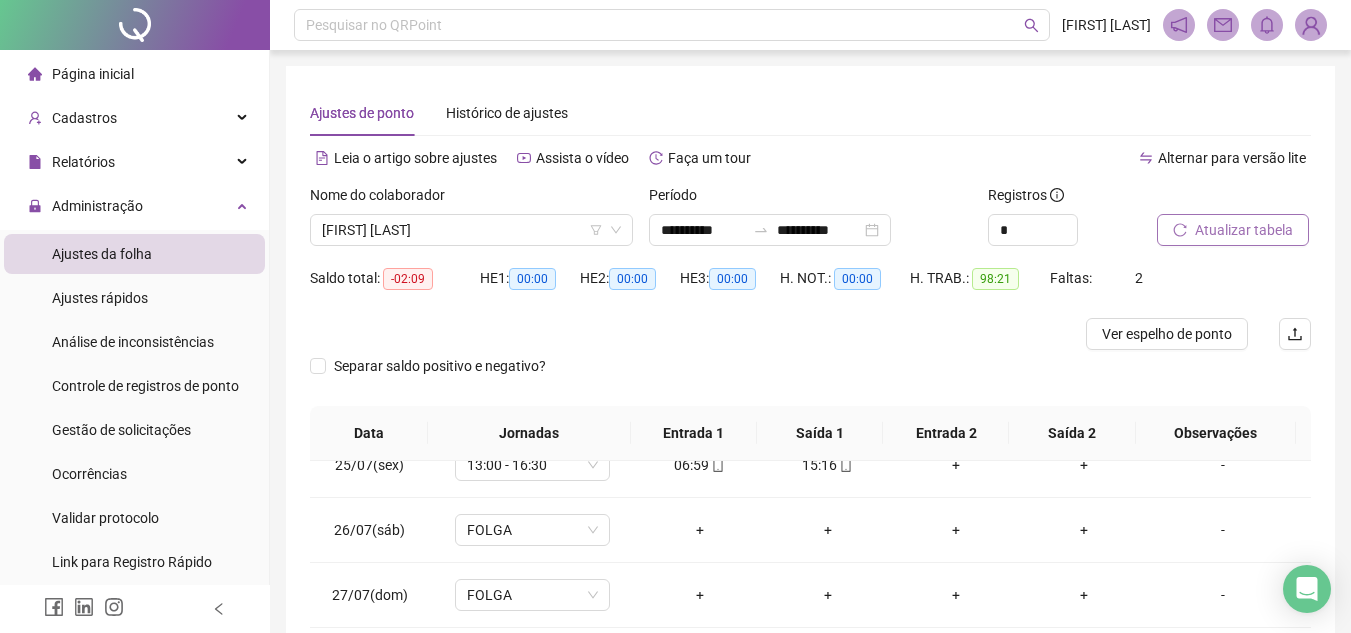click on "Atualizar tabela" at bounding box center (1233, 230) 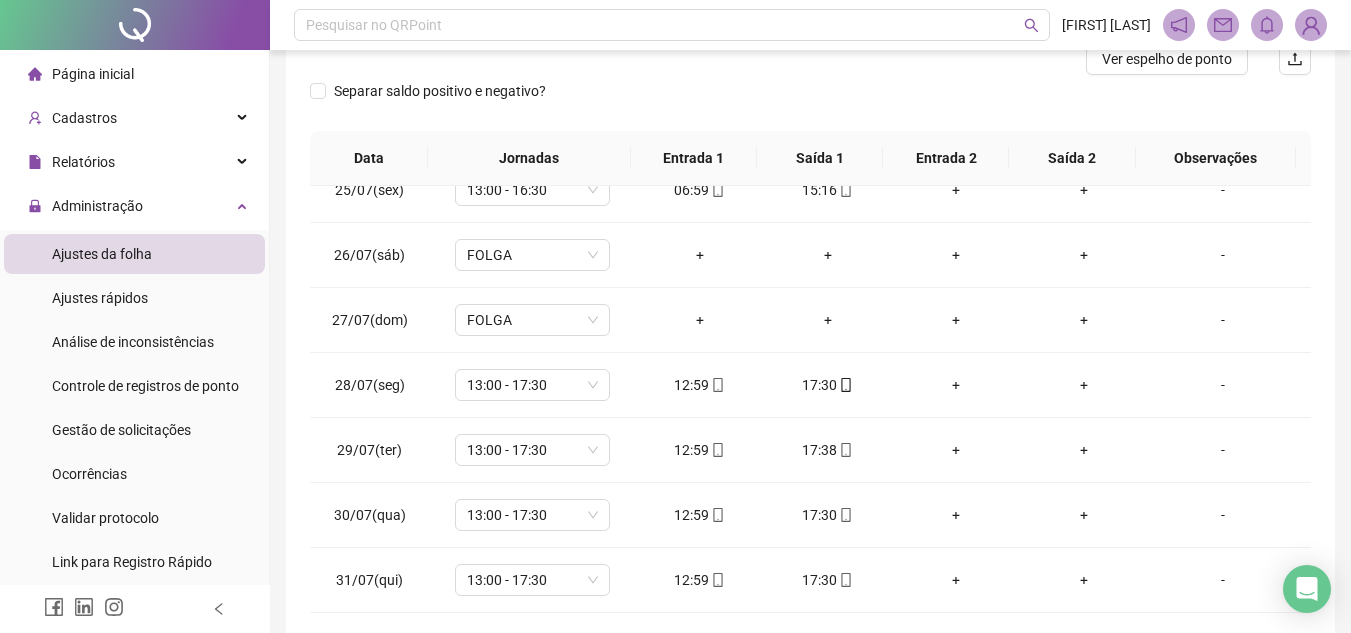 scroll, scrollTop: 276, scrollLeft: 0, axis: vertical 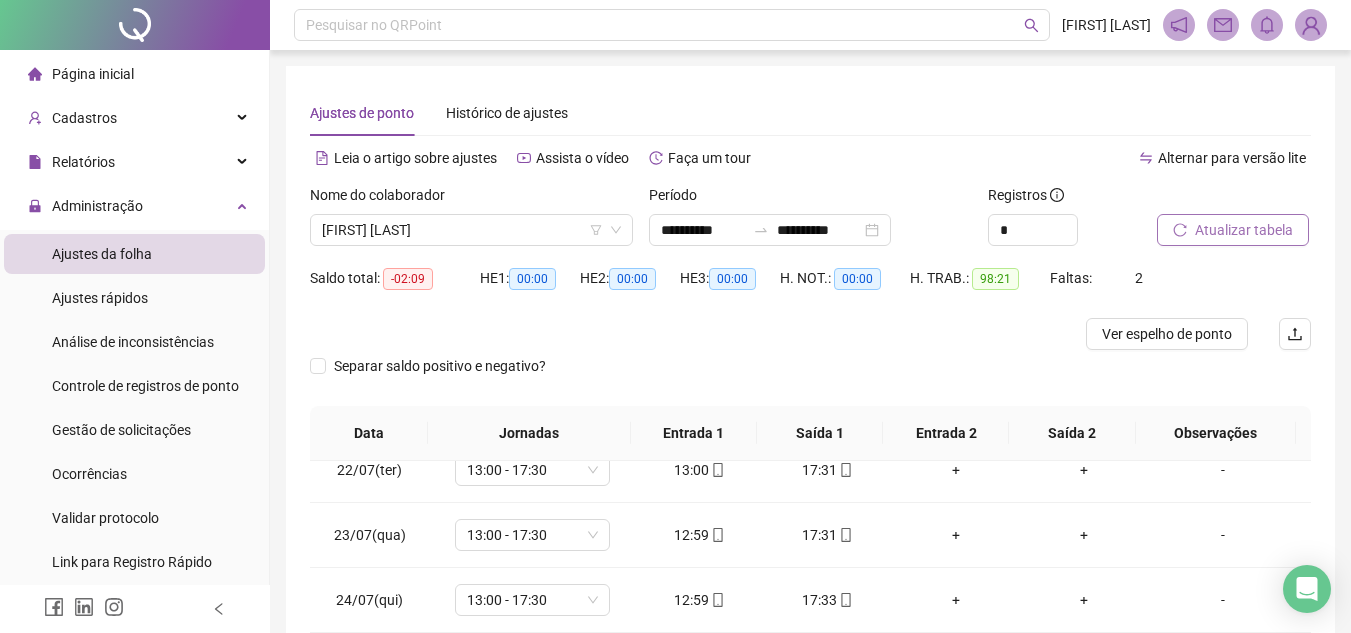 click on "Atualizar tabela" at bounding box center [1244, 230] 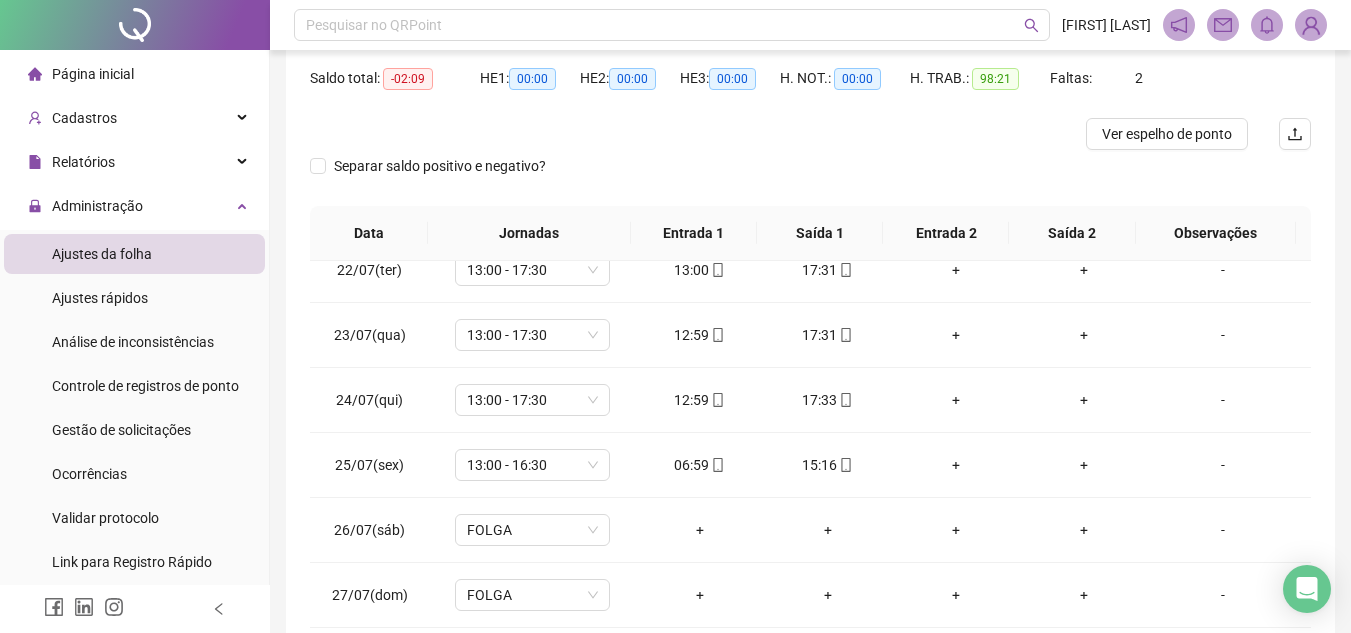 scroll, scrollTop: 300, scrollLeft: 0, axis: vertical 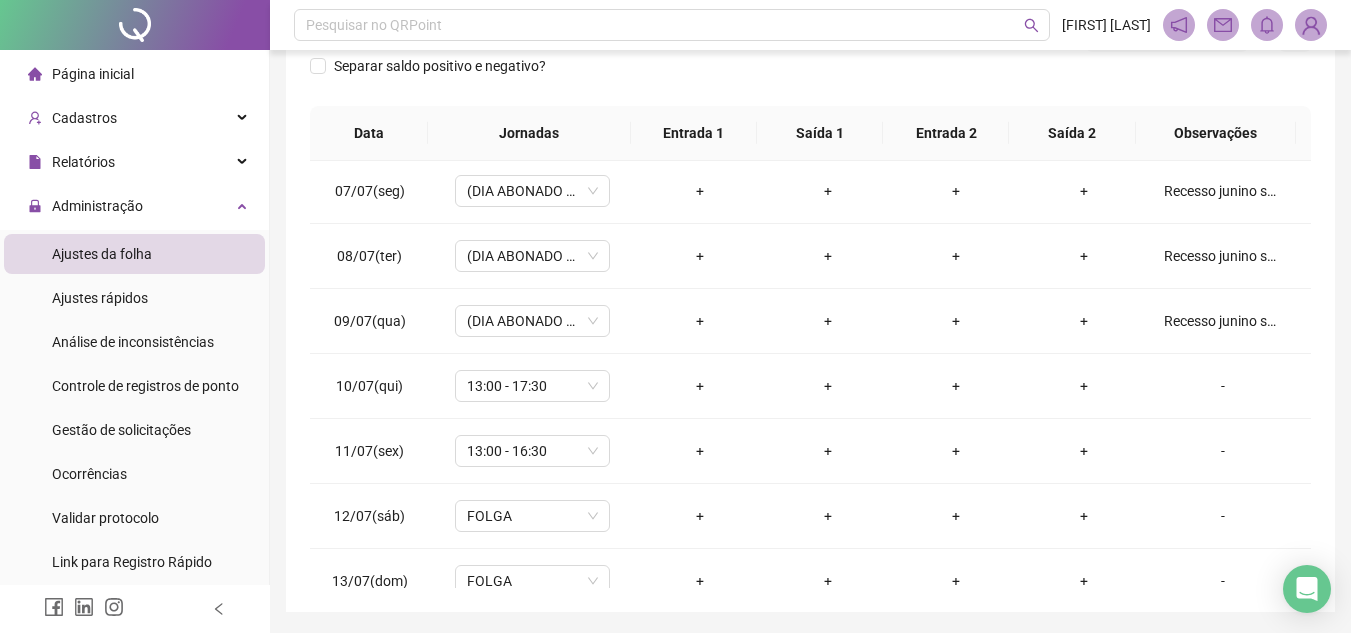 click on "Nome do colaborador [FIRST] [LAST] [LAST]" at bounding box center (810, 189) 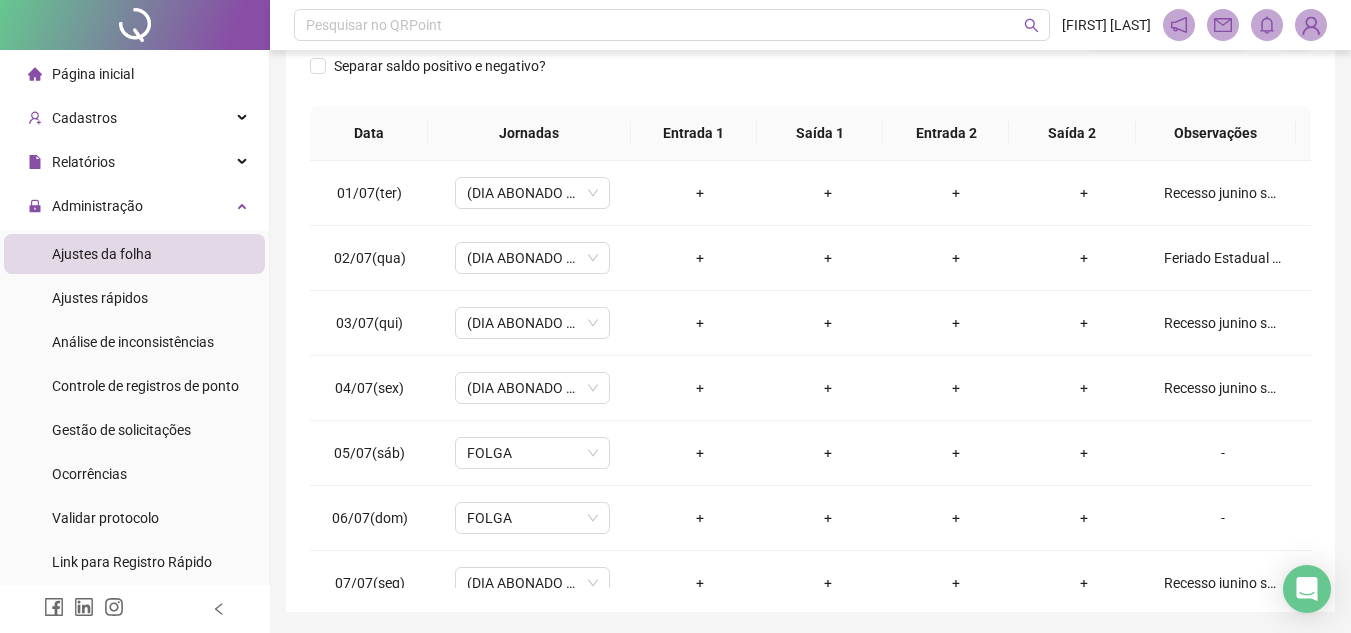 scroll, scrollTop: 0, scrollLeft: 0, axis: both 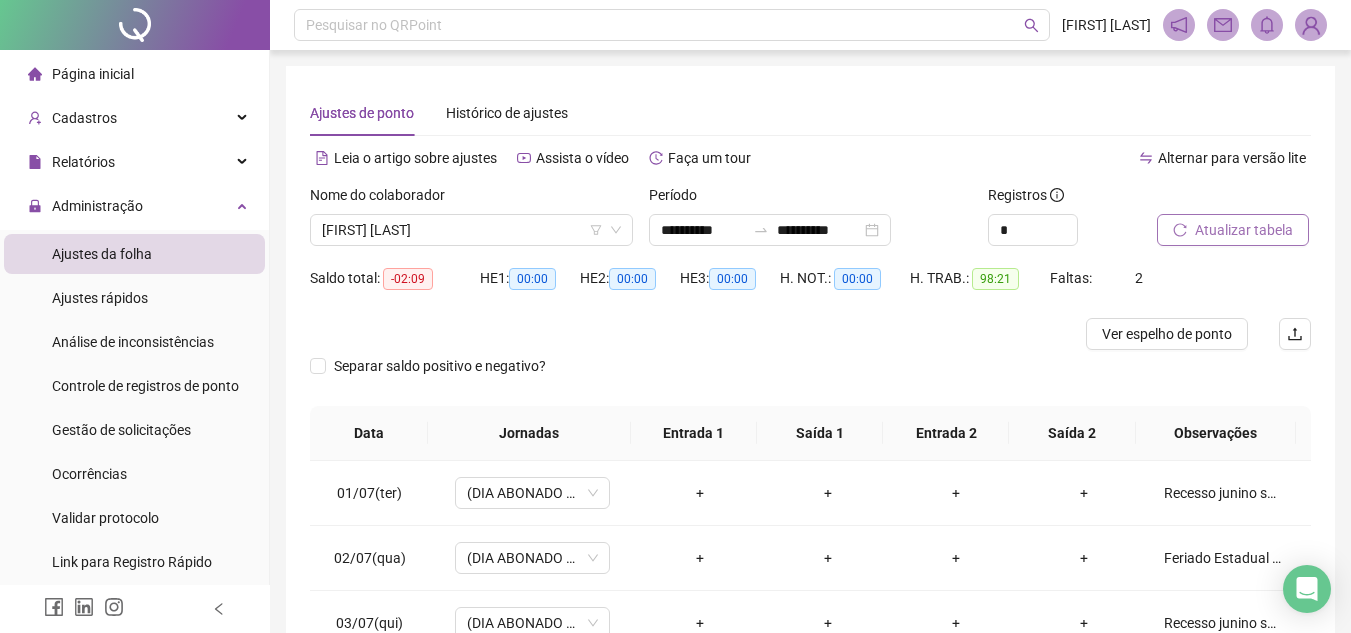 click on "Atualizar tabela" at bounding box center (1233, 230) 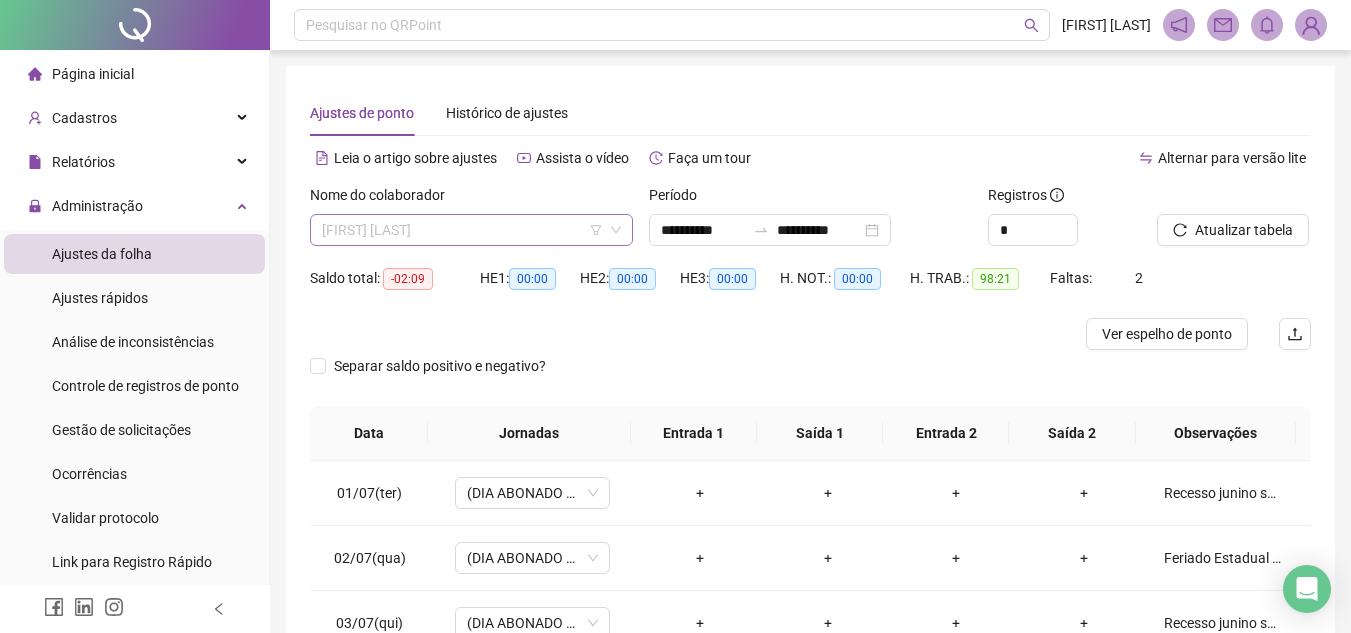 scroll, scrollTop: 704, scrollLeft: 0, axis: vertical 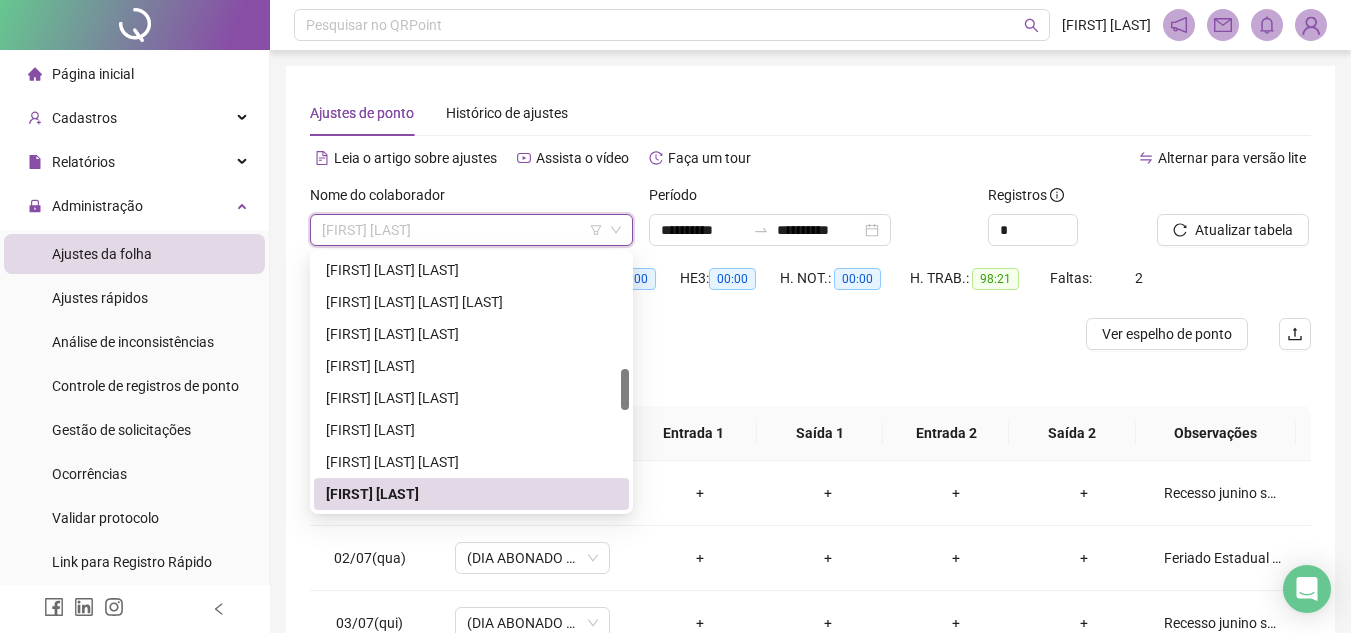 click on "Nome do colaborador [FIRST] [LAST] [LAST]" at bounding box center [810, 489] 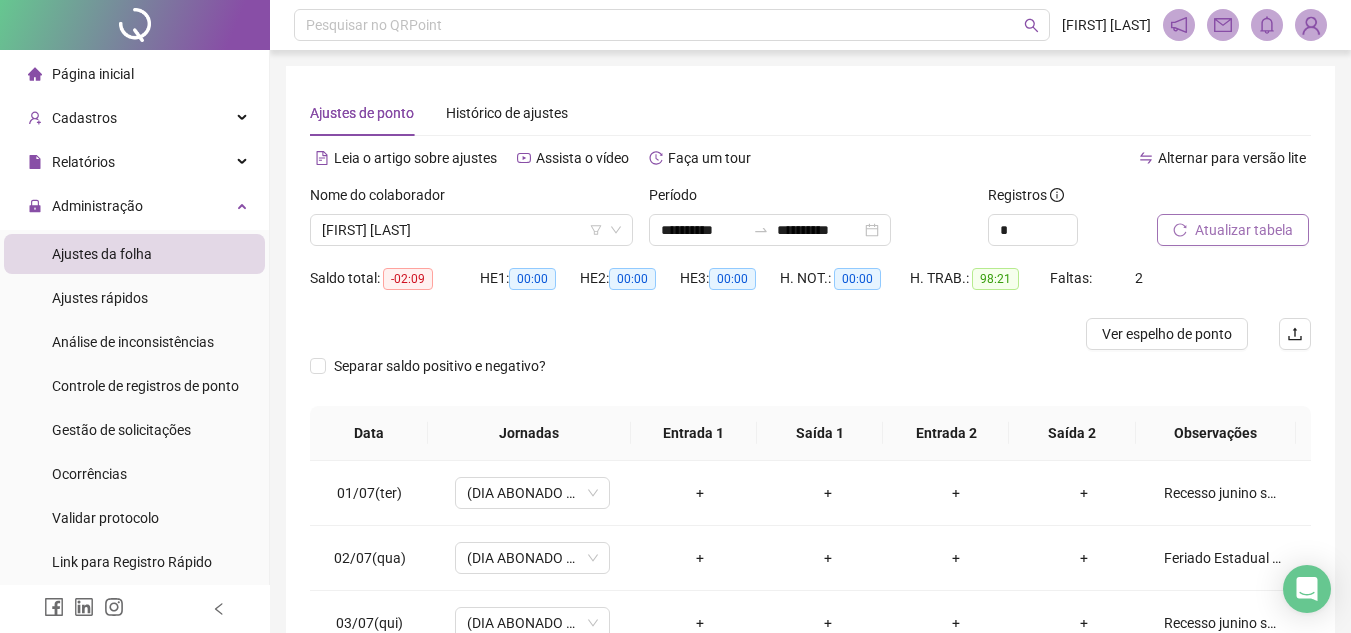 click on "Atualizar tabela" at bounding box center [1244, 230] 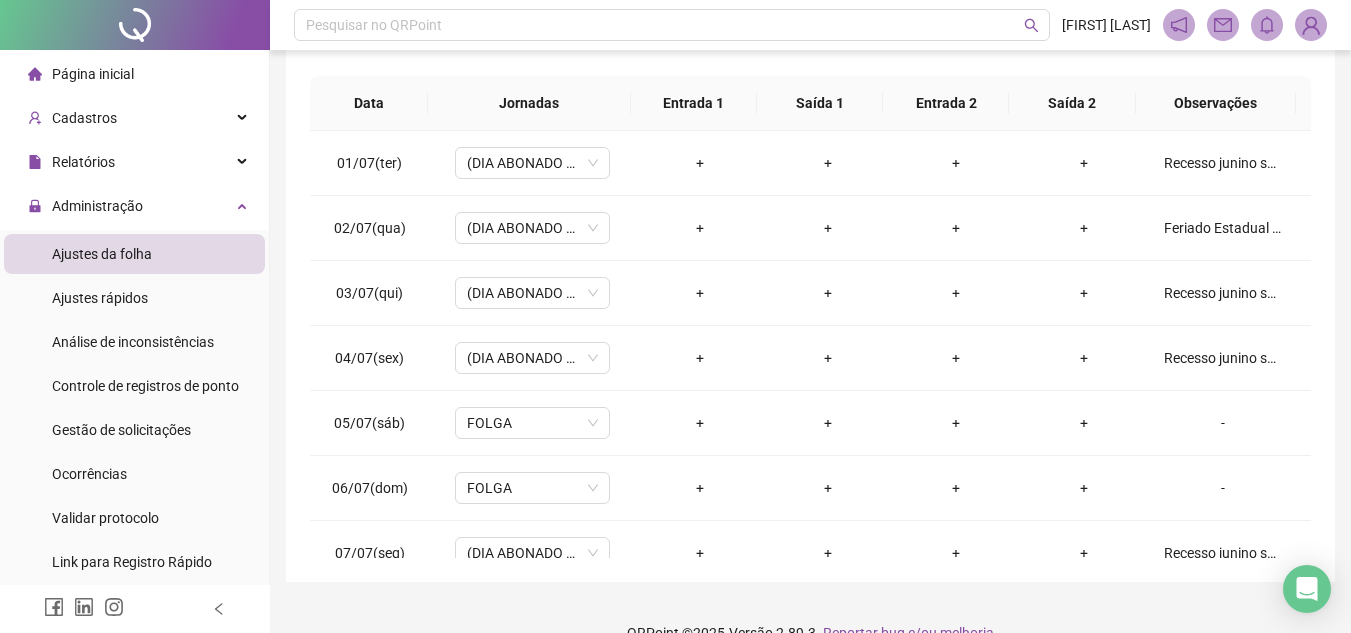 scroll, scrollTop: 365, scrollLeft: 0, axis: vertical 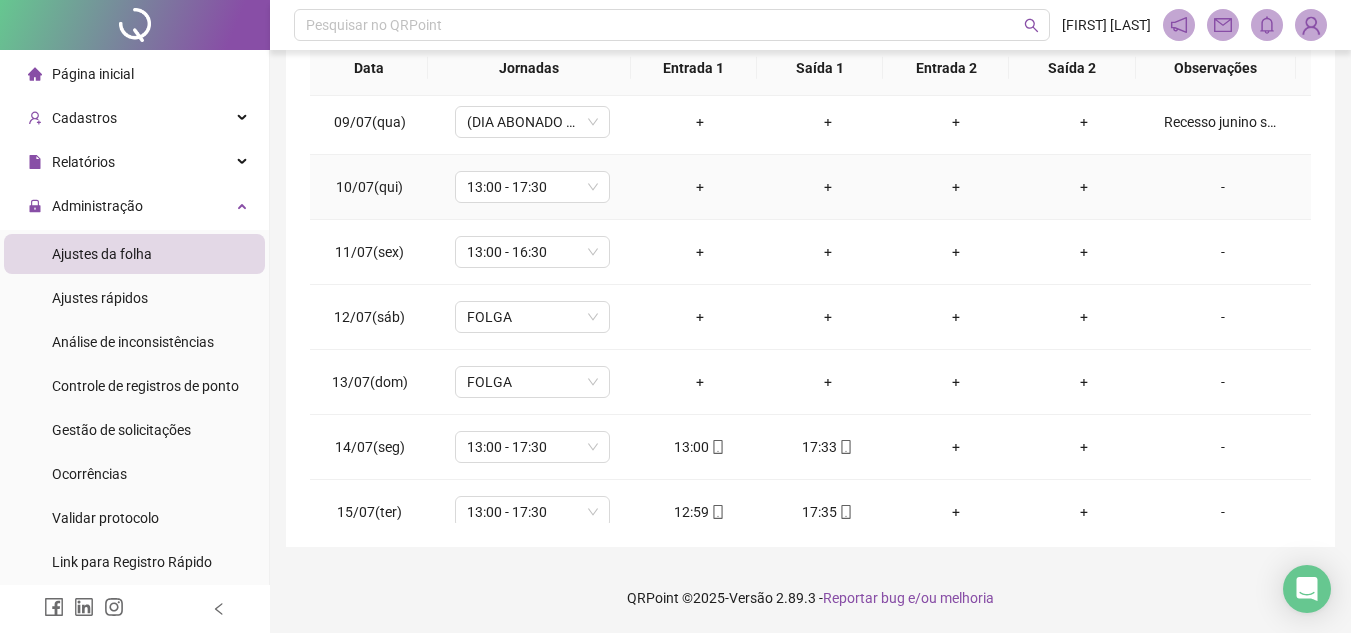 click on "-" at bounding box center (1223, 187) 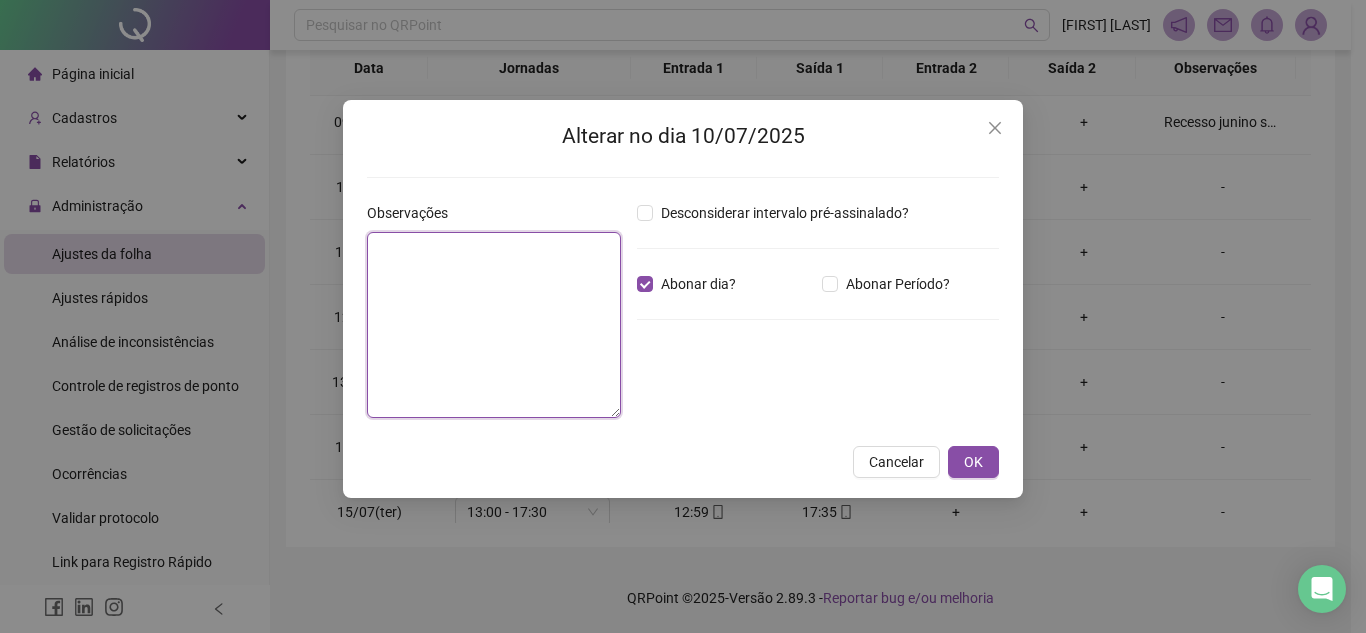 click at bounding box center (494, 325) 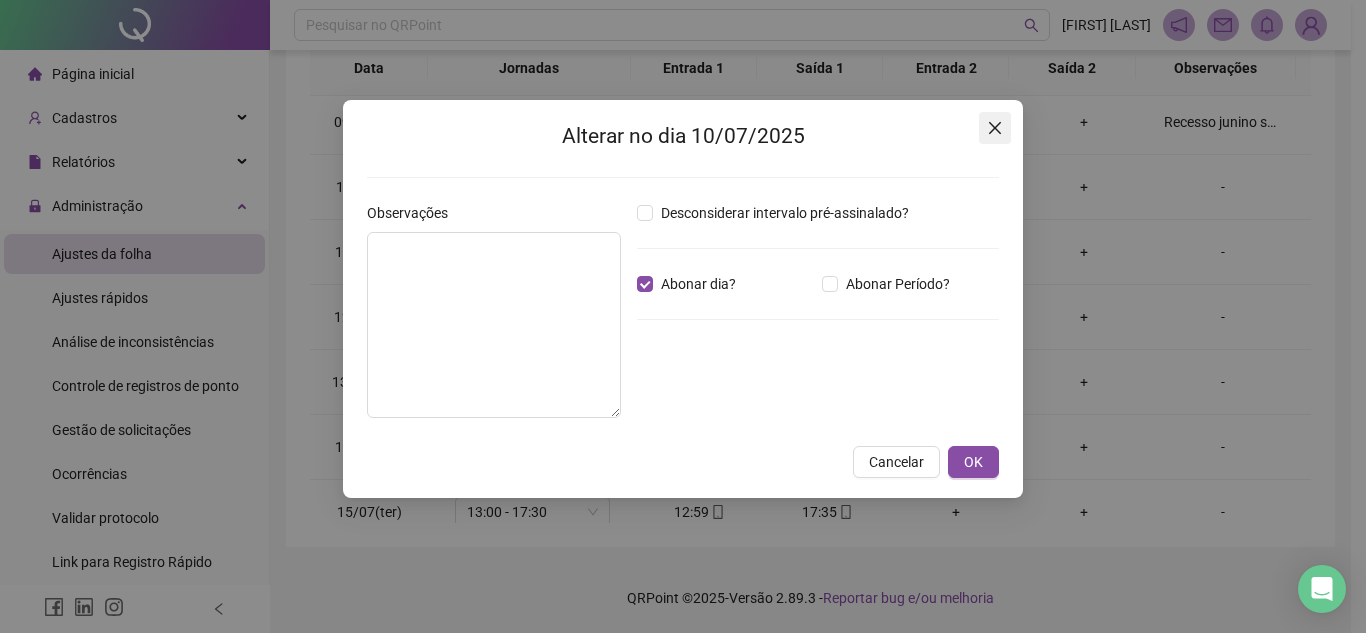 click 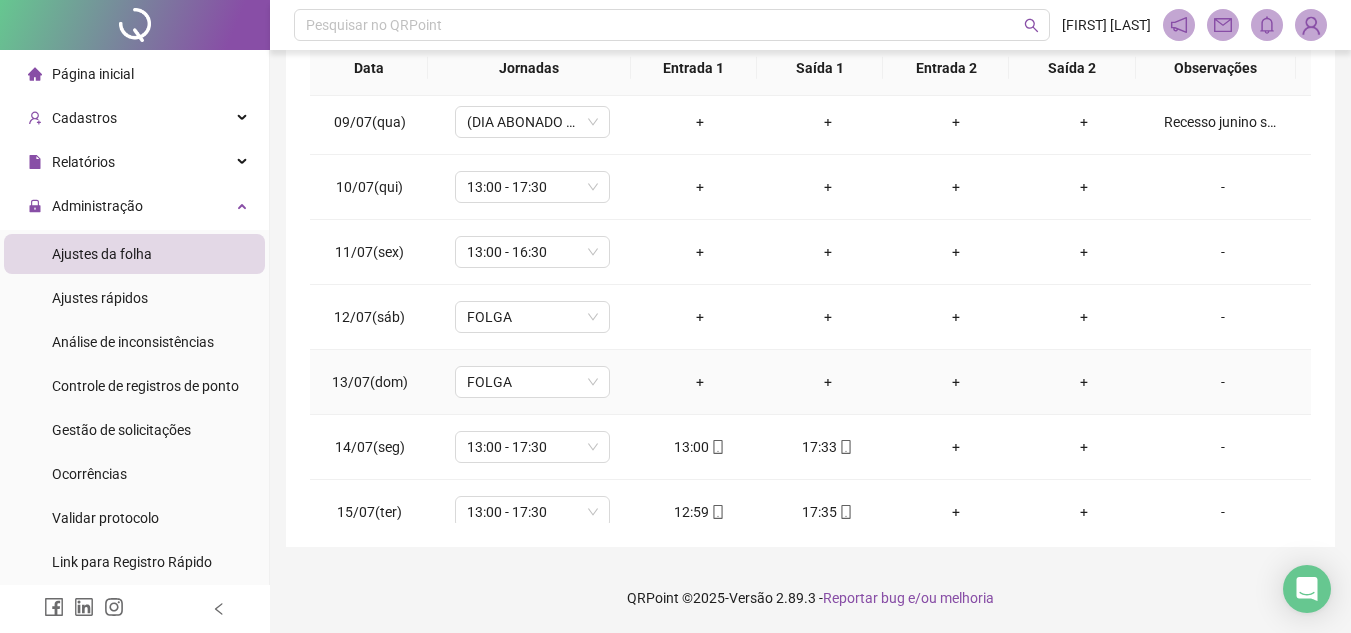 scroll, scrollTop: 626, scrollLeft: 0, axis: vertical 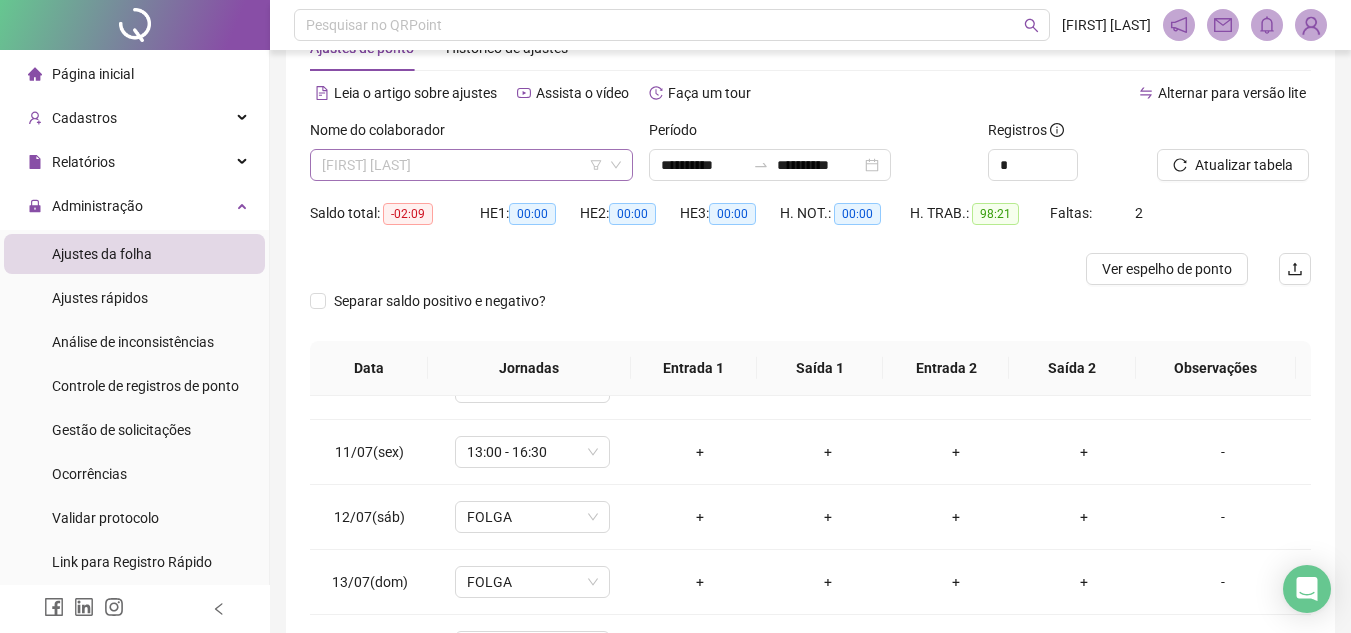 click on "[FIRST] [LAST]" at bounding box center [471, 165] 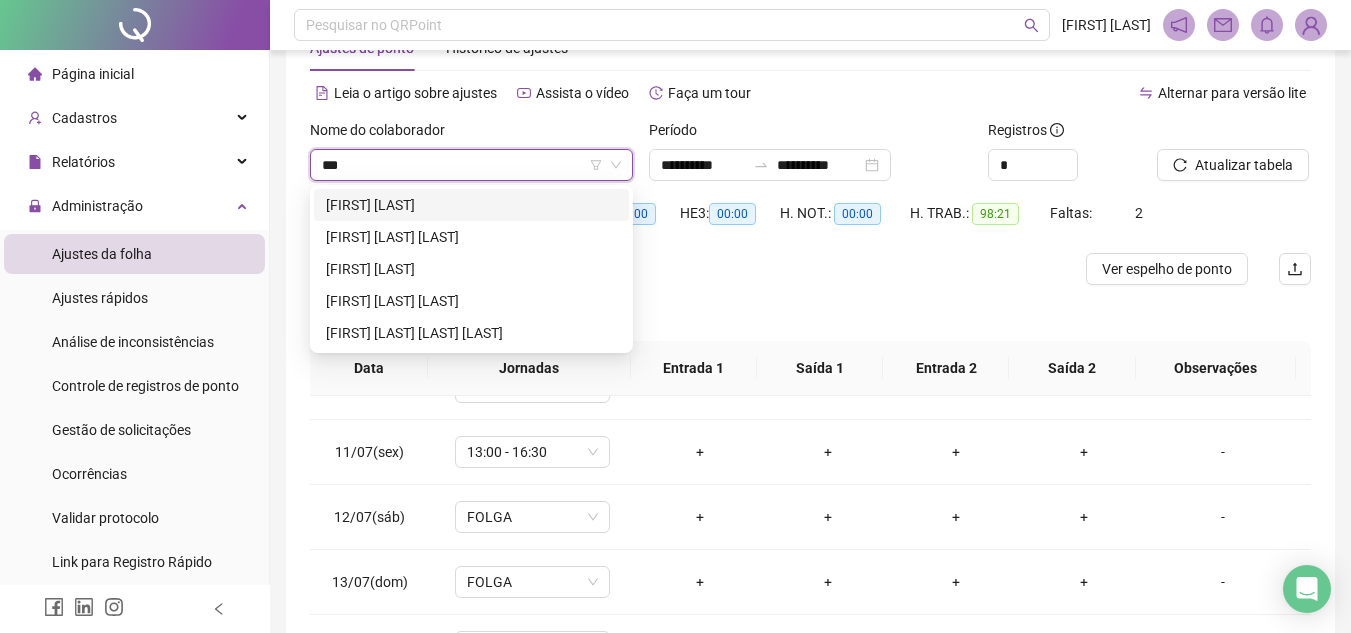 scroll, scrollTop: 0, scrollLeft: 0, axis: both 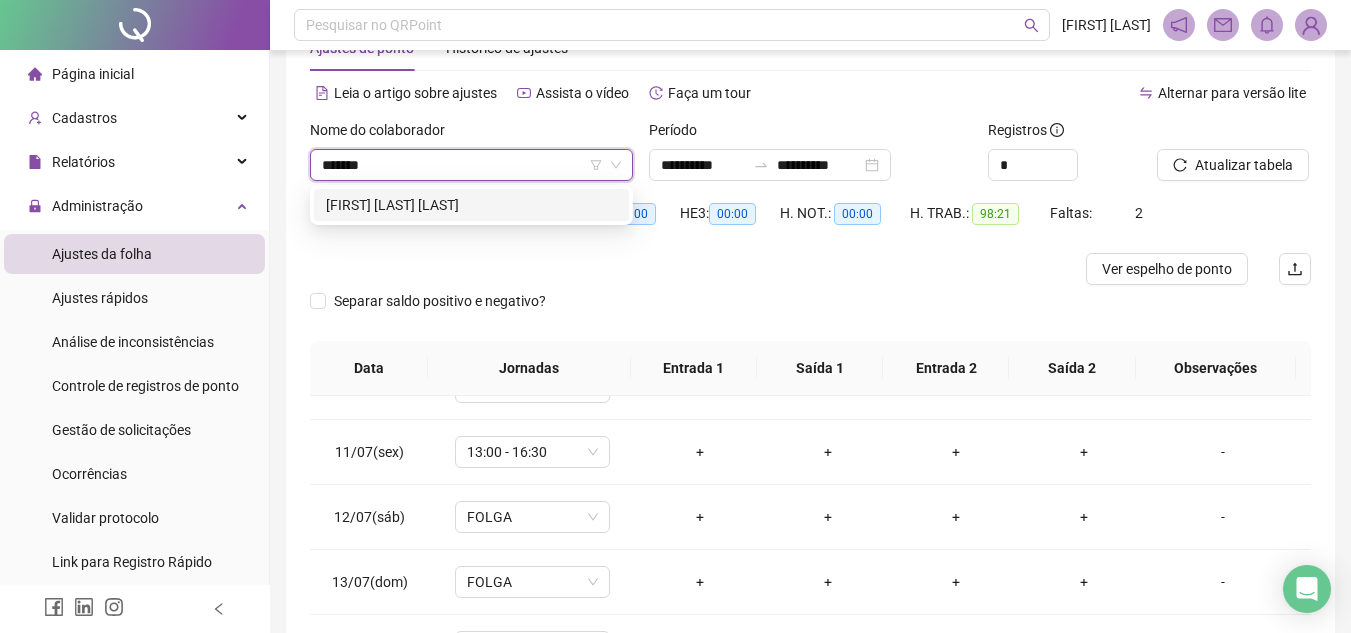 type on "********" 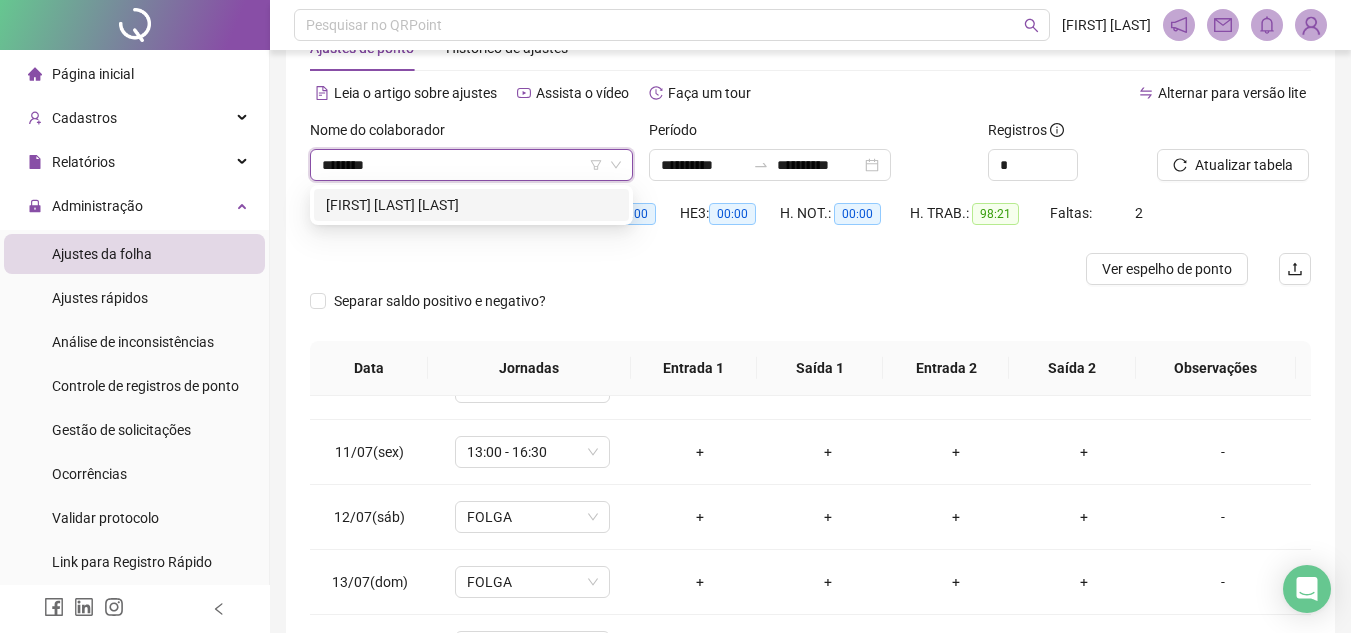 click on "[FIRST] [LAST] [LAST]" at bounding box center (471, 205) 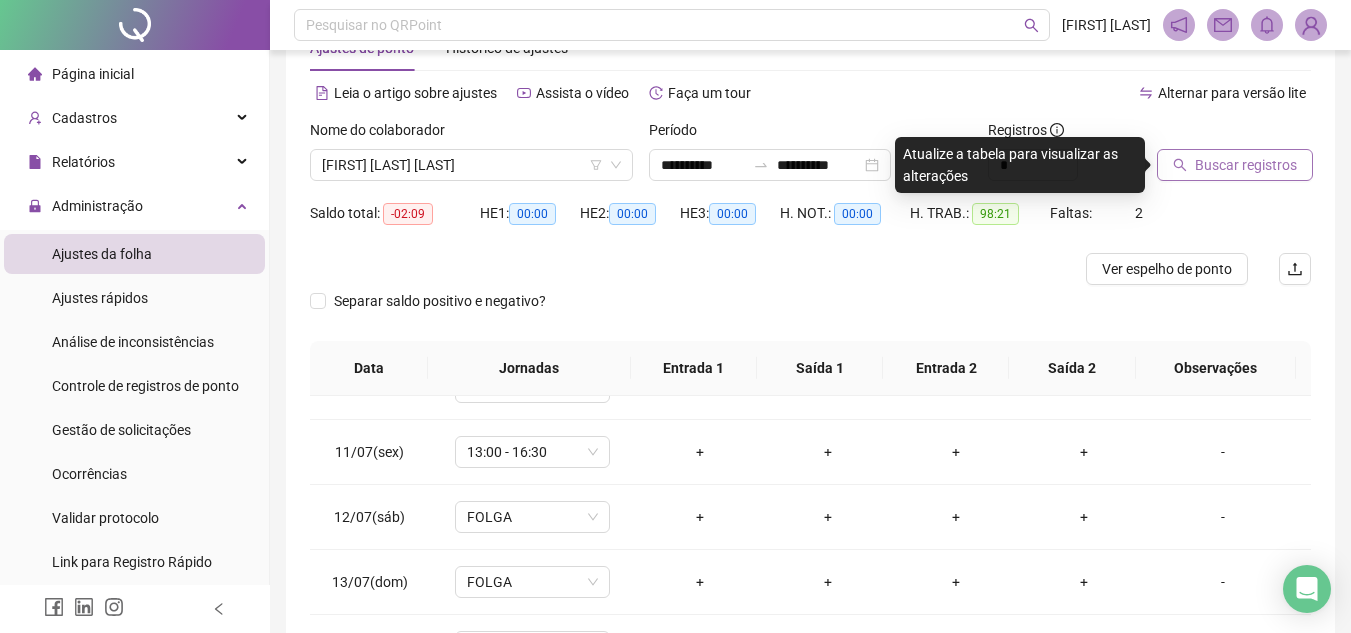 click on "Buscar registros" at bounding box center (1246, 165) 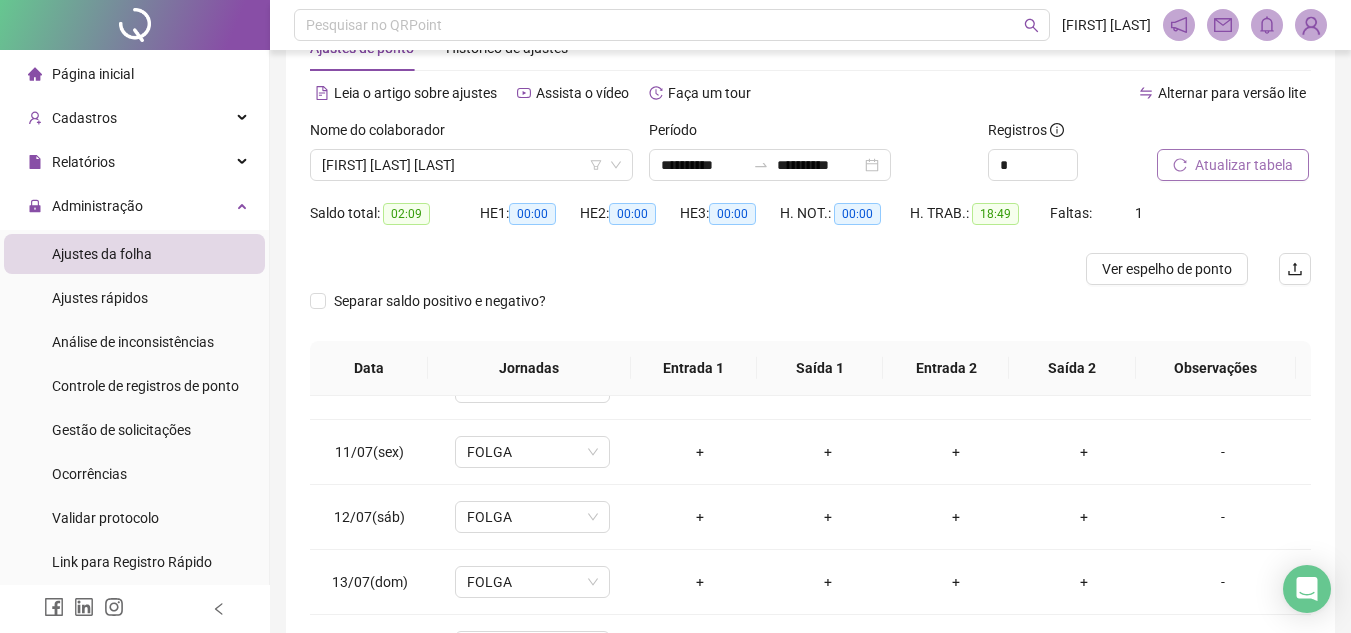 click on "Atualizar tabela" at bounding box center [1244, 165] 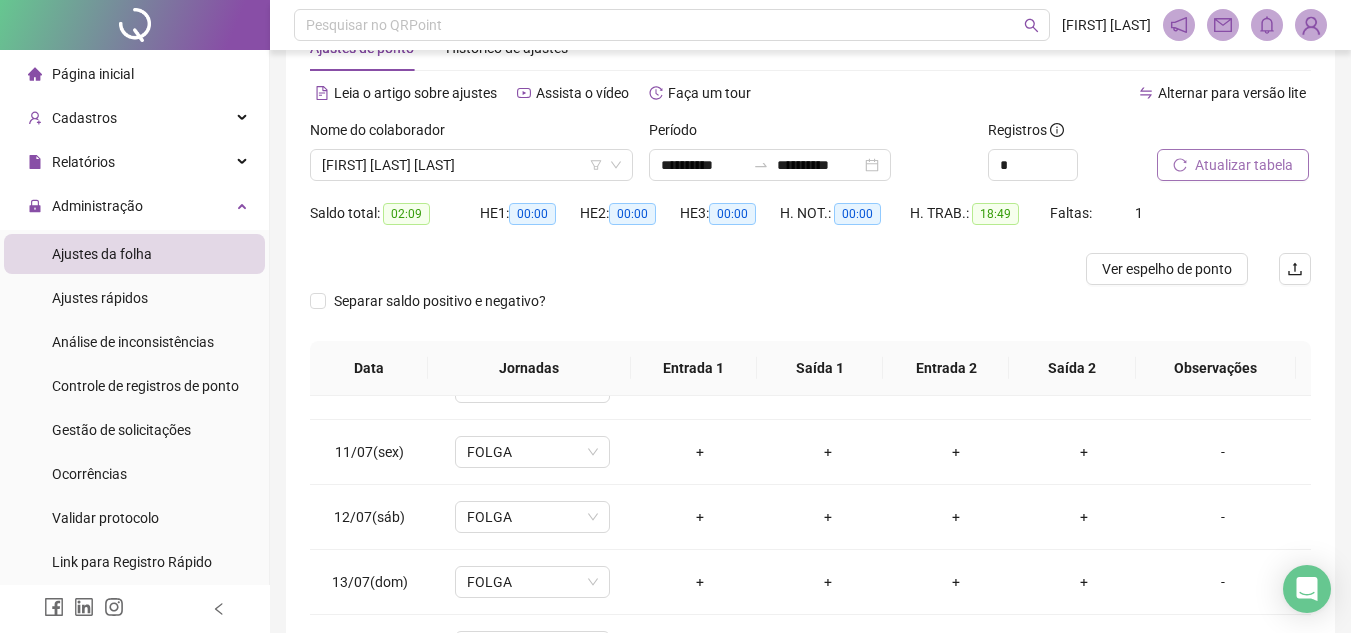 scroll, scrollTop: 0, scrollLeft: 0, axis: both 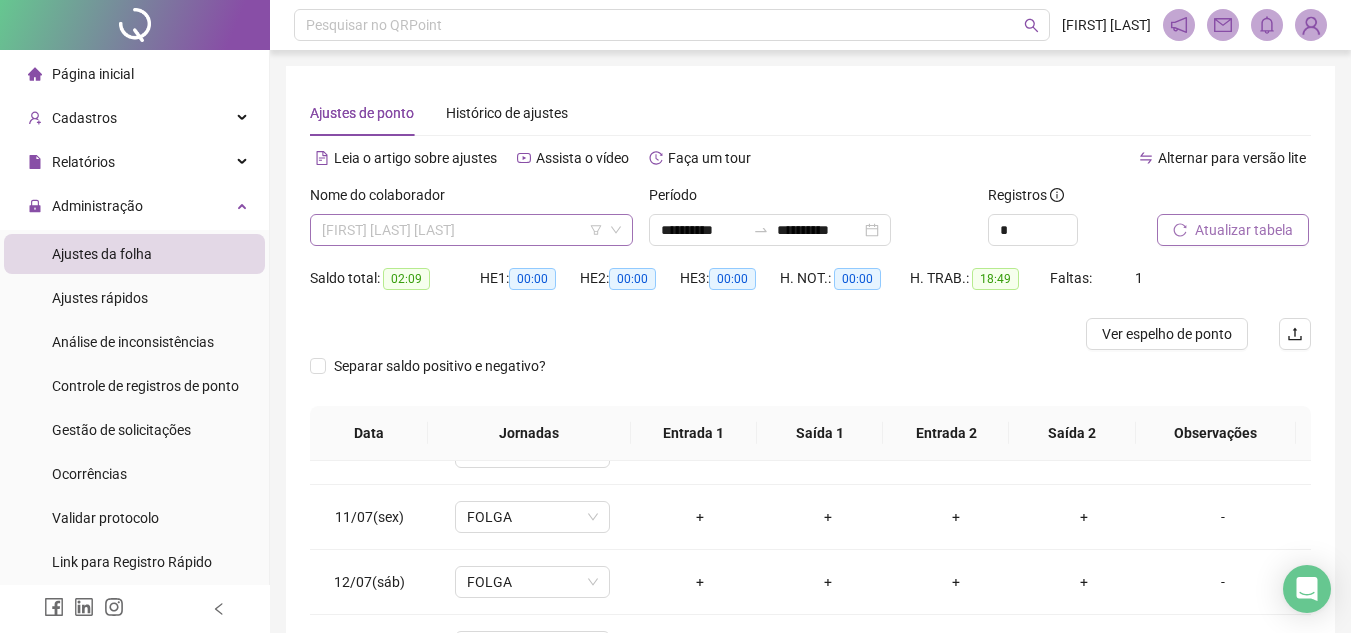 click on "[FIRST] [LAST] [LAST]" at bounding box center [471, 230] 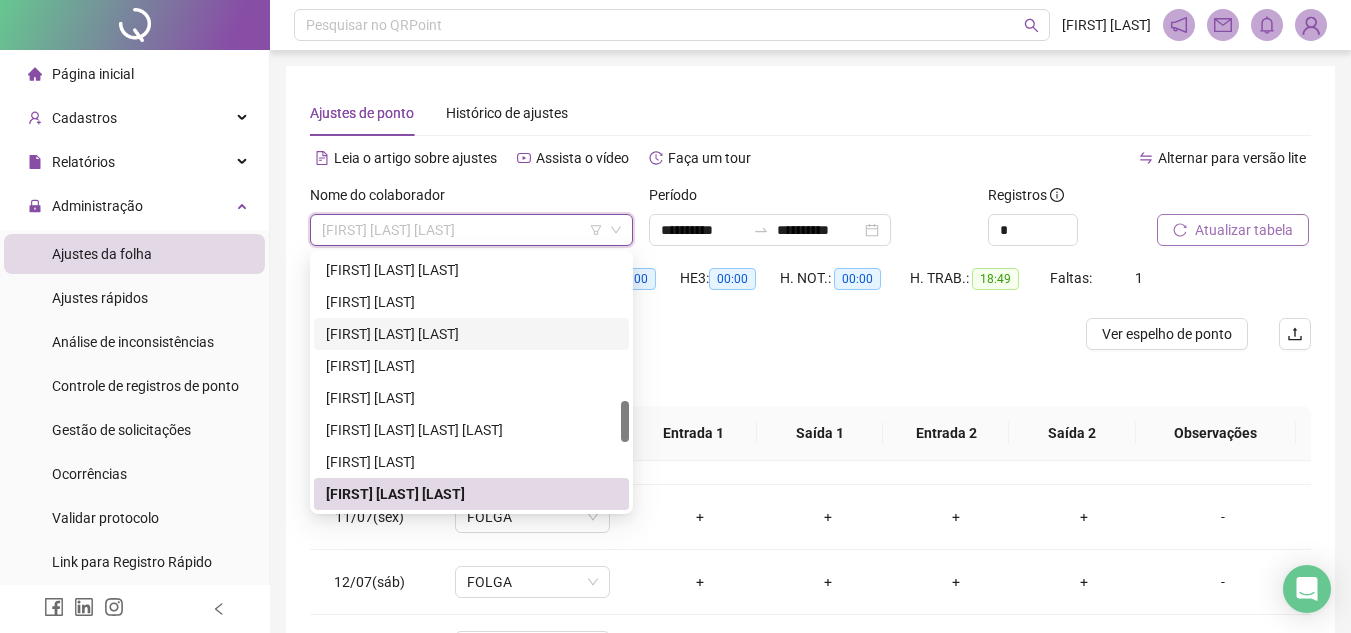 click on "[FIRST] [LAST] [LAST]" at bounding box center (471, 334) 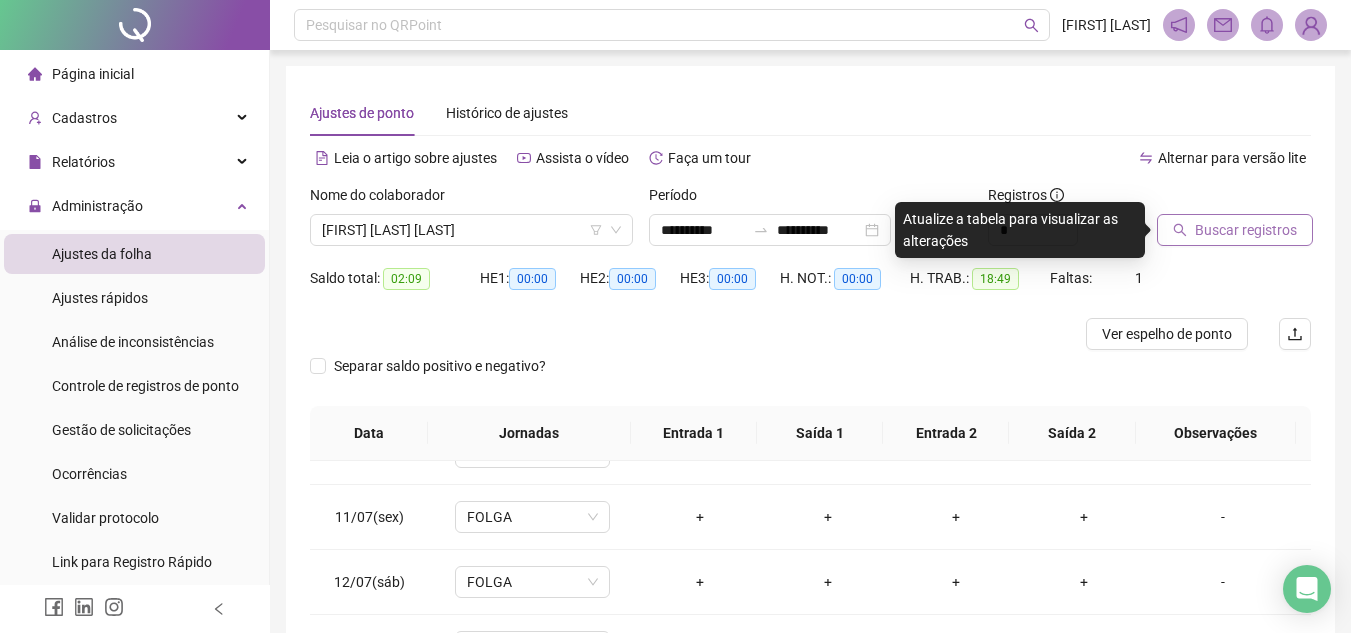 click on "Buscar registros" at bounding box center [1246, 230] 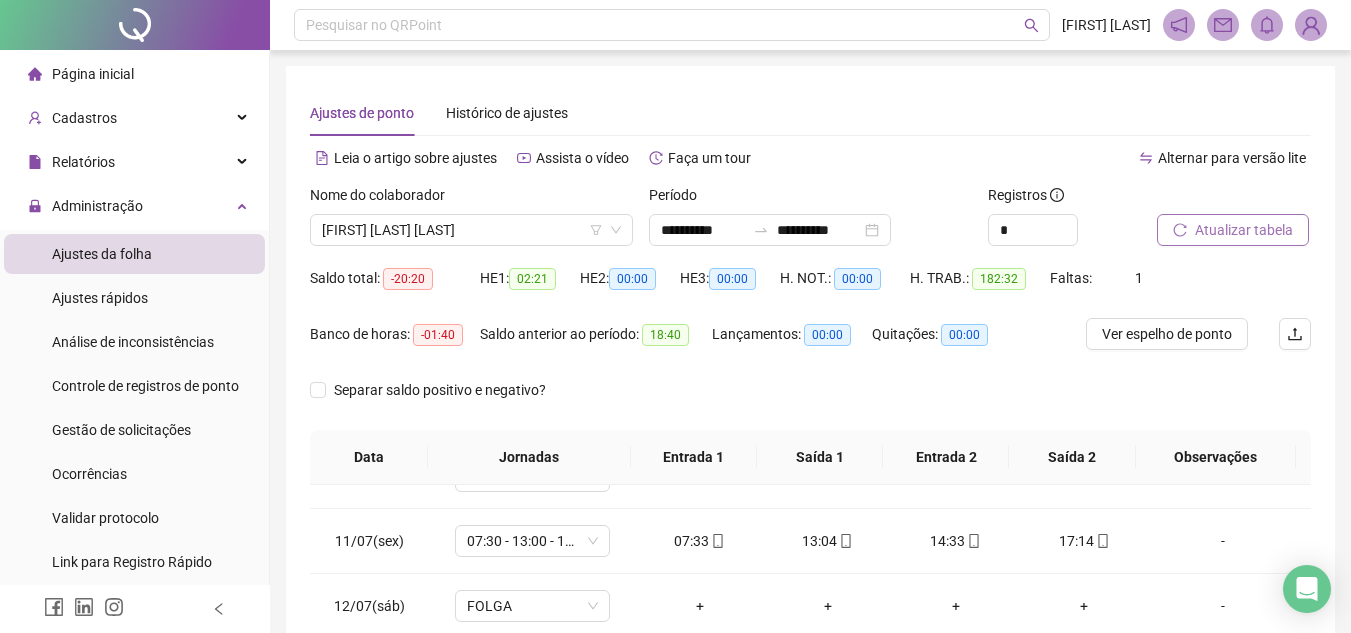 click on "Atualizar tabela" at bounding box center [1244, 230] 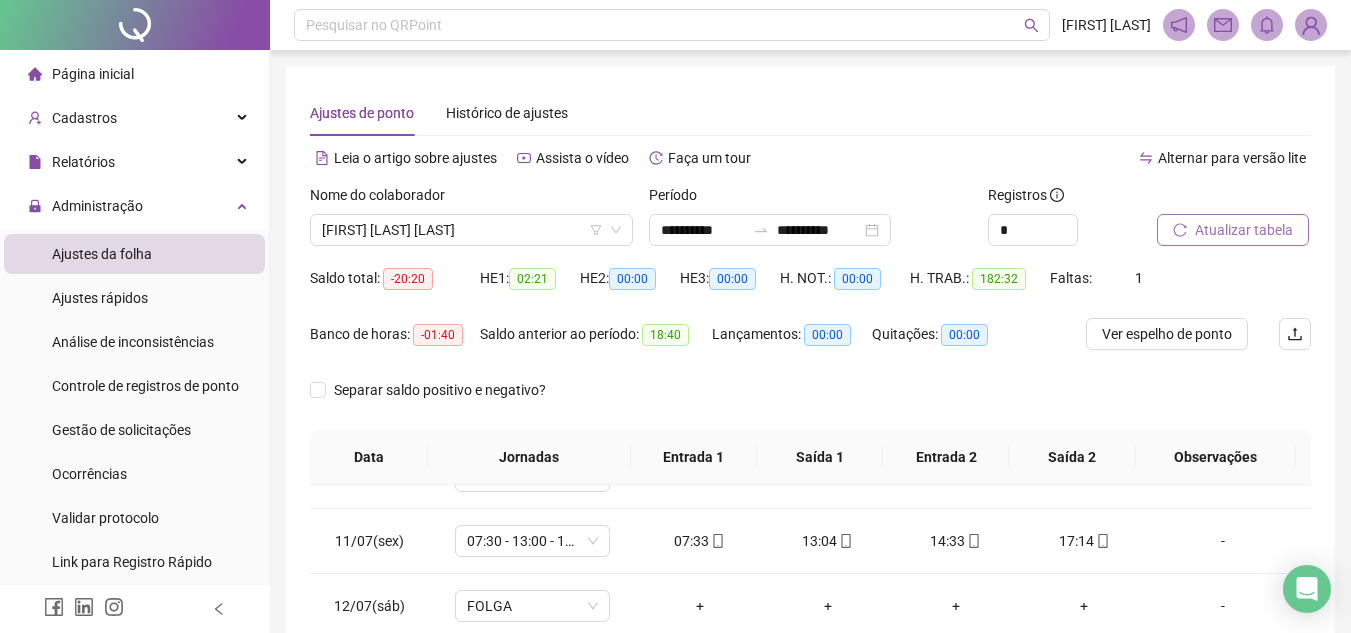 click on "Atualizar tabela" at bounding box center [1244, 230] 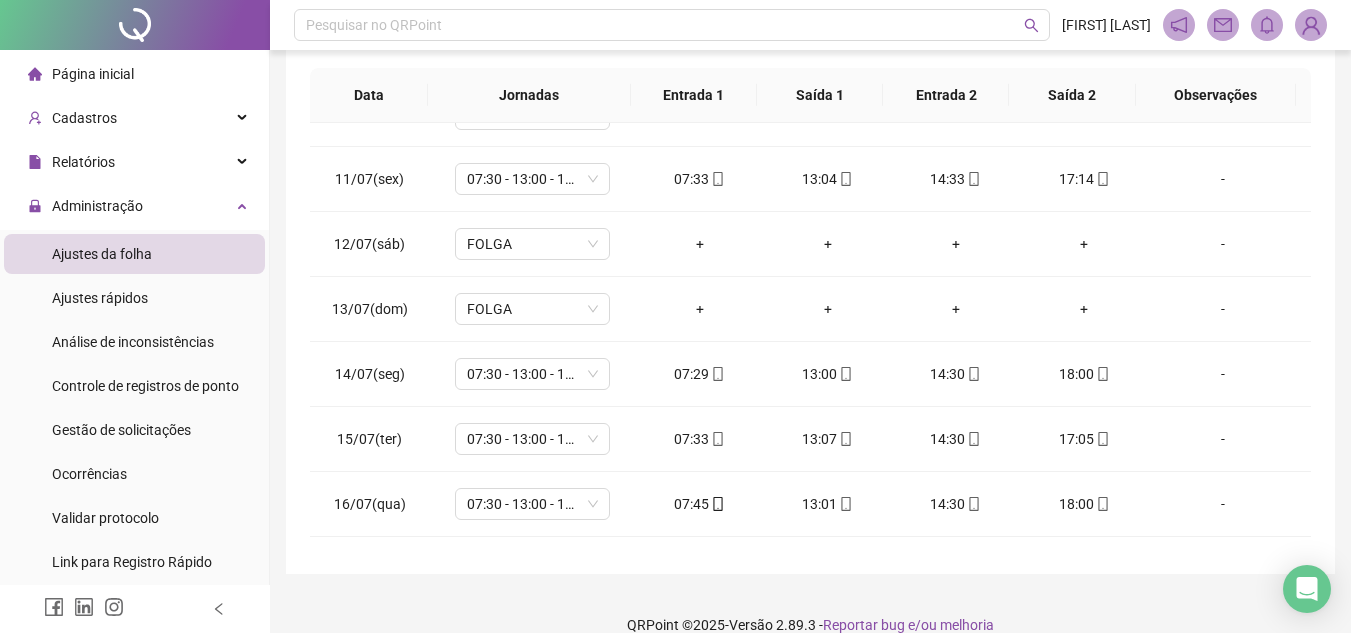 scroll, scrollTop: 389, scrollLeft: 0, axis: vertical 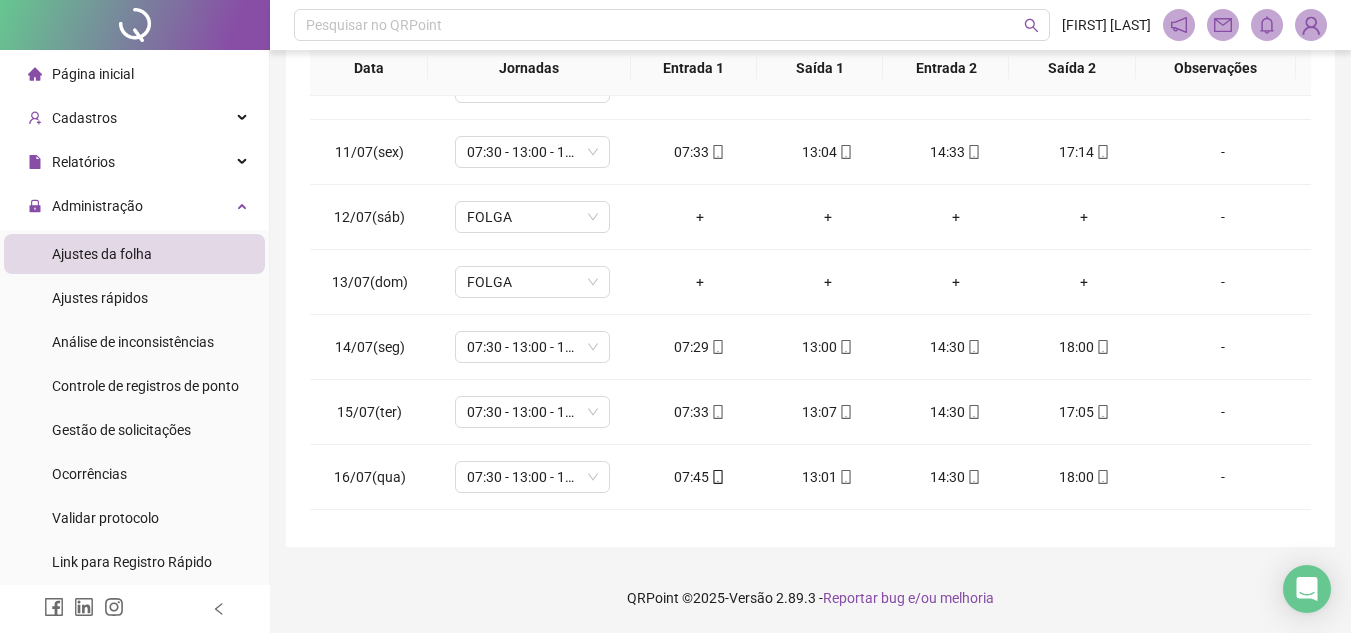 click on "**********" at bounding box center [810, 112] 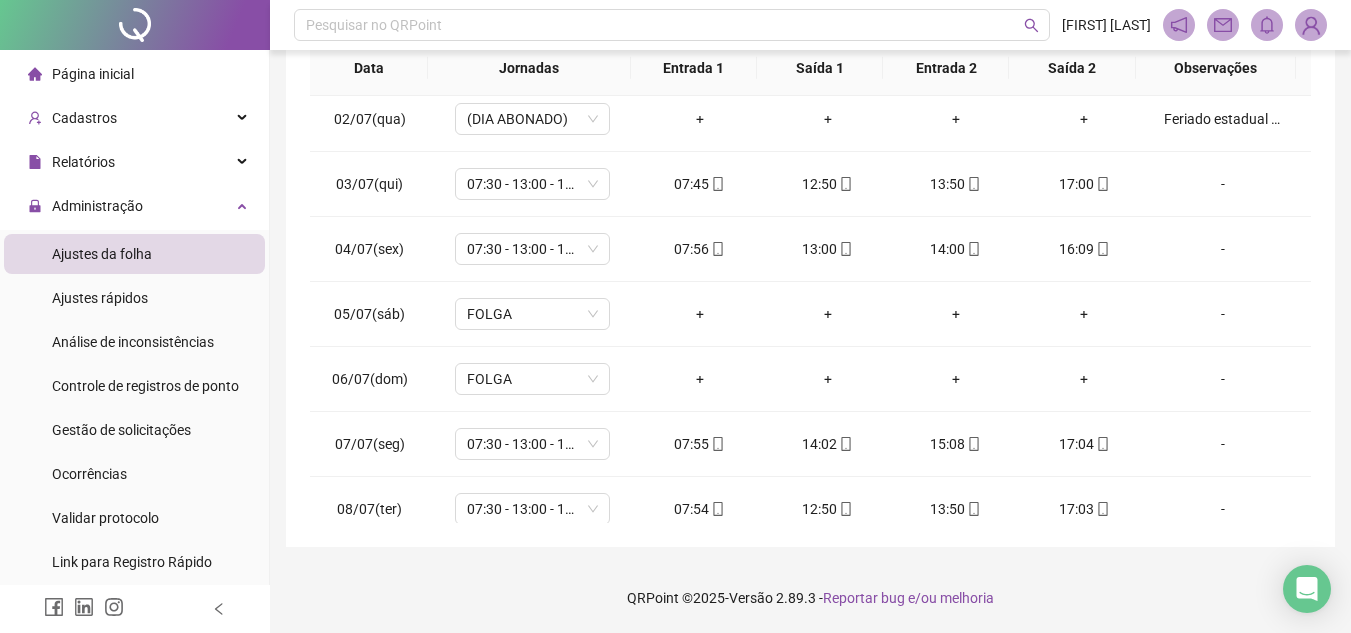 scroll, scrollTop: 0, scrollLeft: 0, axis: both 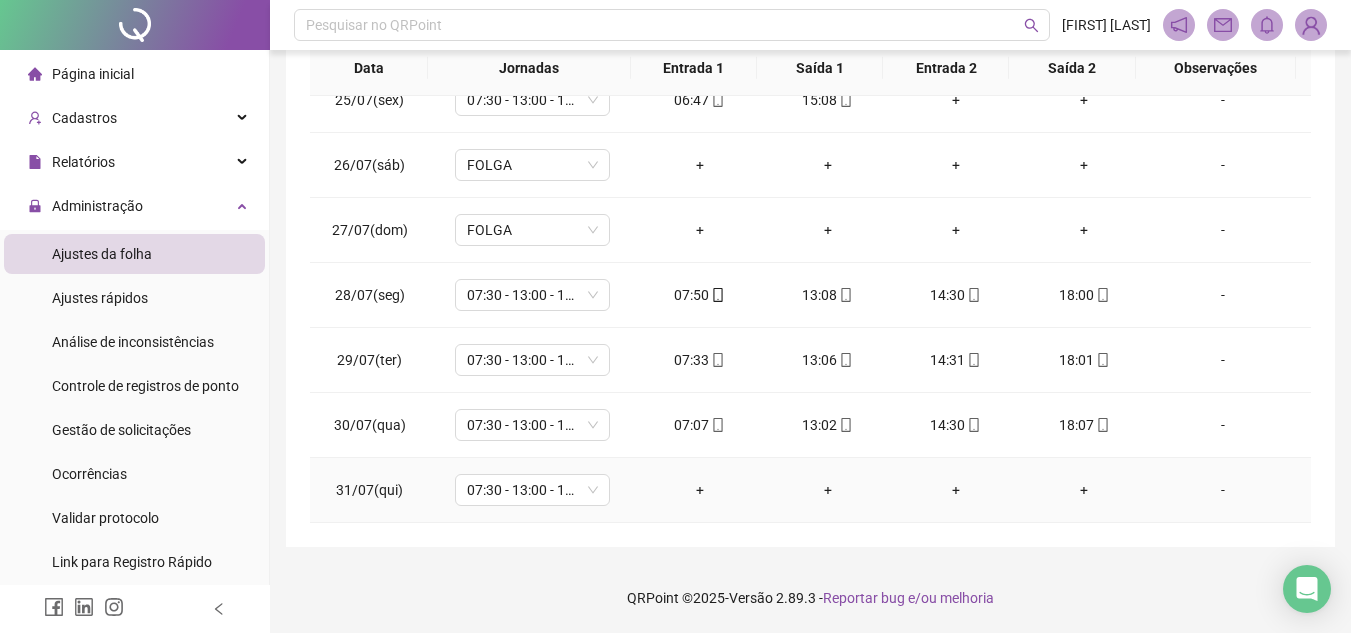 click on "-" at bounding box center [1223, 490] 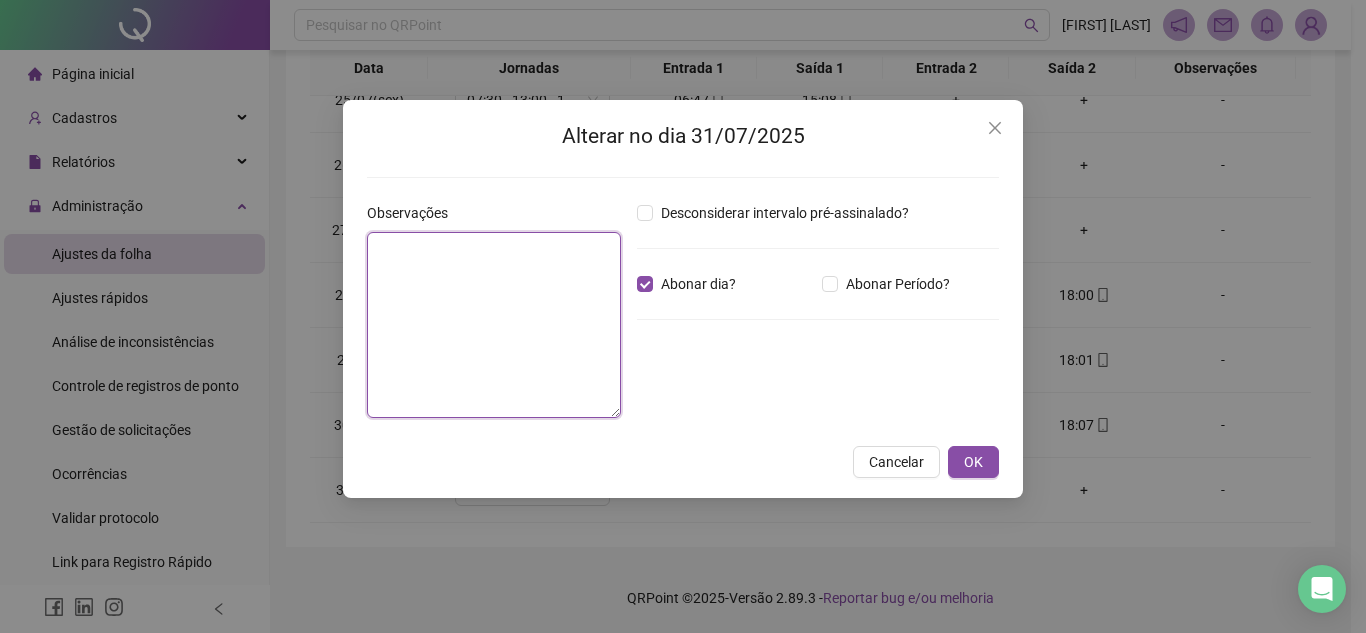 click at bounding box center [494, 325] 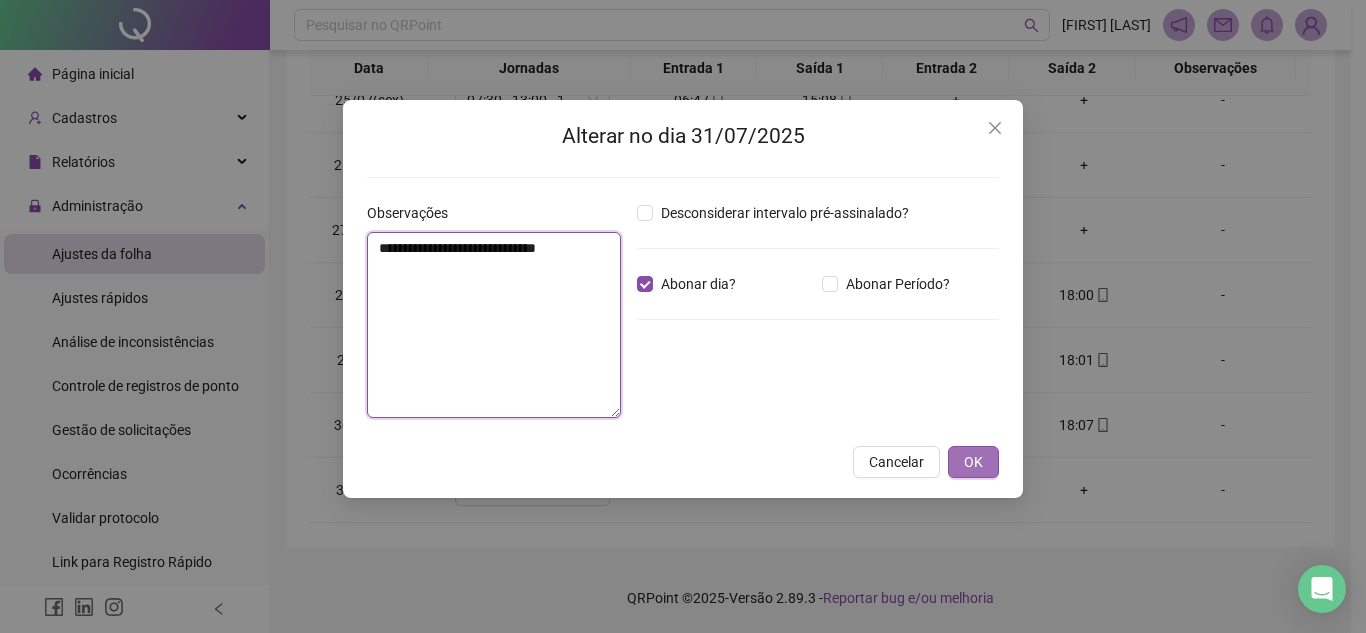 type on "**********" 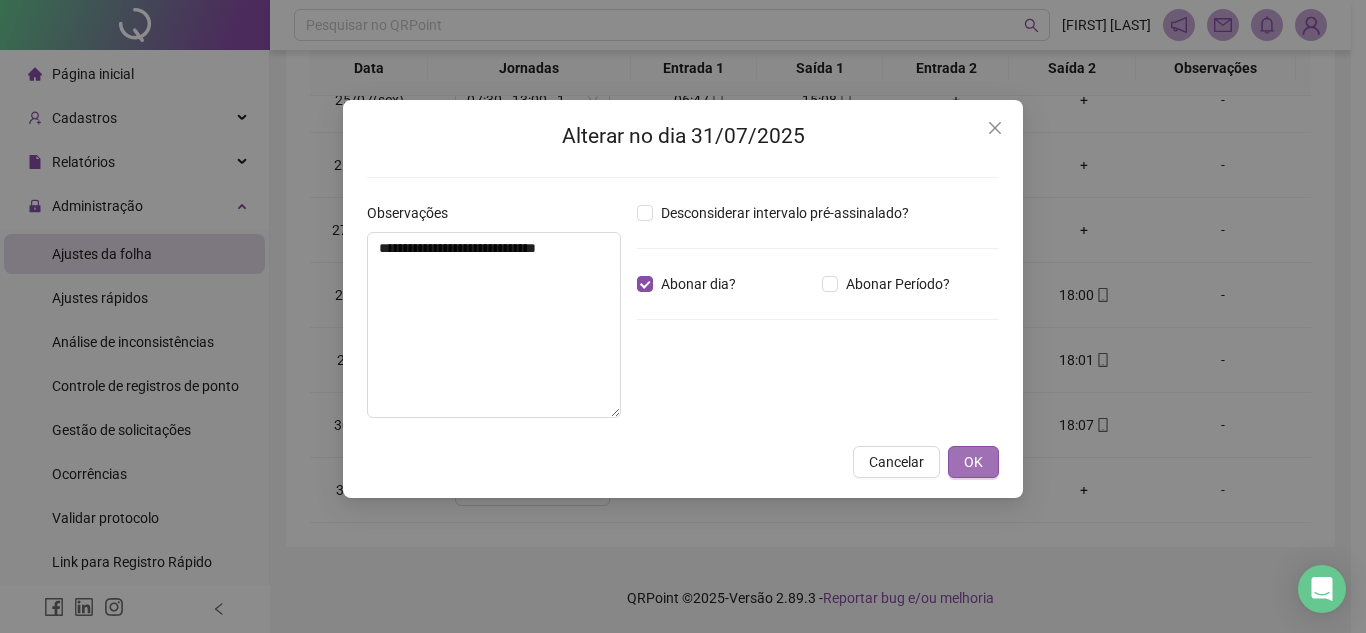 click on "OK" at bounding box center [973, 462] 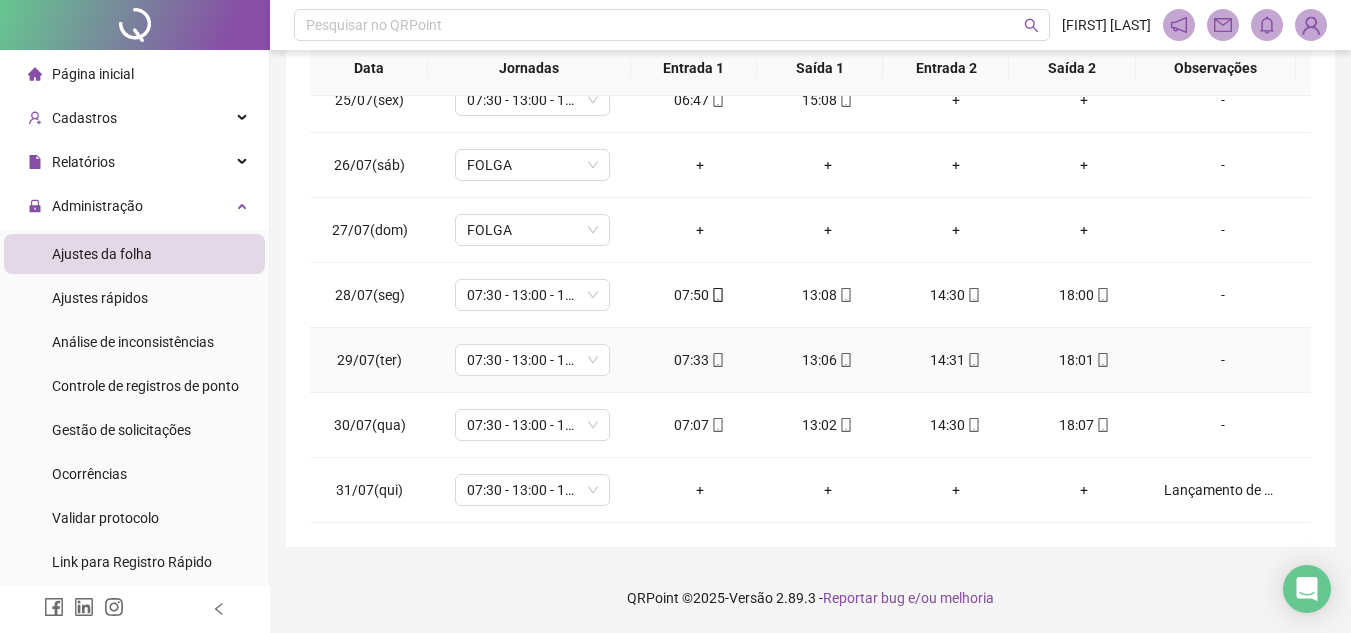 scroll, scrollTop: 1488, scrollLeft: 0, axis: vertical 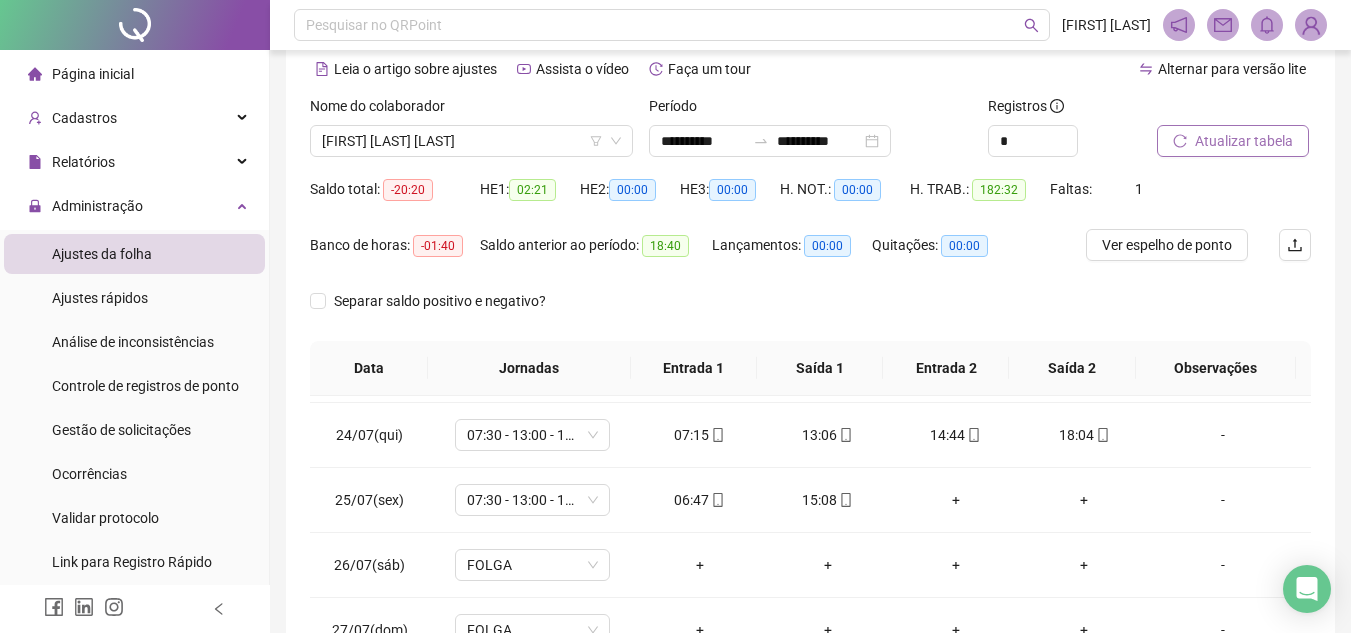 click on "Atualizar tabela" at bounding box center [1244, 141] 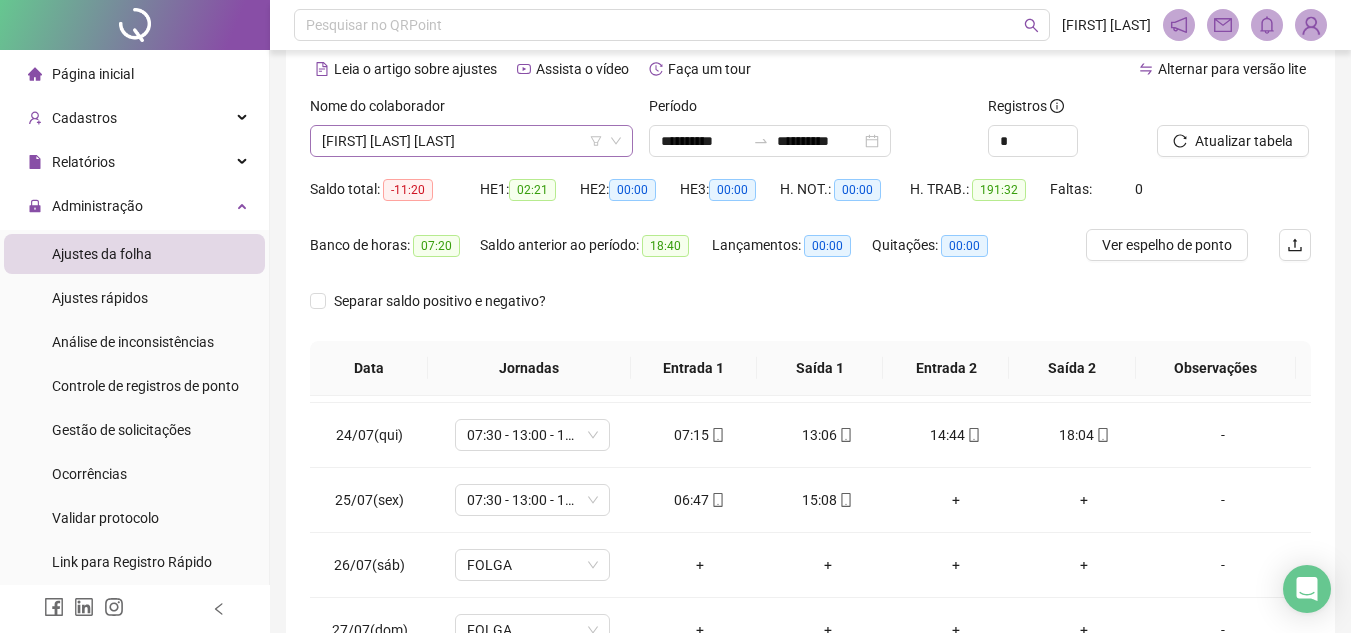 click on "[FIRST] [LAST] [LAST]" at bounding box center [471, 141] 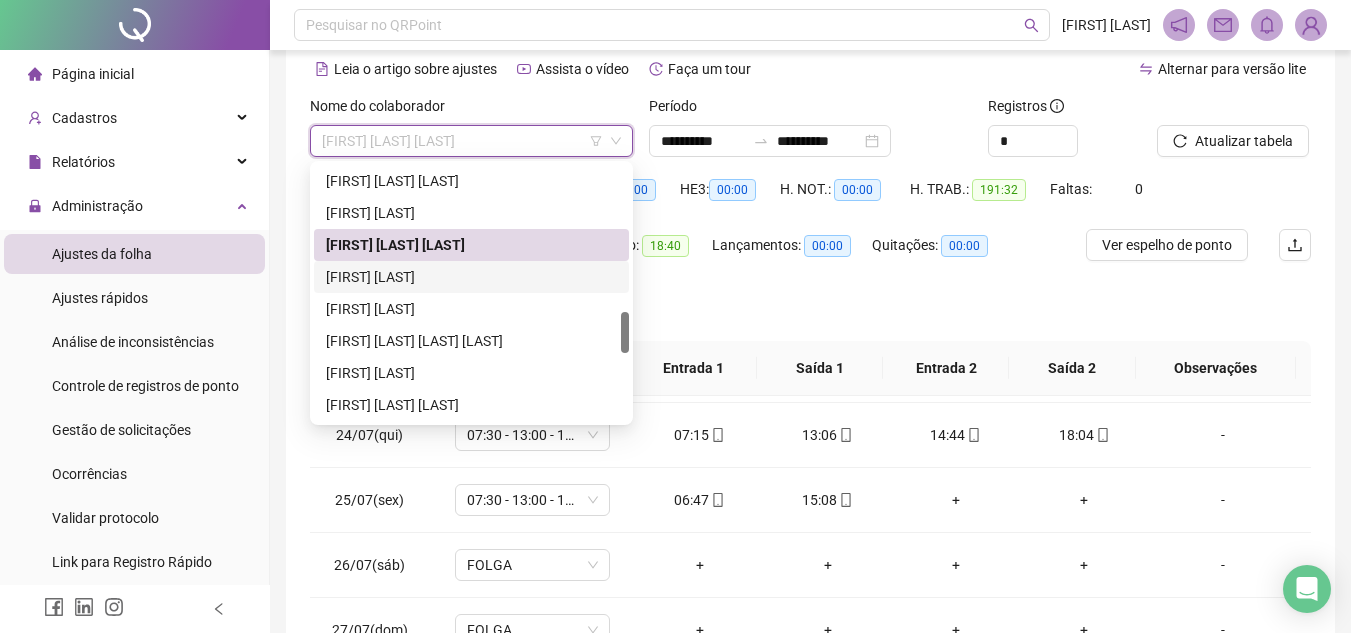 click on "[FIRST] [LAST]" at bounding box center (471, 277) 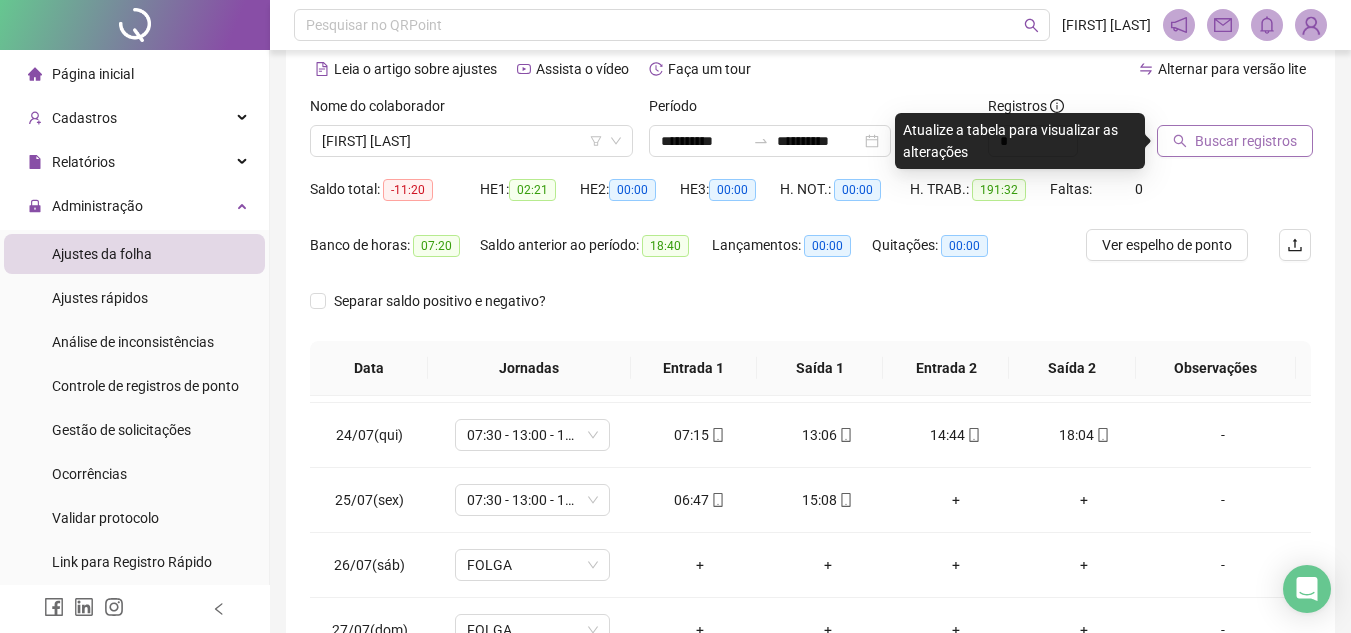 click on "Buscar registros" at bounding box center (1246, 141) 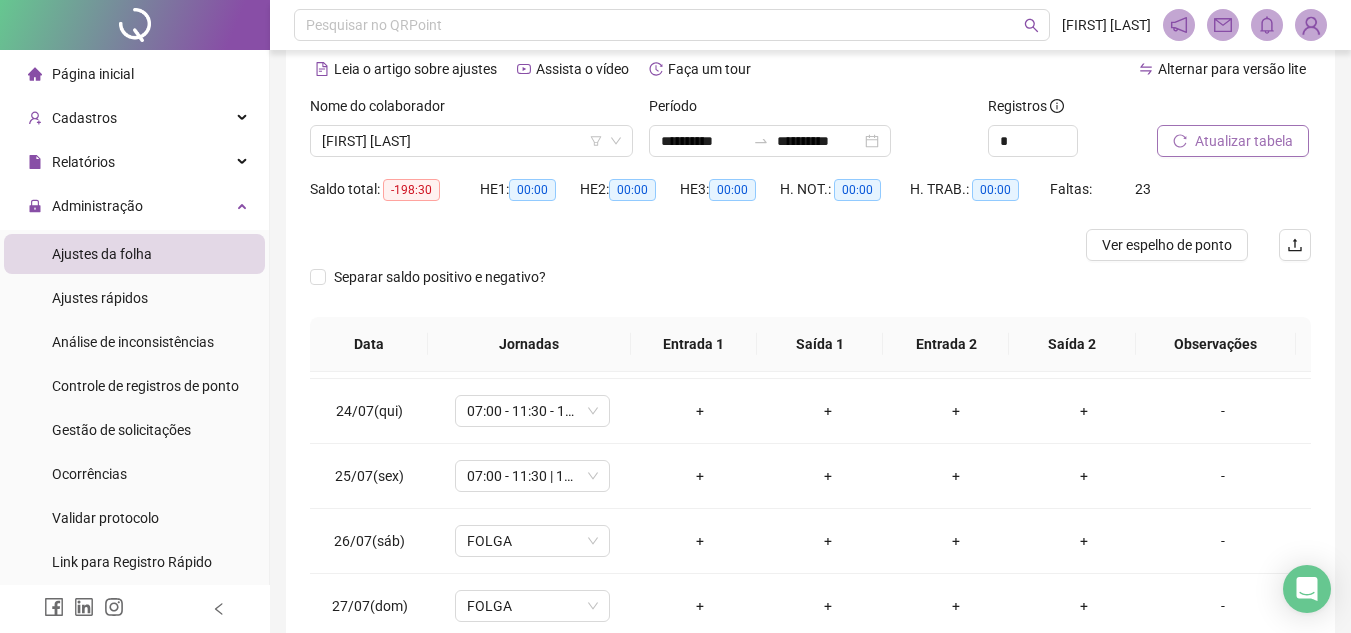 click on "Atualizar tabela" at bounding box center (1244, 141) 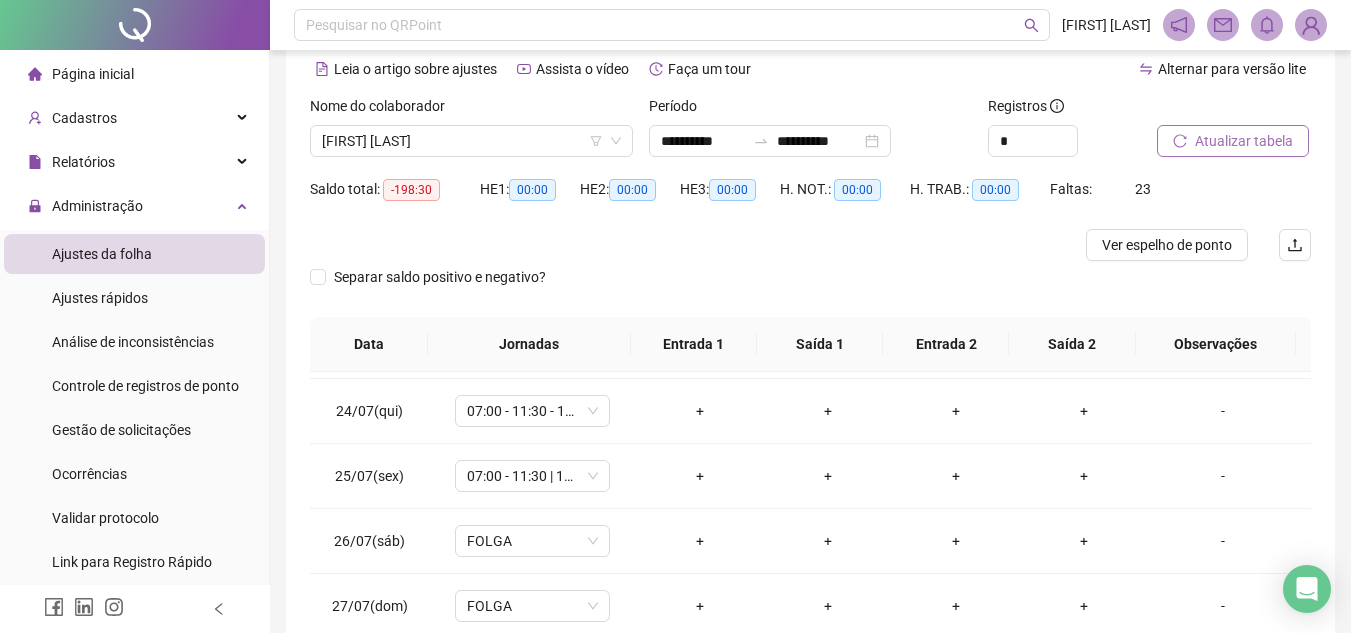 click on "Atualizar tabela" at bounding box center (1244, 141) 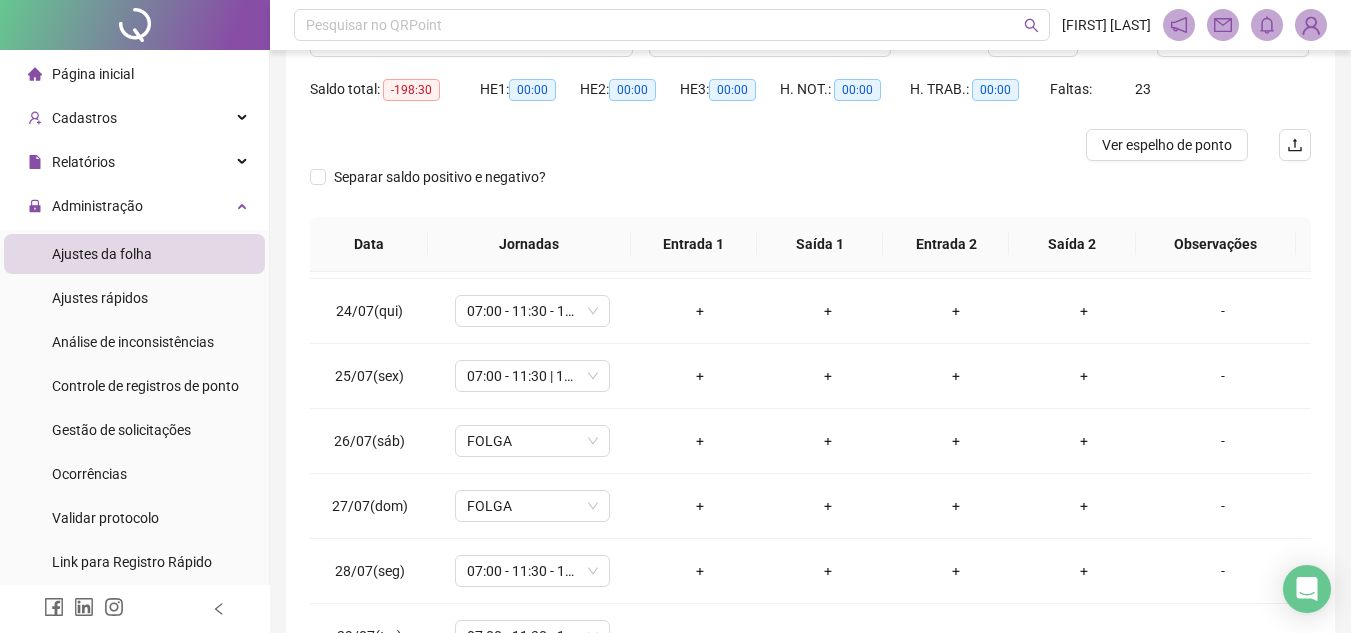 scroll, scrollTop: 0, scrollLeft: 0, axis: both 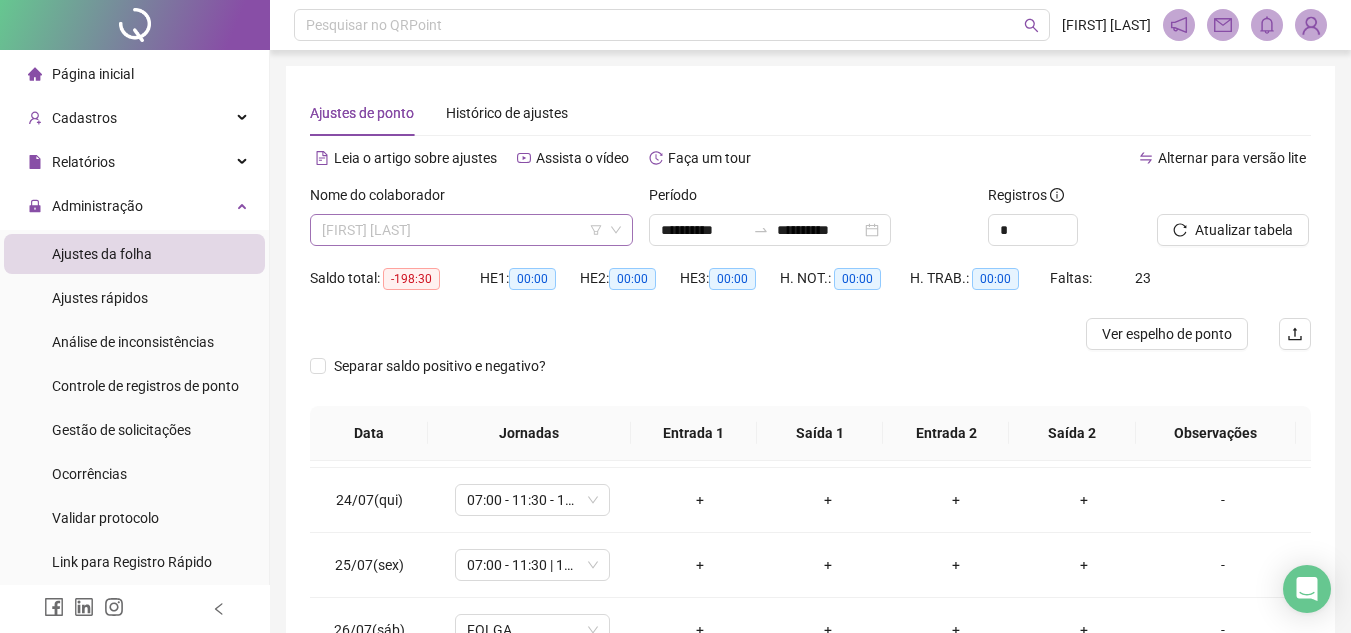 click on "[FIRST] [LAST]" at bounding box center (471, 230) 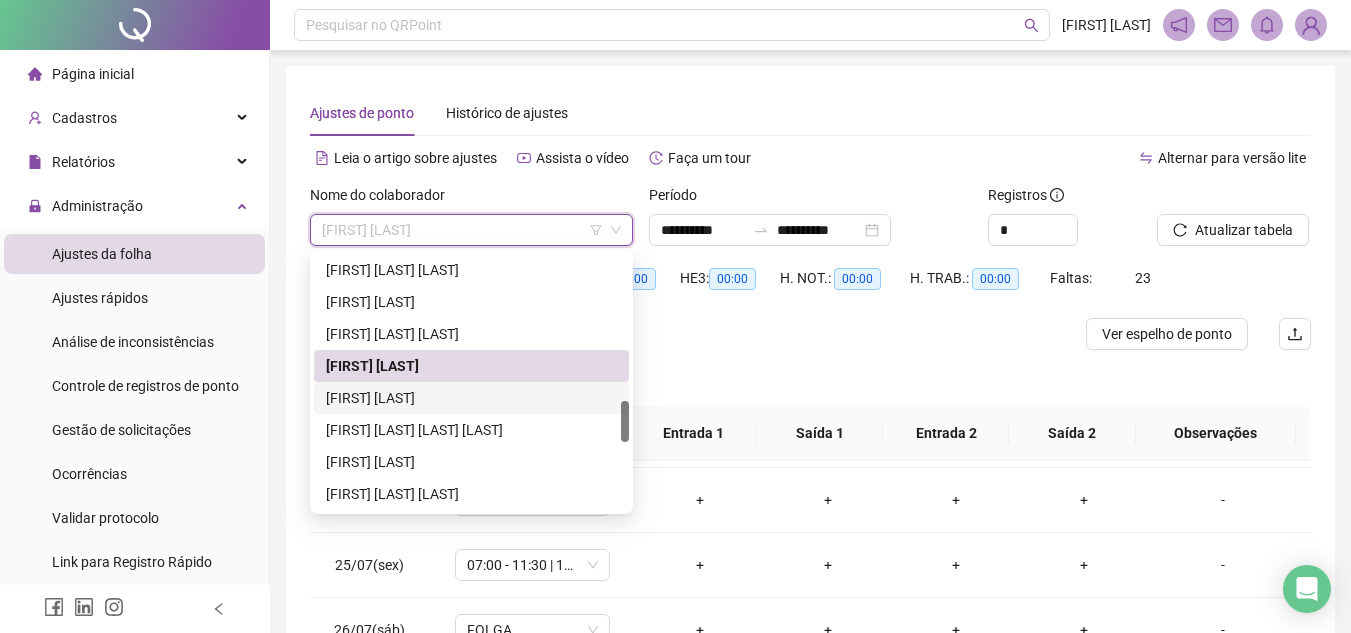 click on "[FIRST] [LAST]" at bounding box center [471, 398] 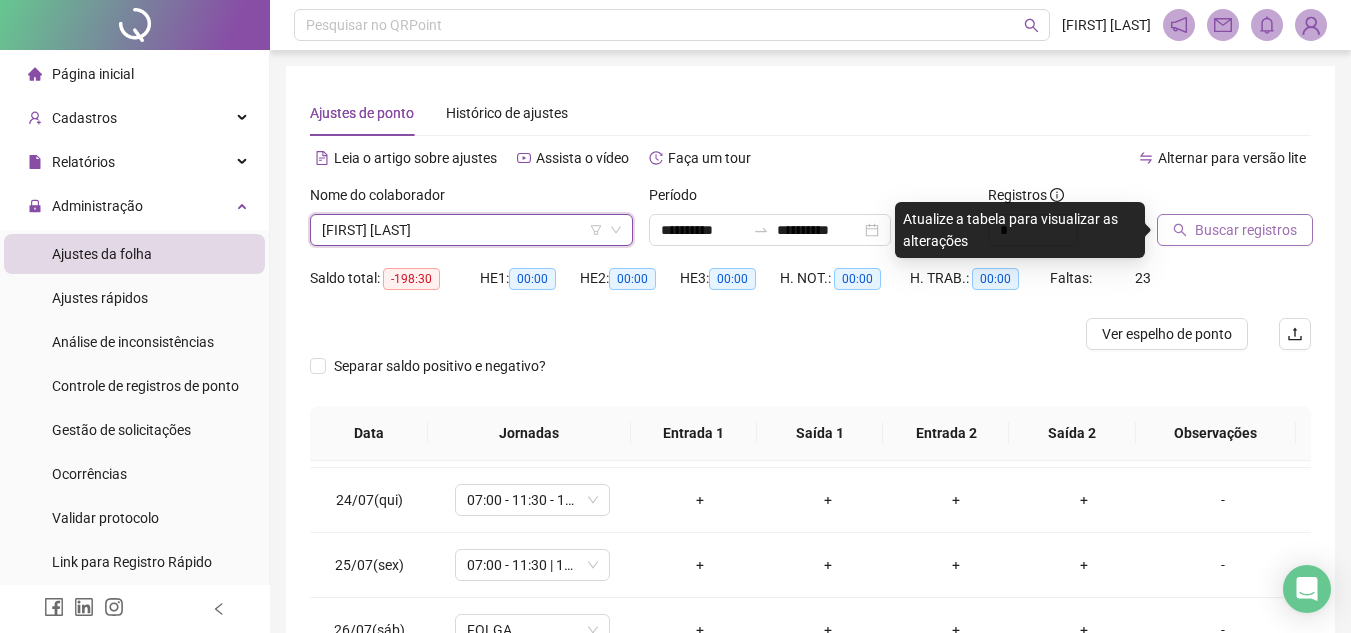 click on "Buscar registros" at bounding box center [1246, 230] 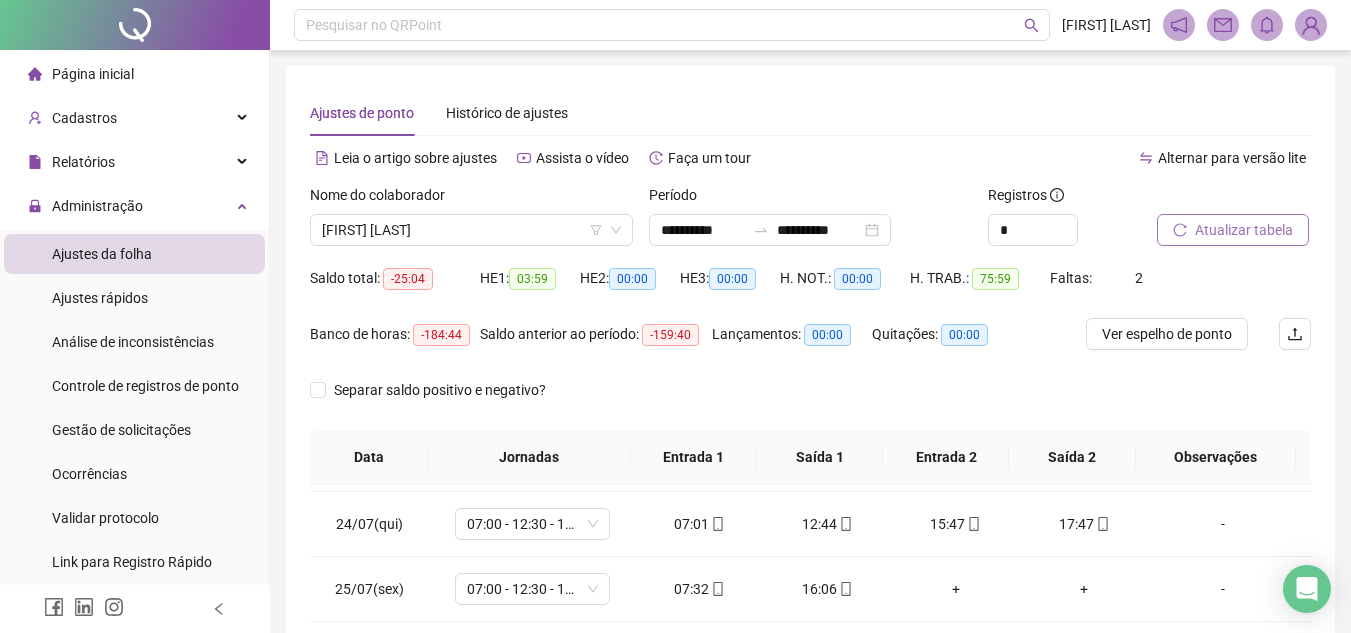 click on "Atualizar tabela" at bounding box center [1244, 230] 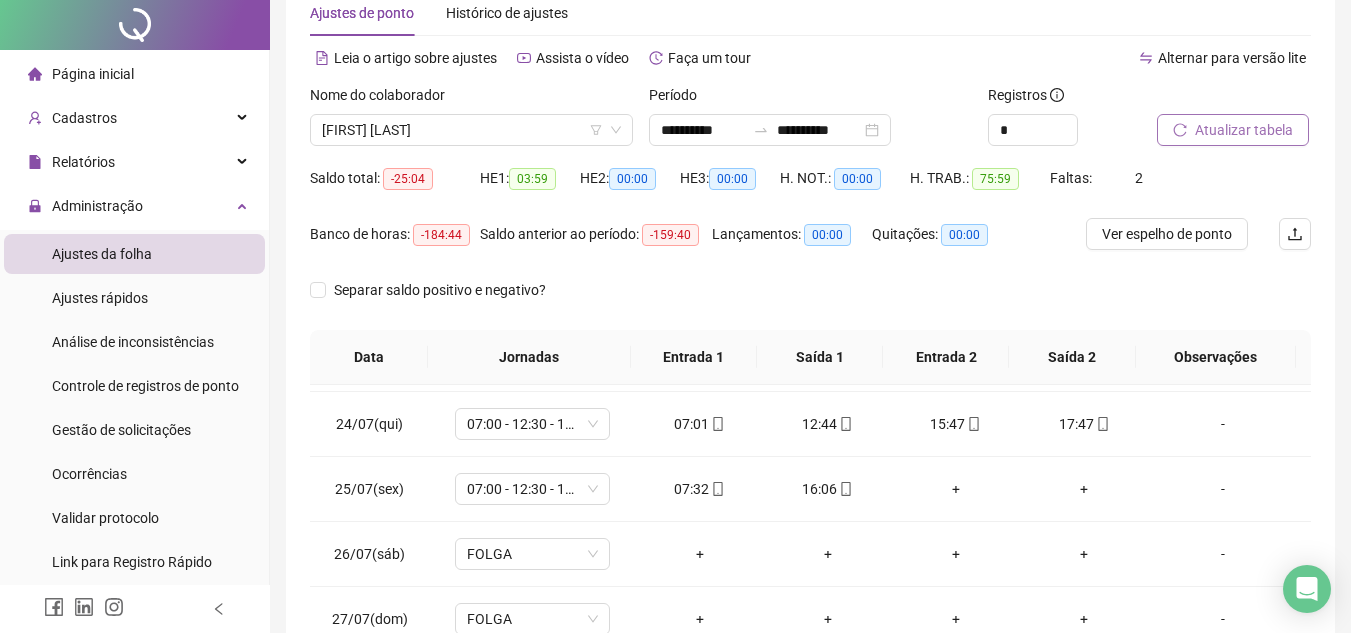 scroll, scrollTop: 389, scrollLeft: 0, axis: vertical 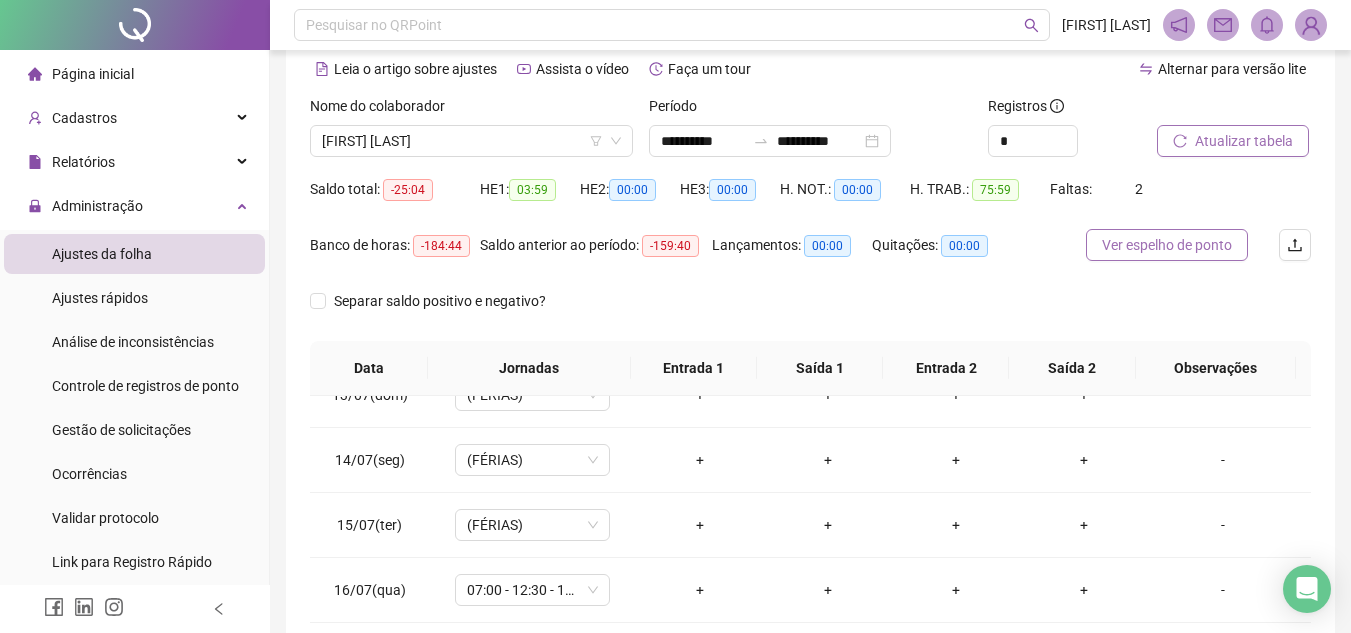 click on "Ver espelho de ponto" at bounding box center [1167, 245] 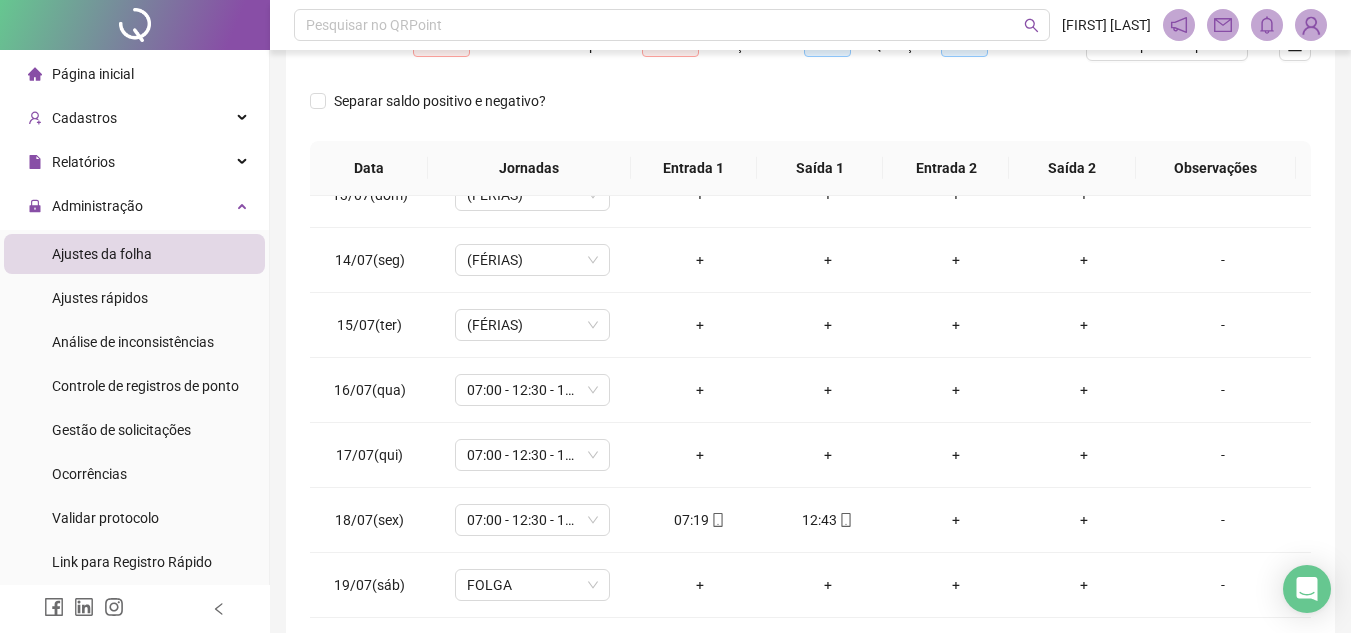 scroll, scrollTop: 389, scrollLeft: 0, axis: vertical 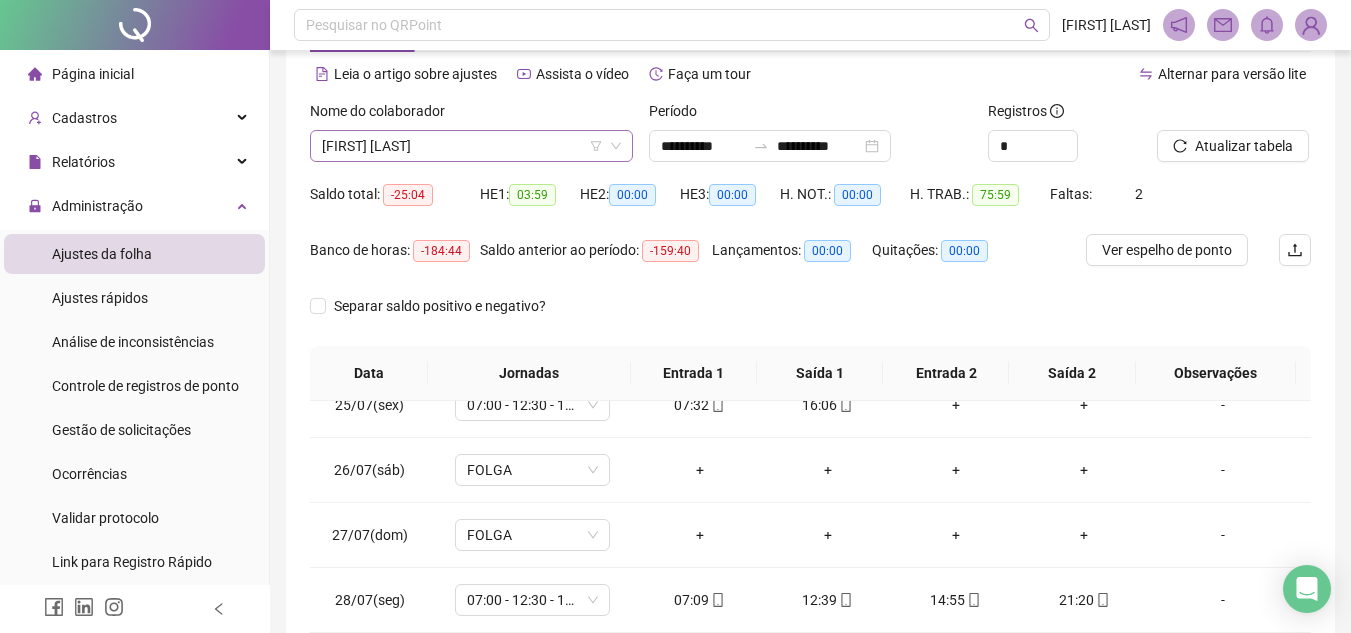 click on "[FIRST] [LAST]" at bounding box center [471, 146] 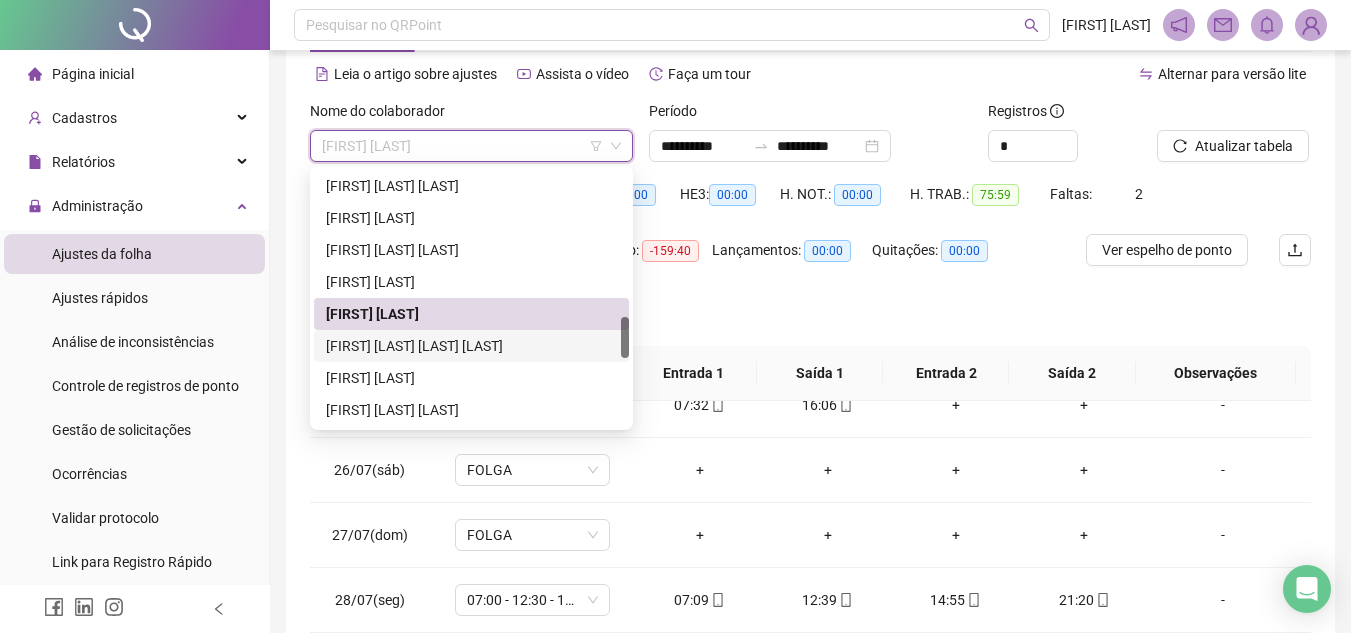 click on "[FIRST] [LAST] [LAST] [LAST]" at bounding box center (471, 346) 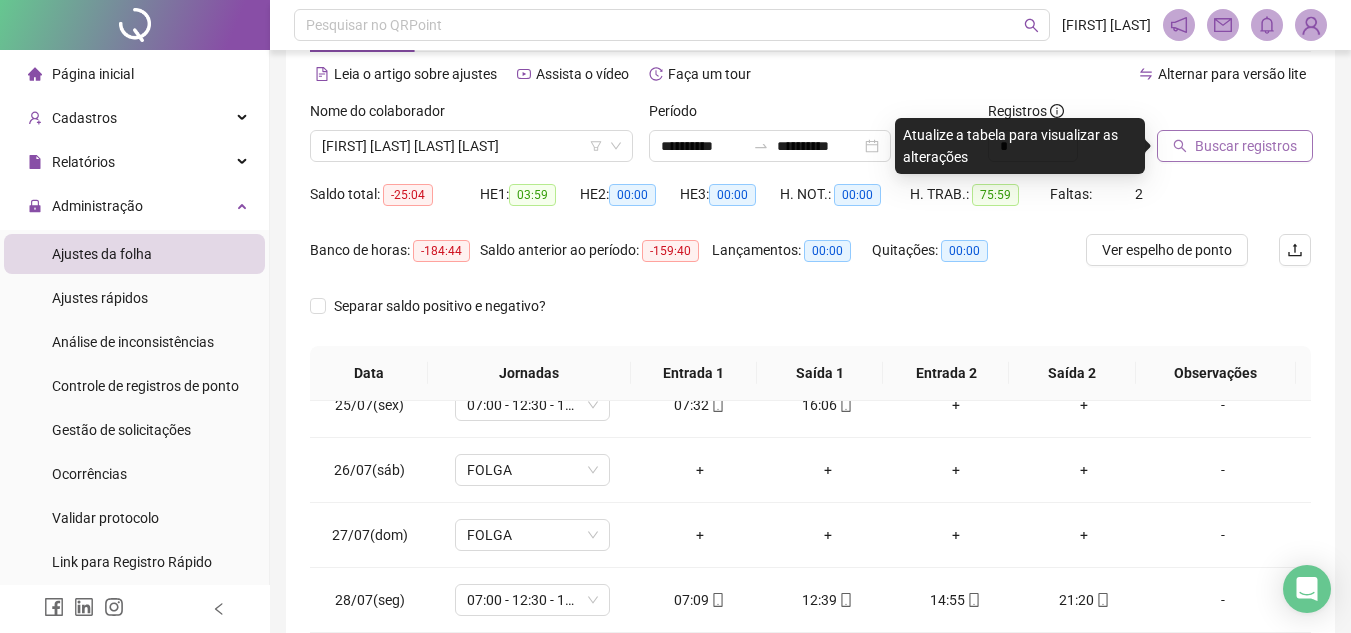 click on "Buscar registros" at bounding box center (1235, 146) 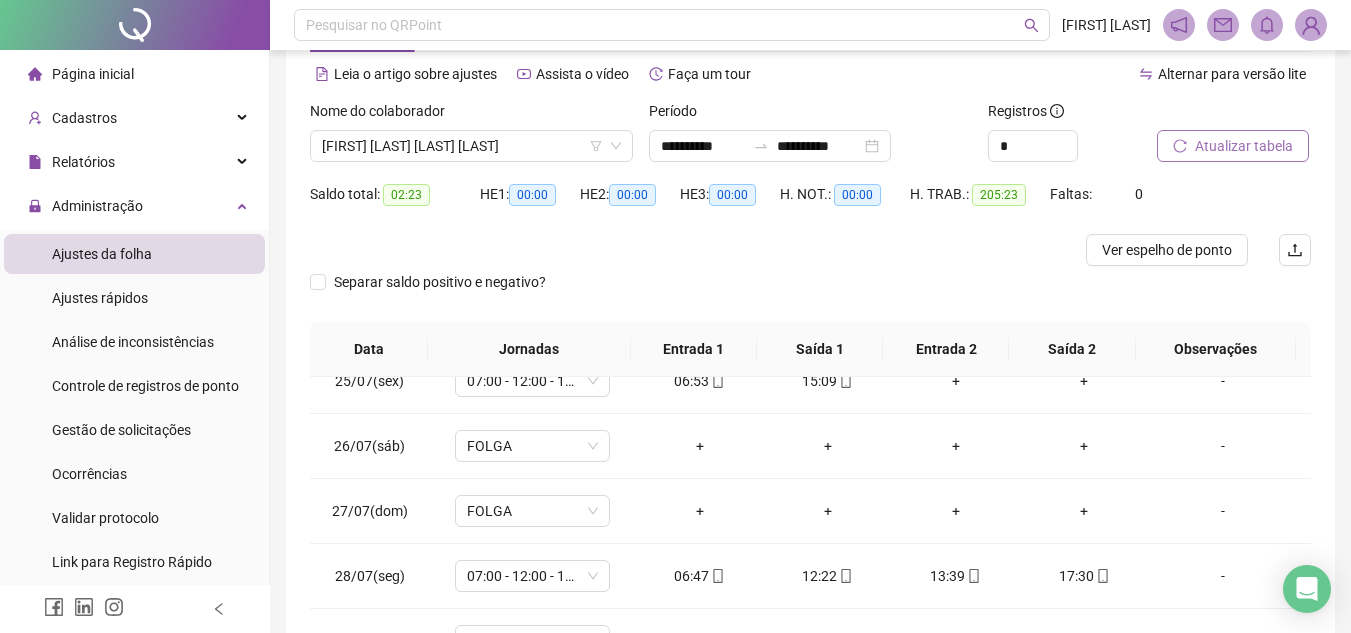 click on "Atualizar tabela" at bounding box center (1244, 146) 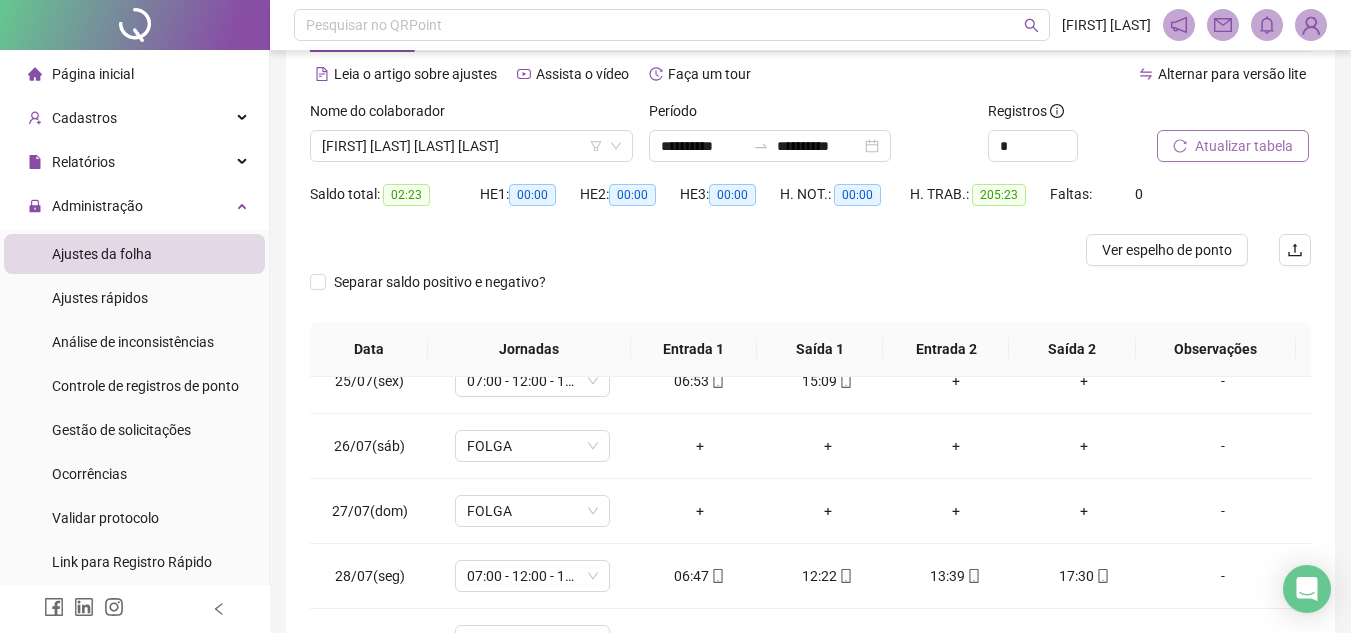click on "Atualizar tabela" at bounding box center (1244, 146) 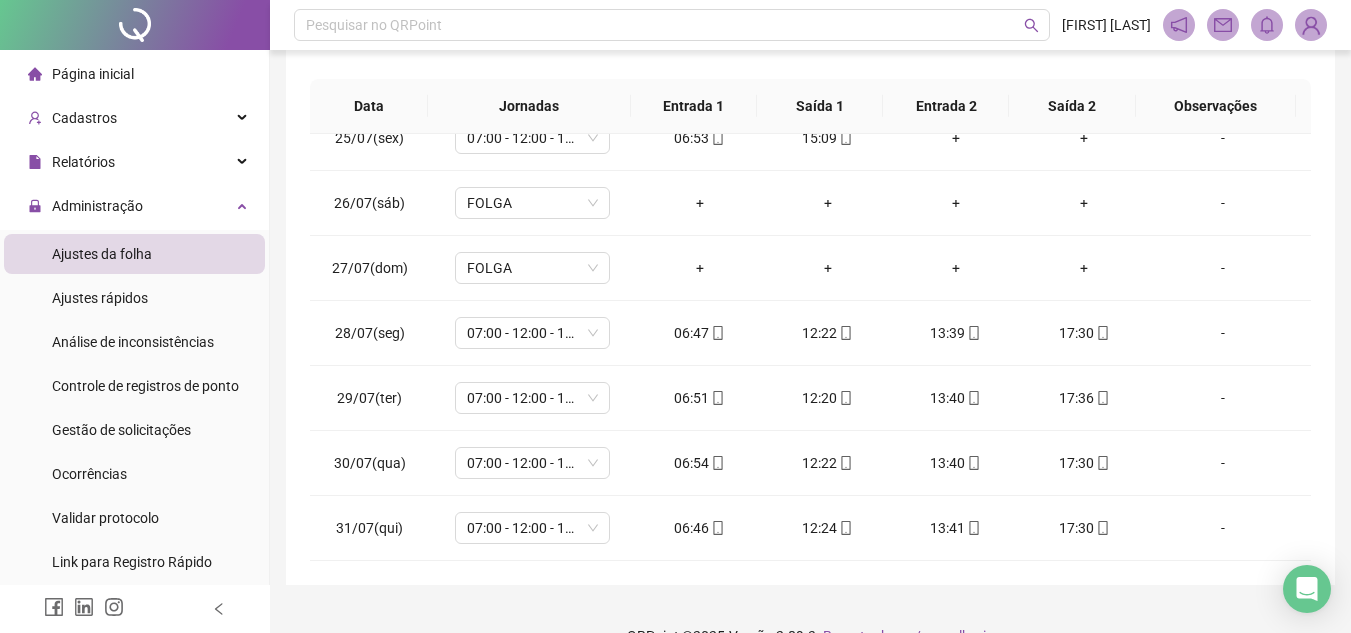 scroll, scrollTop: 365, scrollLeft: 0, axis: vertical 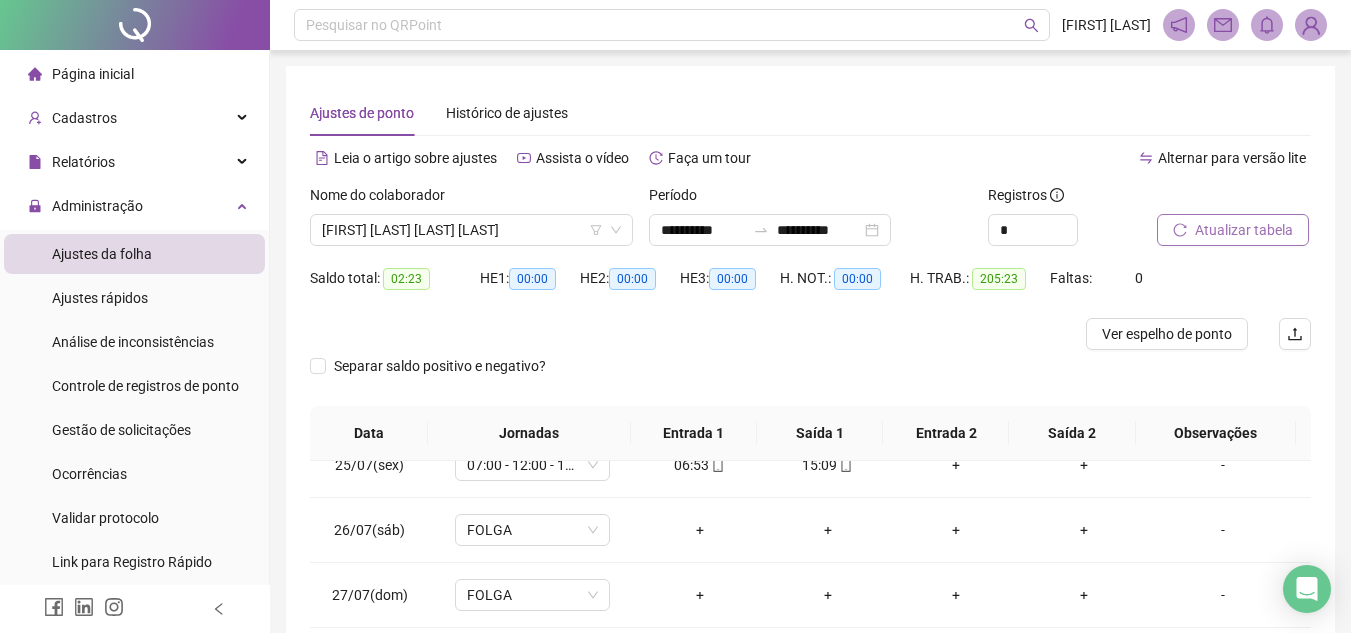 click on "Atualizar tabela" at bounding box center [1244, 230] 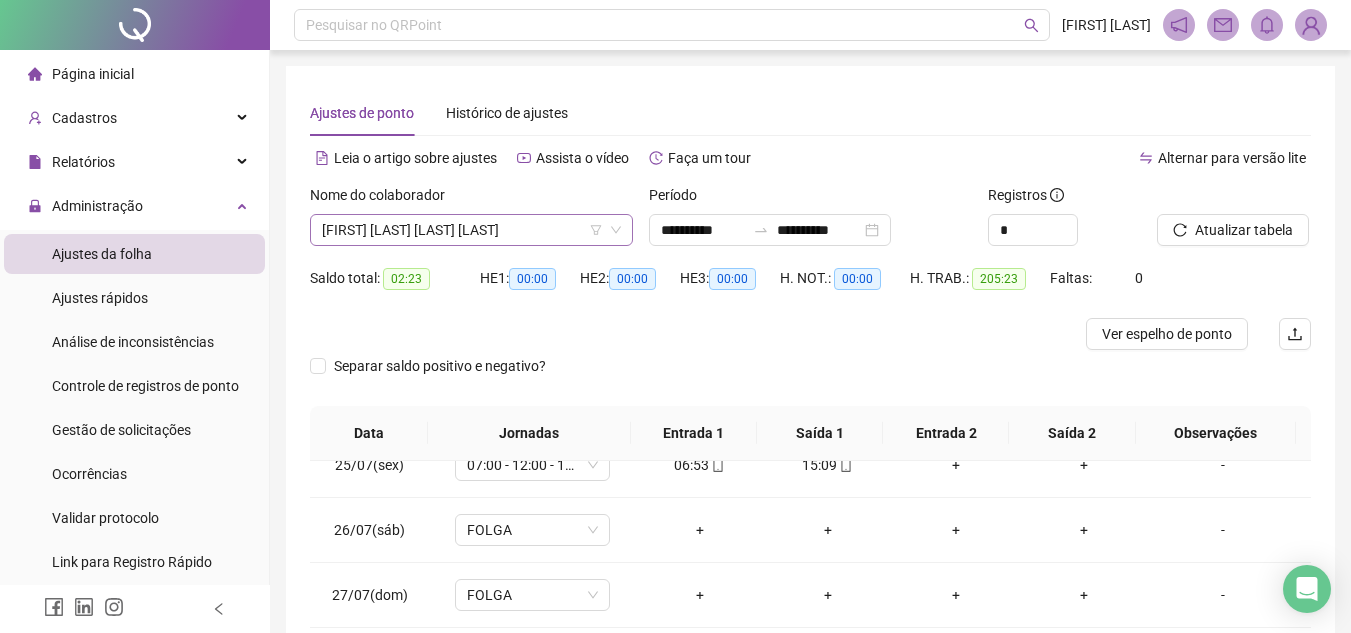 click on "[FIRST] [LAST] [LAST] [LAST]" at bounding box center [471, 230] 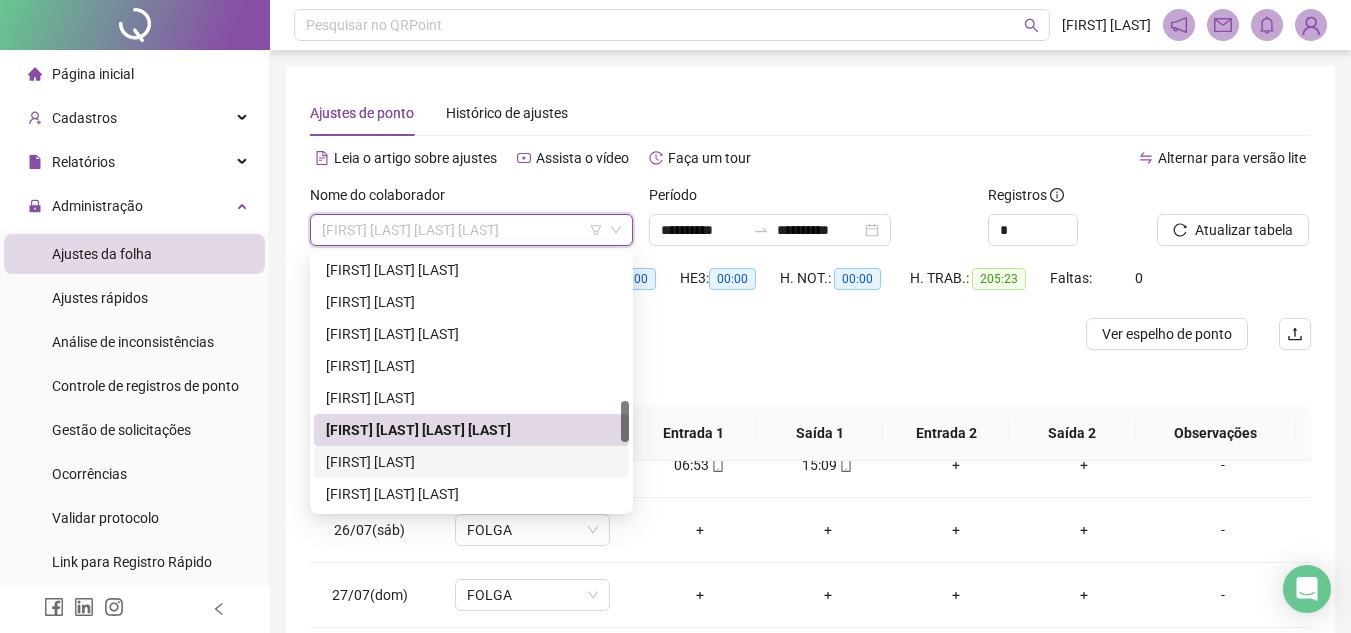 click on "[FIRST] [LAST]" at bounding box center [471, 462] 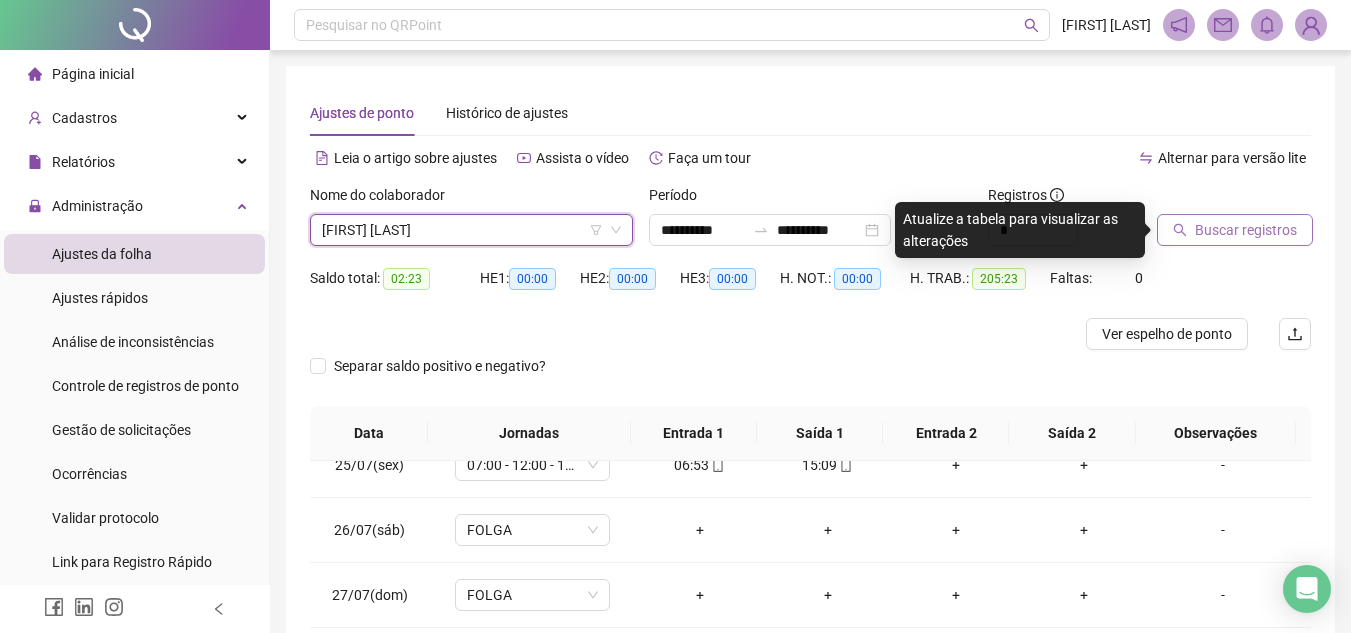 click on "Buscar registros" at bounding box center [1246, 230] 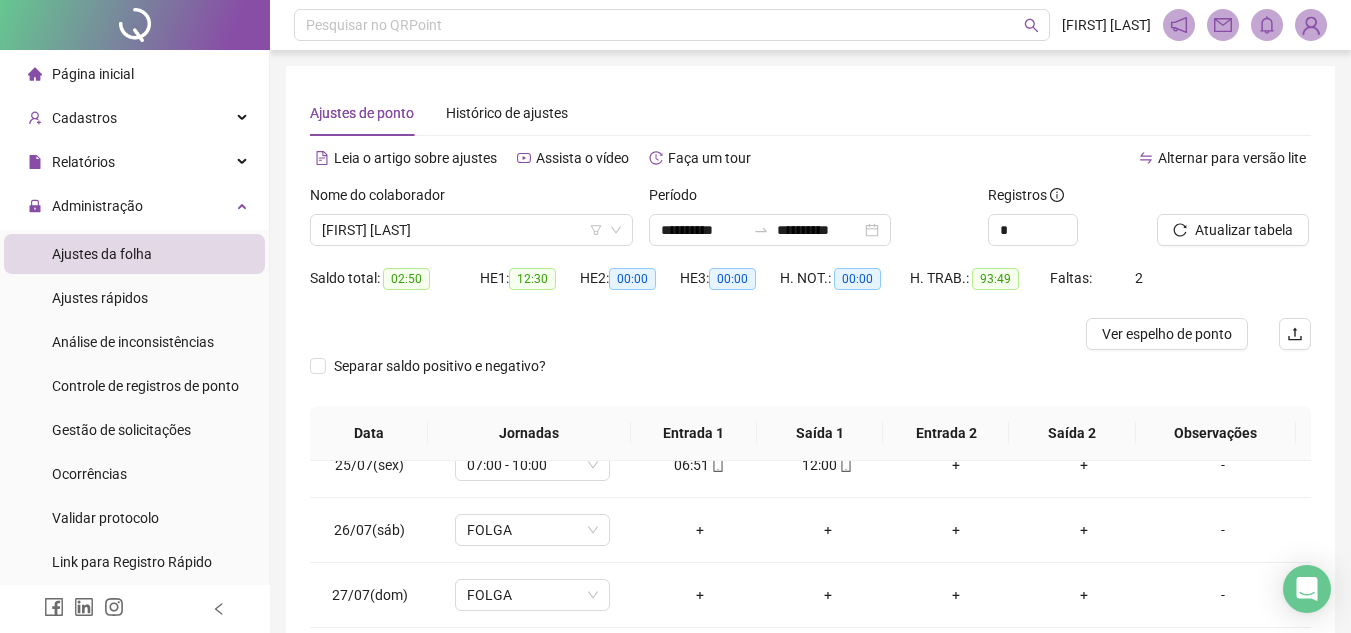 click on "Atualizar tabela" at bounding box center [1244, 230] 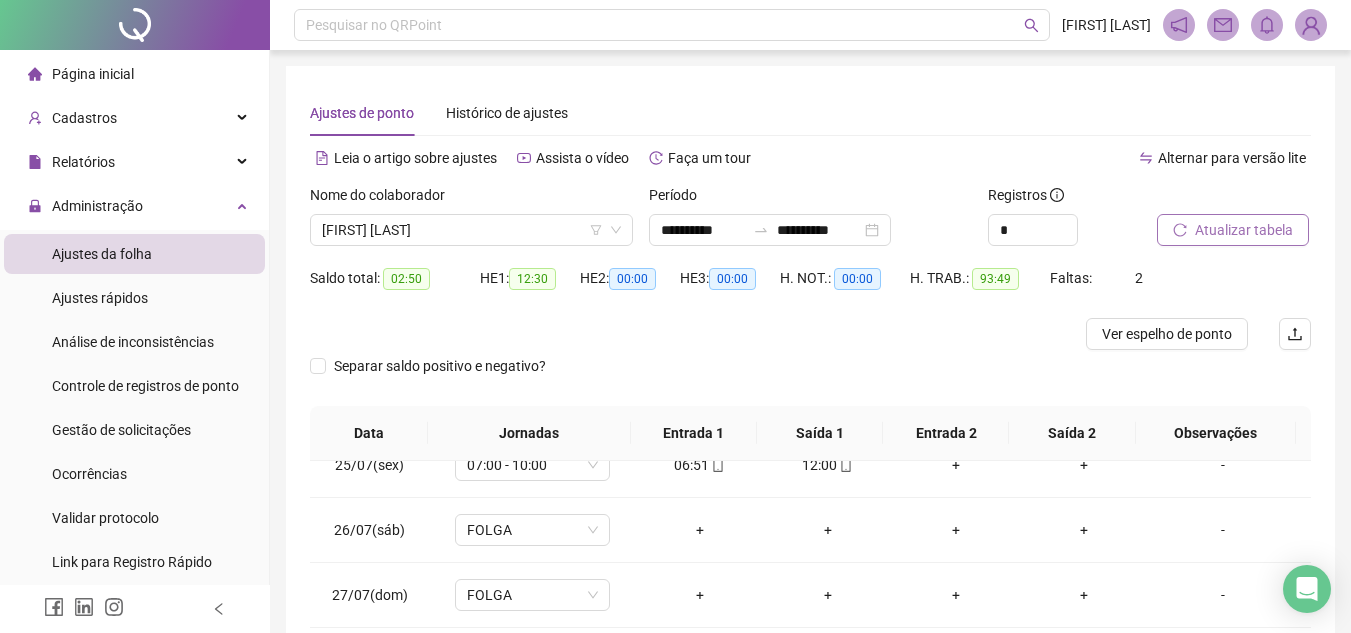 click on "Atualizar tabela" at bounding box center [1244, 230] 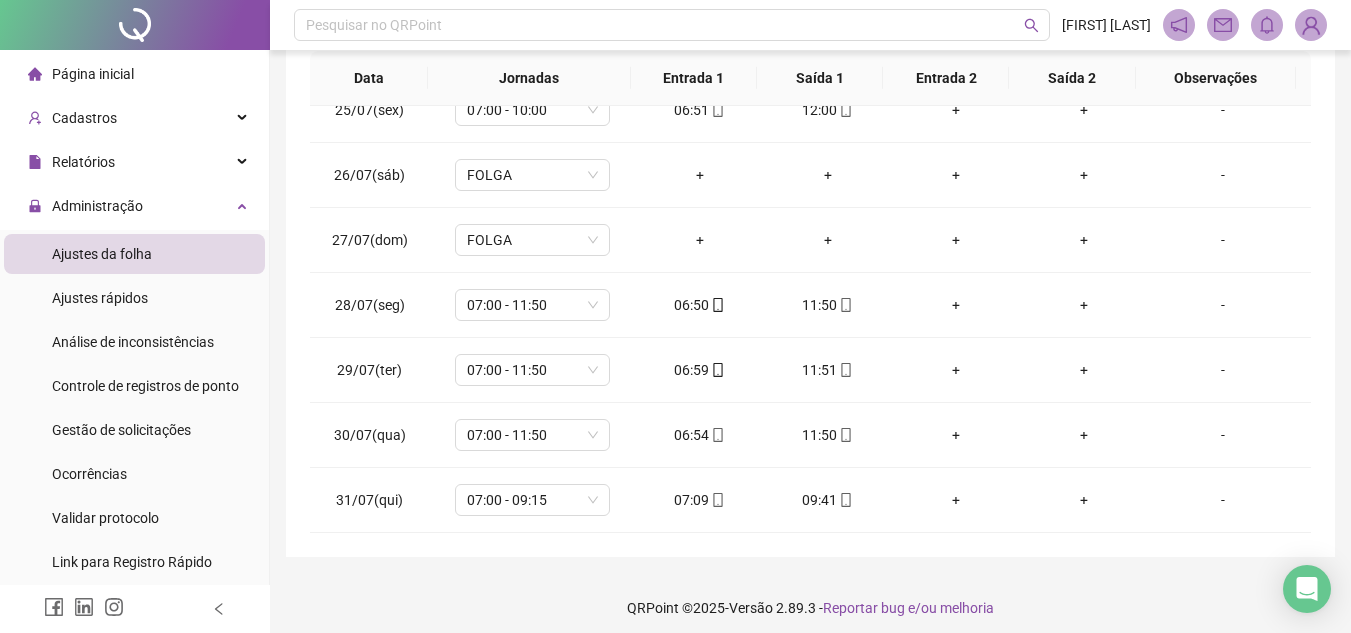 scroll, scrollTop: 365, scrollLeft: 0, axis: vertical 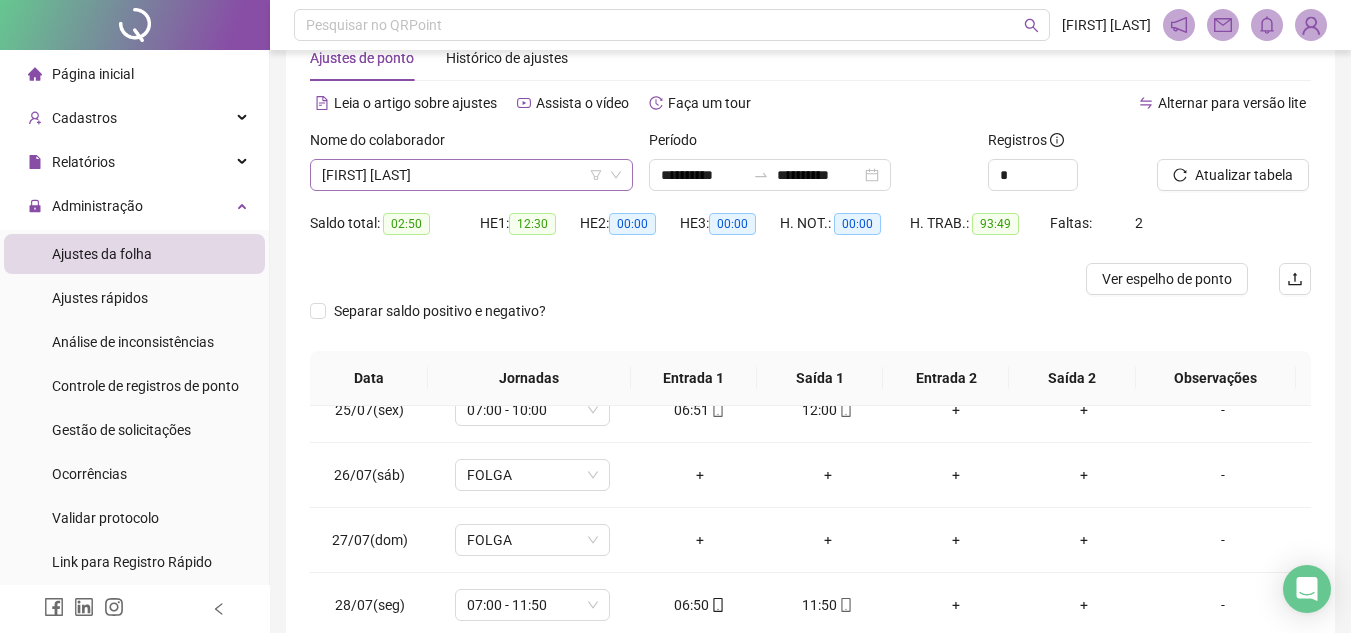 click on "[FIRST] [LAST]" at bounding box center (471, 175) 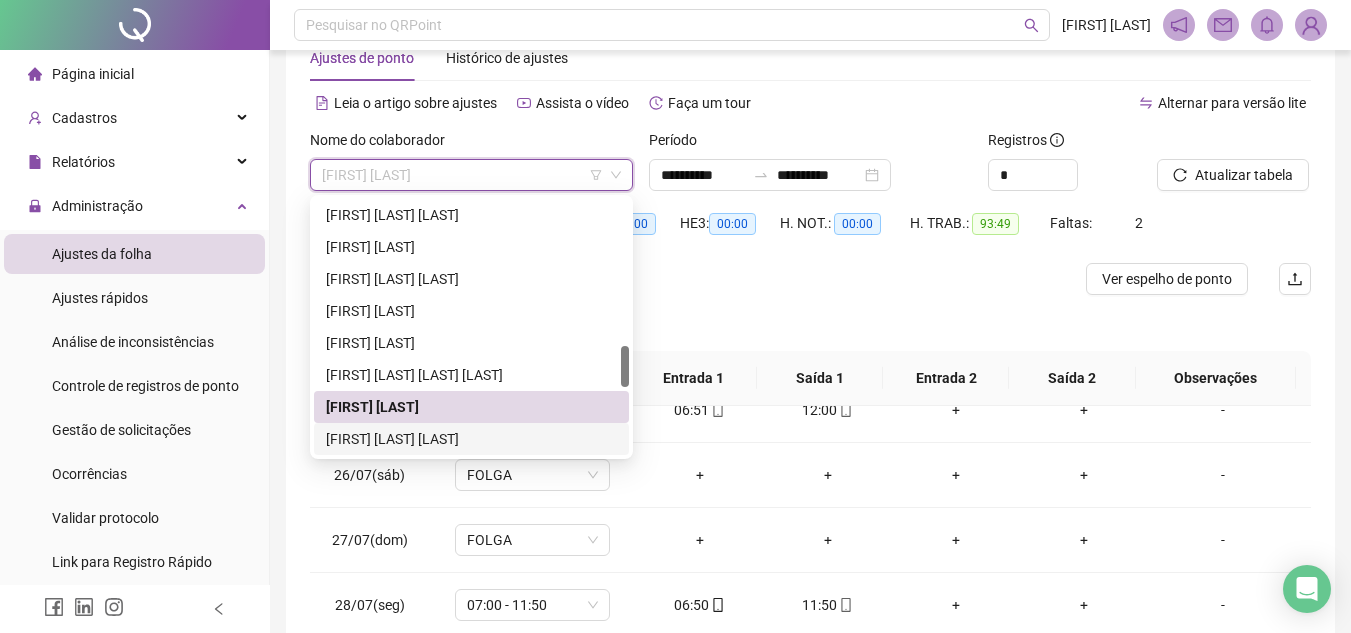 click on "[FIRST] [LAST] [LAST]" at bounding box center (471, 439) 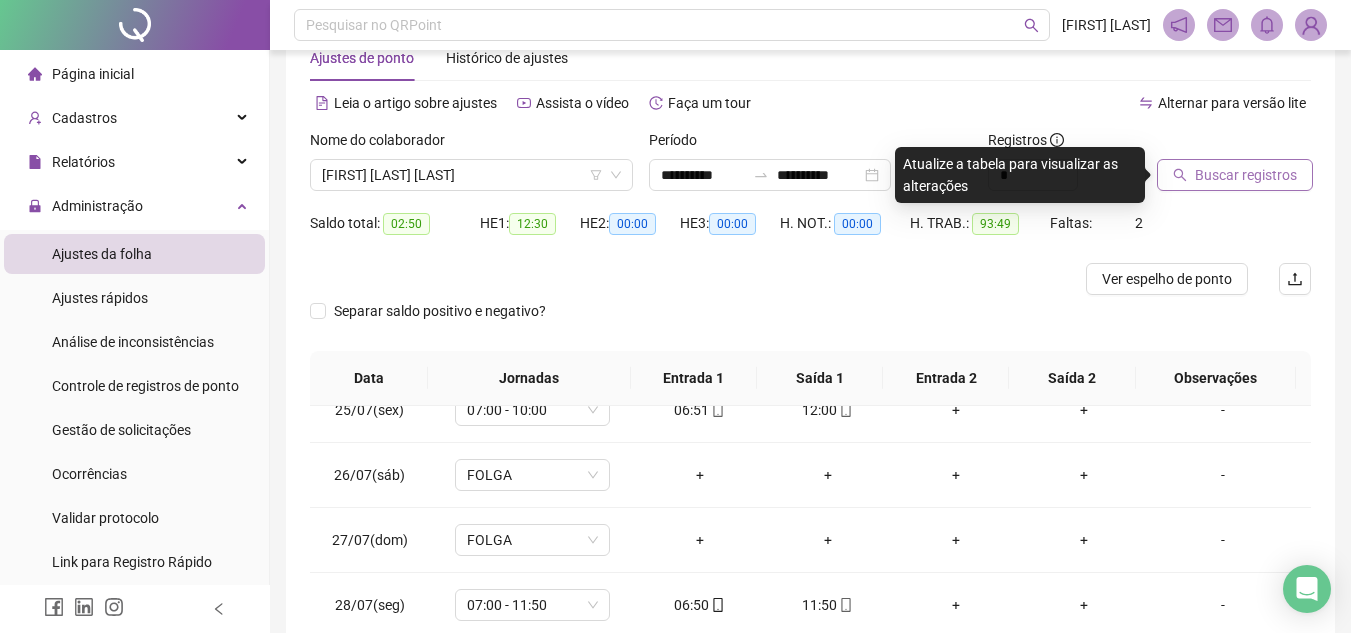 click on "Buscar registros" at bounding box center (1246, 175) 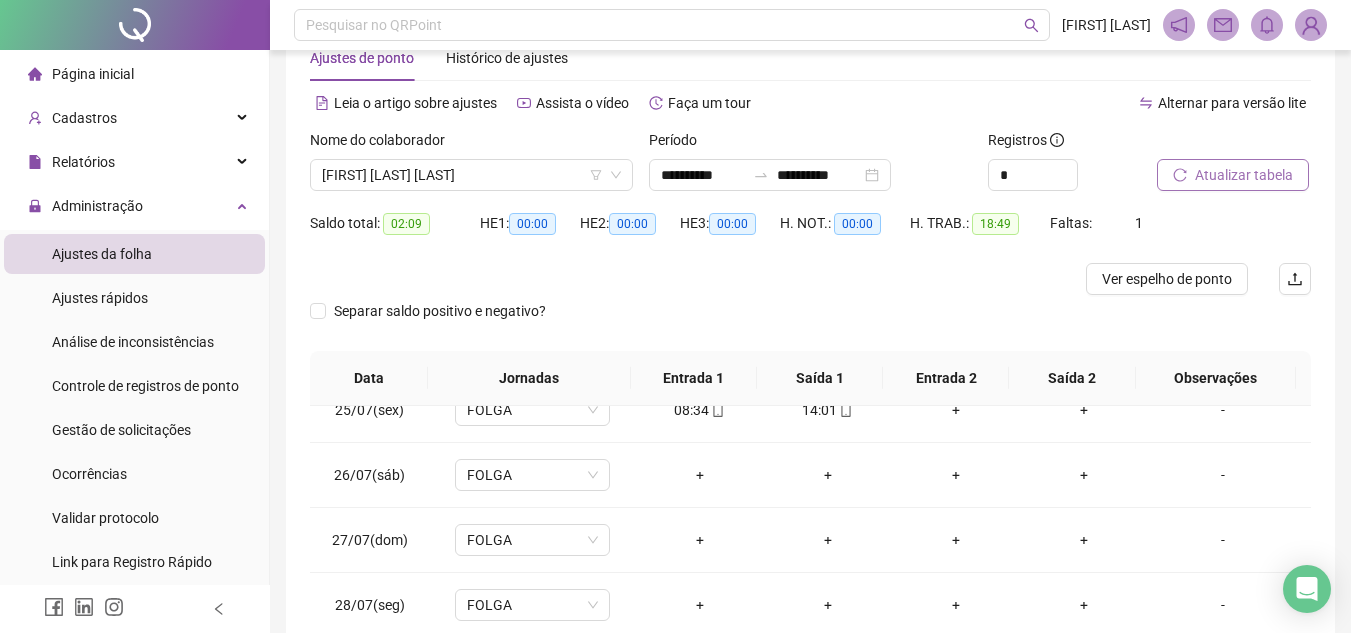 click on "Atualizar tabela" at bounding box center (1244, 175) 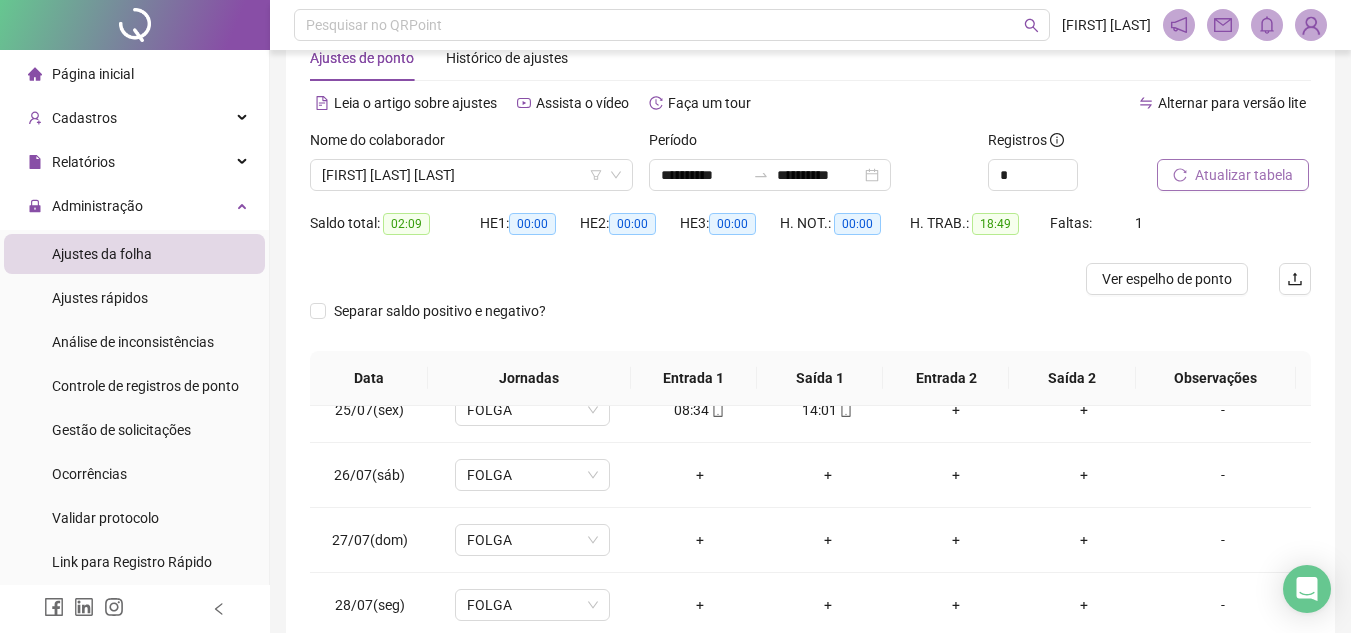 click on "Atualizar tabela" at bounding box center (1244, 175) 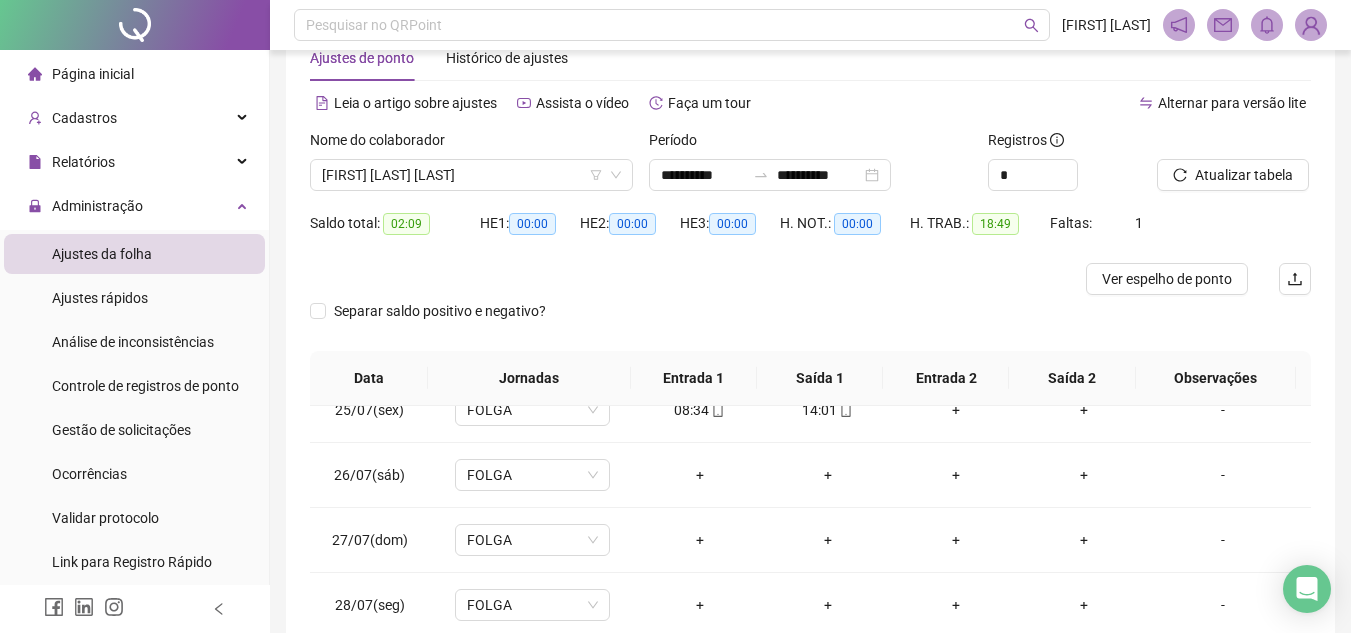 drag, startPoint x: 1200, startPoint y: 170, endPoint x: 1180, endPoint y: 195, distance: 32.01562 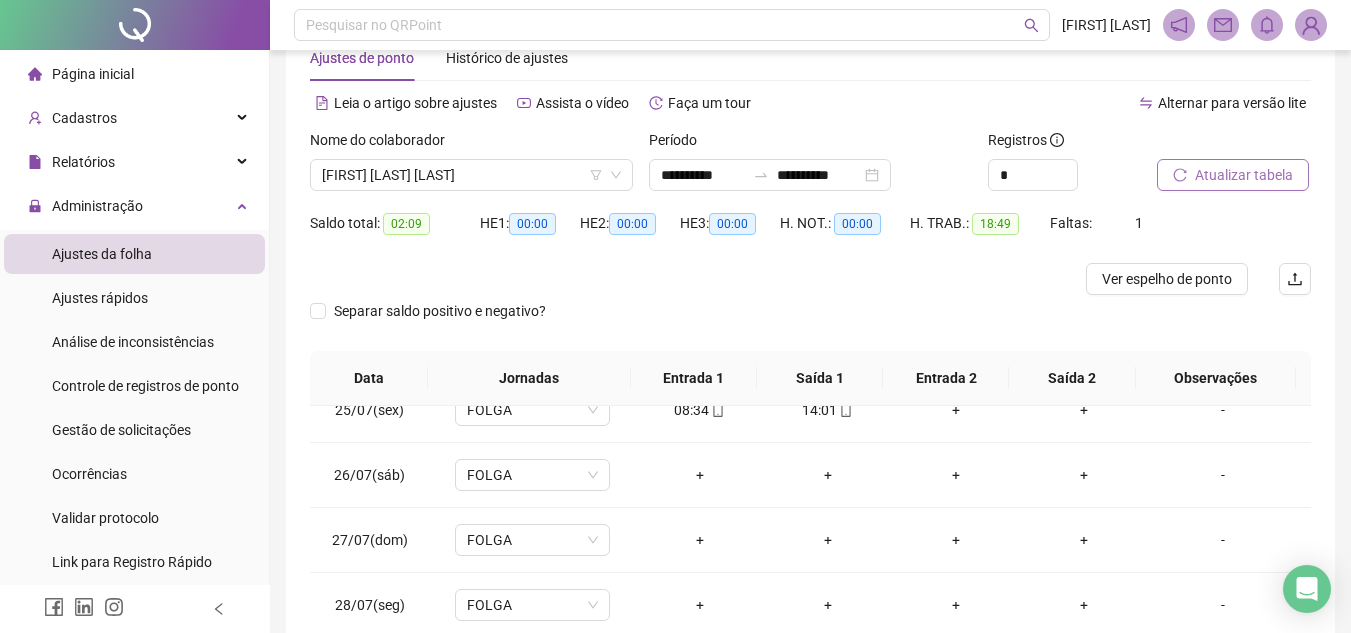 click on "Atualizar tabela" at bounding box center [1244, 175] 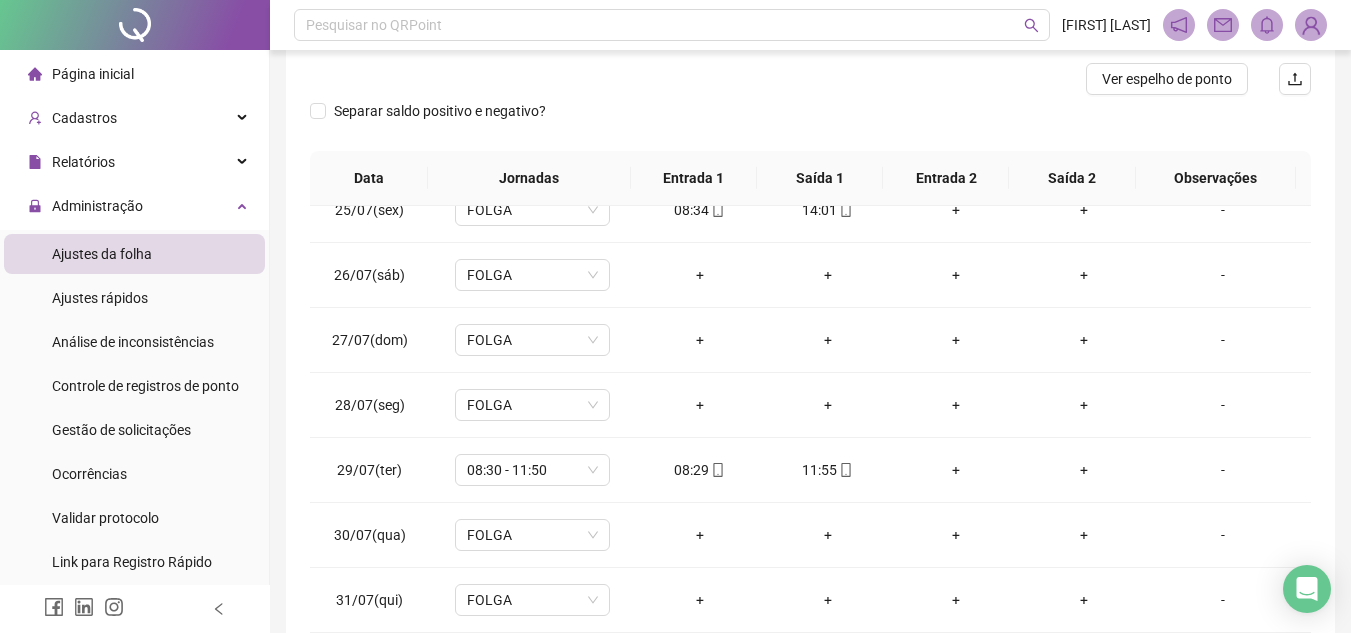 scroll, scrollTop: 365, scrollLeft: 0, axis: vertical 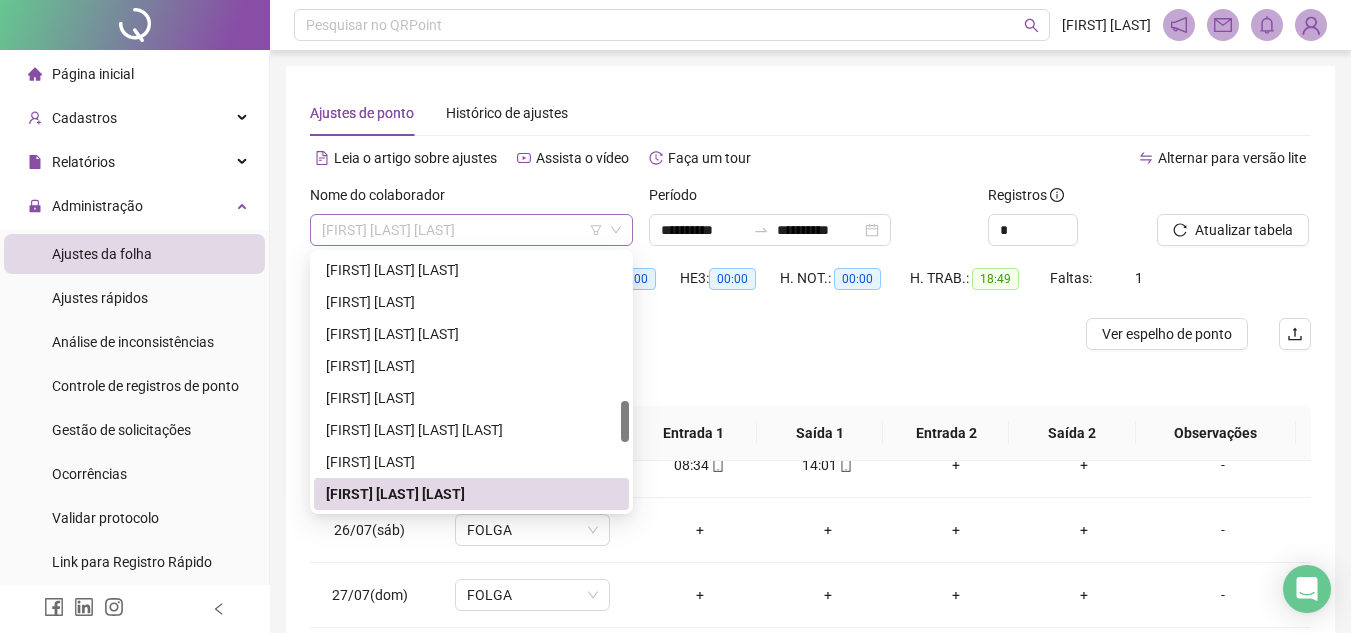 click on "[FIRST] [LAST] [LAST]" at bounding box center (471, 230) 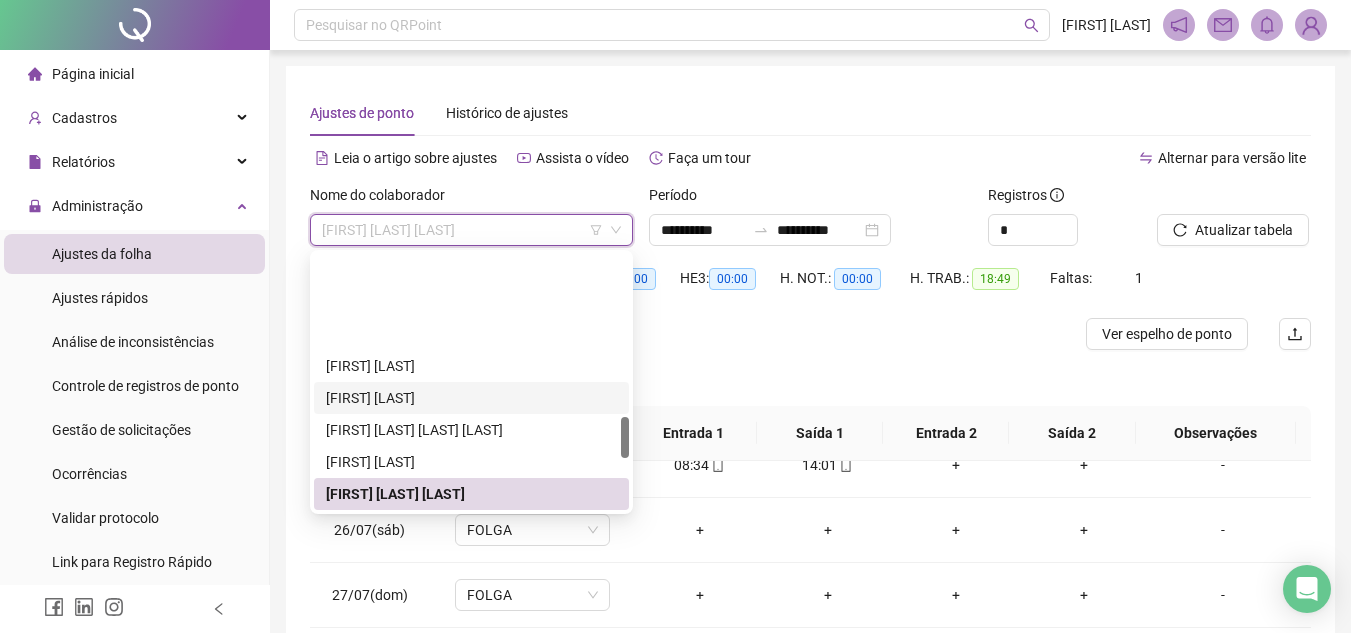 scroll, scrollTop: 1096, scrollLeft: 0, axis: vertical 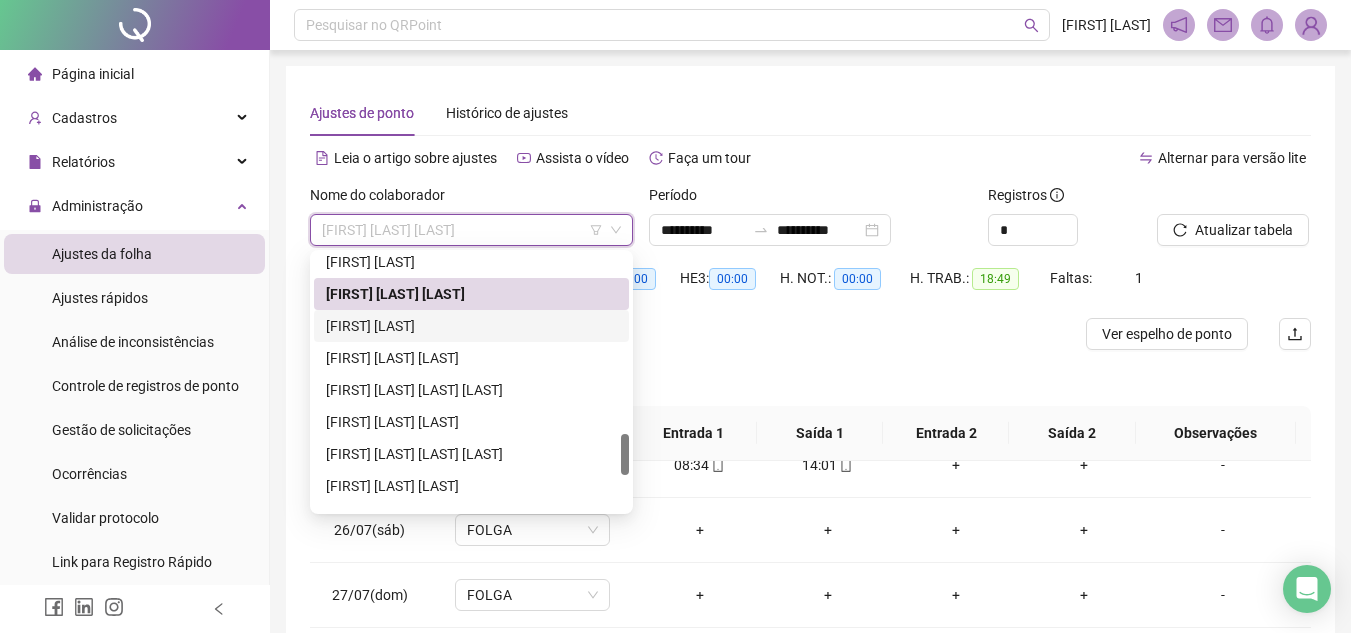 click on "[FIRST] [LAST]" at bounding box center [471, 326] 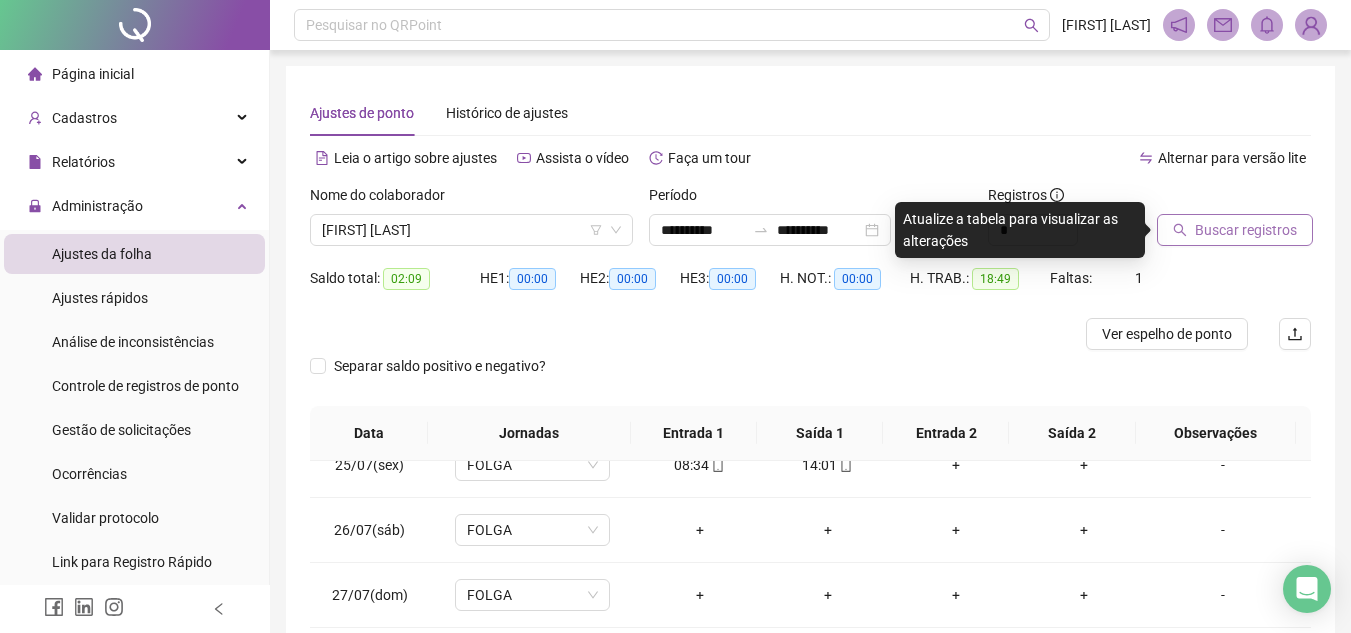 click on "Buscar registros" at bounding box center (1246, 230) 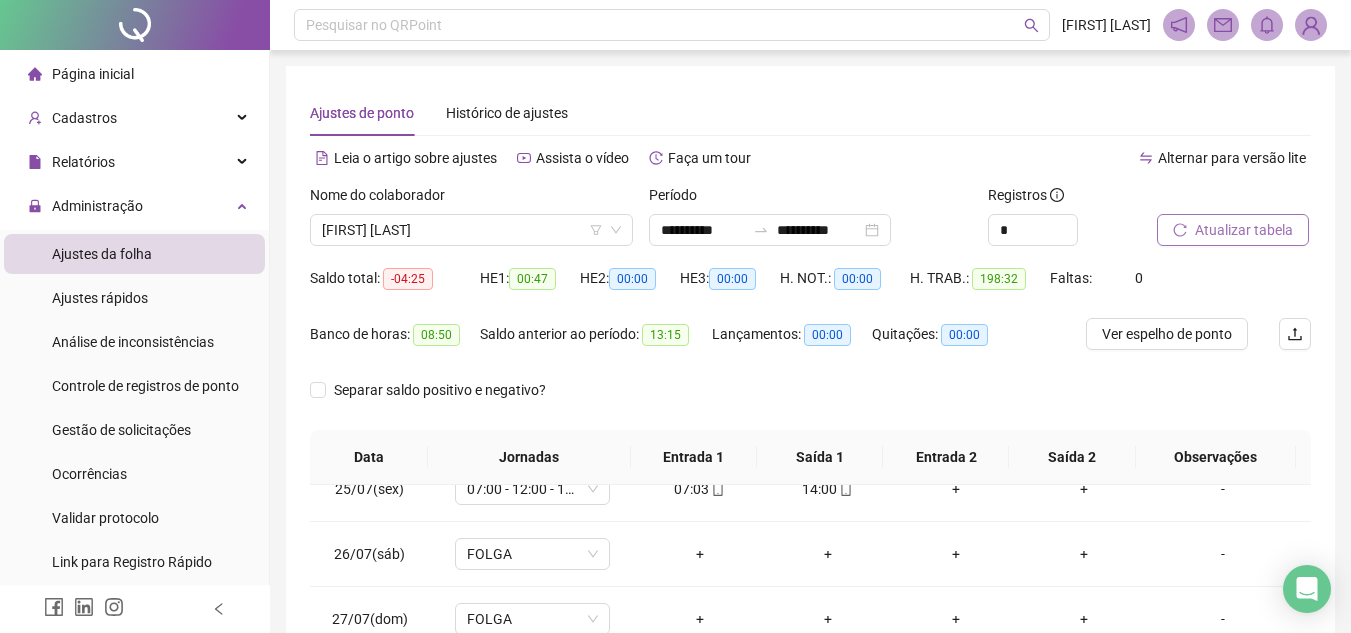 click on "Atualizar tabela" at bounding box center (1244, 230) 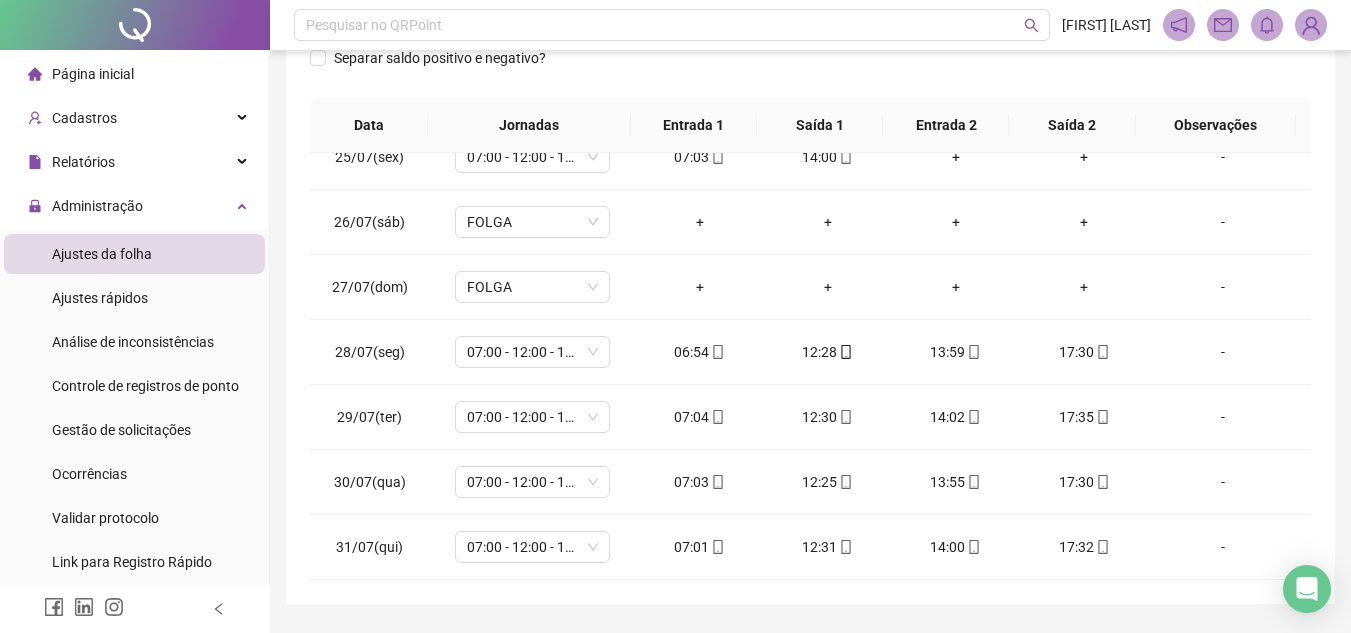 scroll, scrollTop: 389, scrollLeft: 0, axis: vertical 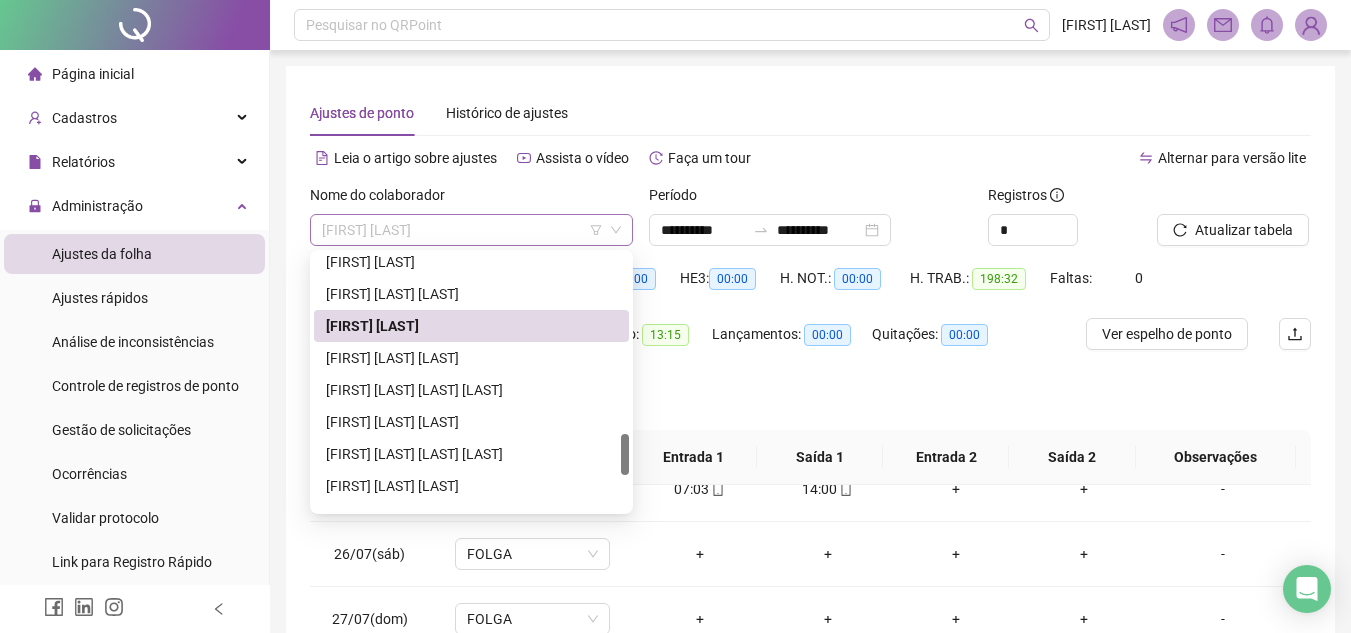 click on "[FIRST] [LAST]" at bounding box center [471, 230] 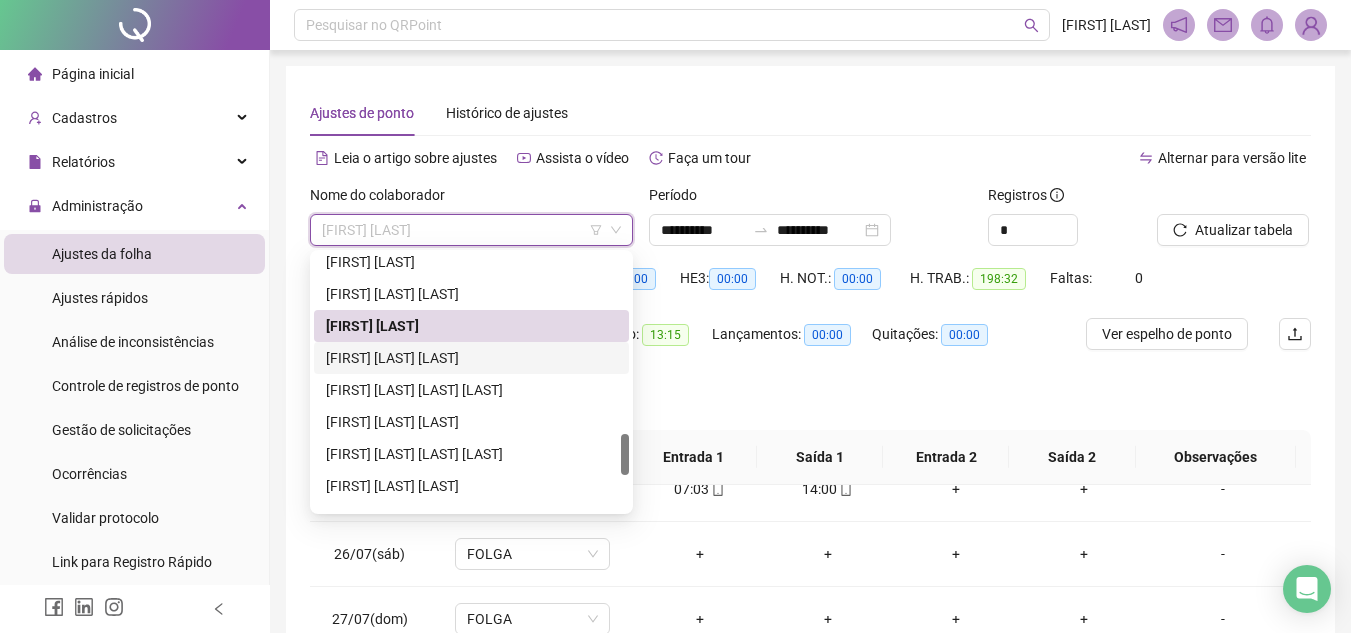 click on "[FIRST] [LAST] [LAST]" at bounding box center (471, 358) 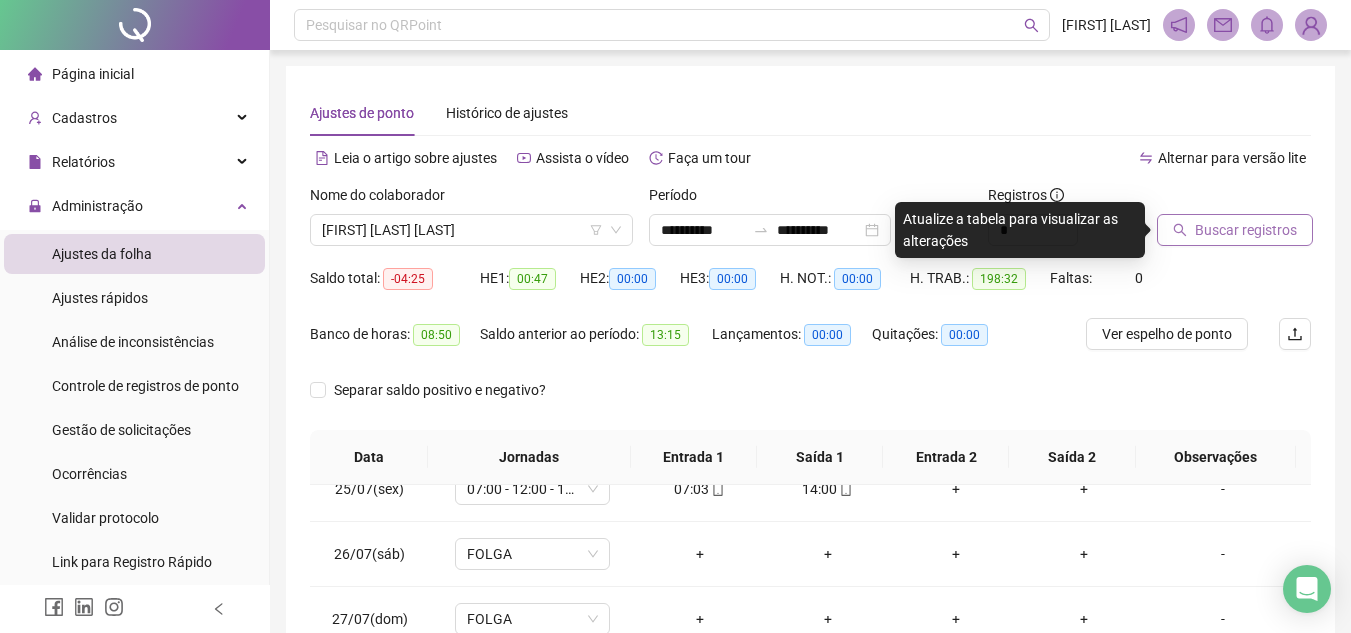 click on "Buscar registros" at bounding box center (1246, 230) 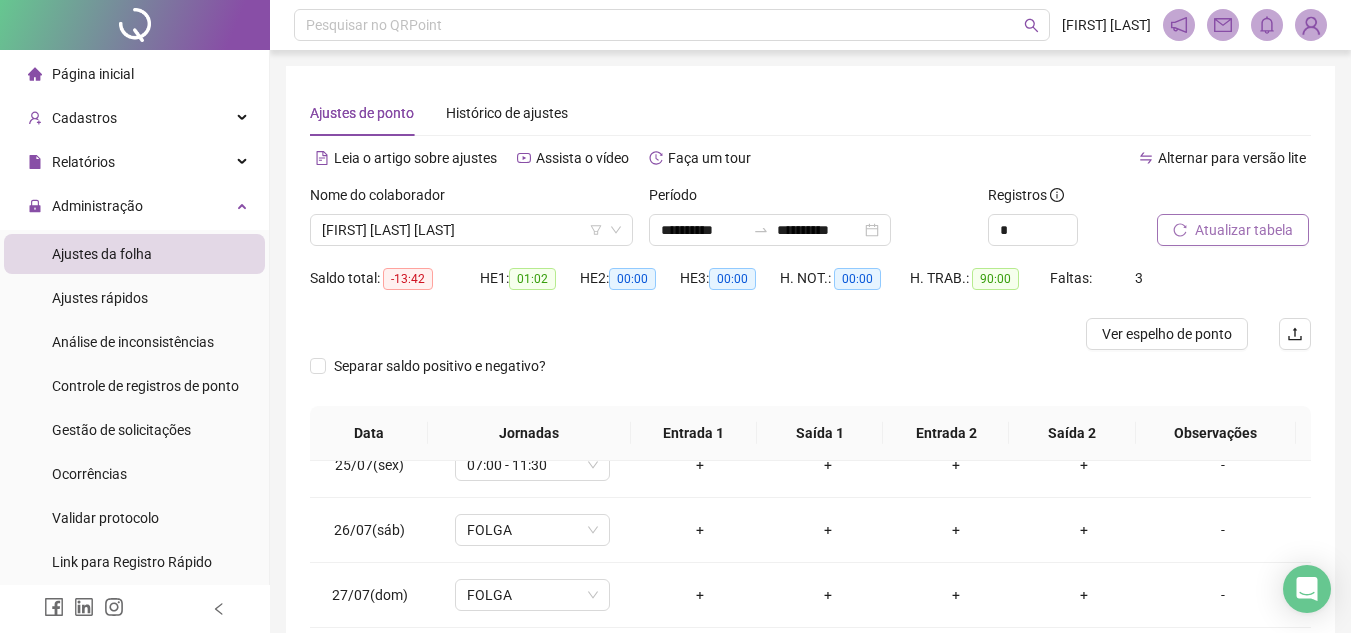 click on "Atualizar tabela" at bounding box center [1244, 230] 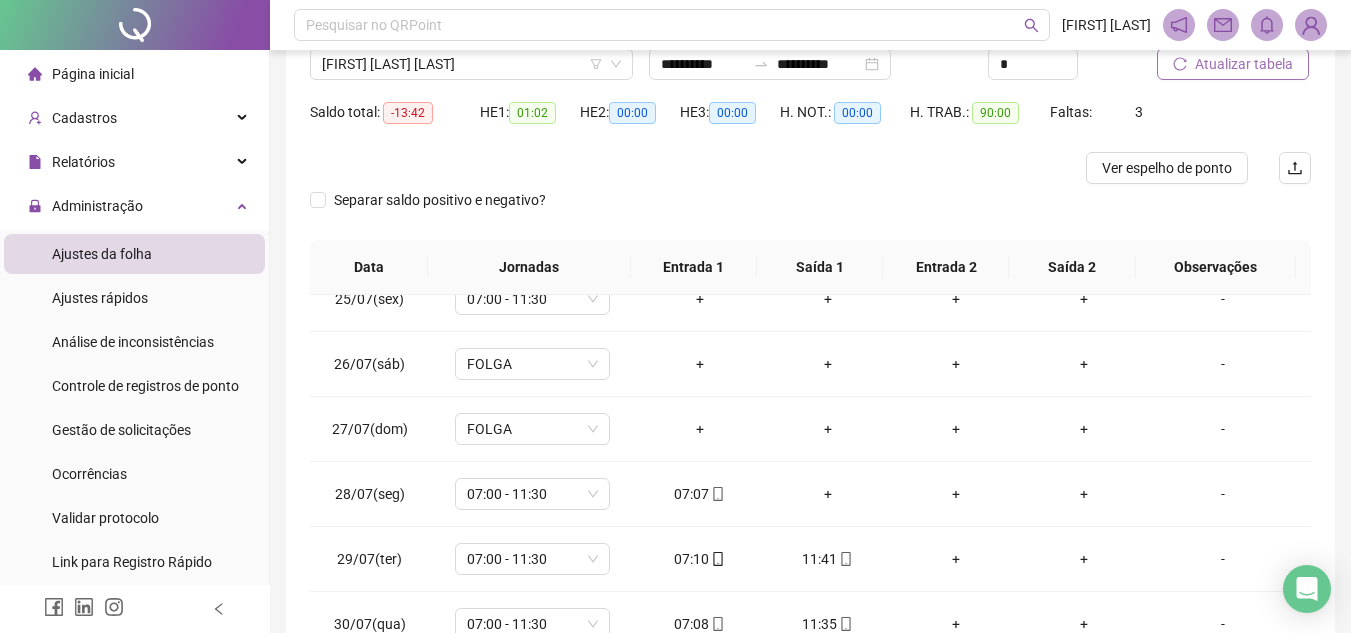 scroll, scrollTop: 365, scrollLeft: 0, axis: vertical 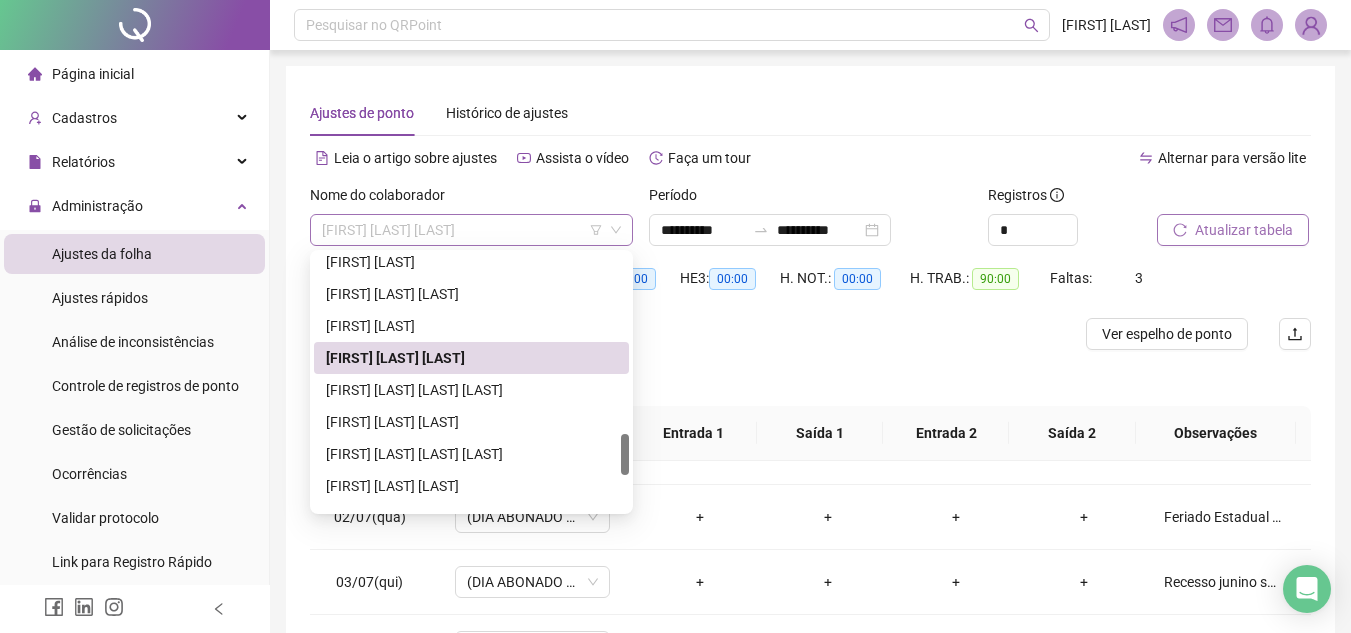 click on "[FIRST] [LAST] [LAST]" at bounding box center [471, 230] 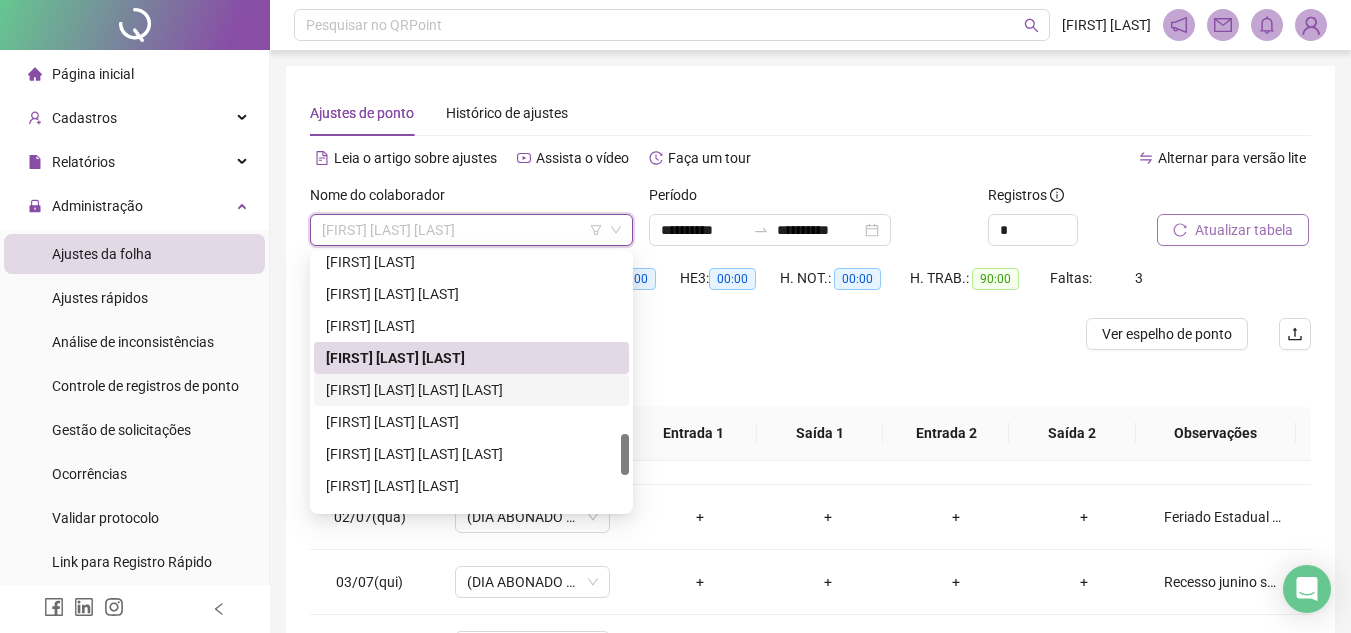 click on "[FIRST] [LAST] [LAST] [LAST]" at bounding box center [471, 390] 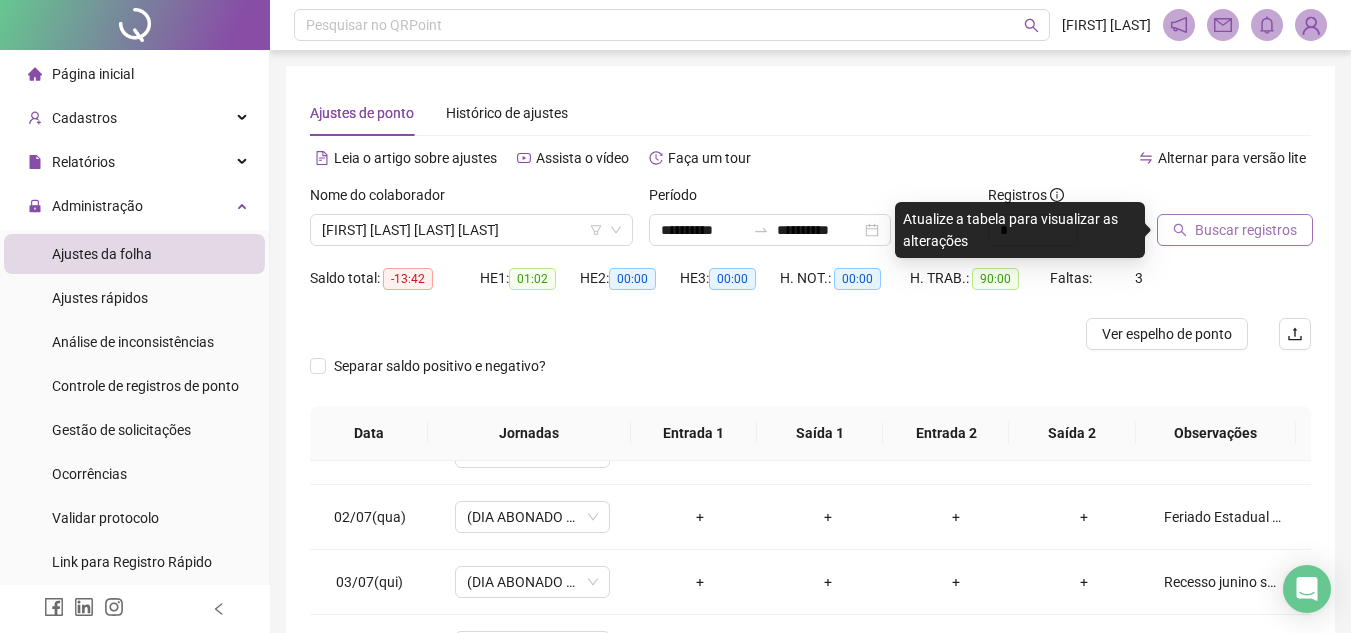 click on "Buscar registros" at bounding box center [1246, 230] 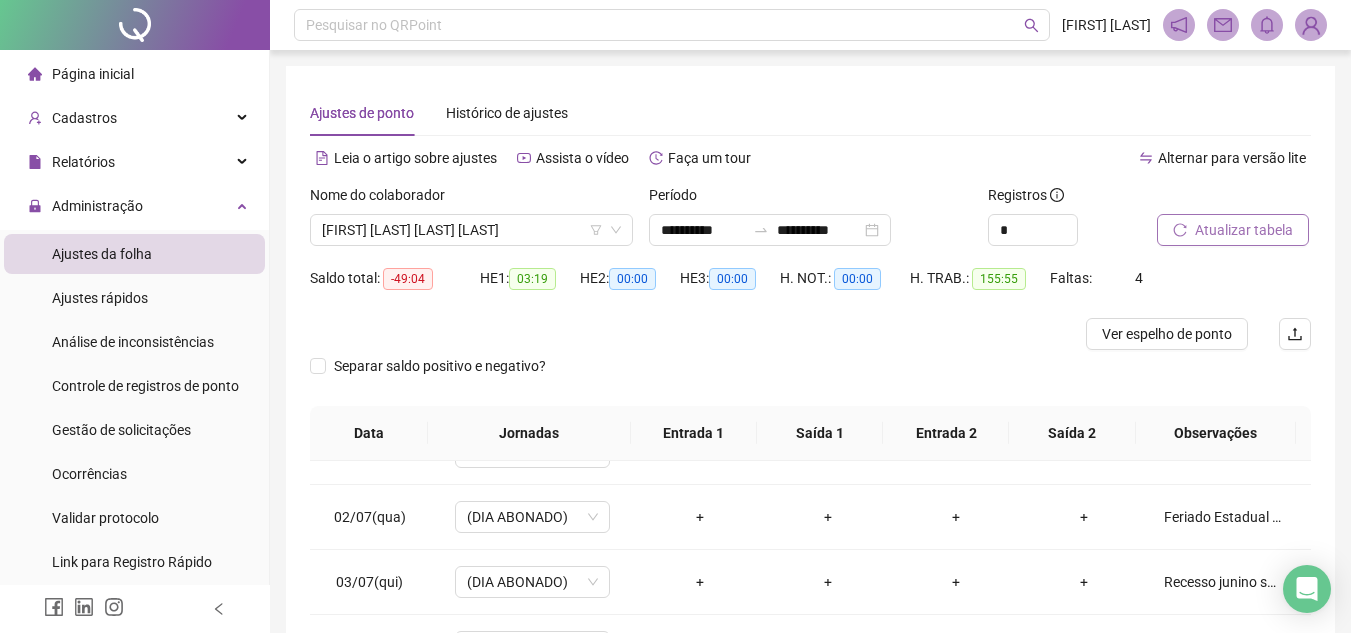 click on "Atualizar tabela" at bounding box center (1244, 230) 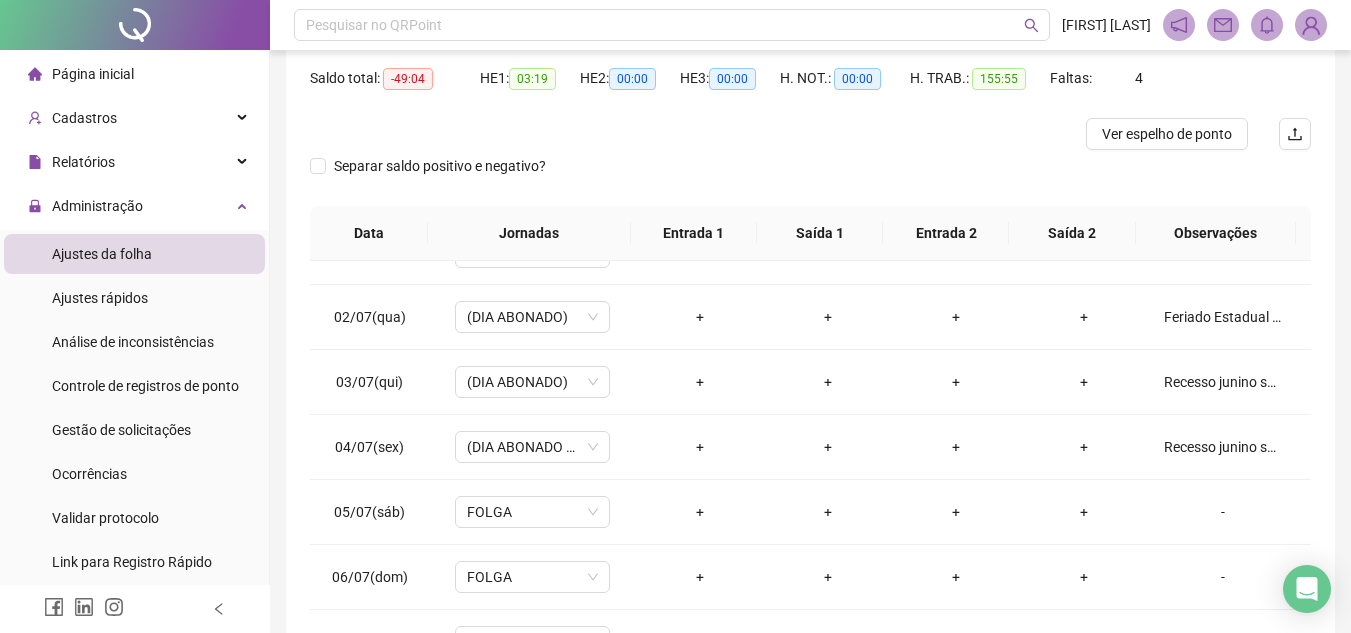 scroll, scrollTop: 365, scrollLeft: 0, axis: vertical 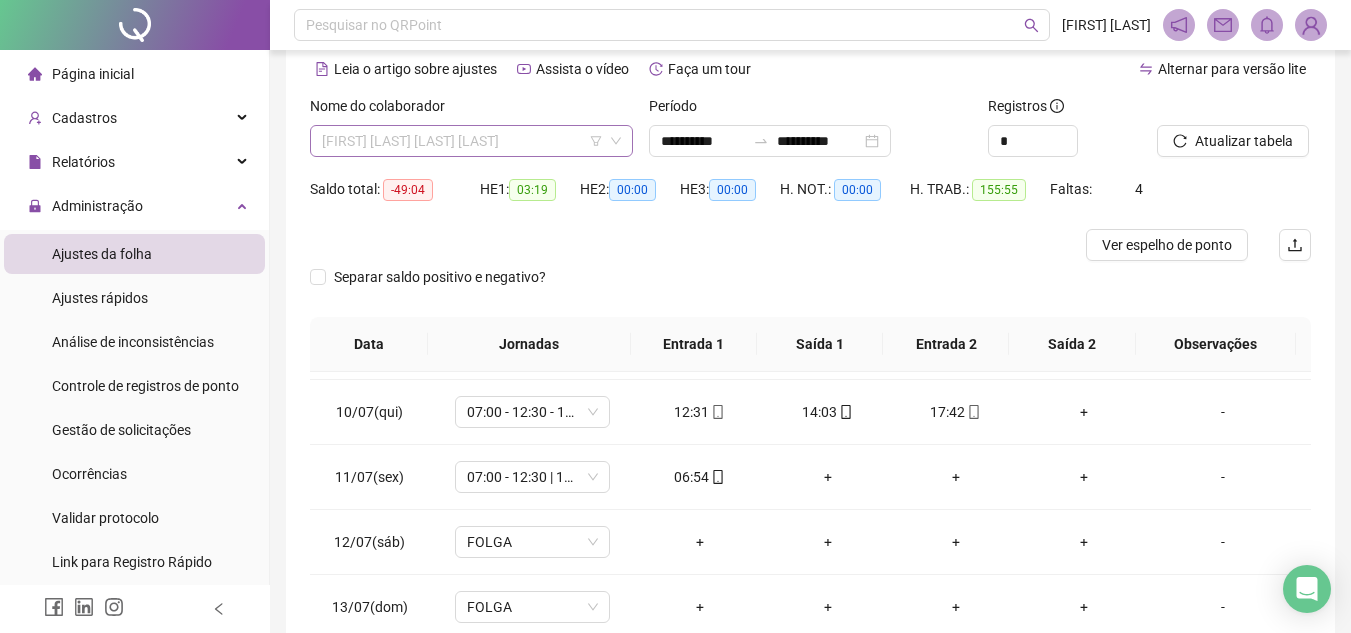 click on "[FIRST] [LAST] [LAST] [LAST]" at bounding box center (471, 141) 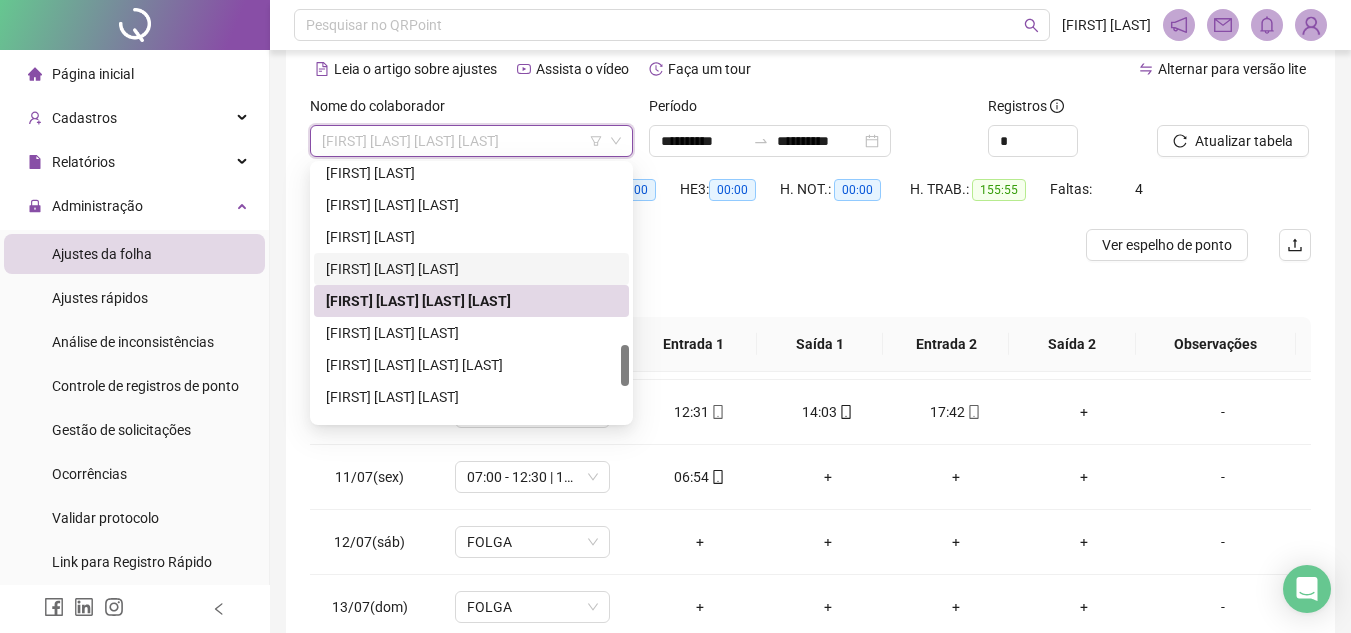 drag, startPoint x: 464, startPoint y: 270, endPoint x: 508, endPoint y: 255, distance: 46.486557 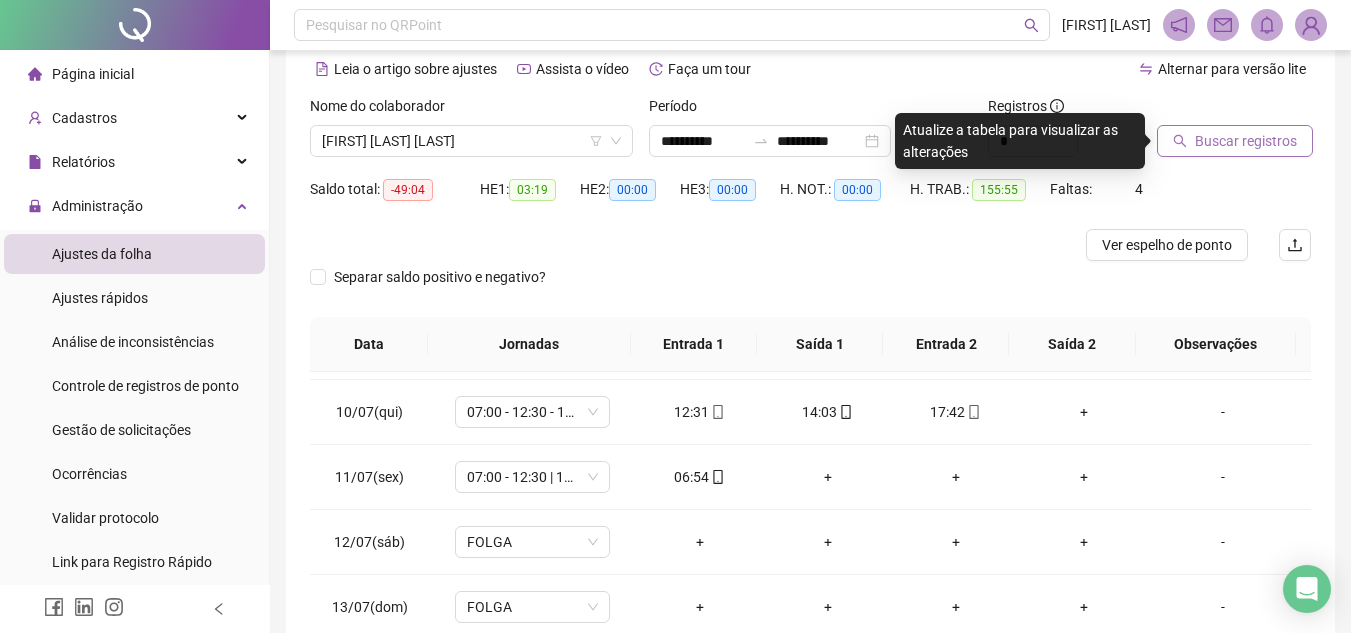 click on "Buscar registros" at bounding box center (1235, 141) 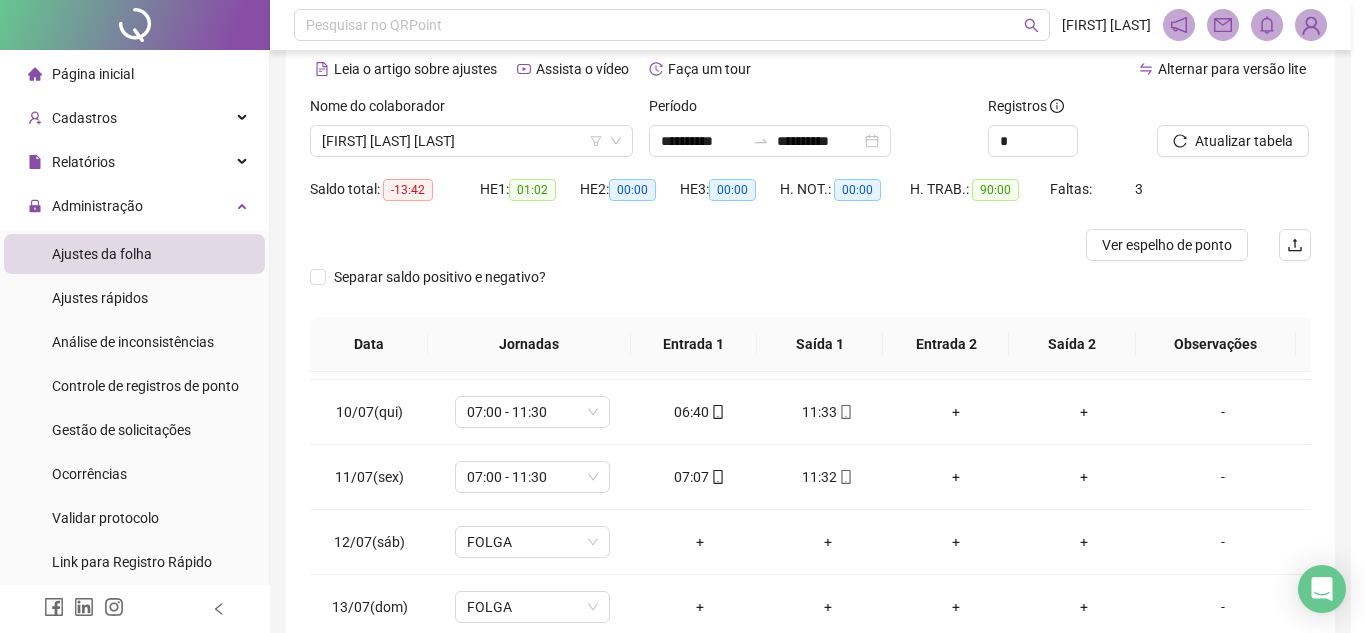 click on "Atualizar tabela" at bounding box center (1244, 141) 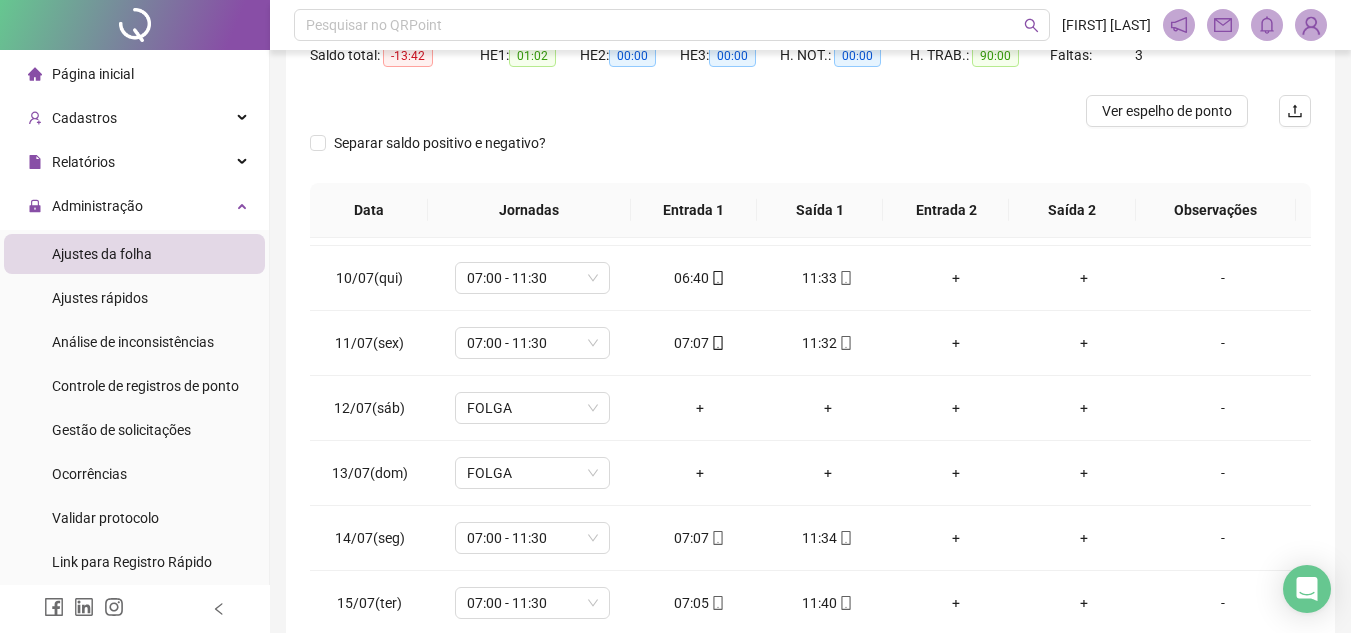 scroll, scrollTop: 365, scrollLeft: 0, axis: vertical 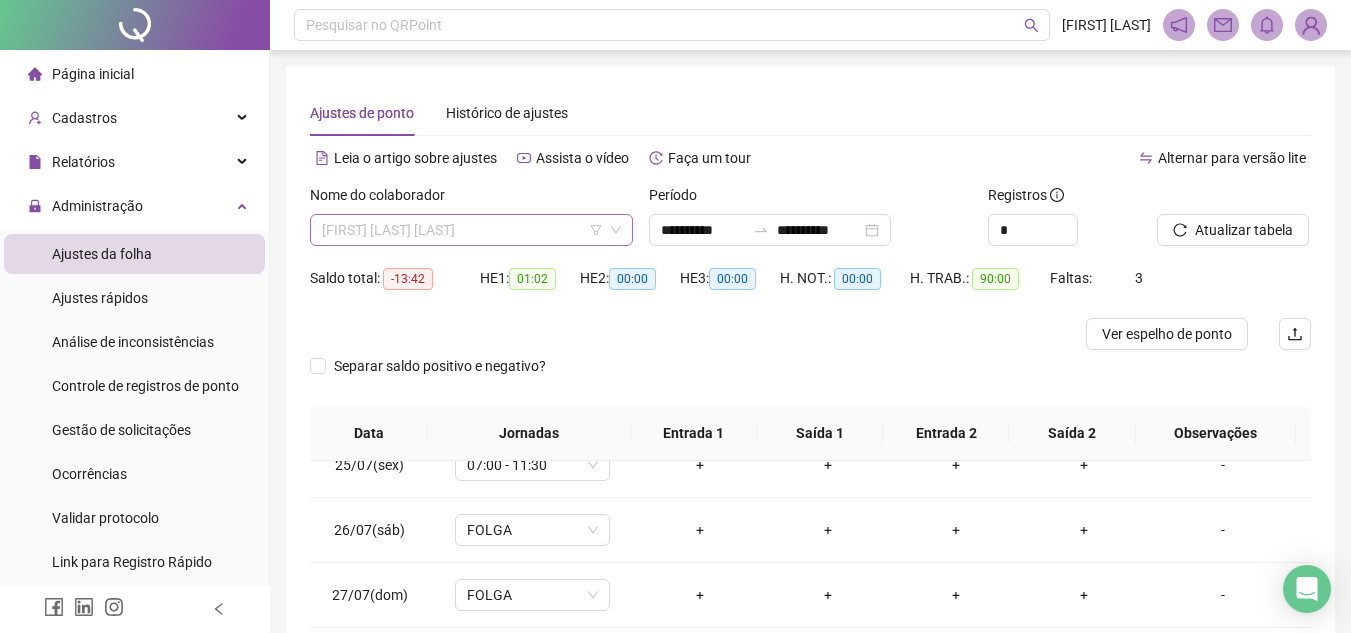 click on "[FIRST] [LAST] [LAST]" at bounding box center (471, 230) 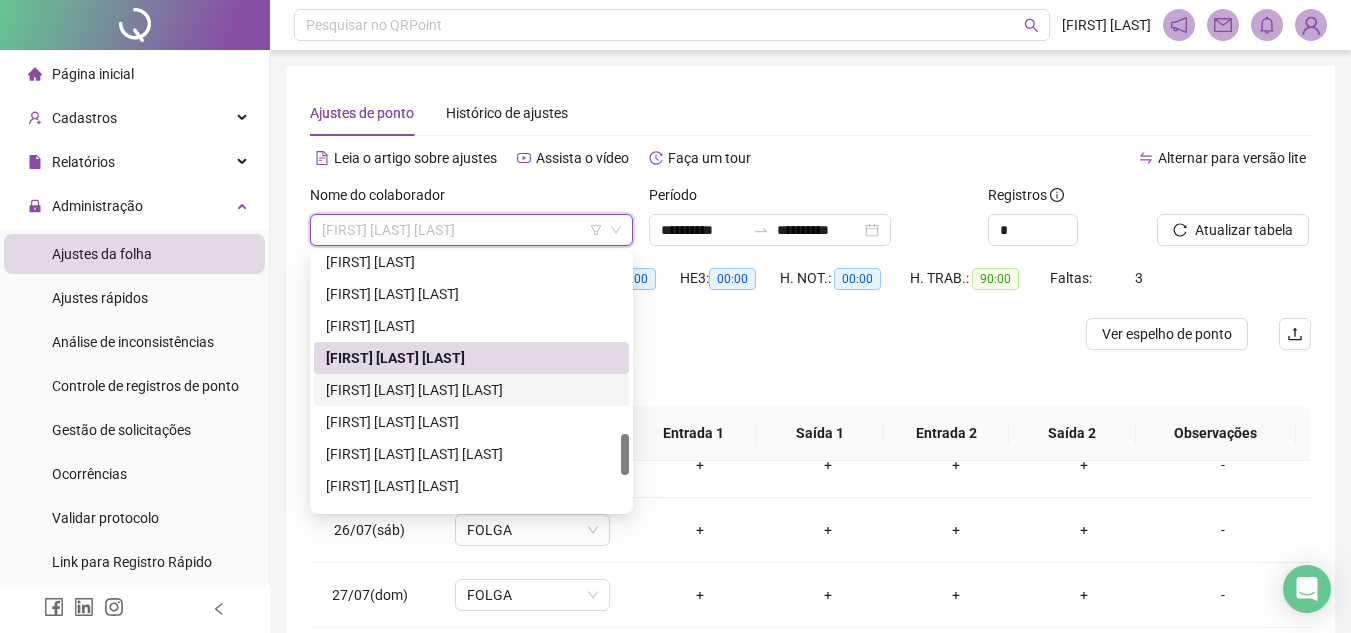 click on "[FIRST] [LAST] [LAST] [LAST]" at bounding box center (471, 390) 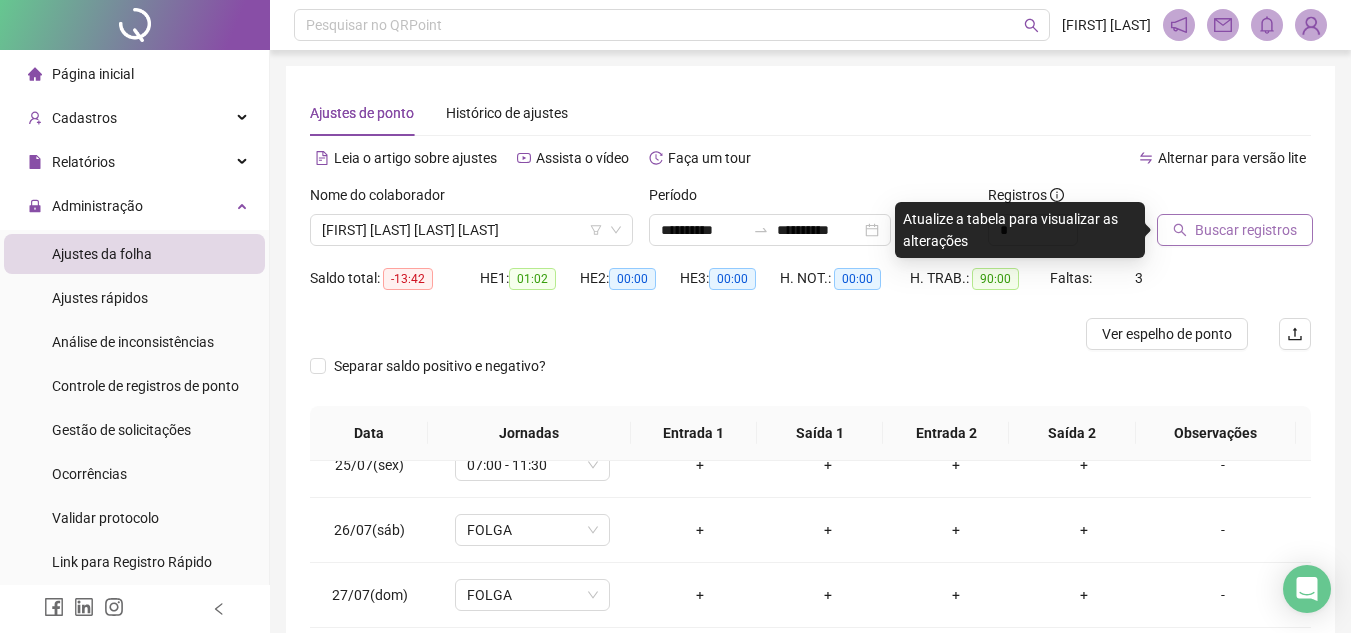 click on "Buscar registros" at bounding box center [1235, 230] 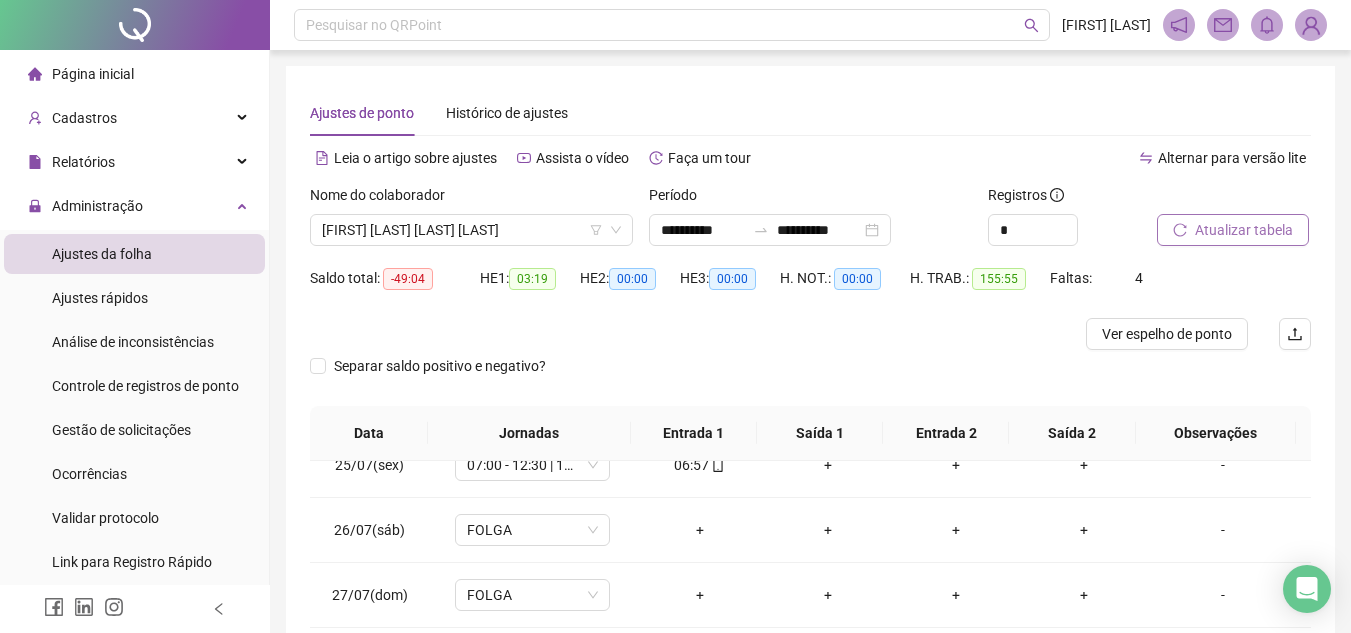 click on "Atualizar tabela" at bounding box center (1244, 230) 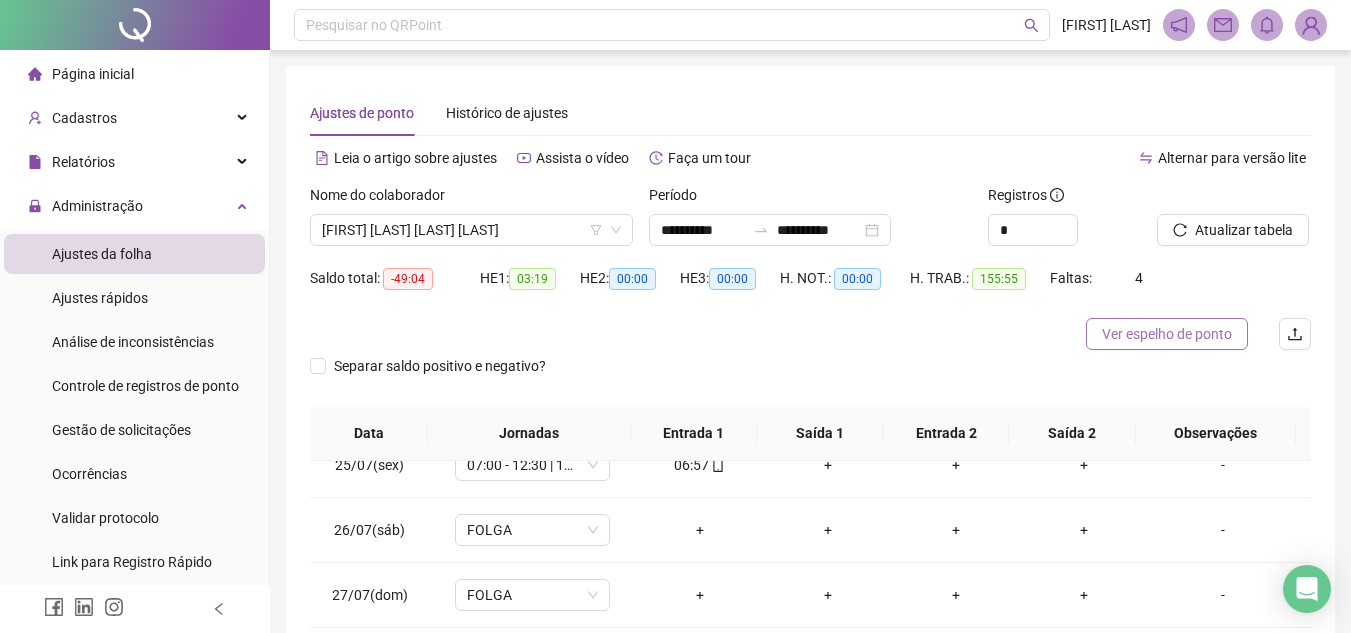 click on "Ver espelho de ponto" at bounding box center (1167, 334) 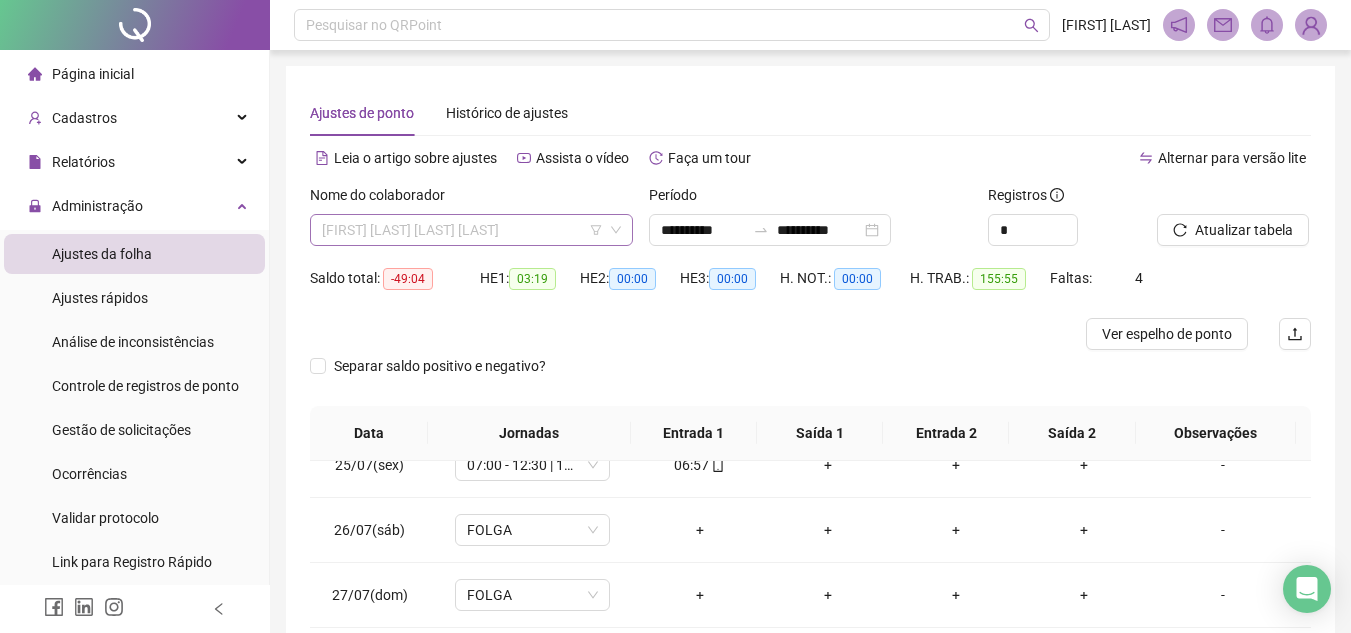 click on "[FIRST] [LAST] [LAST] [LAST]" at bounding box center [471, 230] 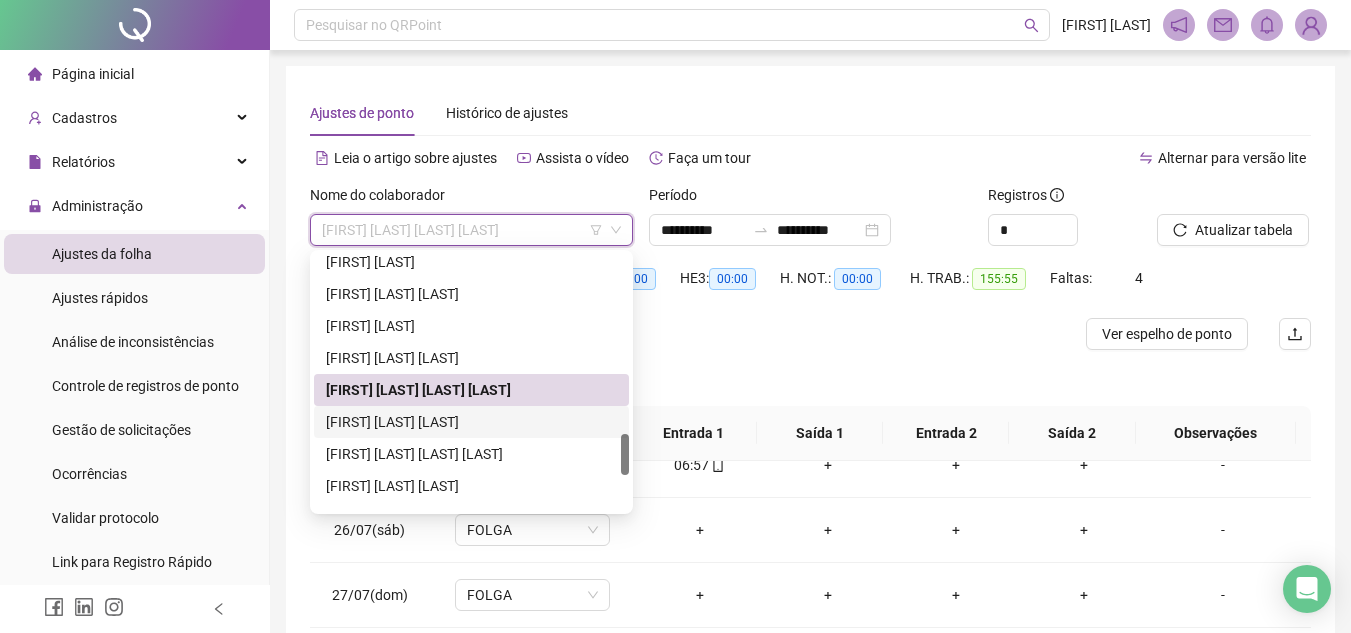 click on "[FIRST] [LAST] [LAST]" at bounding box center (471, 422) 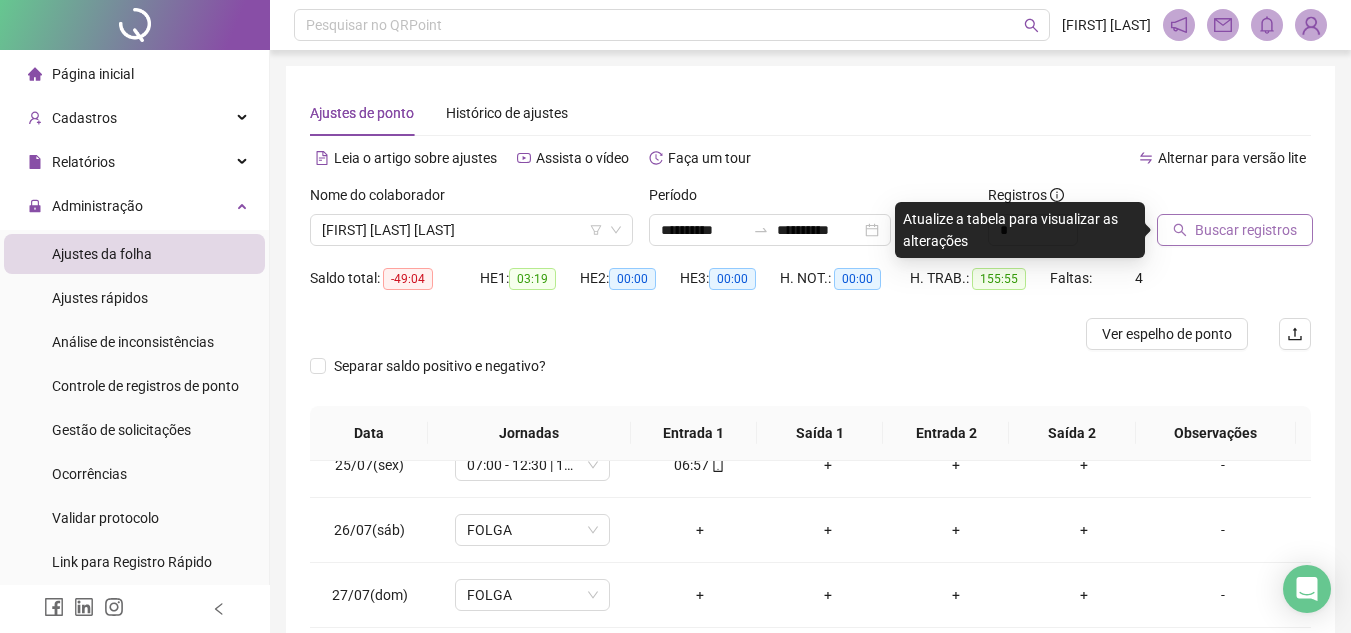 click on "Buscar registros" at bounding box center [1246, 230] 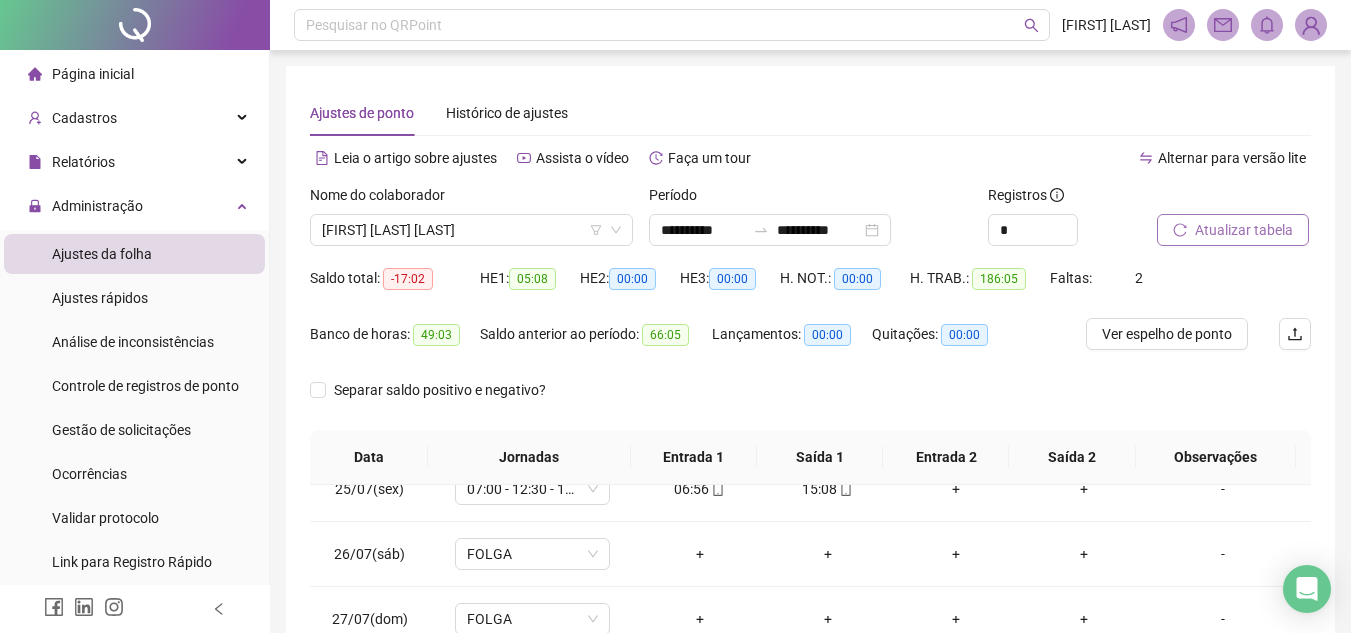 click on "Atualizar tabela" at bounding box center [1244, 230] 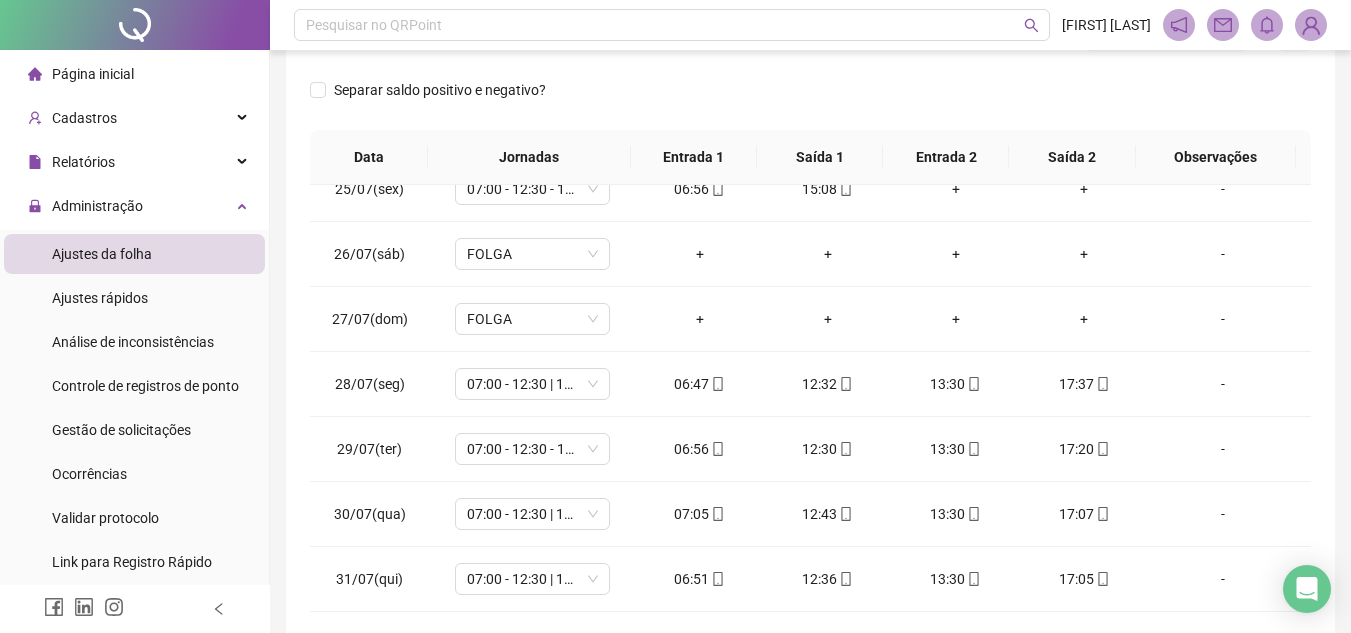 scroll, scrollTop: 389, scrollLeft: 0, axis: vertical 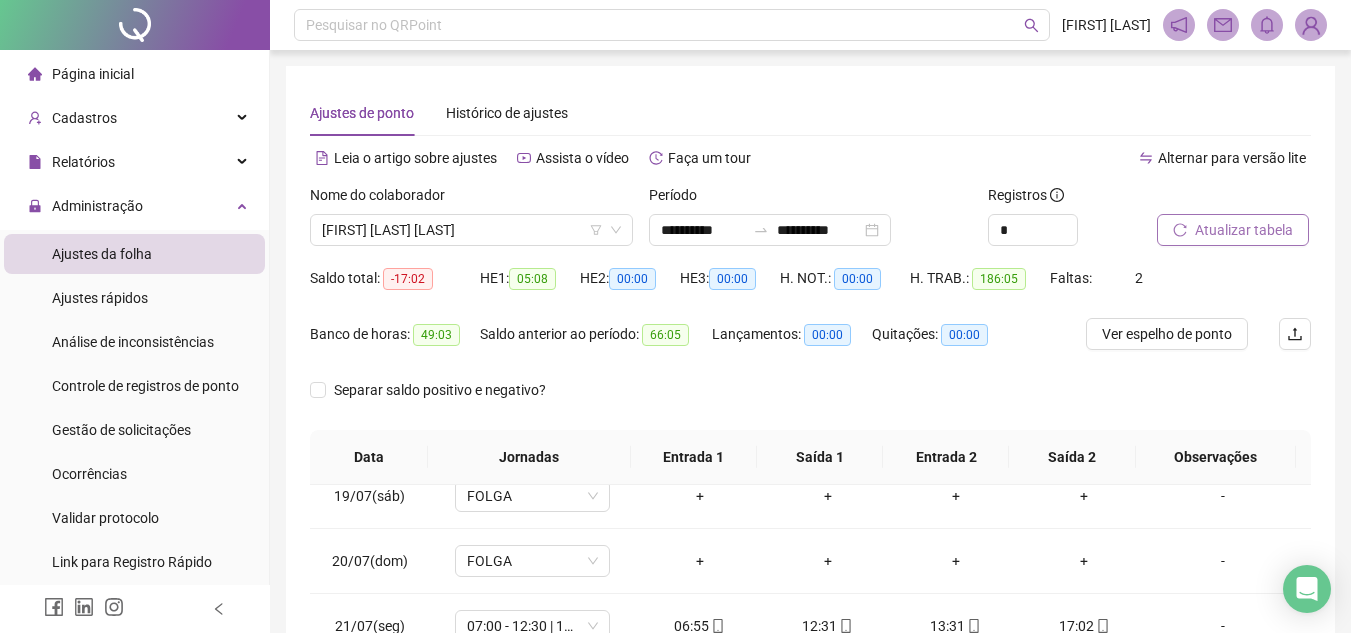 click on "Atualizar tabela" at bounding box center (1244, 230) 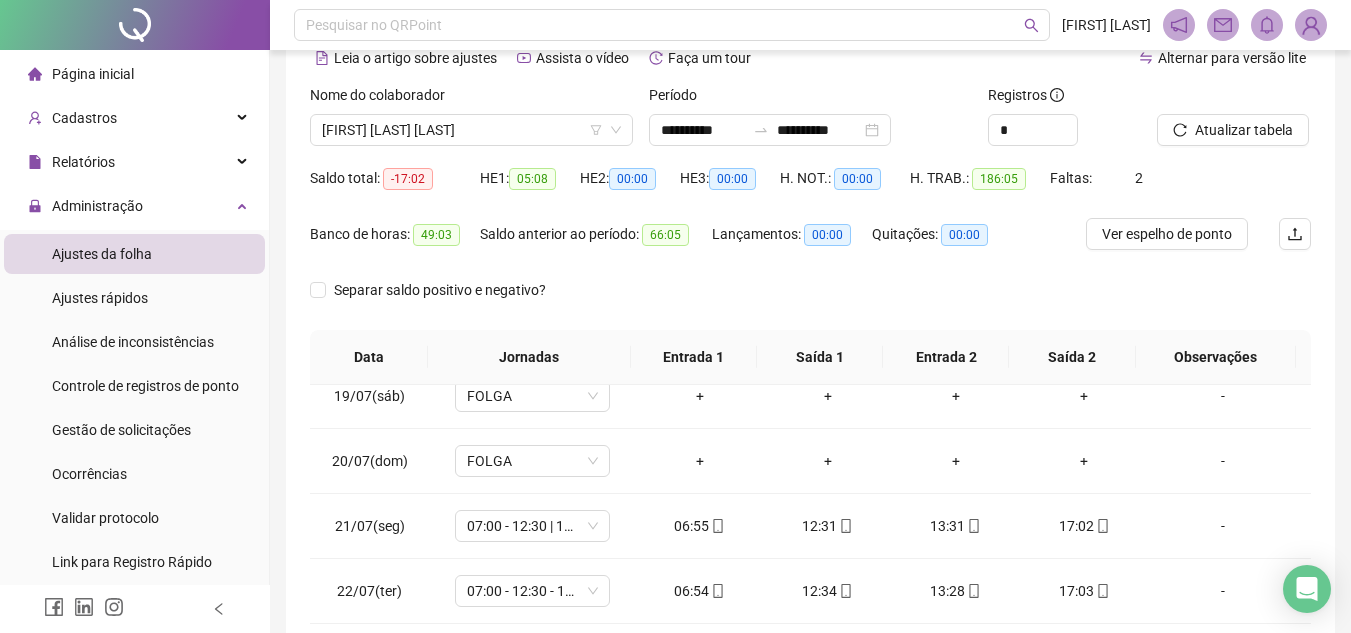 scroll, scrollTop: 300, scrollLeft: 0, axis: vertical 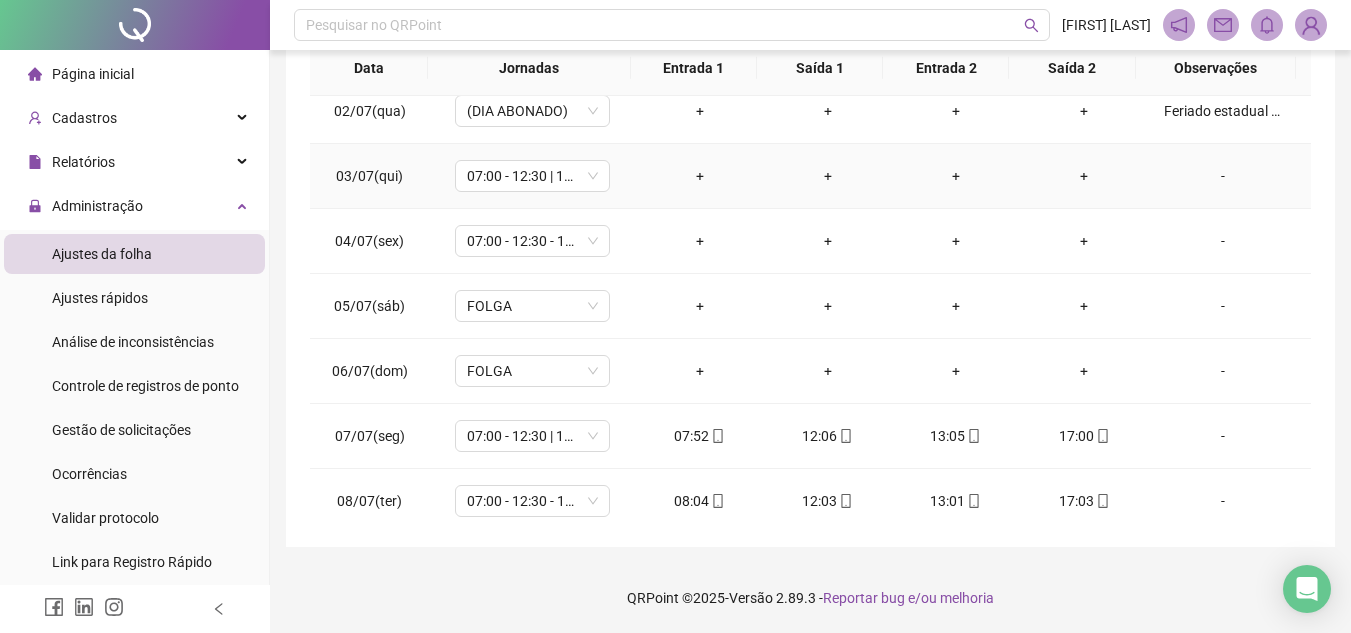 click on "-" at bounding box center [1223, 176] 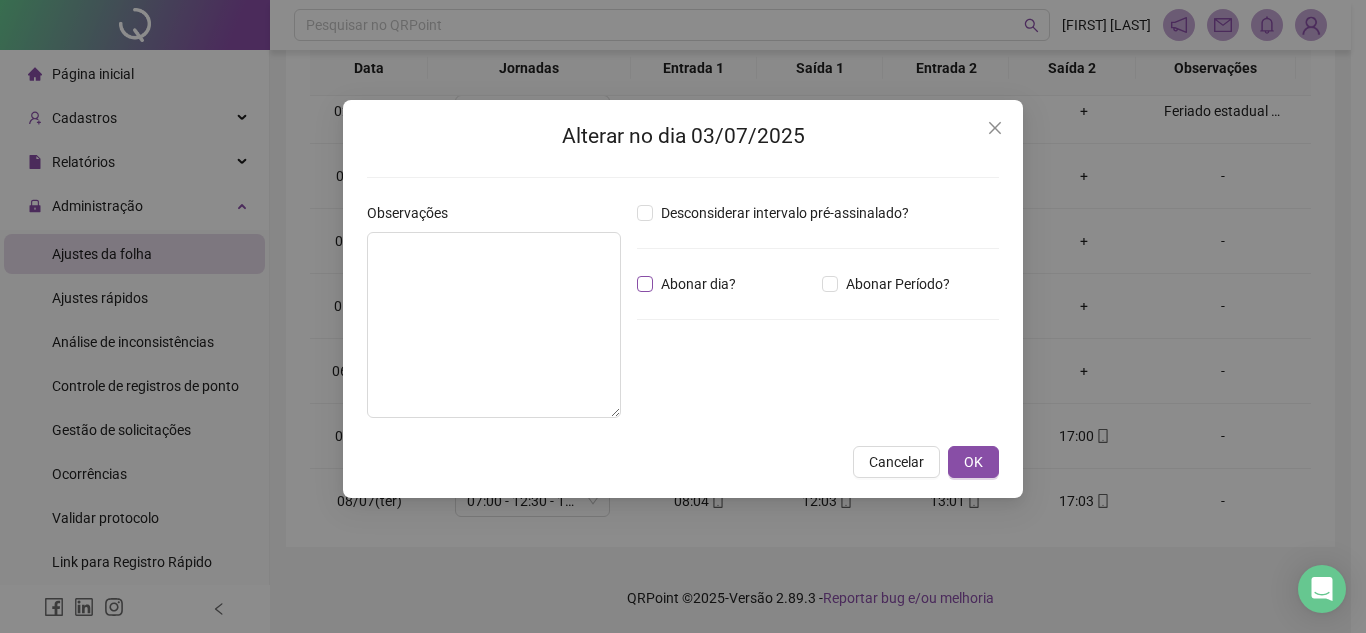 click on "Abonar dia?" at bounding box center [698, 284] 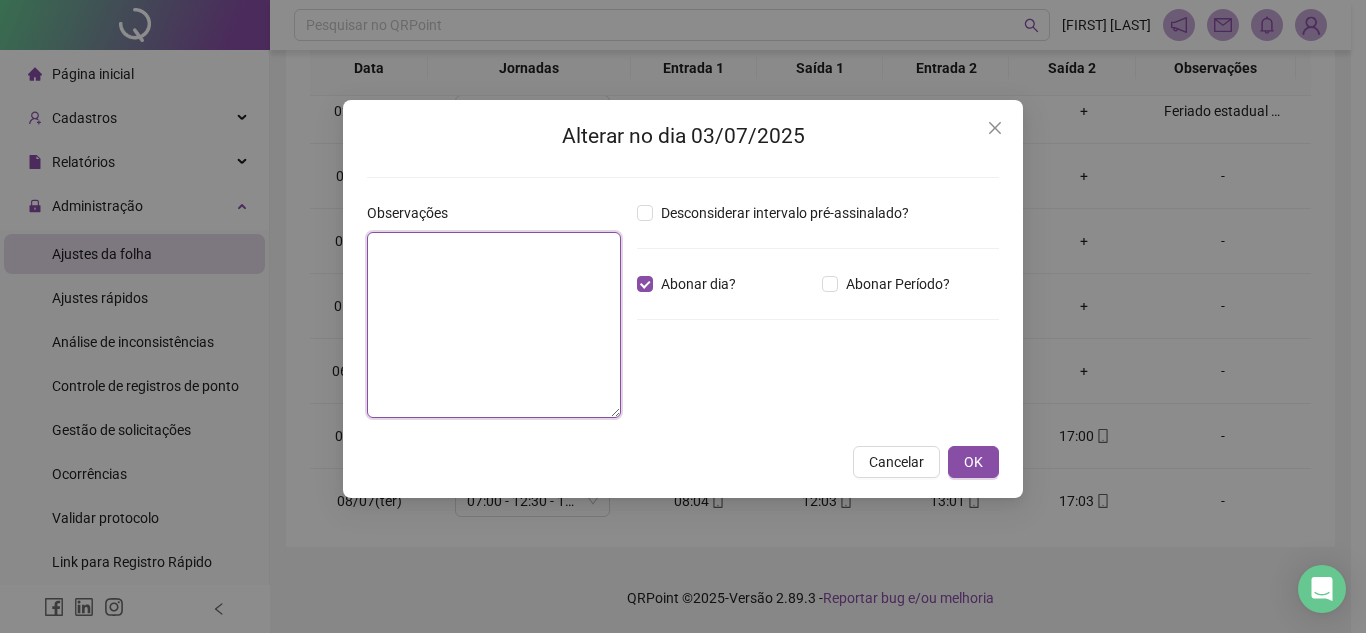 click at bounding box center [494, 325] 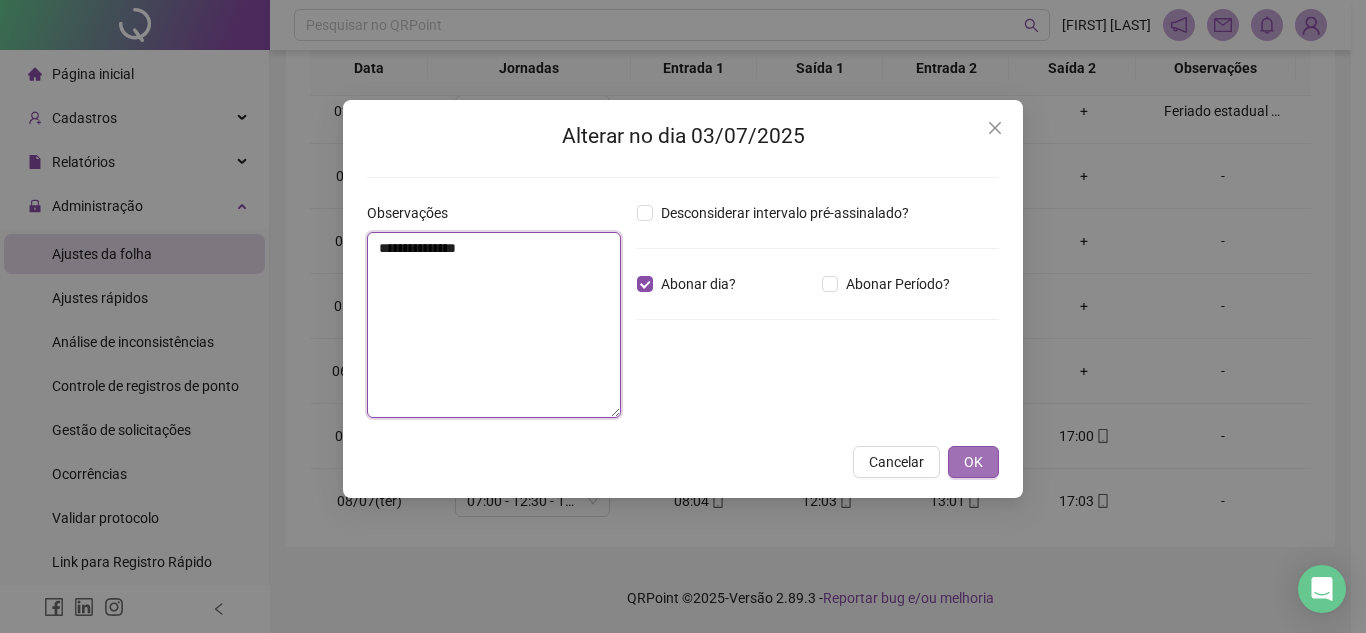 type on "**********" 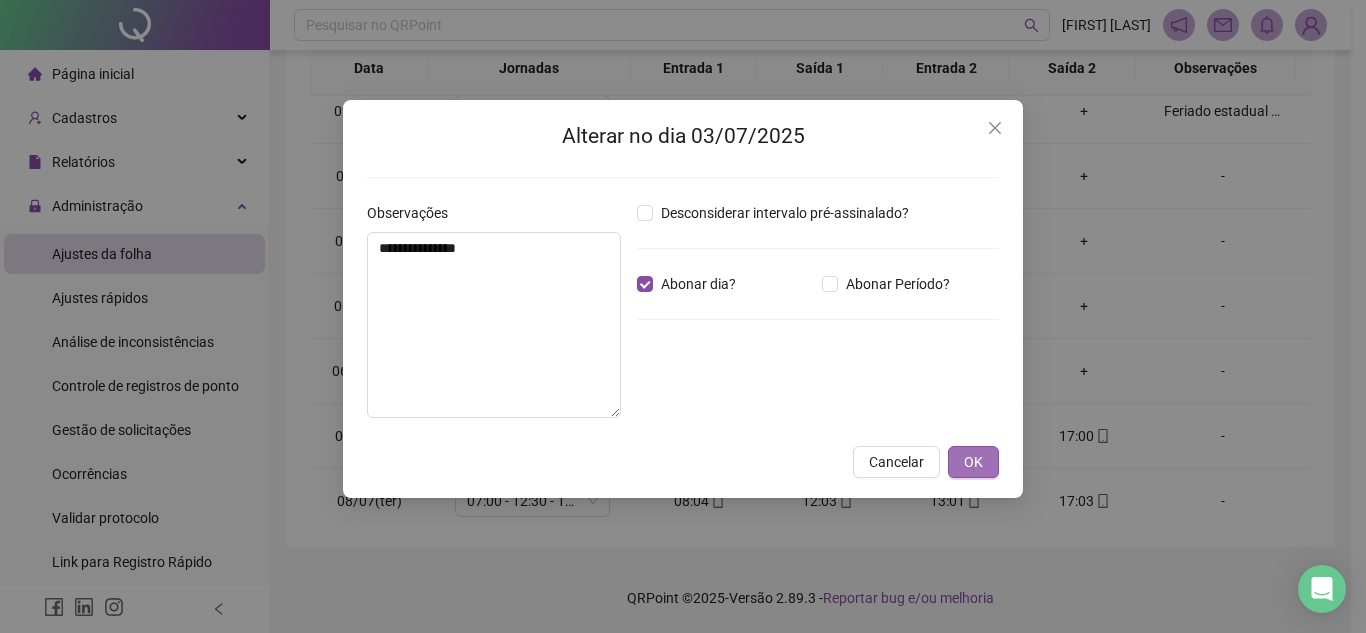 click on "OK" at bounding box center (973, 462) 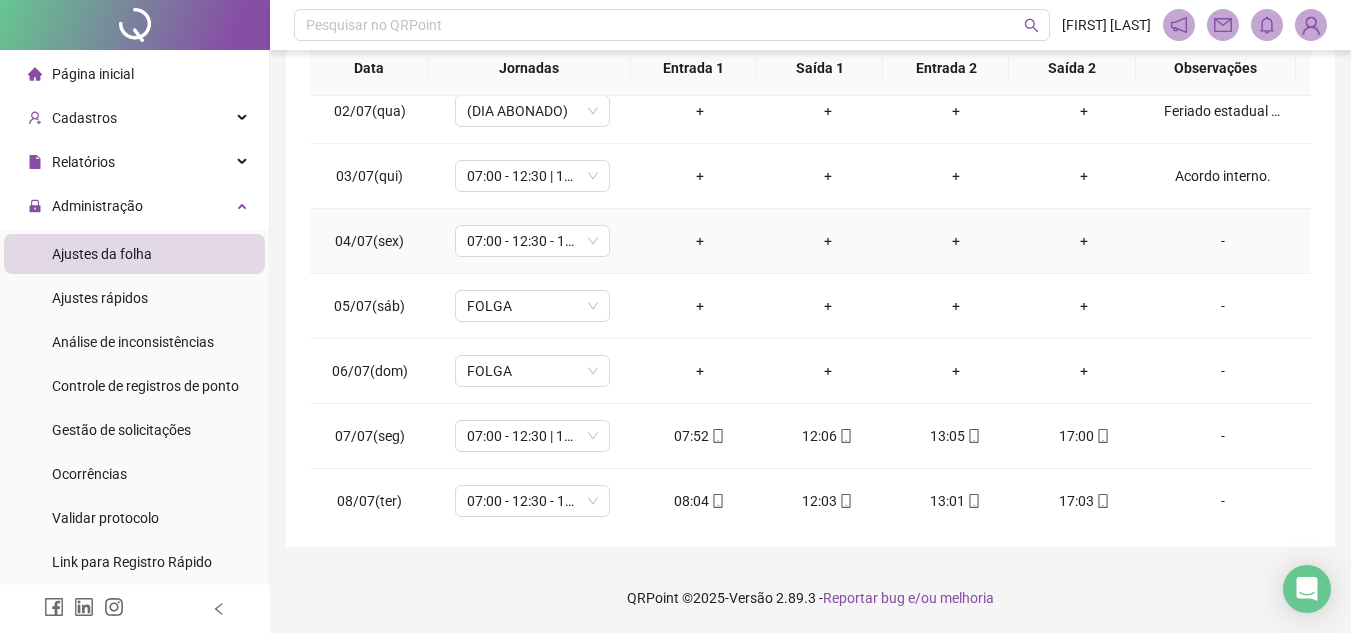 click on "-" at bounding box center [1223, 241] 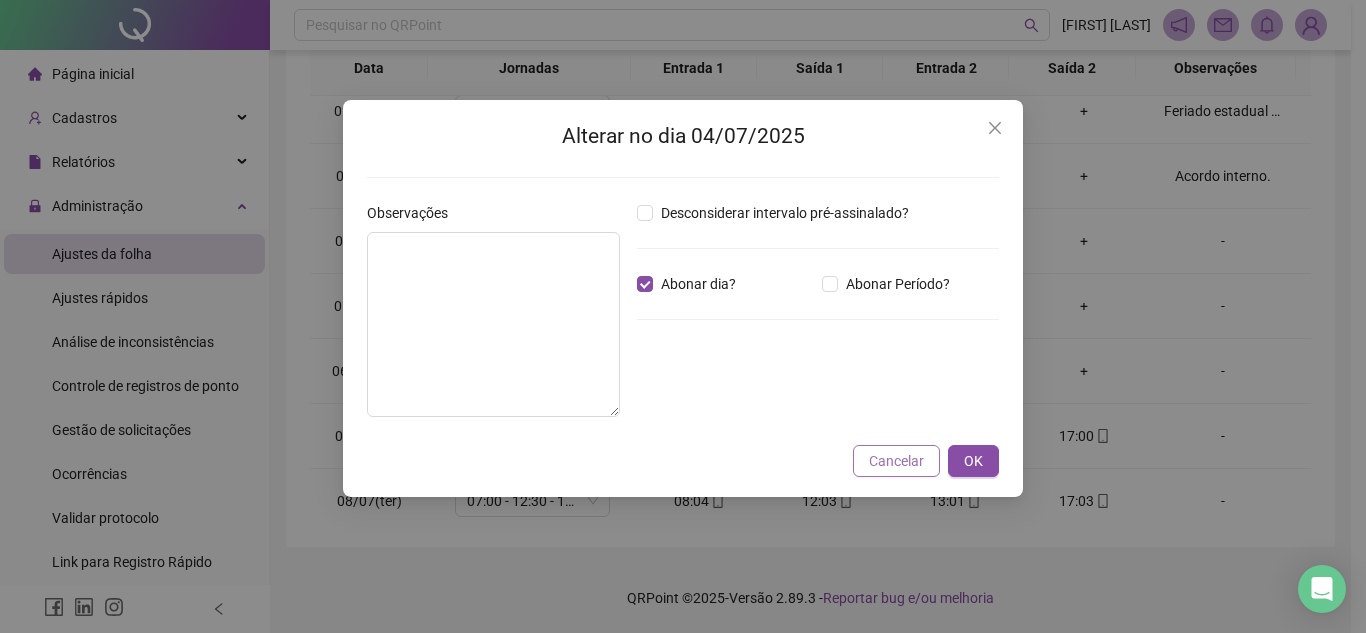 click on "Cancelar" at bounding box center [896, 461] 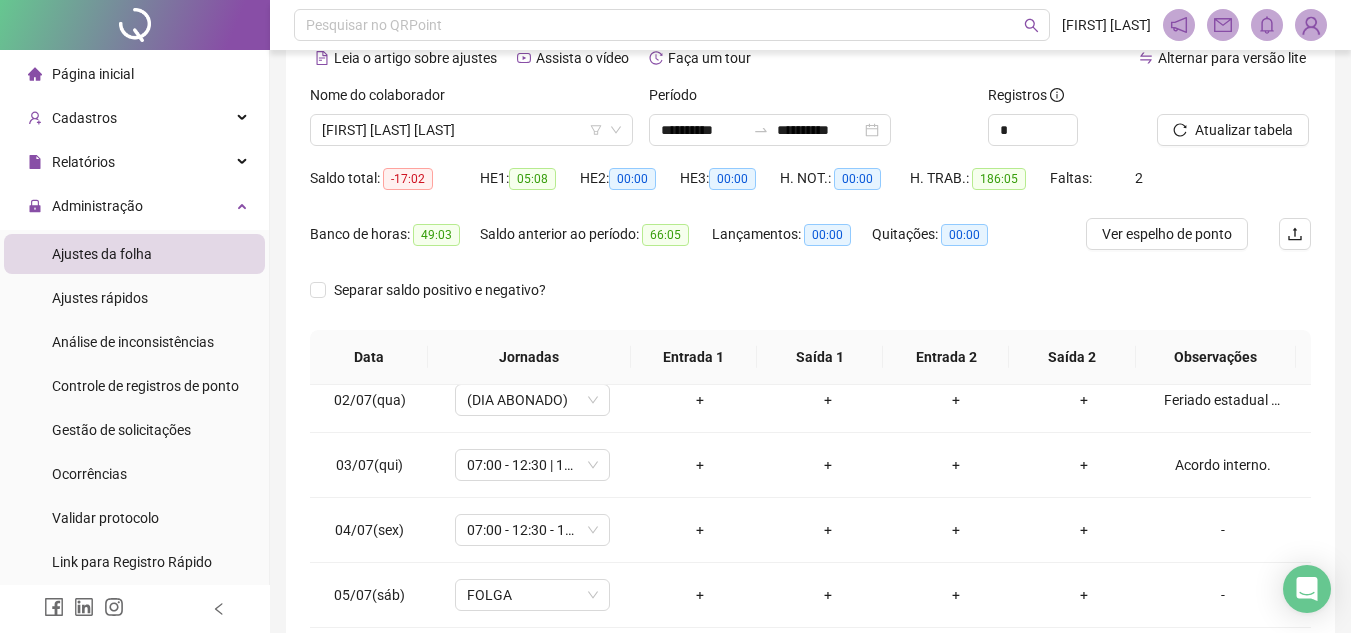 scroll, scrollTop: 200, scrollLeft: 0, axis: vertical 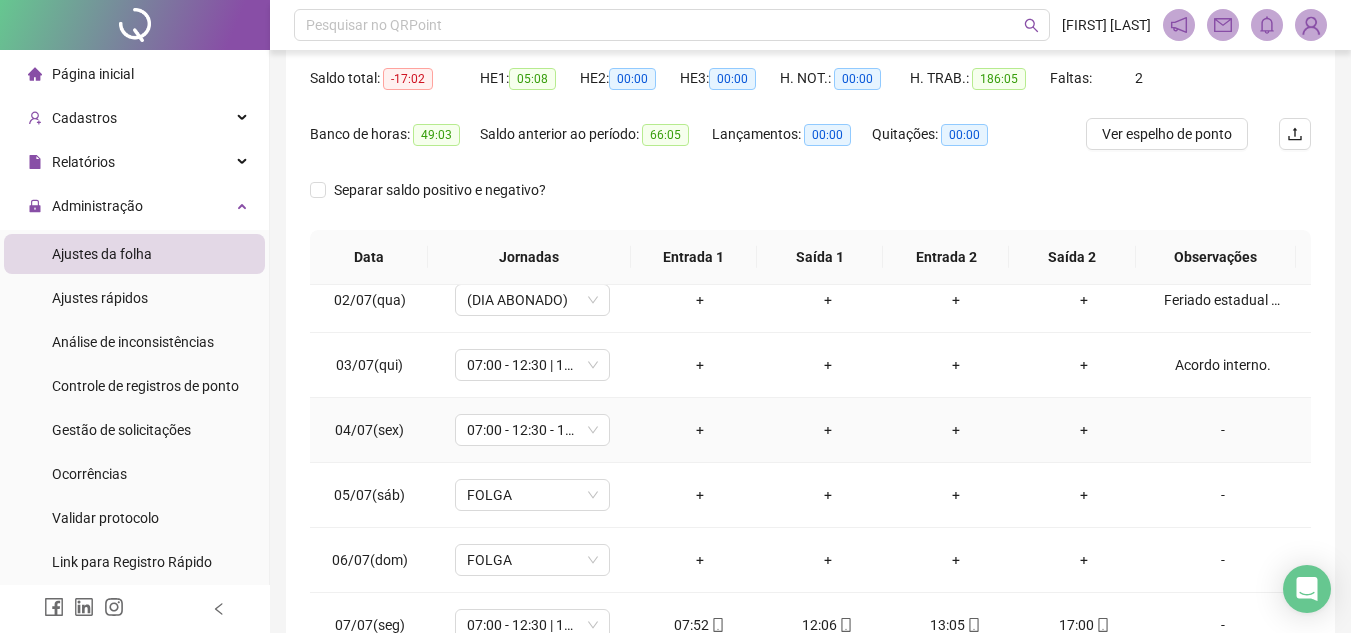 click on "-" at bounding box center [1223, 430] 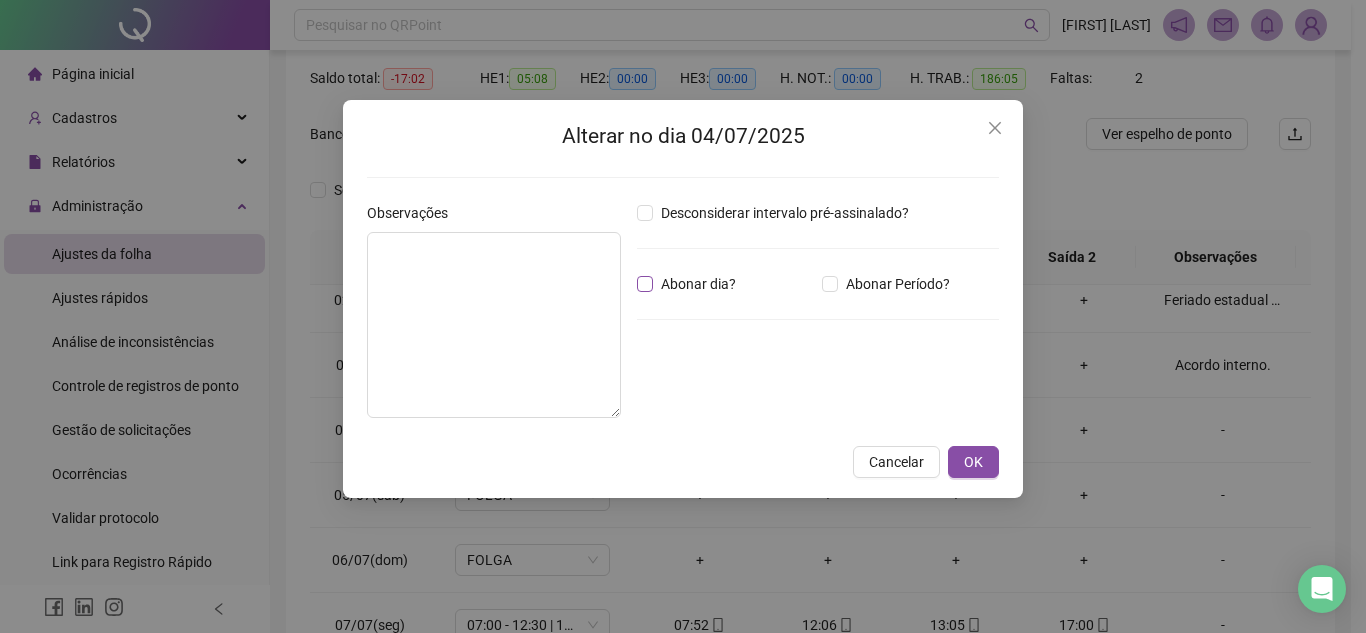 click on "Abonar dia?" at bounding box center [698, 284] 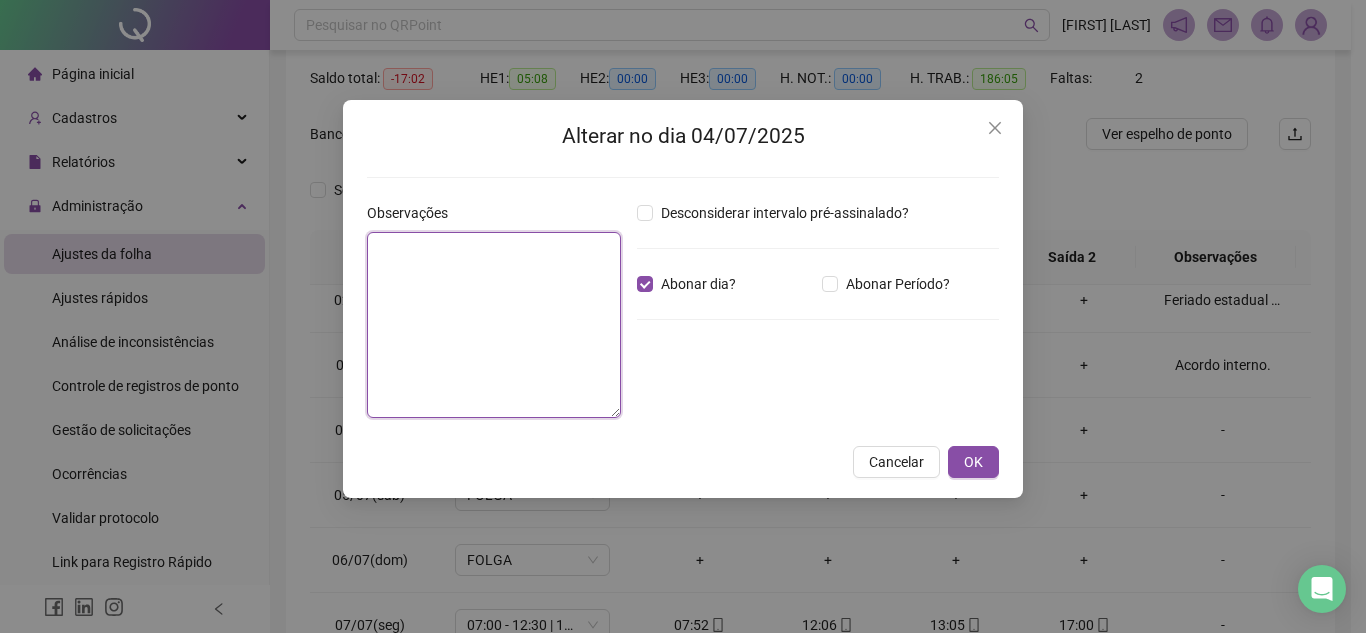 click at bounding box center [494, 325] 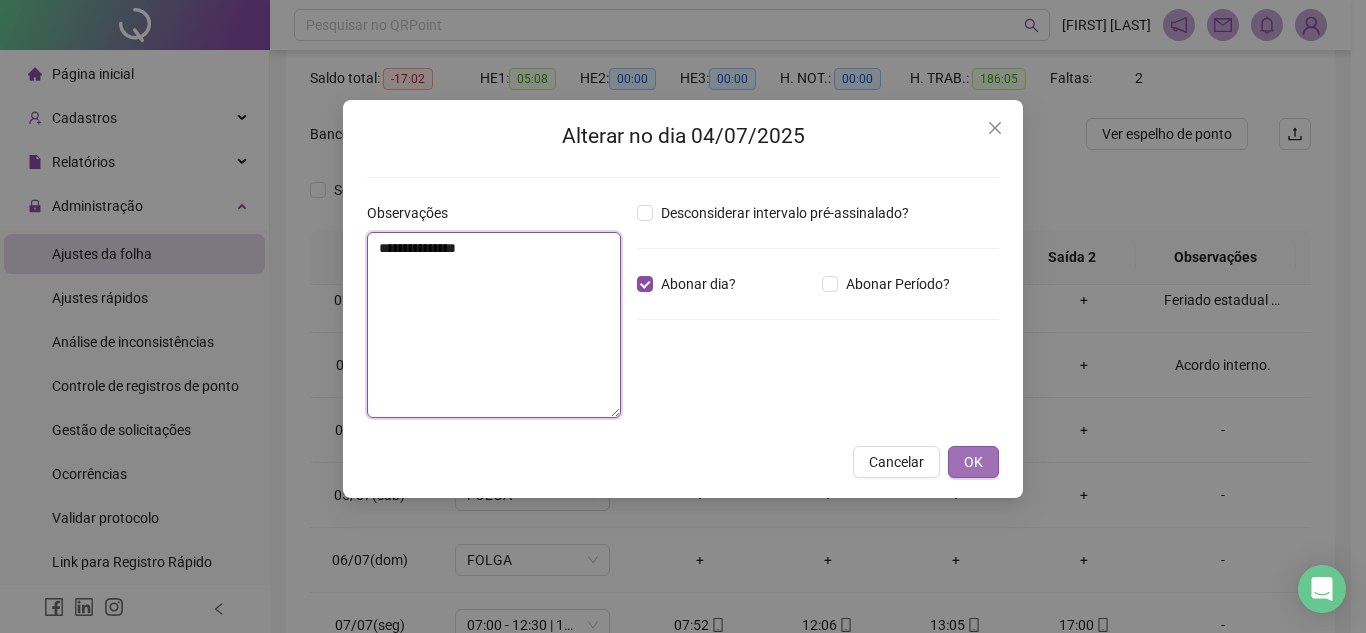 type on "**********" 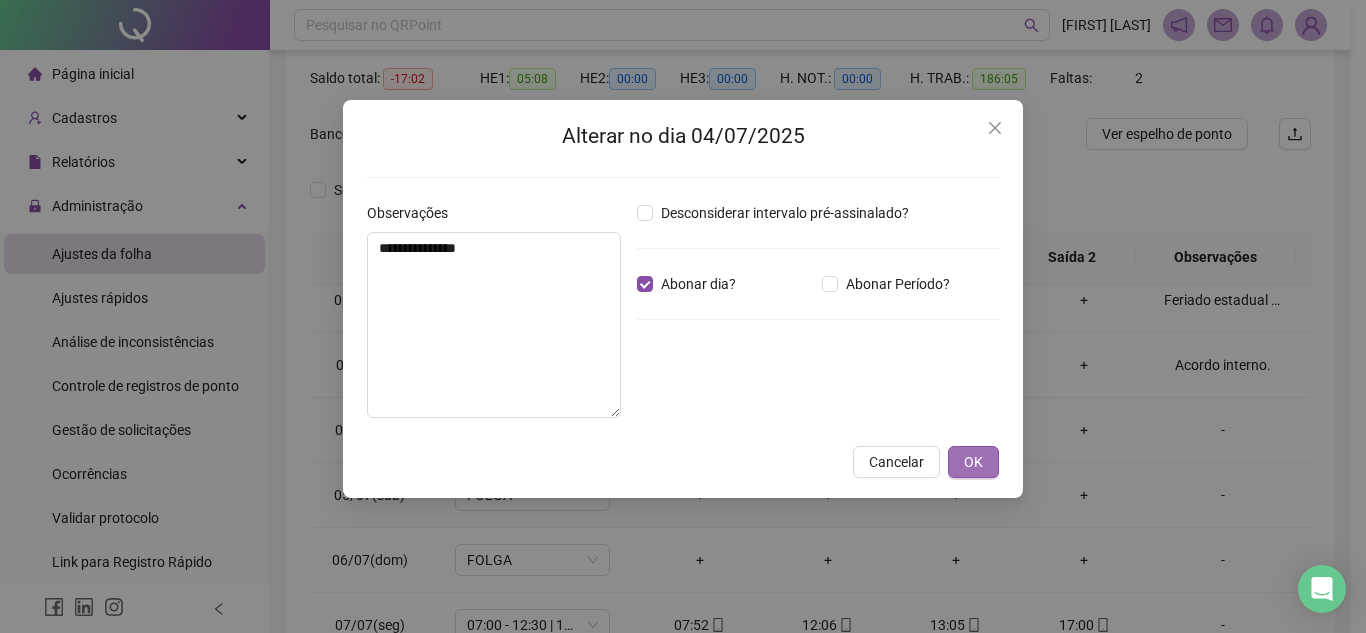 click on "OK" at bounding box center [973, 462] 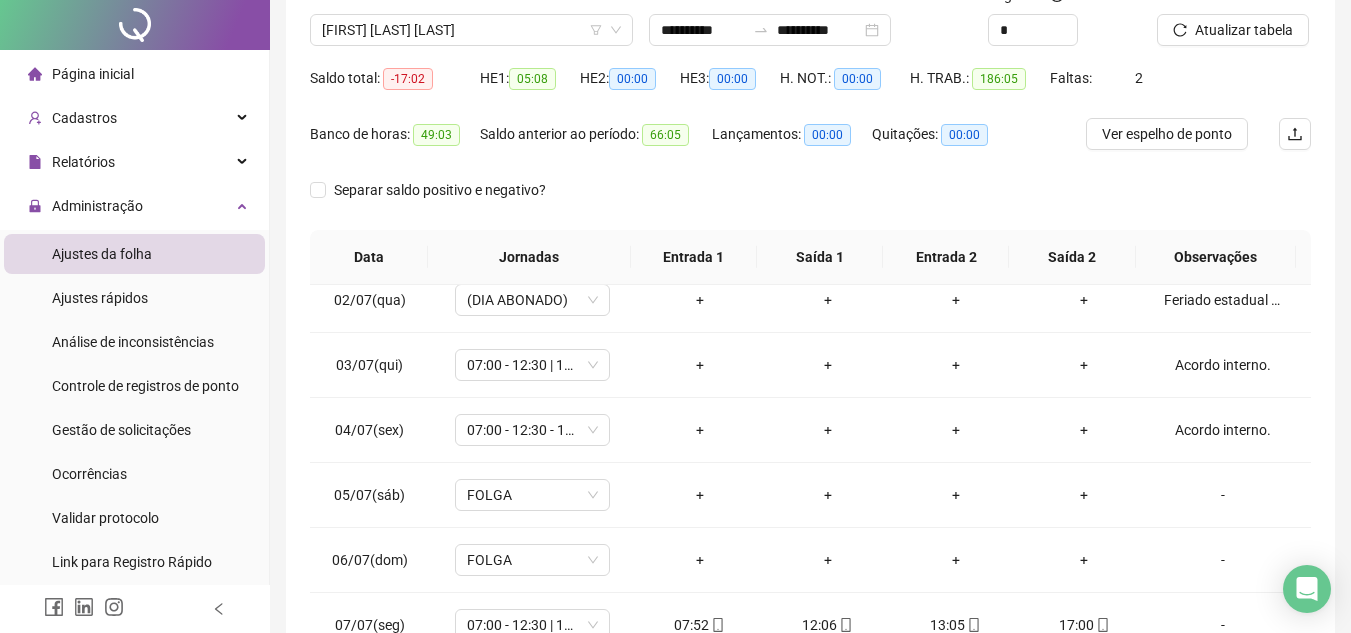 scroll, scrollTop: 0, scrollLeft: 0, axis: both 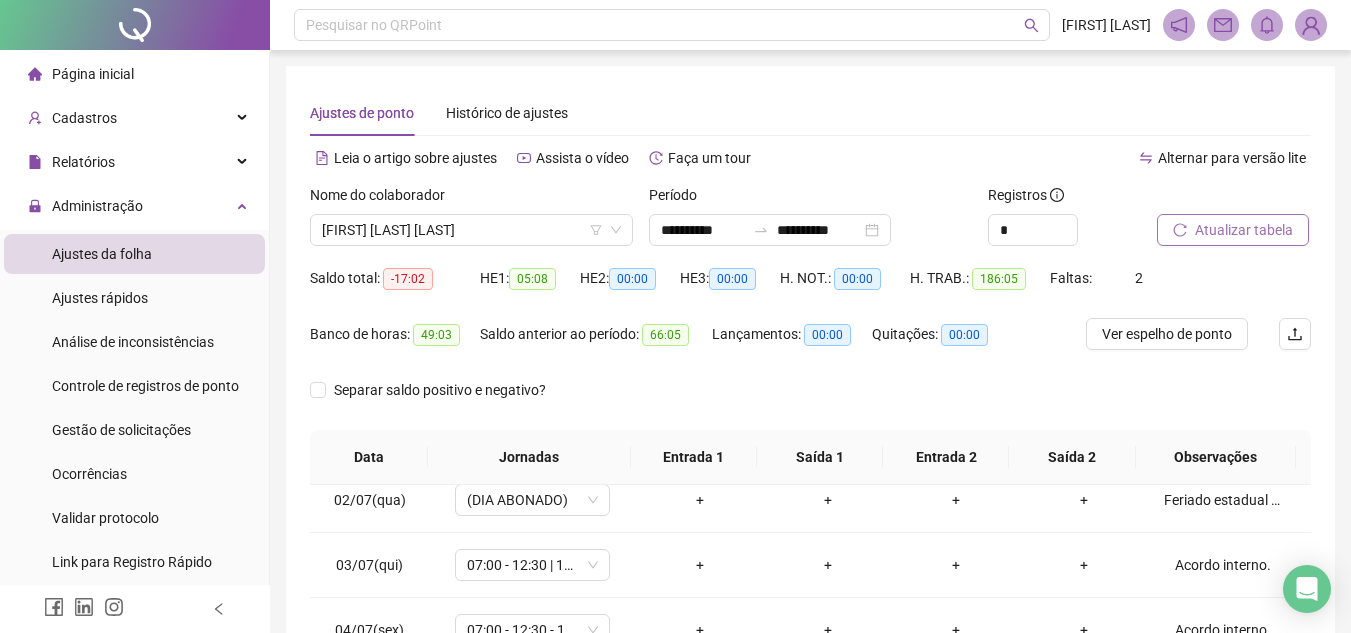 click on "Atualizar tabela" at bounding box center [1244, 230] 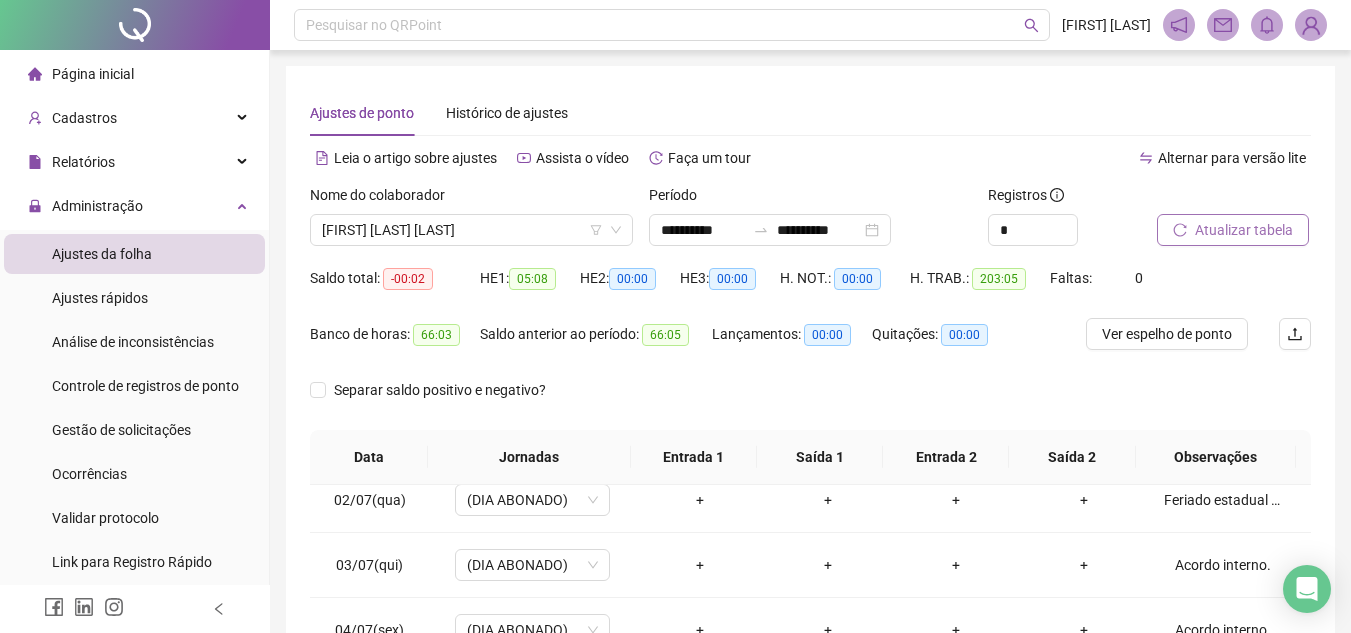 click on "Atualizar tabela" at bounding box center [1244, 230] 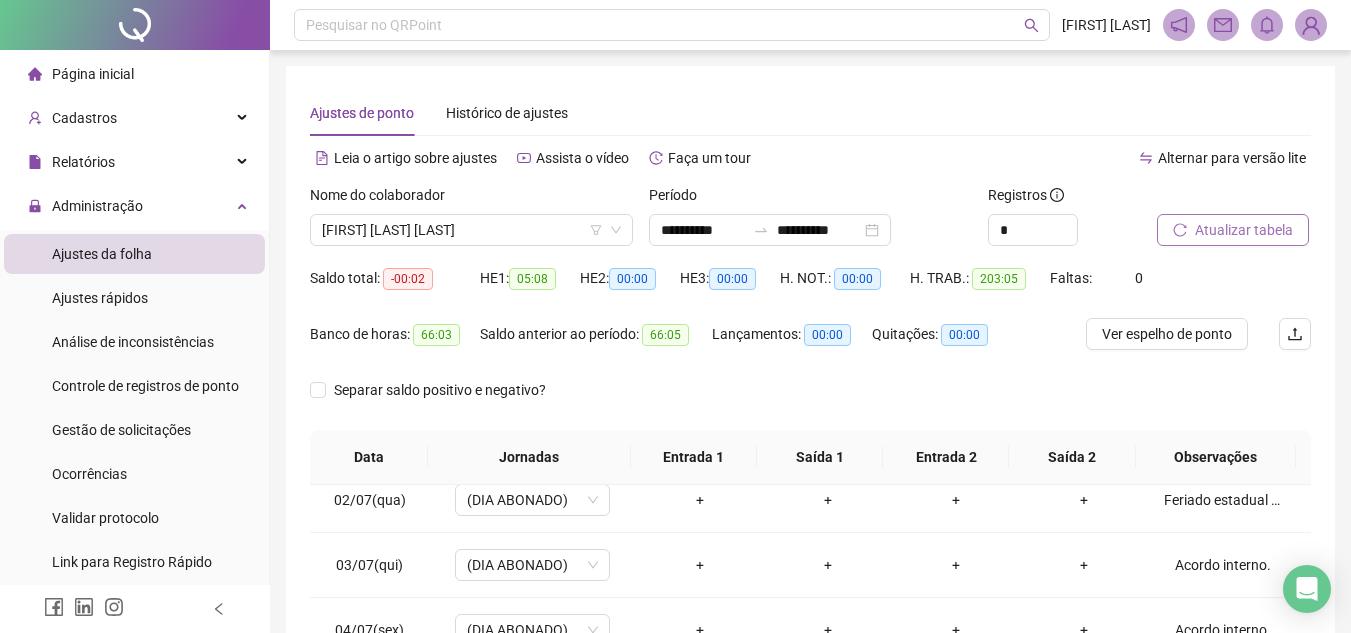click on "Atualizar tabela" at bounding box center [1244, 230] 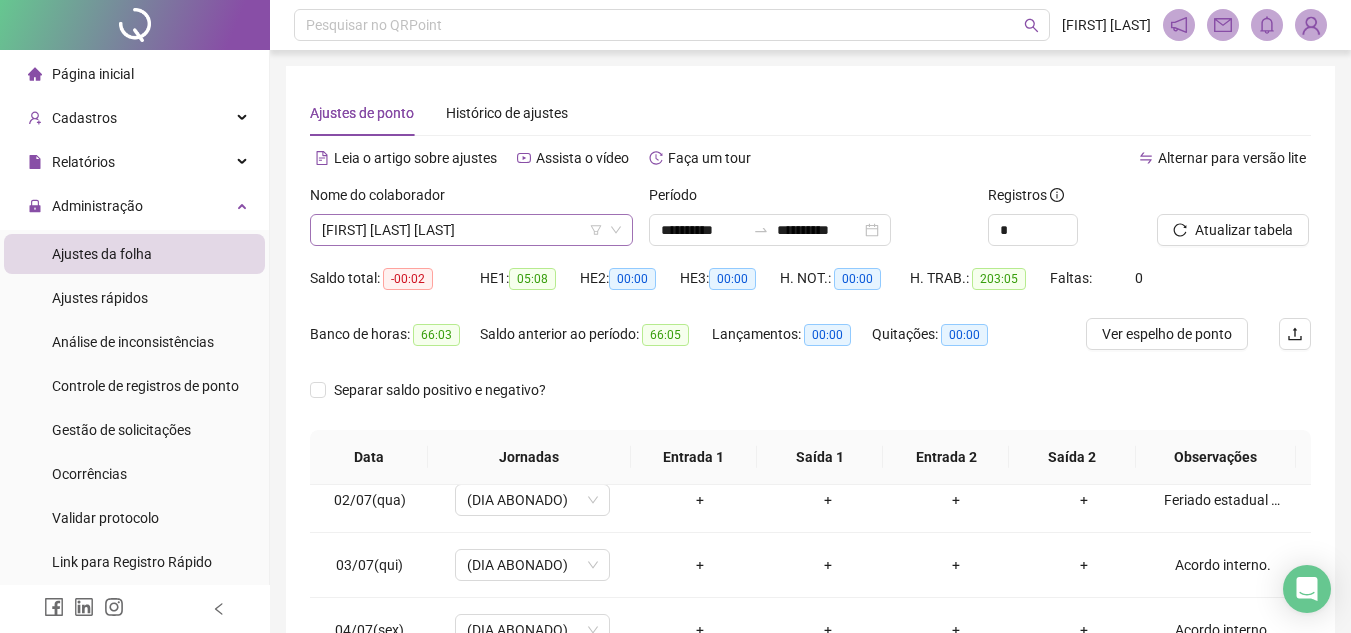 click on "[FIRST] [LAST] [LAST]" at bounding box center (471, 230) 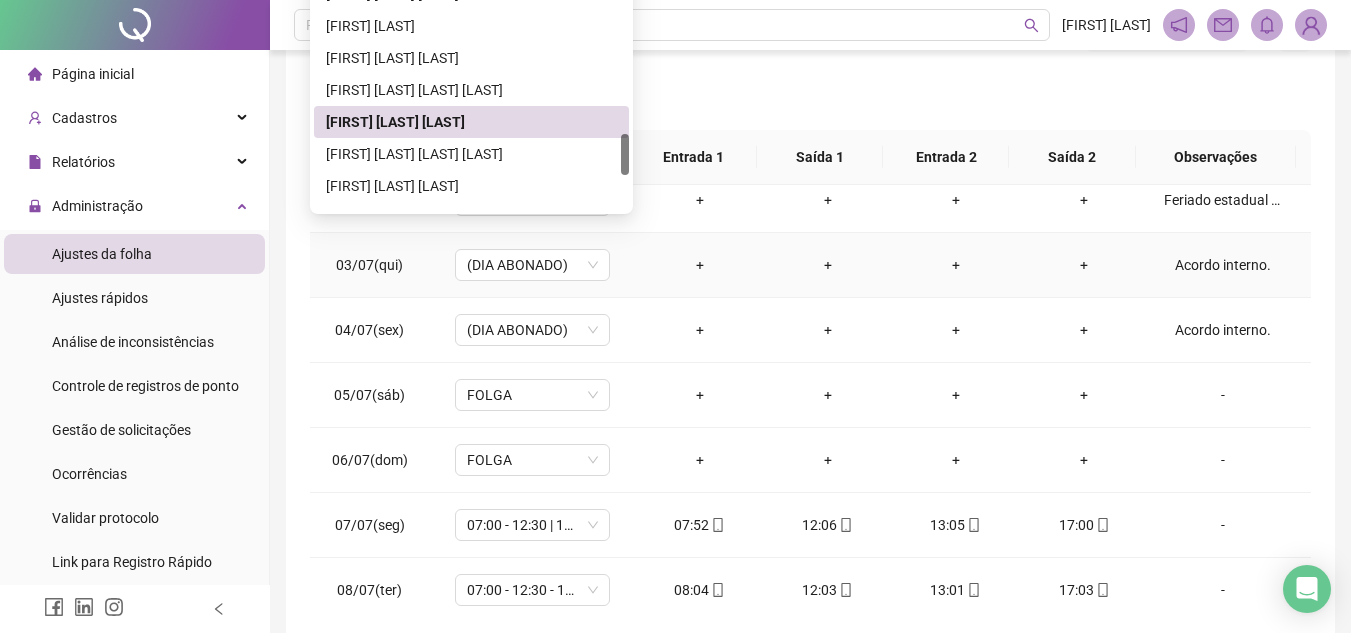 scroll, scrollTop: 389, scrollLeft: 0, axis: vertical 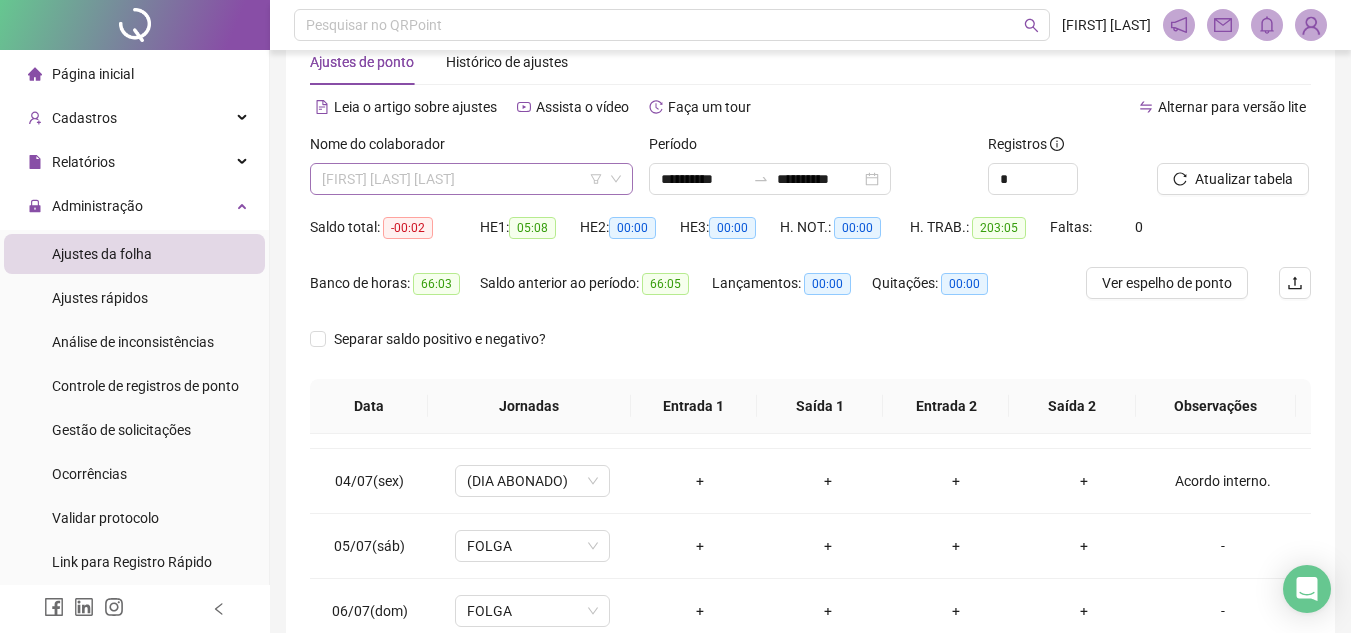 click on "[FIRST] [LAST] [LAST]" at bounding box center [471, 179] 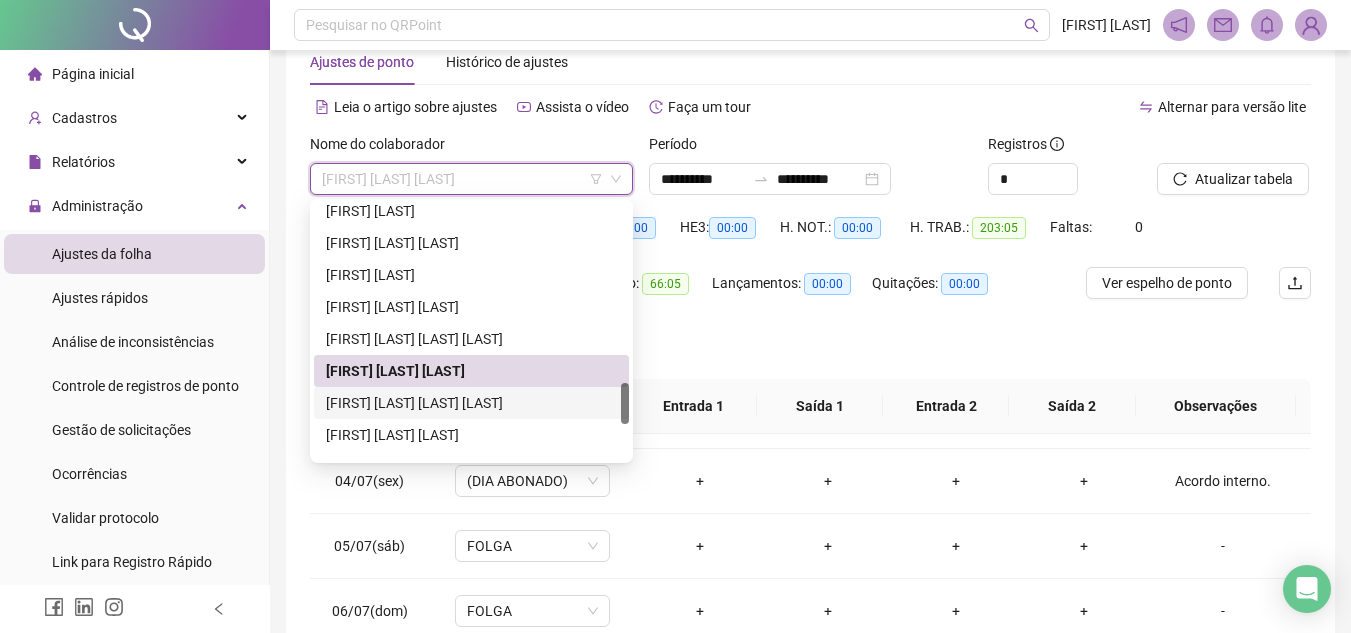 click on "[FIRST] [LAST] [LAST] [LAST]" at bounding box center [471, 403] 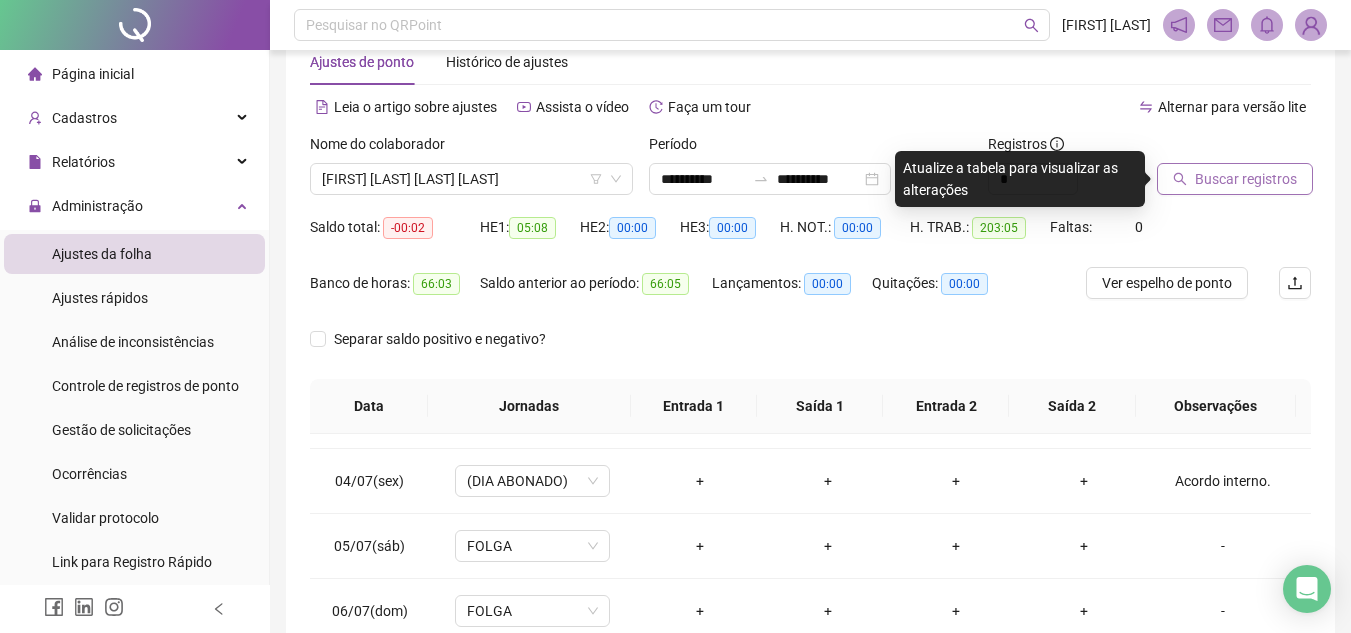 click on "Buscar registros" at bounding box center [1246, 179] 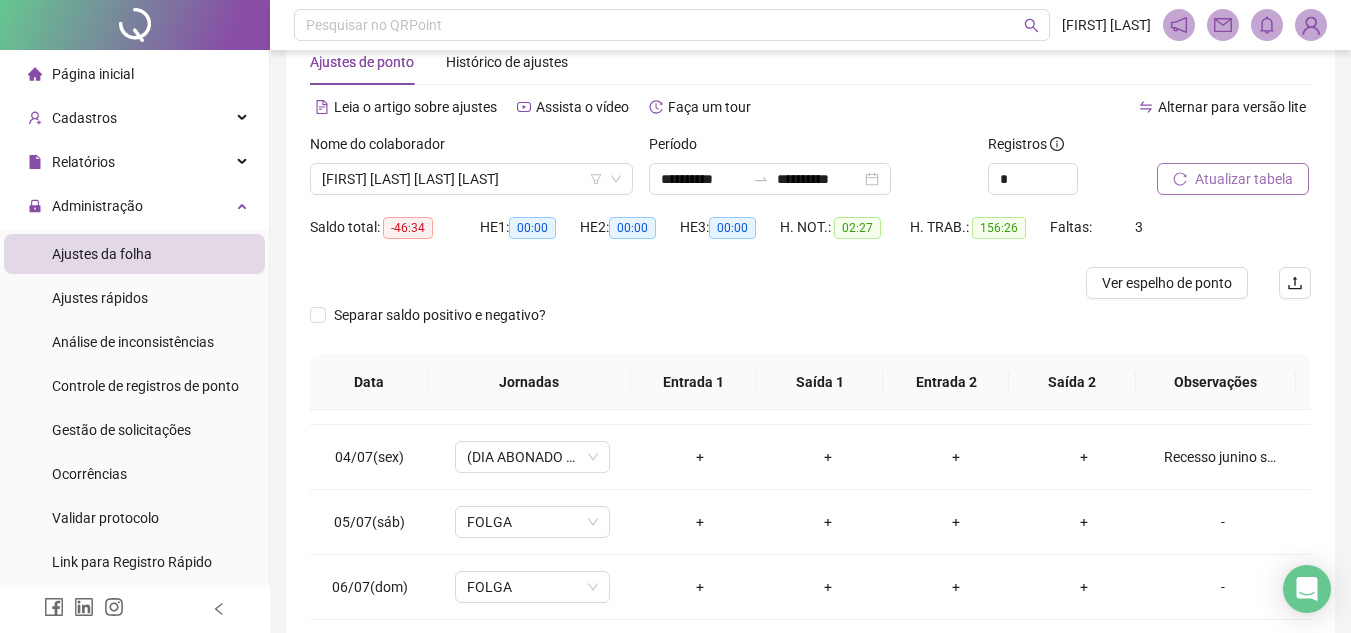 click on "Atualizar tabela" at bounding box center [1244, 179] 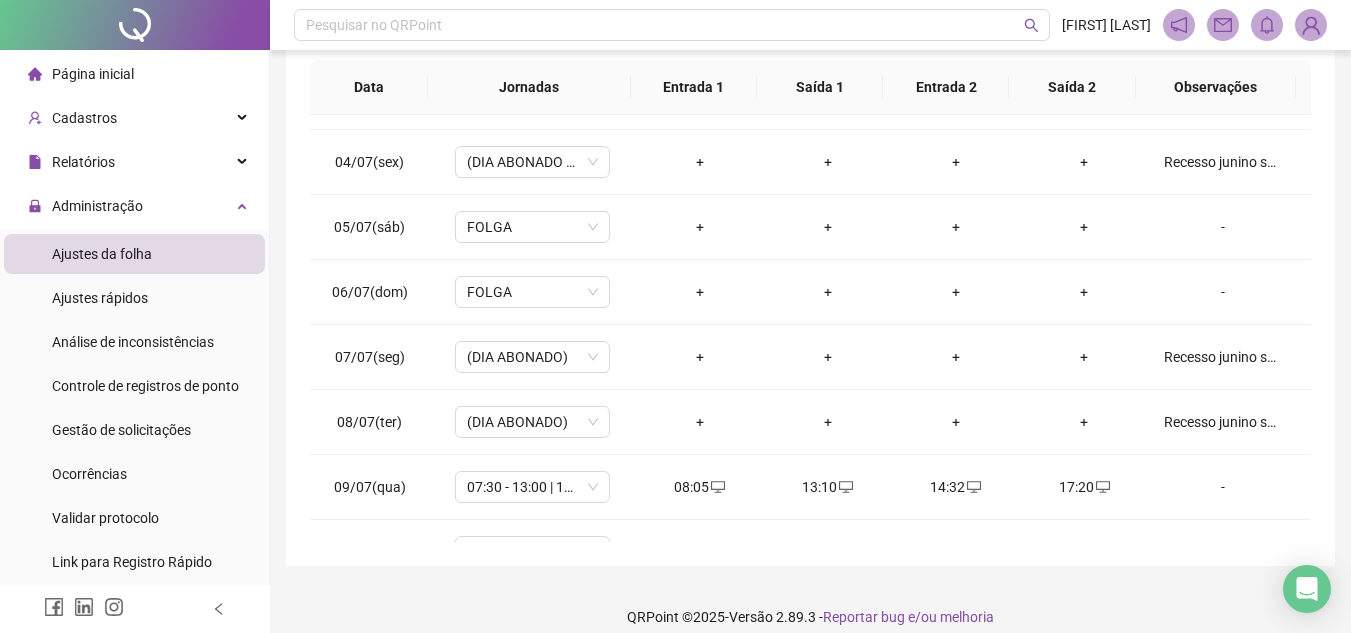 scroll, scrollTop: 365, scrollLeft: 0, axis: vertical 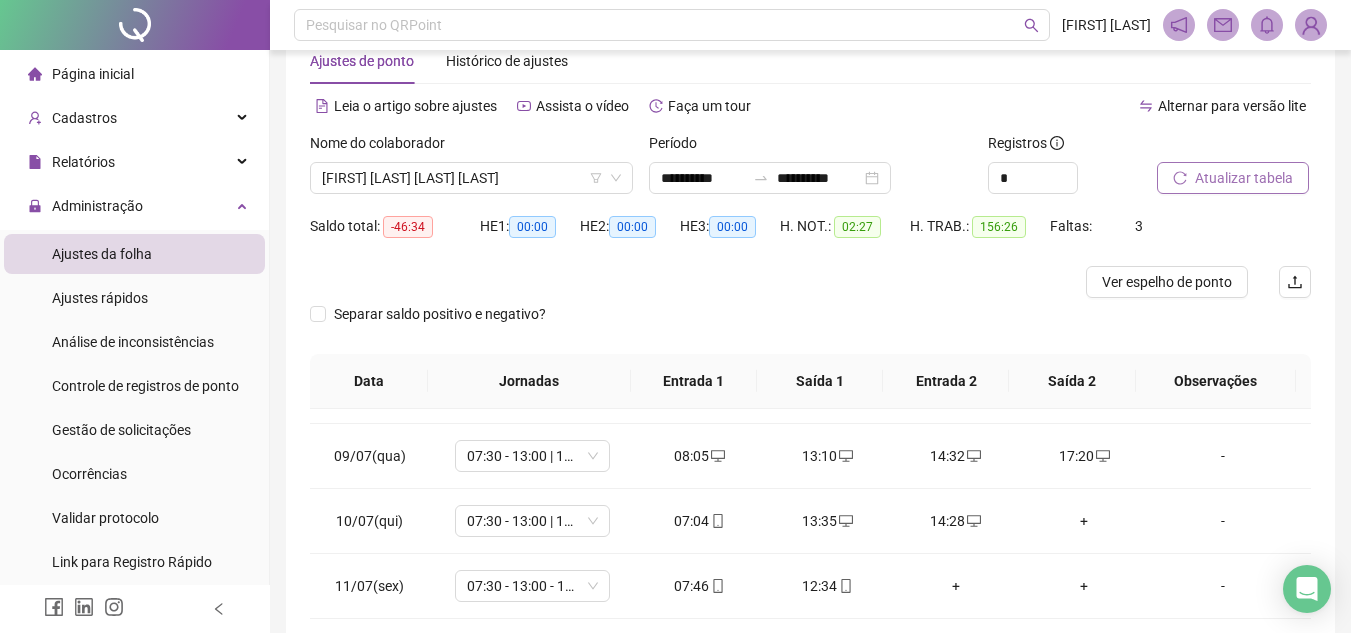 click on "Atualizar tabela" at bounding box center [1233, 178] 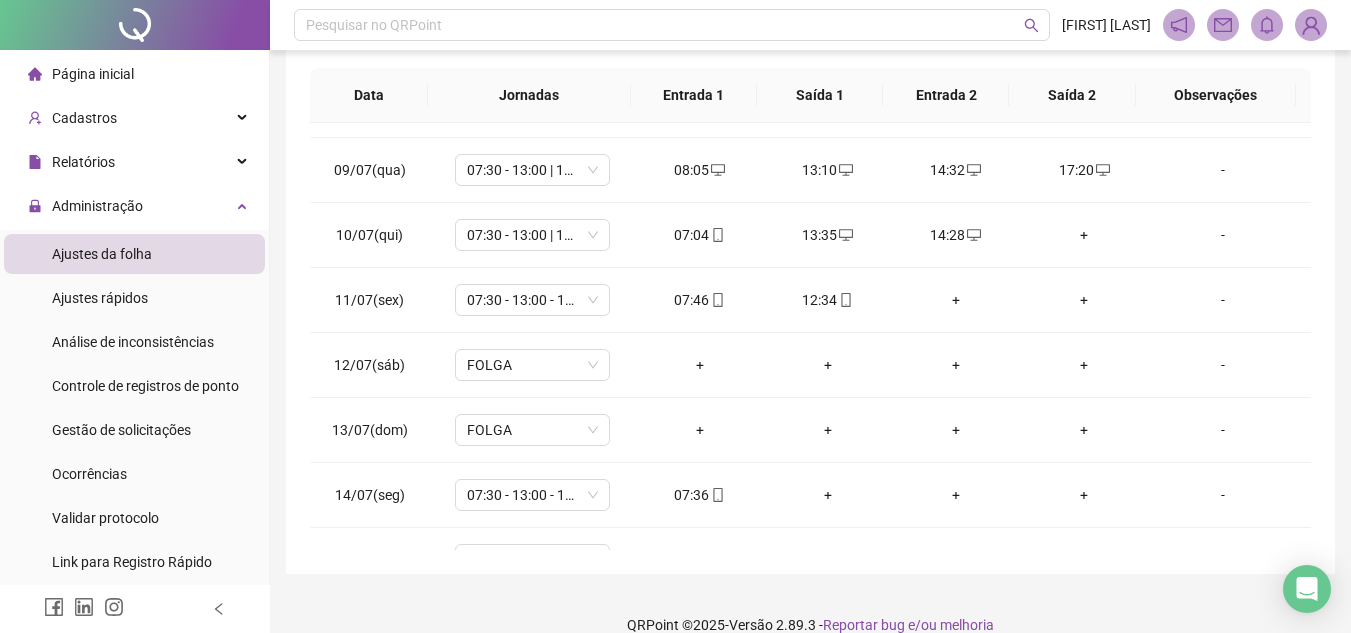 scroll, scrollTop: 365, scrollLeft: 0, axis: vertical 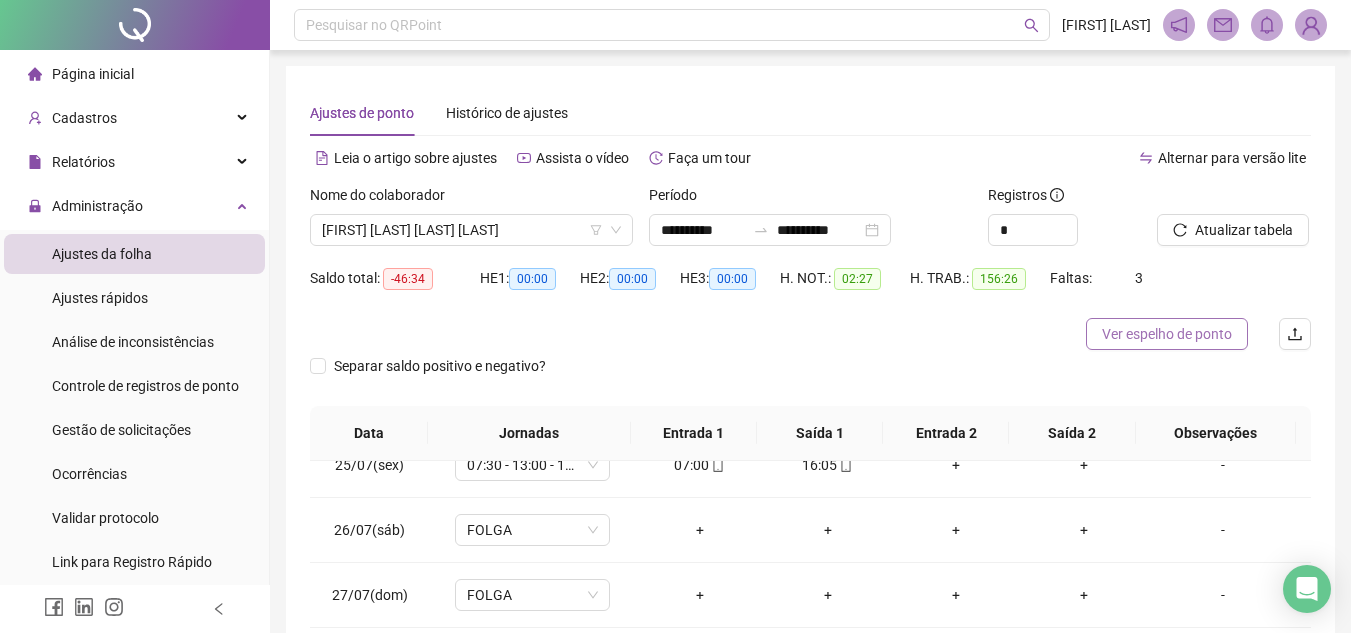 click on "Ver espelho de ponto" at bounding box center [1167, 334] 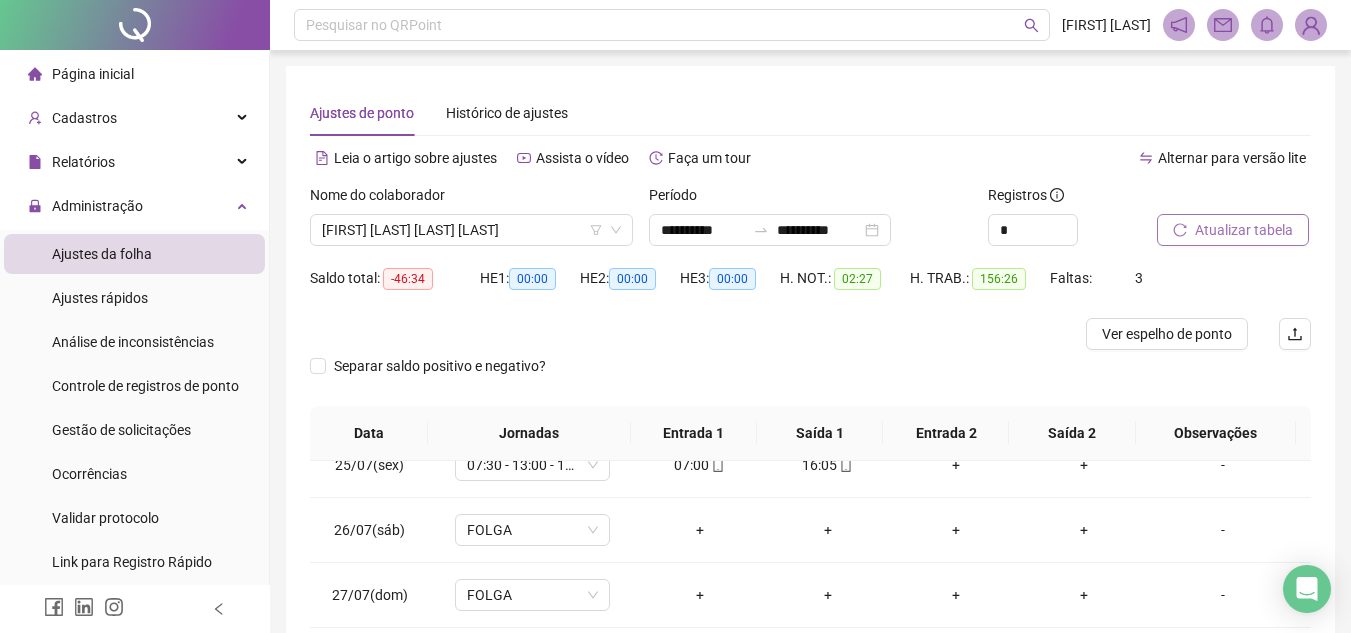 click on "Atualizar tabela" at bounding box center [1244, 230] 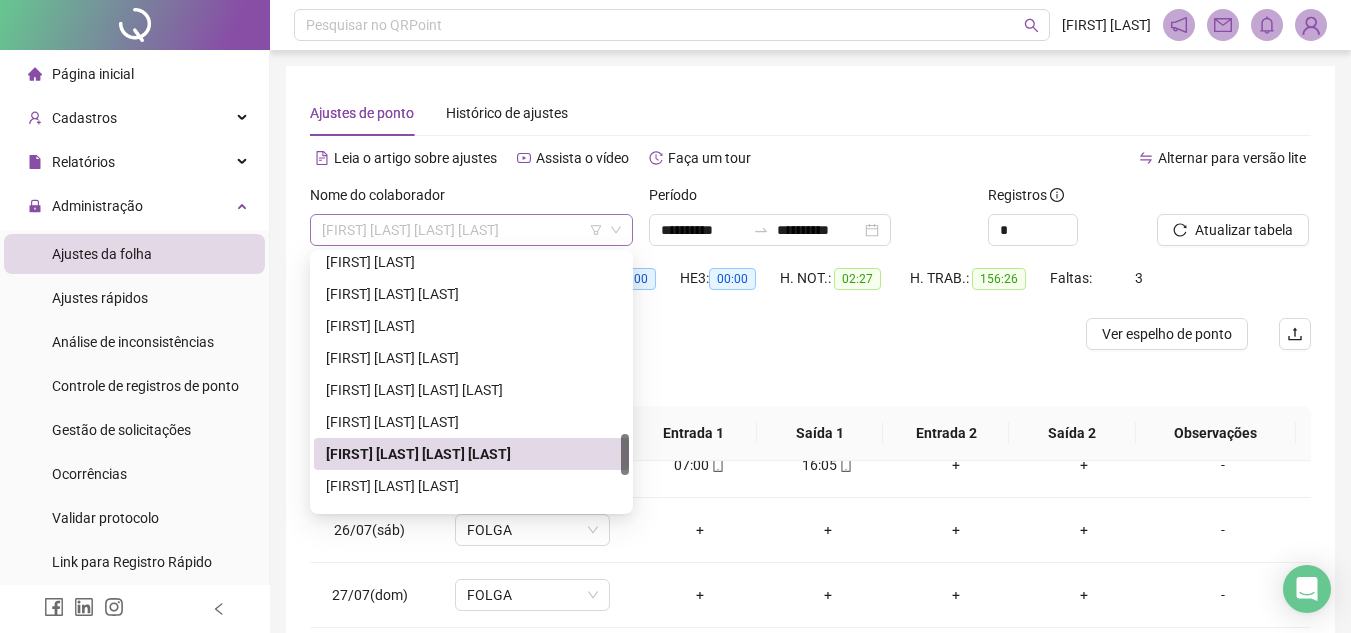 click on "[FIRST] [LAST] [LAST] [LAST]" at bounding box center [471, 230] 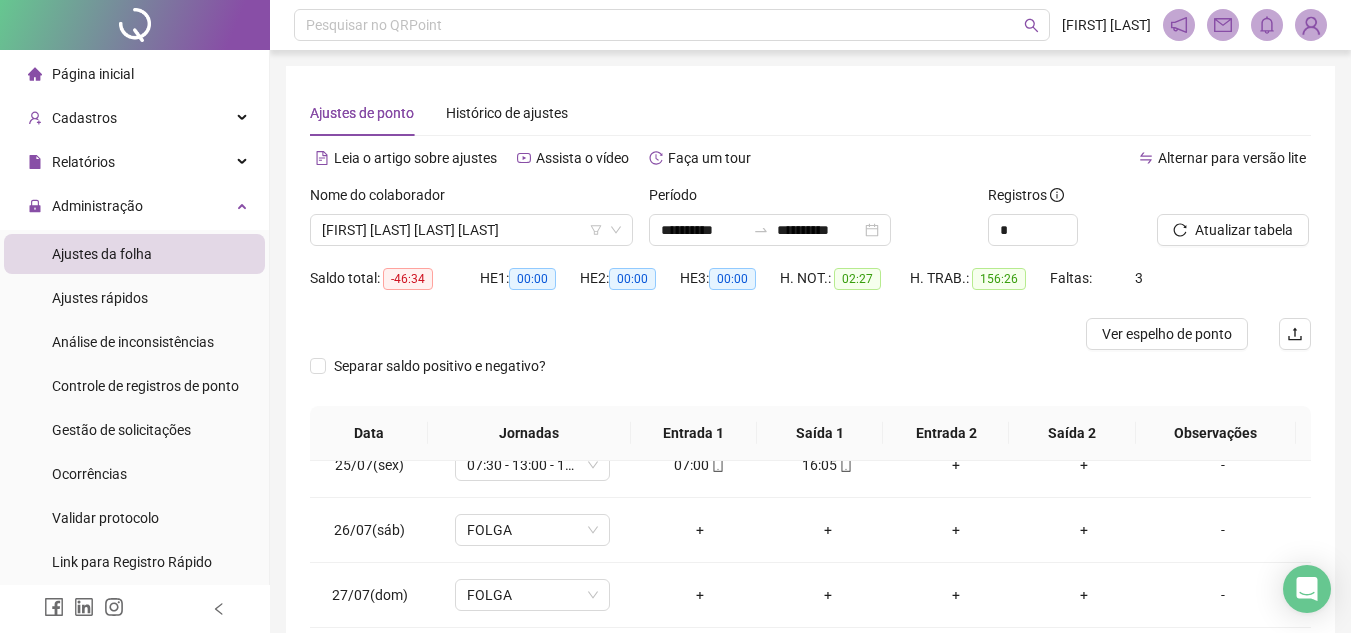 click on "Alternar para versão lite" at bounding box center [1061, 168] 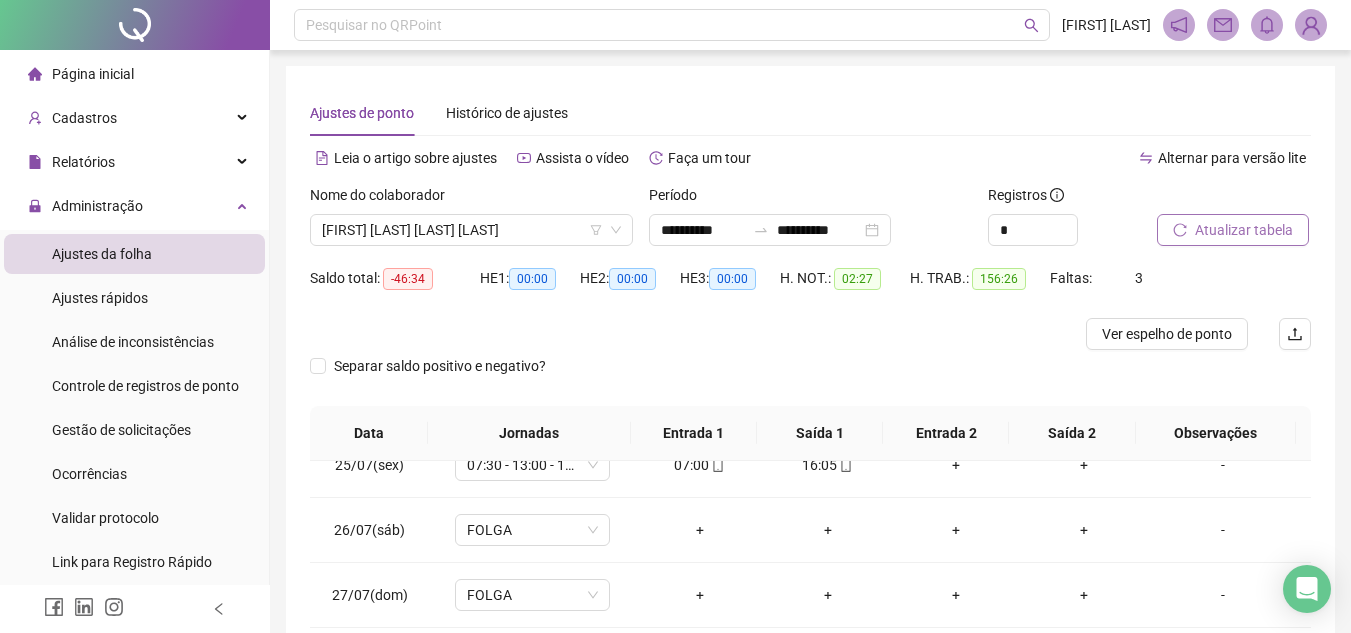 click on "Atualizar tabela" at bounding box center (1244, 230) 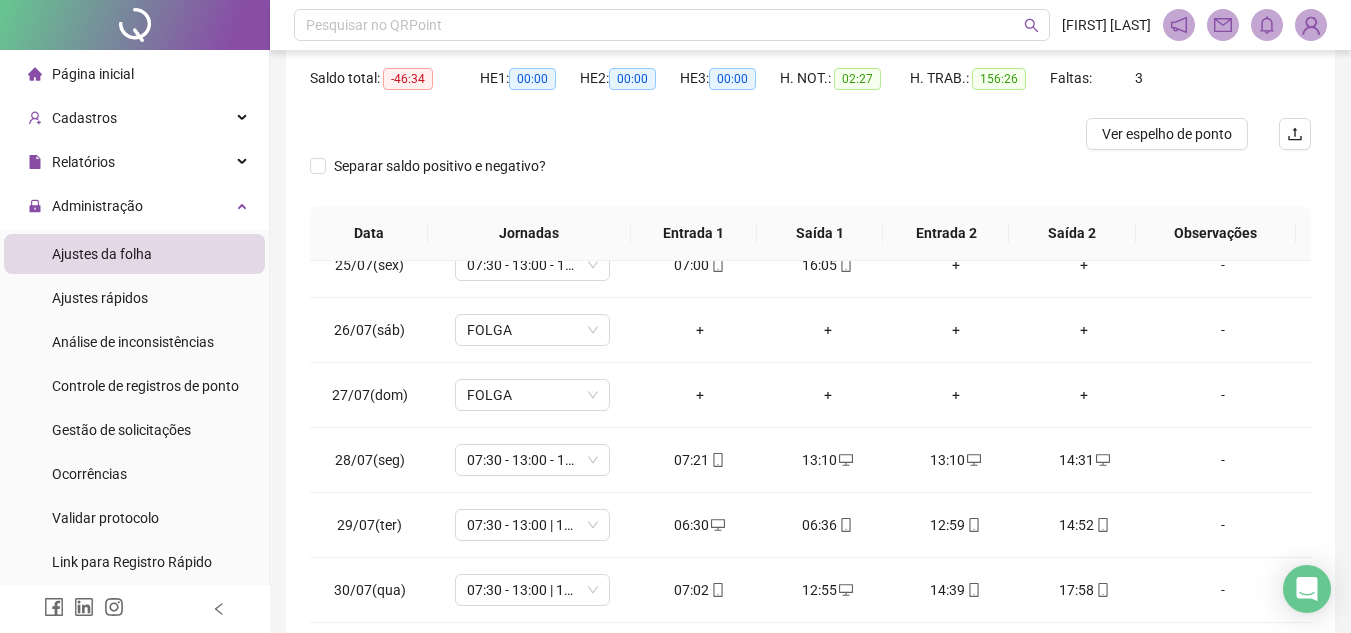 scroll, scrollTop: 365, scrollLeft: 0, axis: vertical 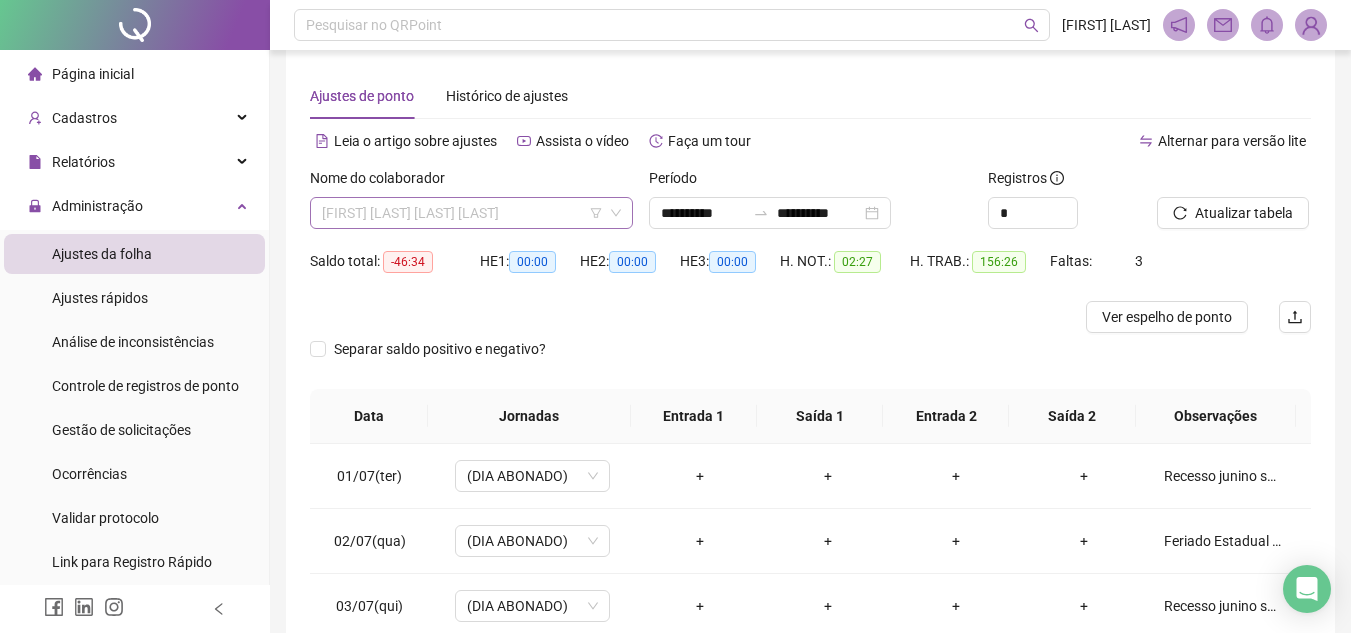 click on "[FIRST] [LAST] [LAST] [LAST]" at bounding box center [471, 213] 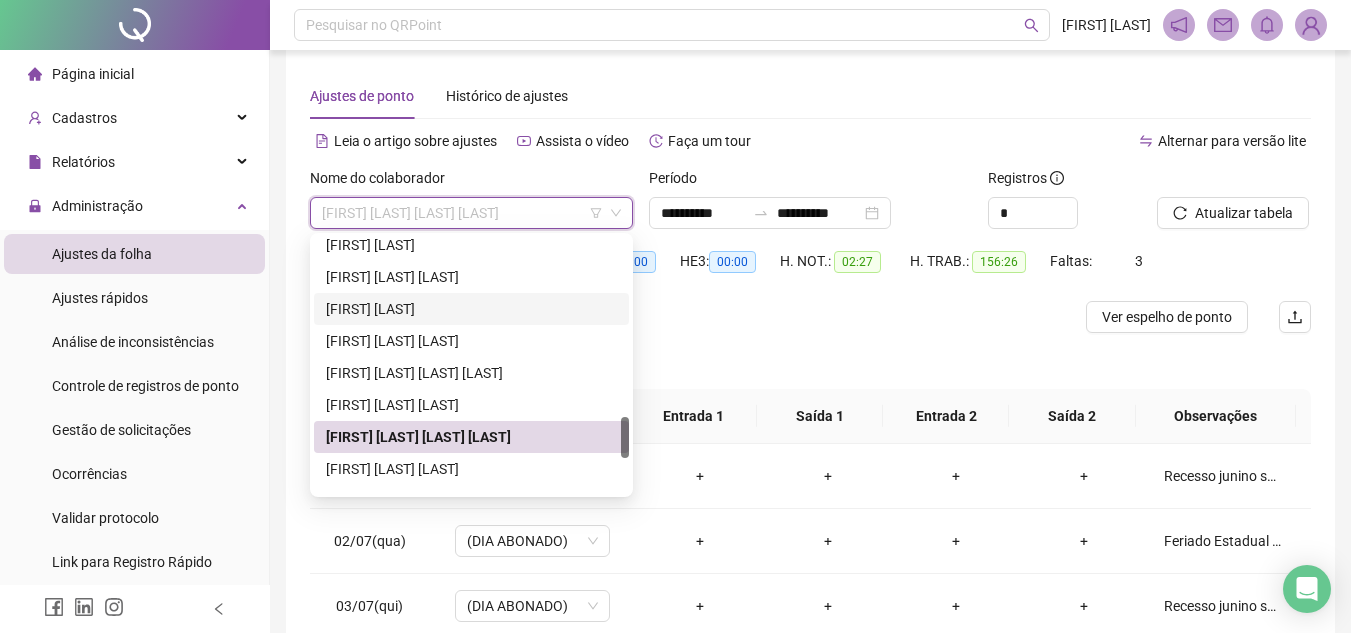 scroll, scrollTop: 1196, scrollLeft: 0, axis: vertical 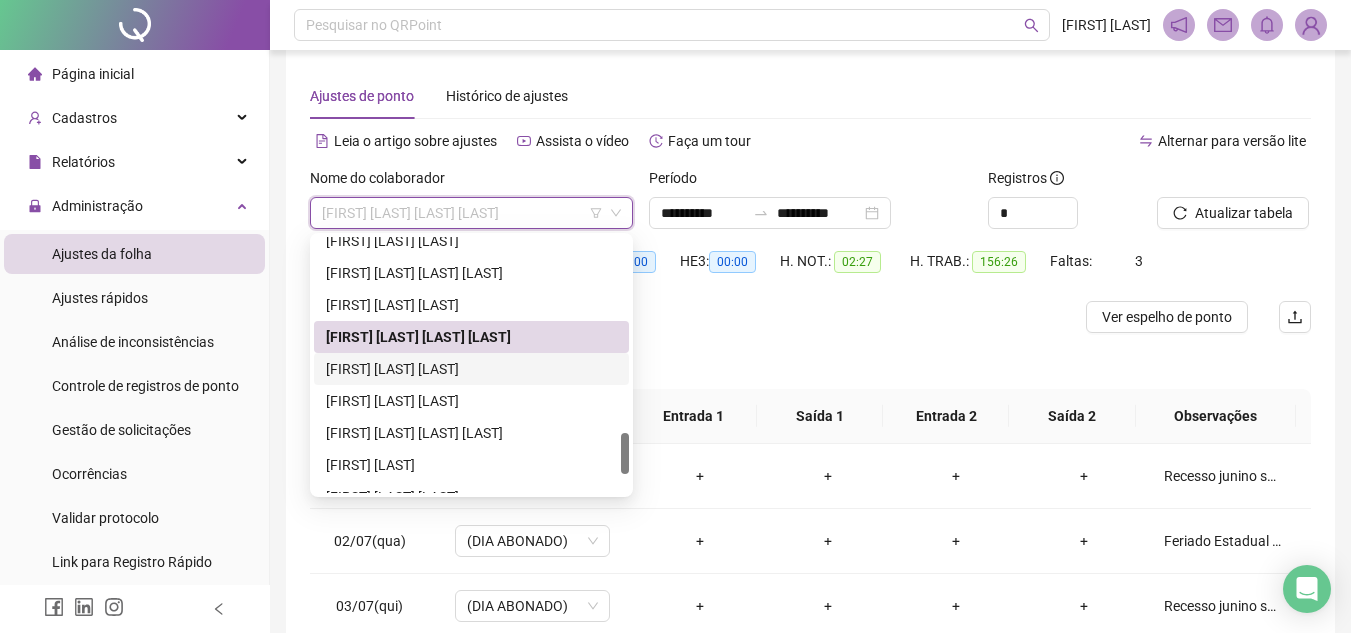 click on "[FIRST] [LAST] [LAST]" at bounding box center [471, 369] 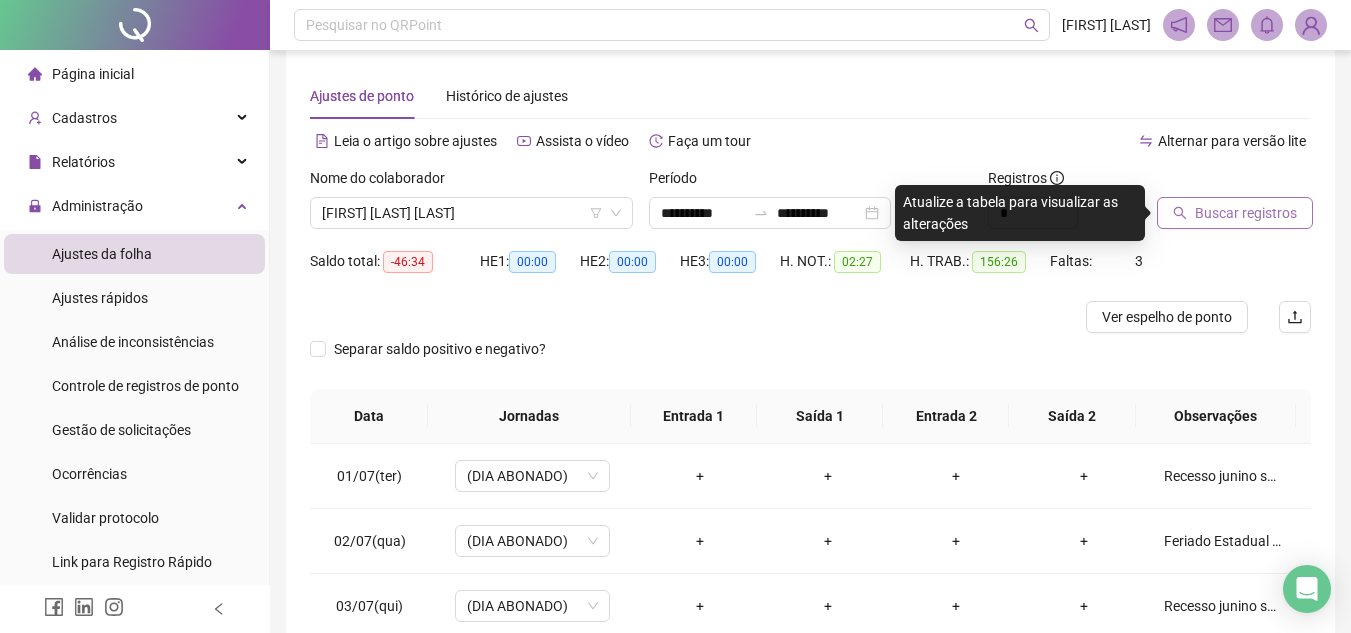 click on "Buscar registros" at bounding box center [1246, 213] 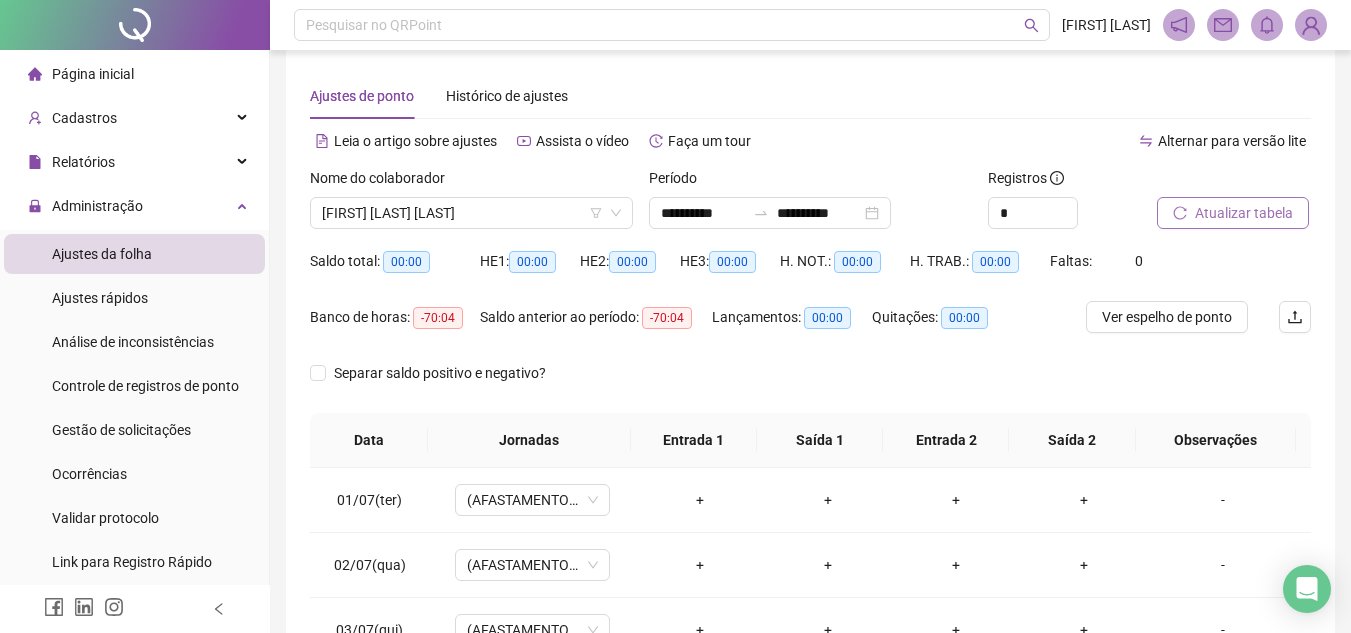 click on "Atualizar tabela" at bounding box center (1244, 213) 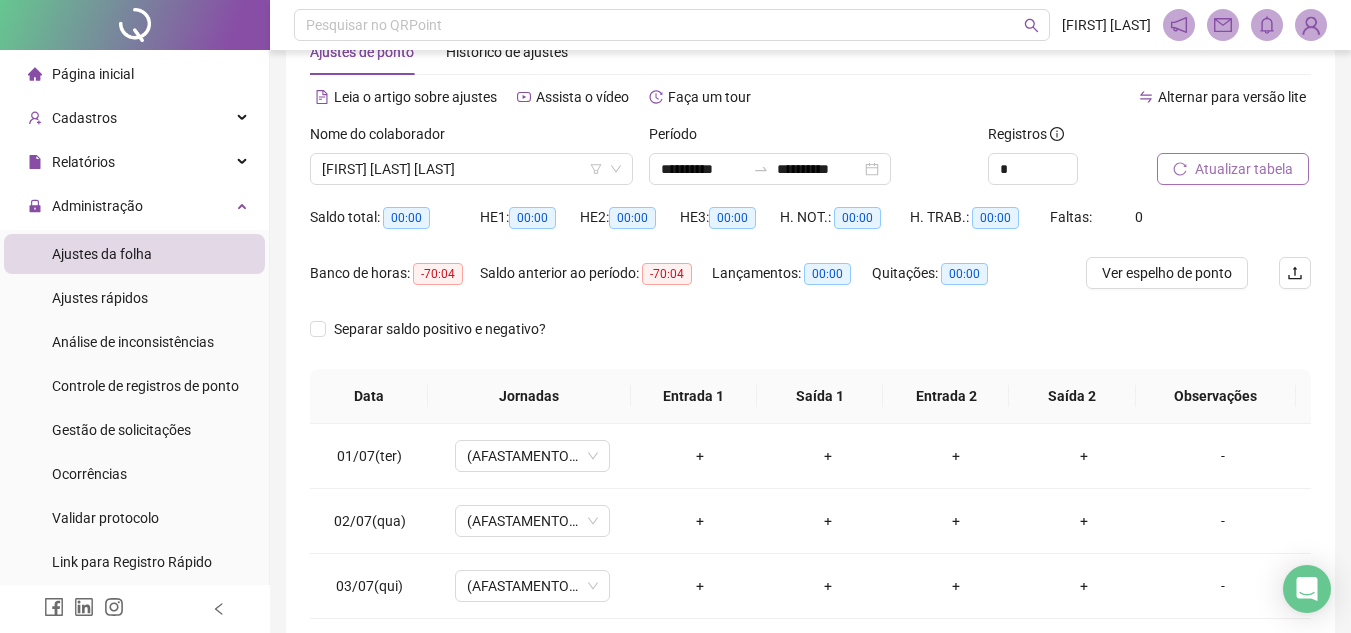 scroll, scrollTop: 41, scrollLeft: 0, axis: vertical 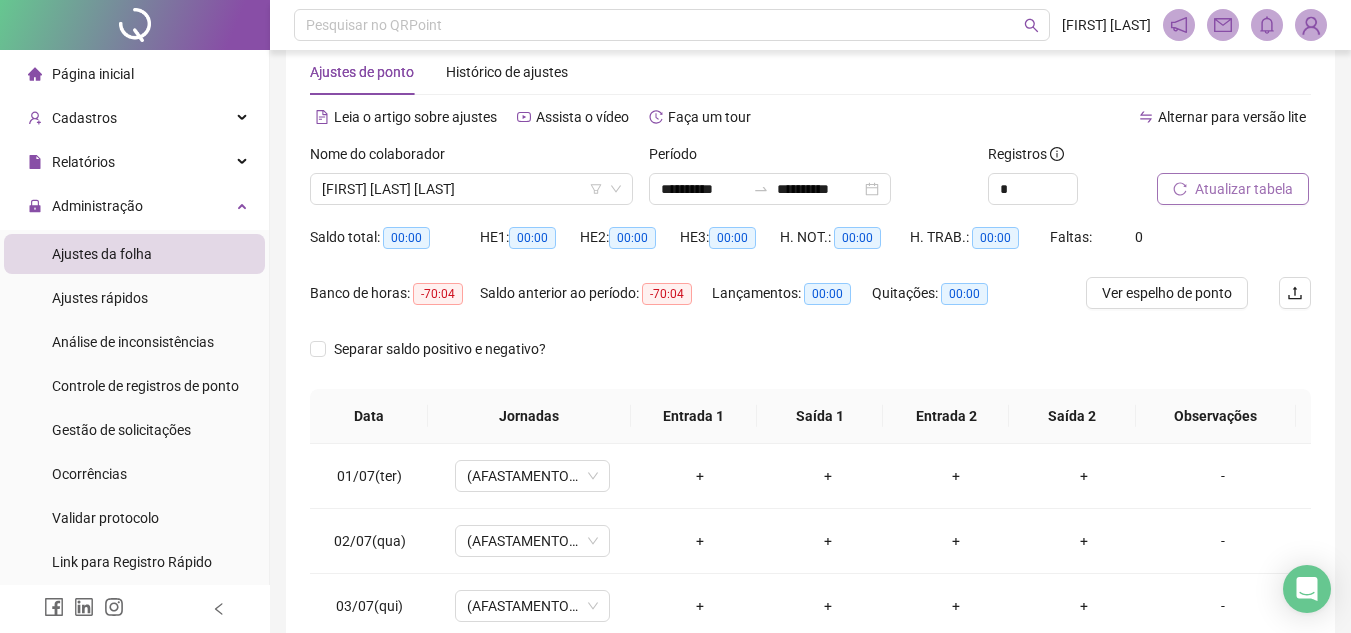 click on "Atualizar tabela" at bounding box center (1244, 189) 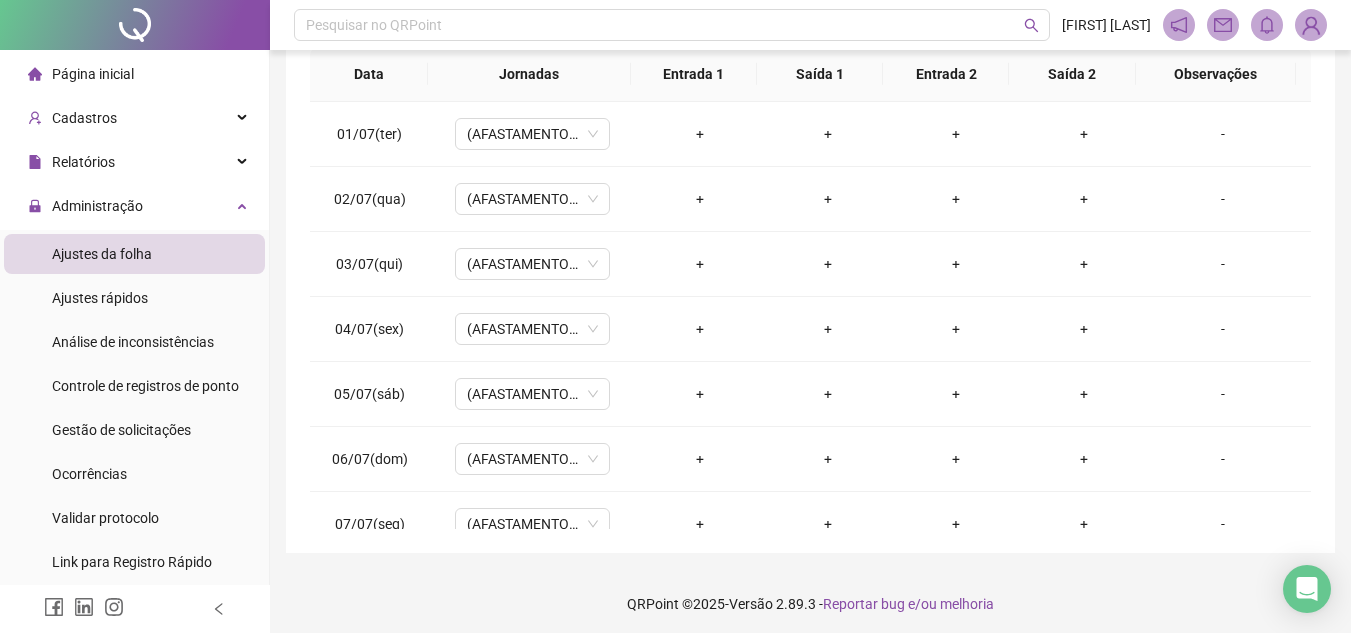 scroll, scrollTop: 389, scrollLeft: 0, axis: vertical 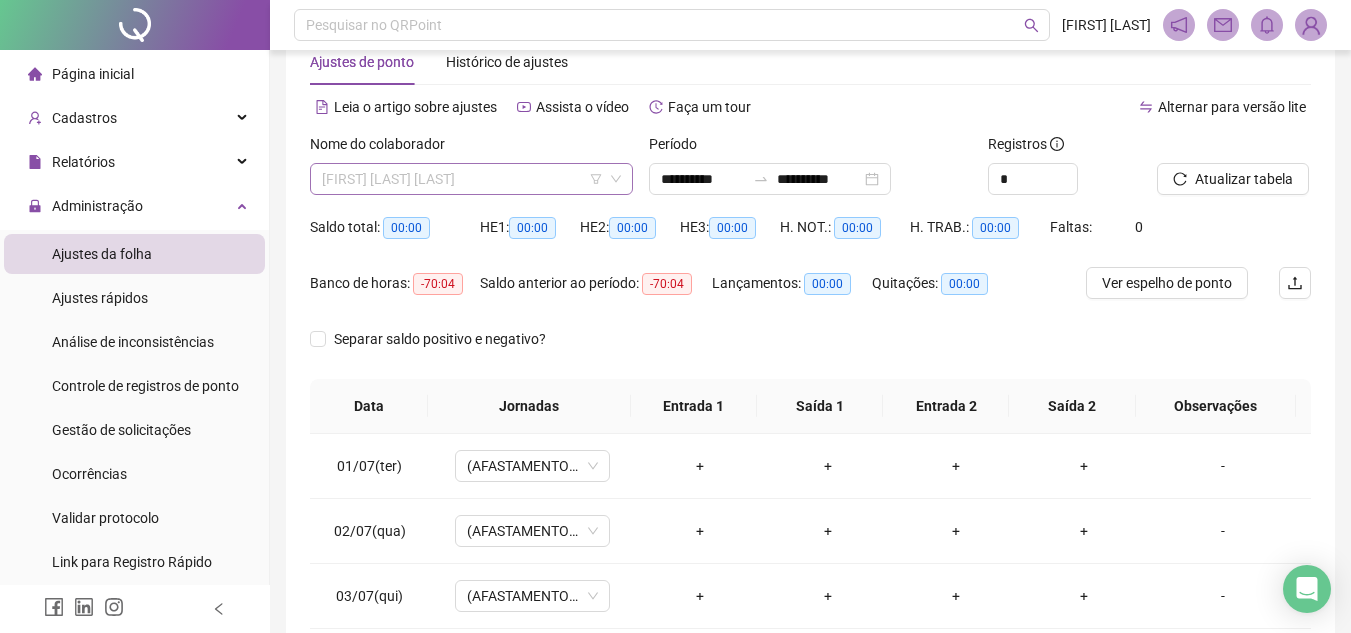 click on "[FIRST] [LAST] [LAST]" at bounding box center (471, 179) 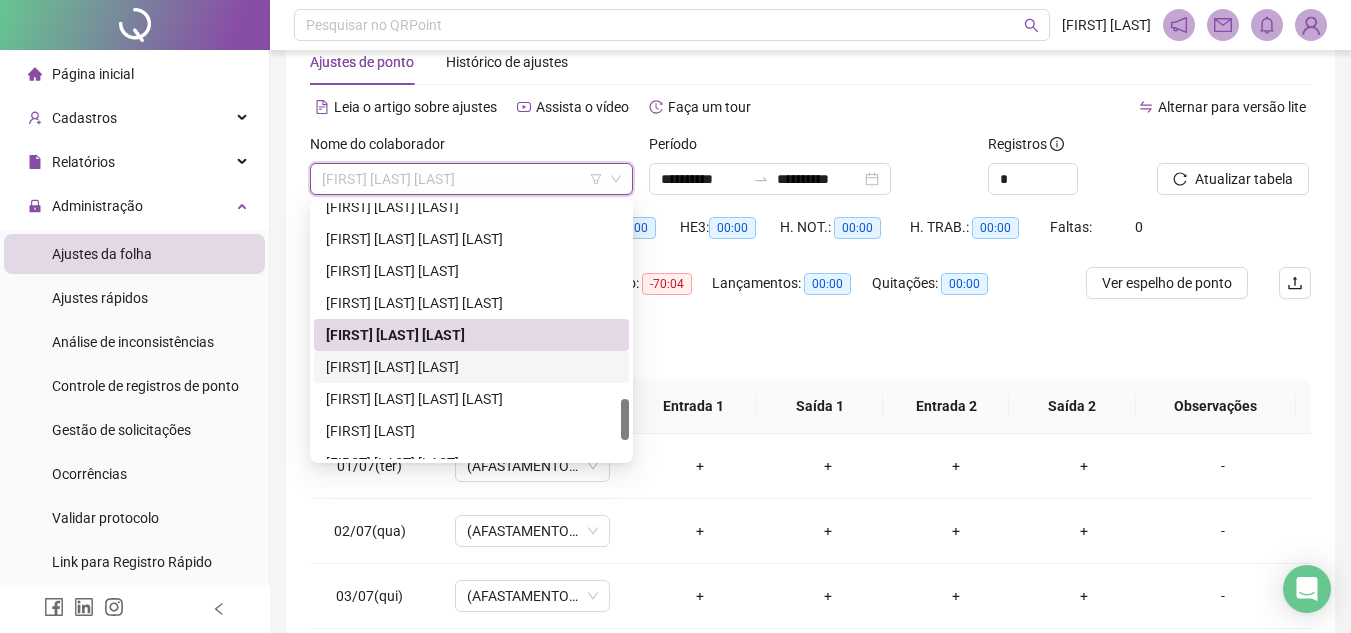 click on "[FIRST] [LAST] [LAST]" at bounding box center (471, 367) 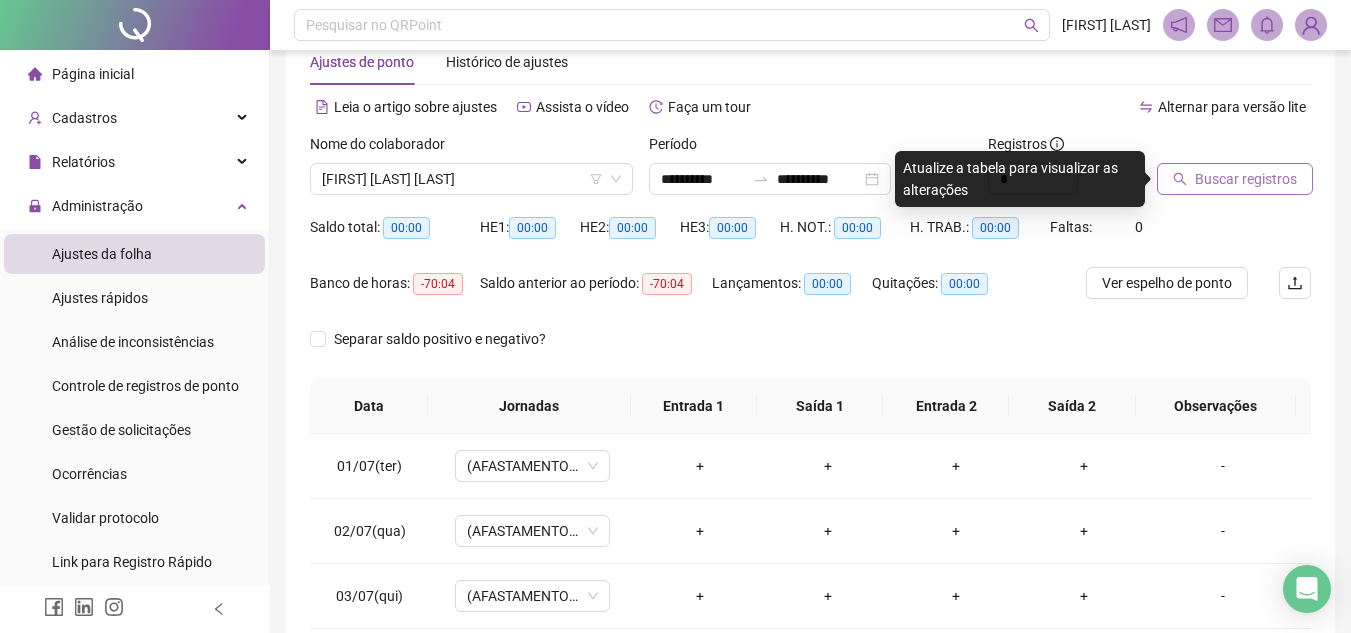 click on "Buscar registros" at bounding box center [1246, 179] 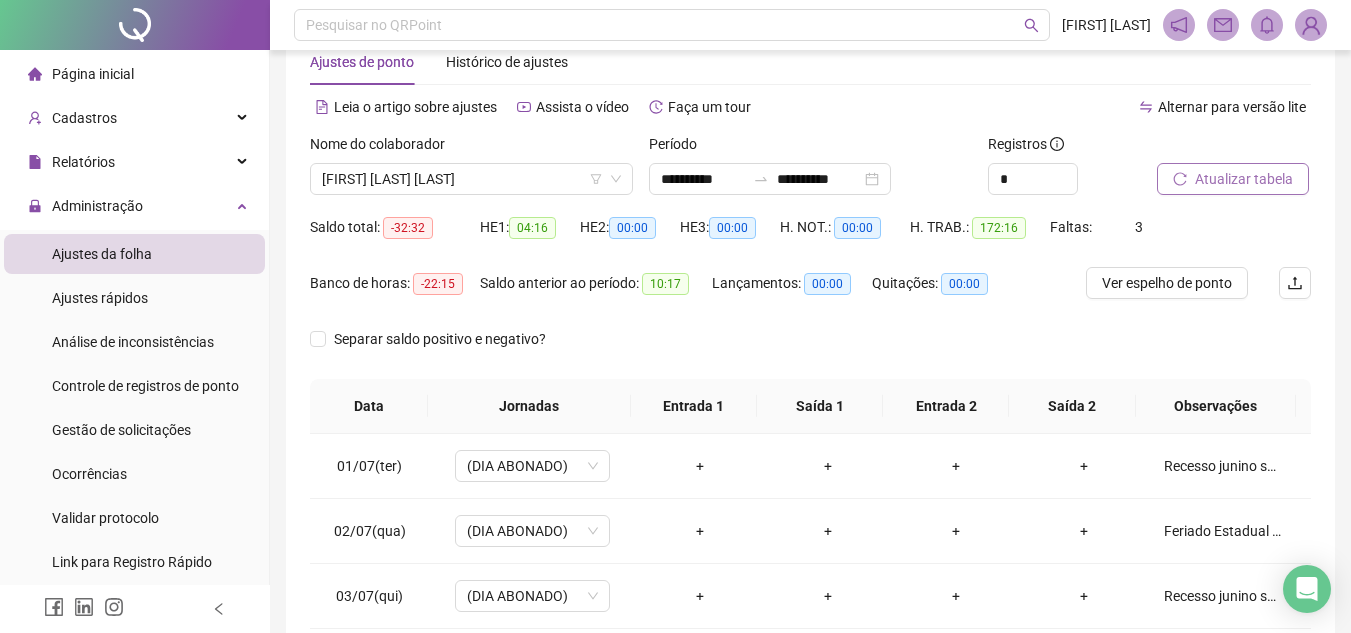 click on "Atualizar tabela" at bounding box center [1244, 179] 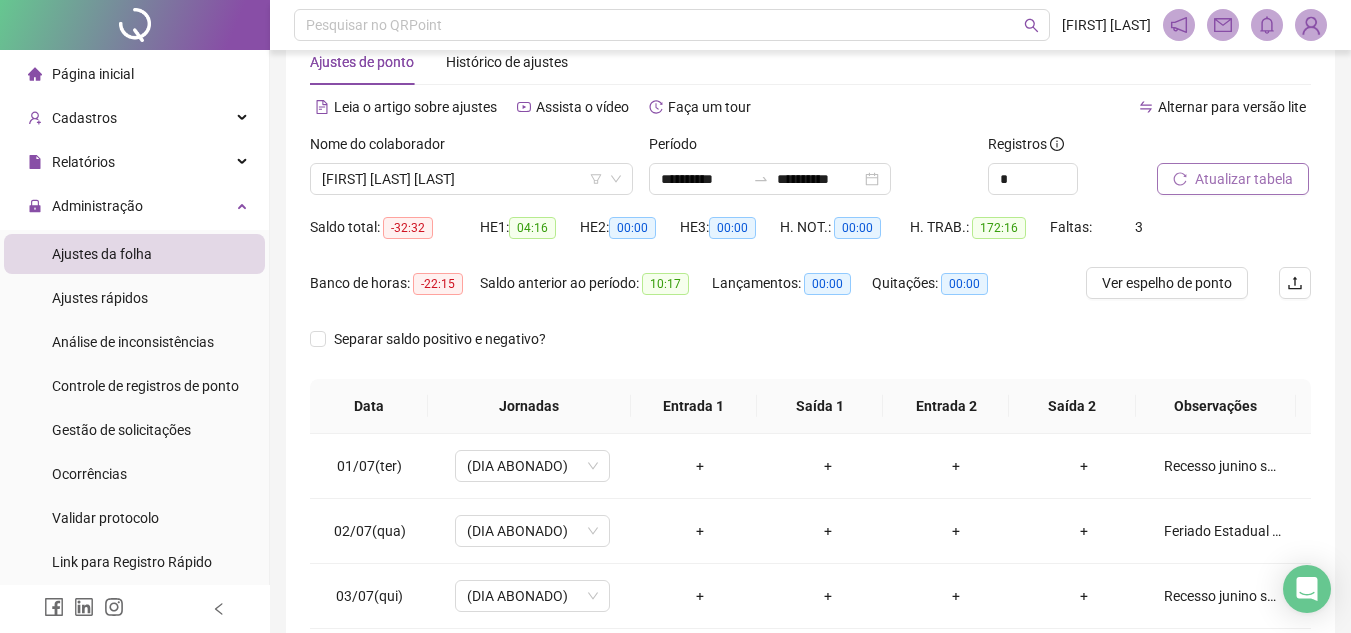 click on "Atualizar tabela" at bounding box center [1244, 179] 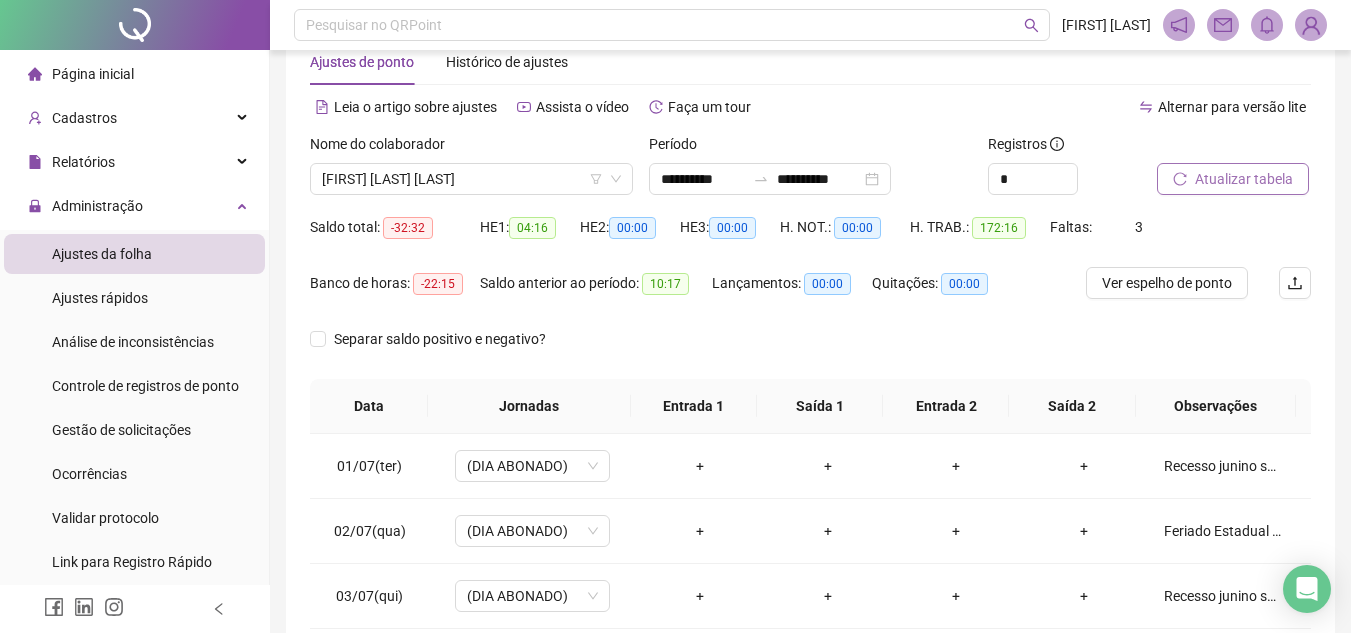 click on "Atualizar tabela" at bounding box center (1244, 179) 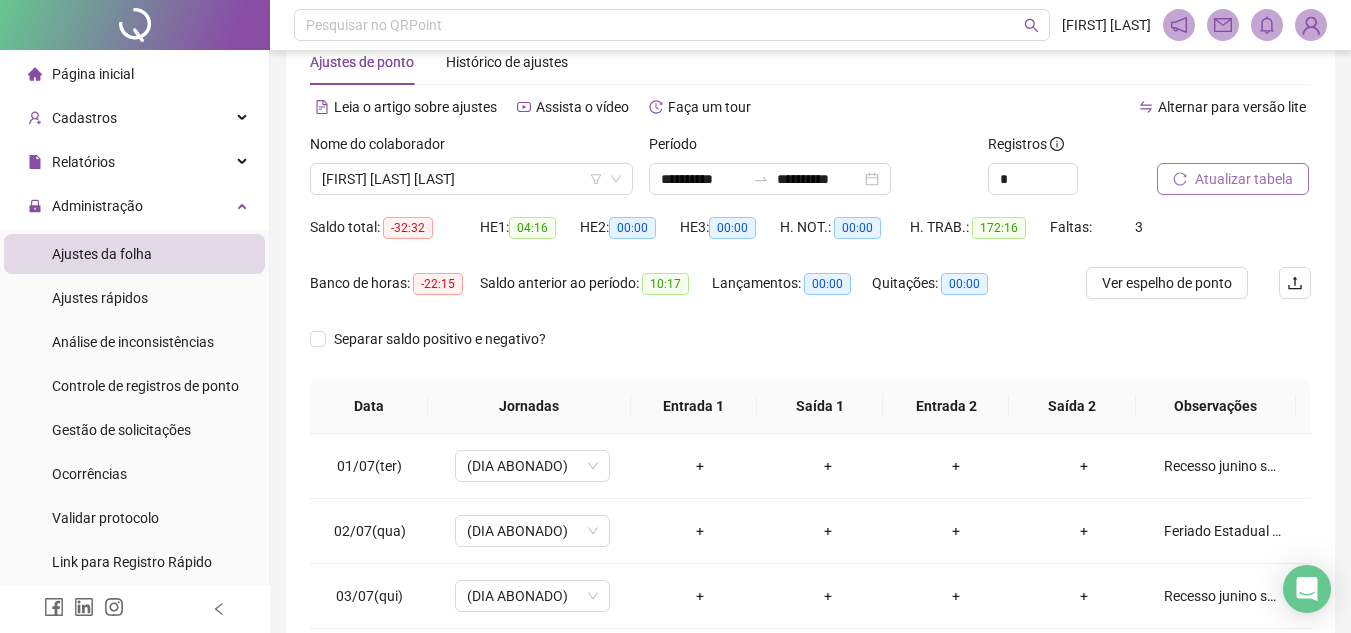 click on "Atualizar tabela" at bounding box center [1244, 179] 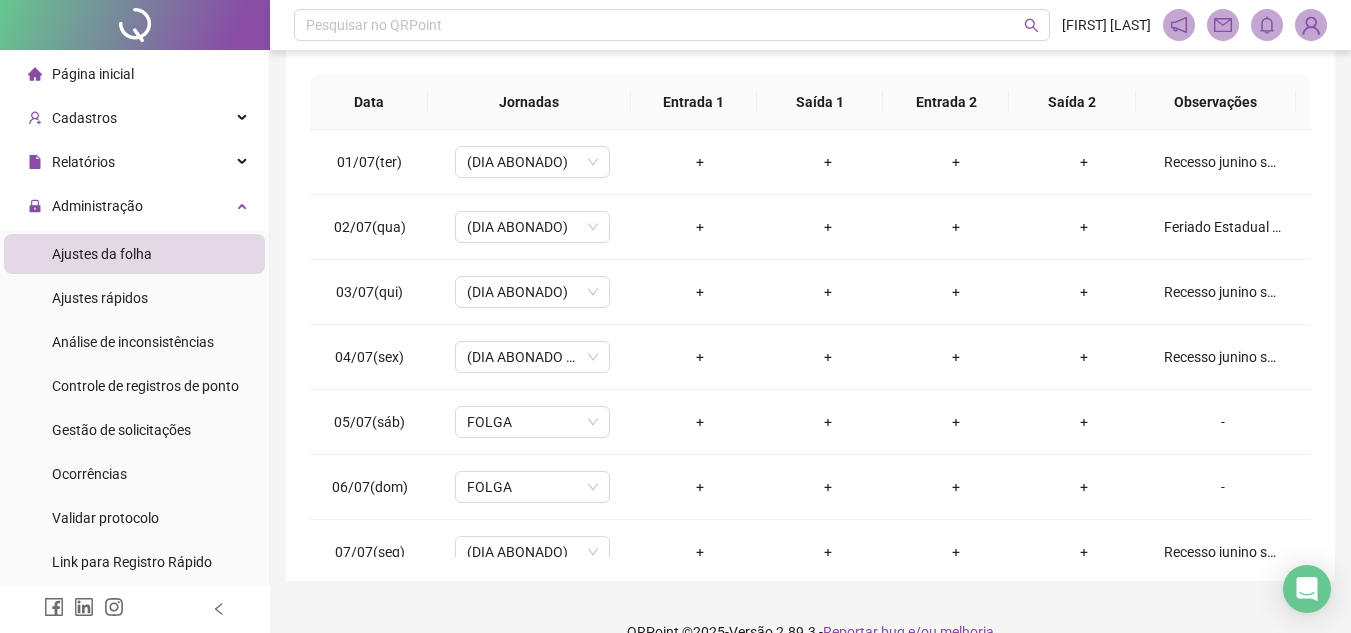 scroll, scrollTop: 389, scrollLeft: 0, axis: vertical 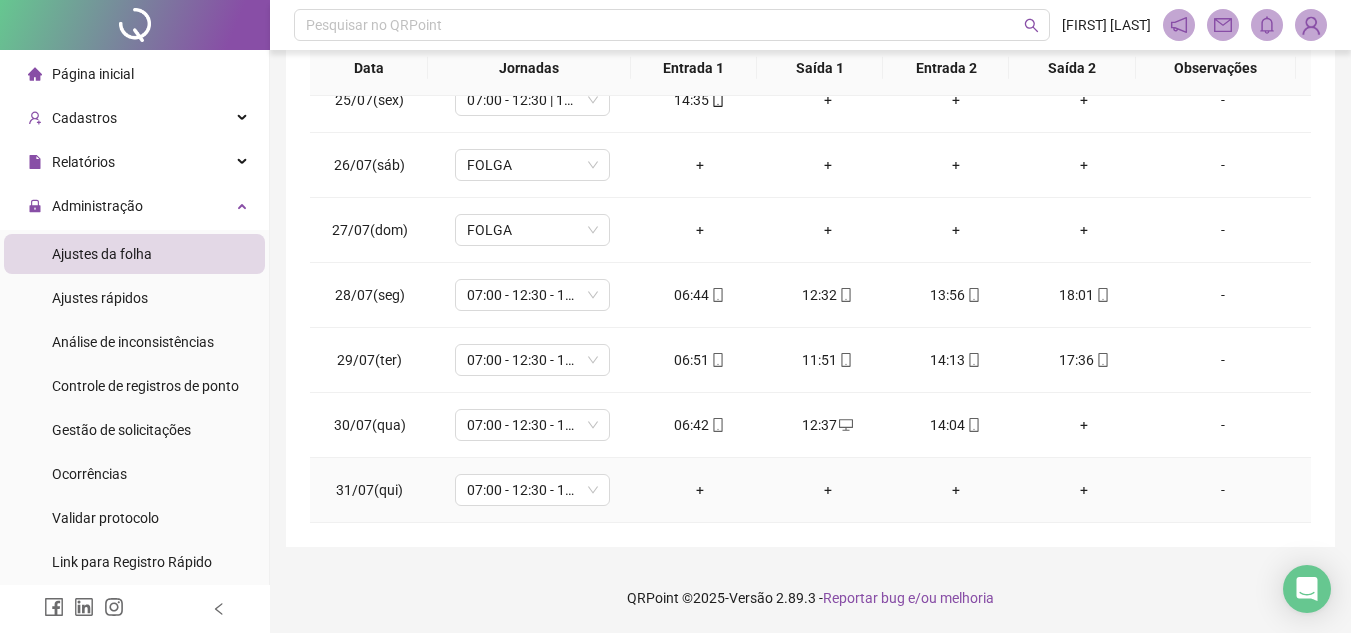 click on "-" at bounding box center [1223, 490] 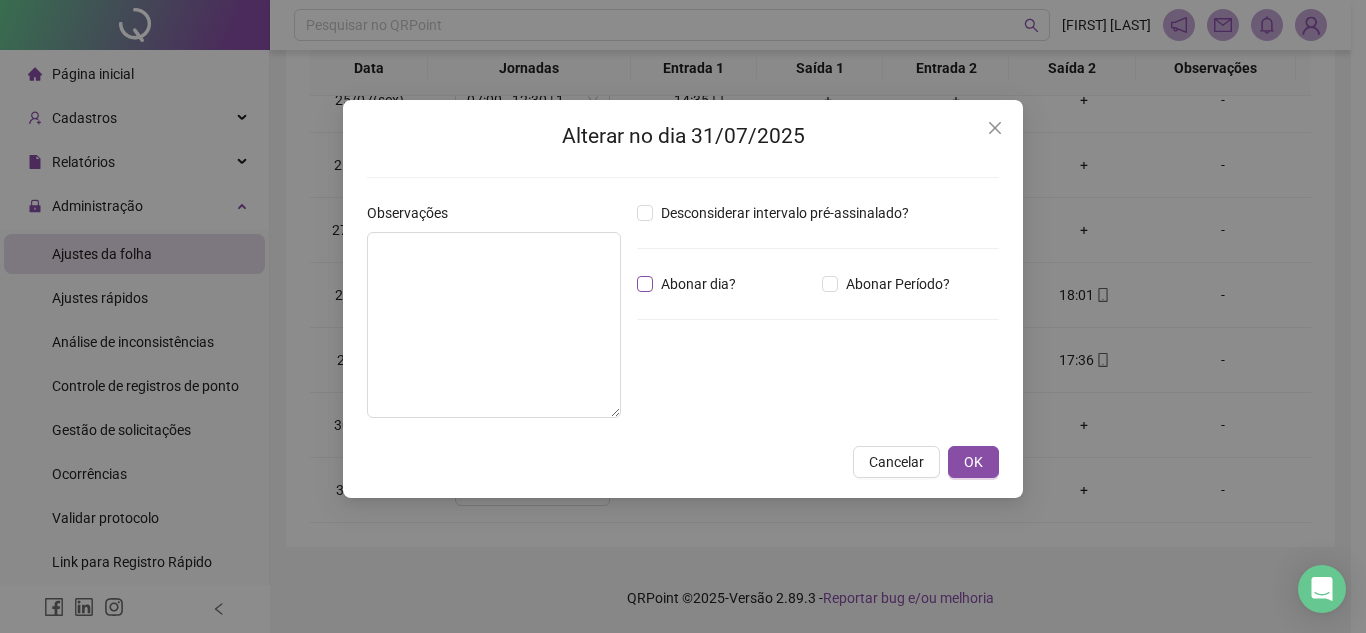 click on "Abonar dia?" at bounding box center [698, 284] 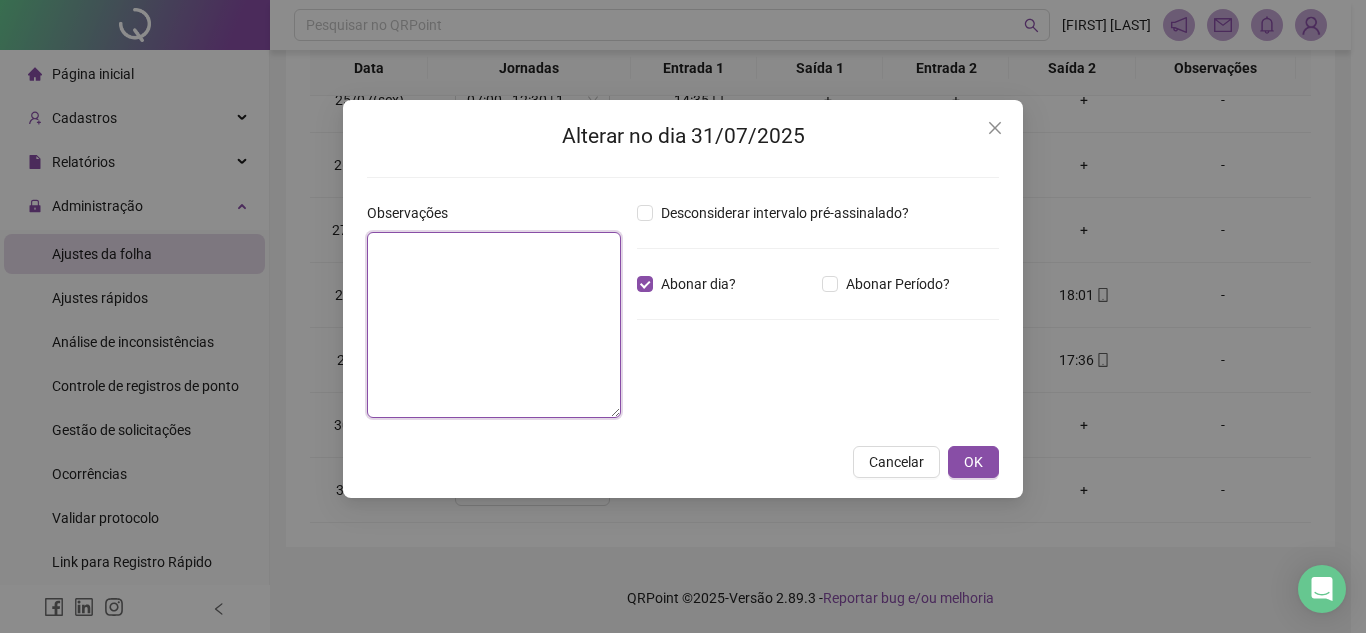 click at bounding box center [494, 325] 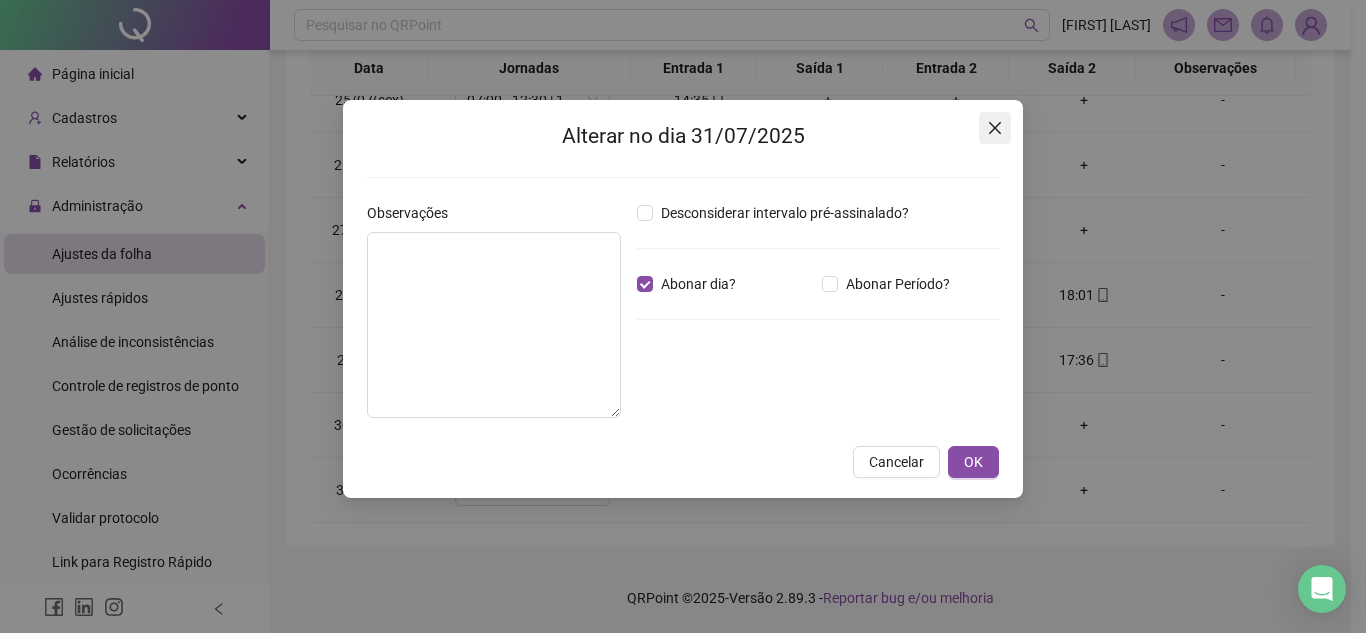 click 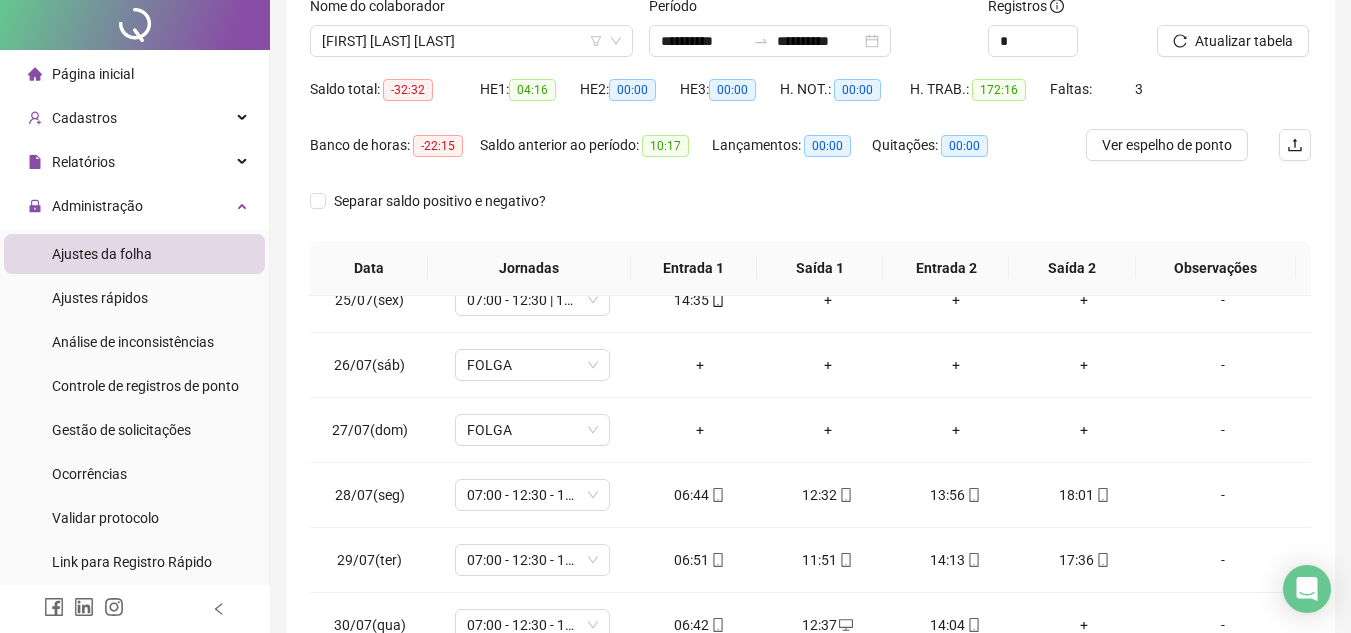 scroll, scrollTop: 0, scrollLeft: 0, axis: both 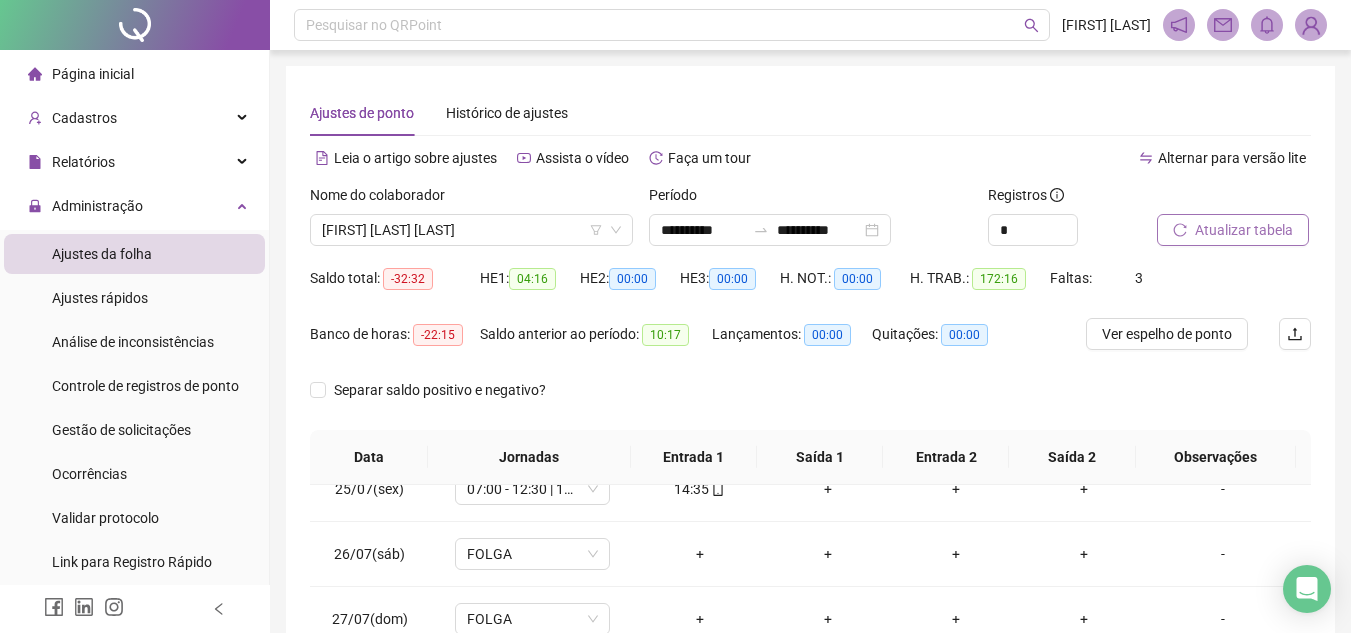 click on "Atualizar tabela" at bounding box center (1244, 230) 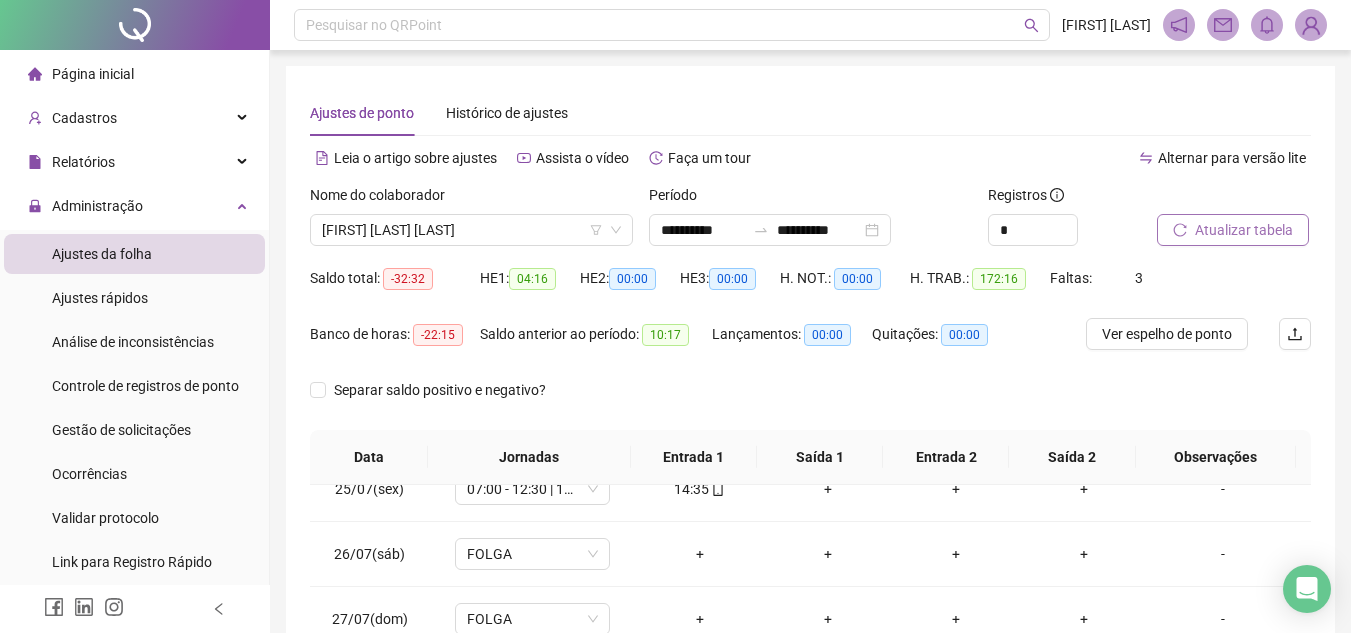 click on "Atualizar tabela" at bounding box center [1244, 230] 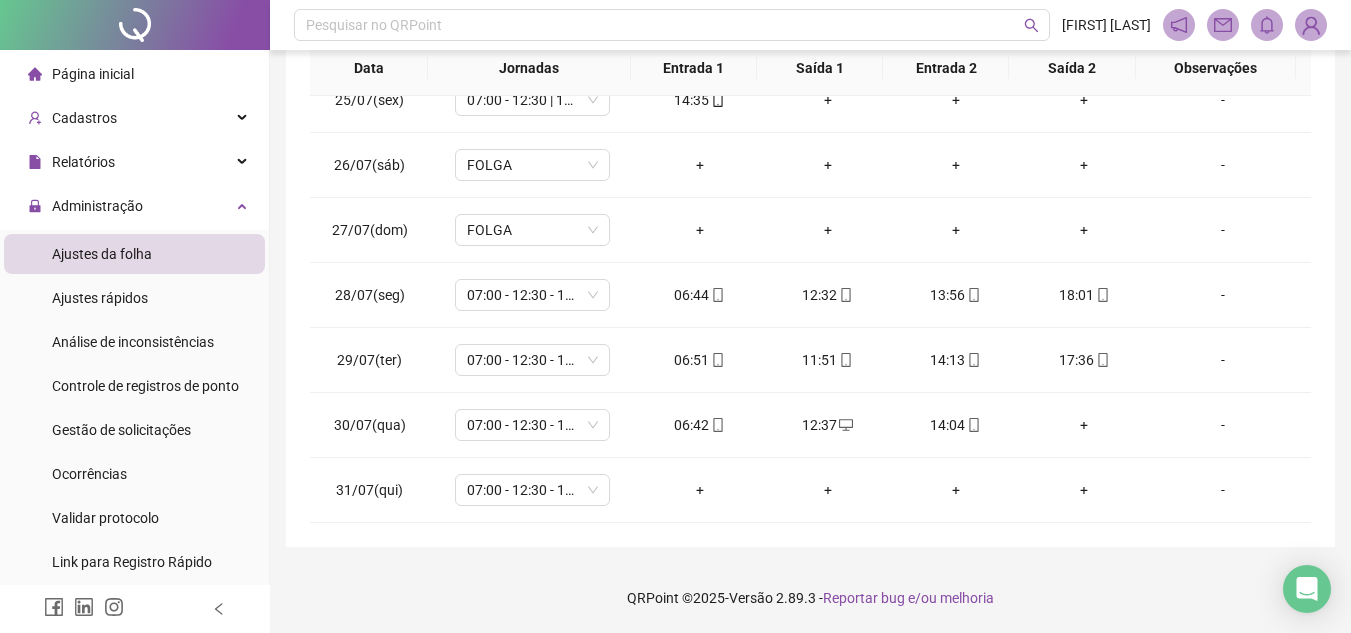 scroll, scrollTop: 0, scrollLeft: 0, axis: both 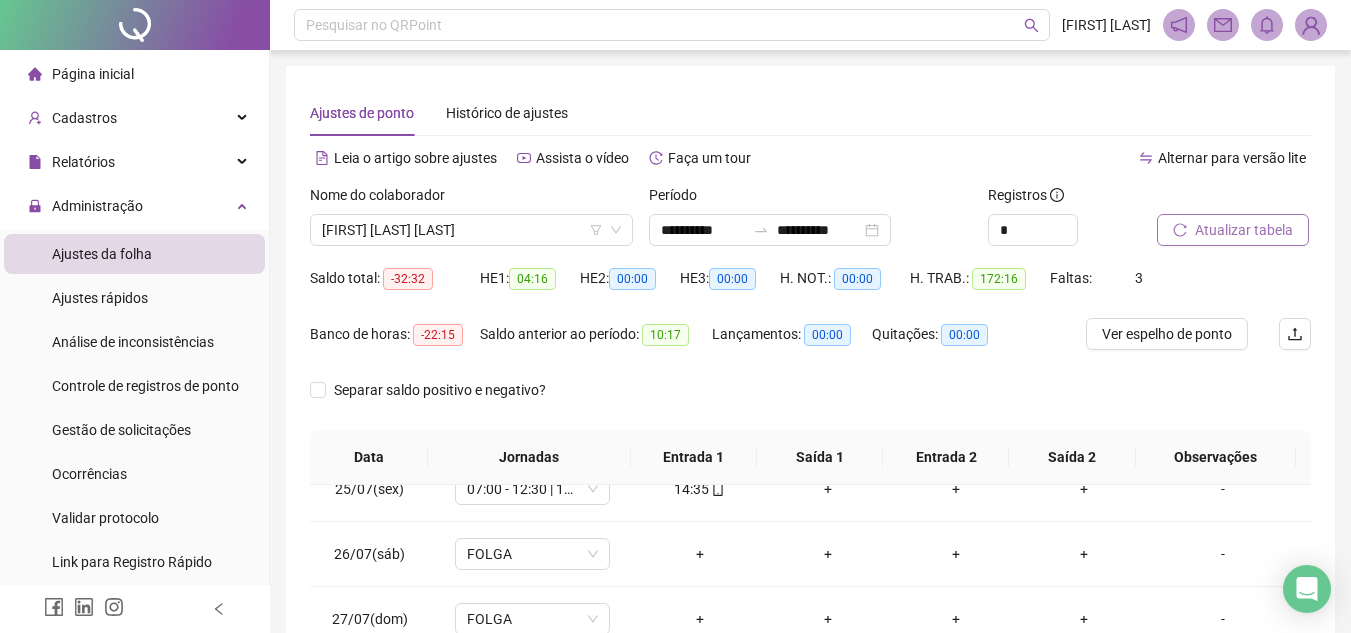 click on "Atualizar tabela" at bounding box center (1244, 230) 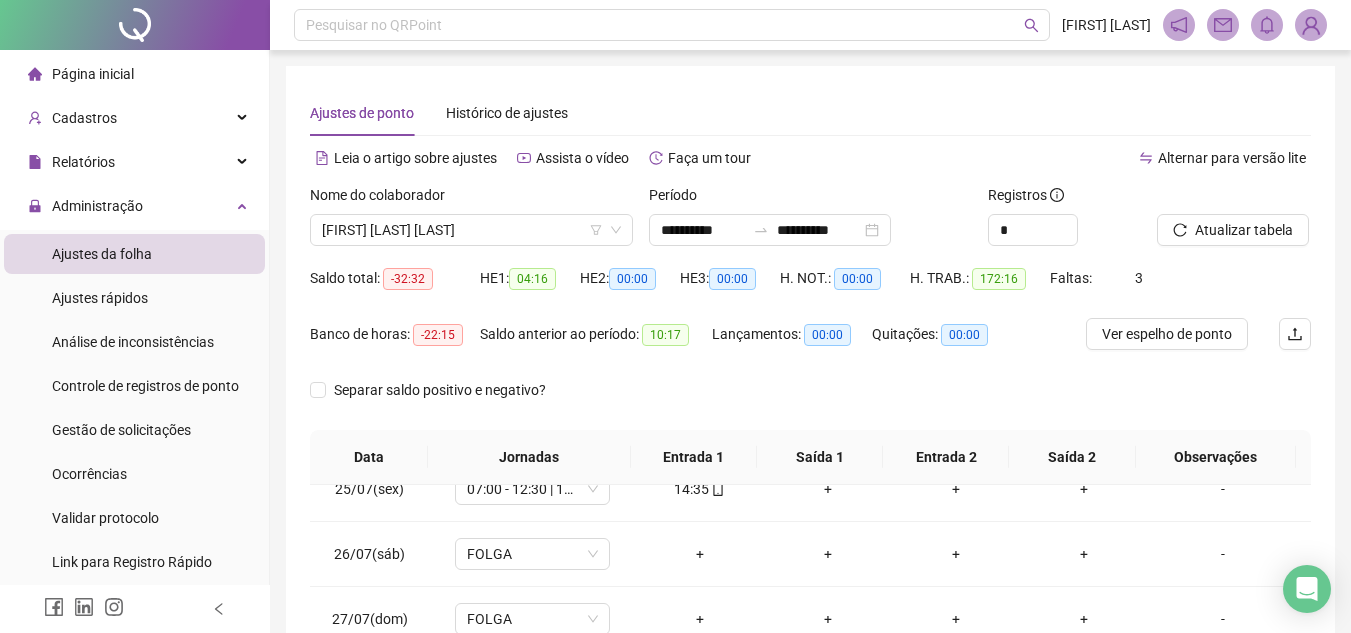 scroll, scrollTop: 389, scrollLeft: 0, axis: vertical 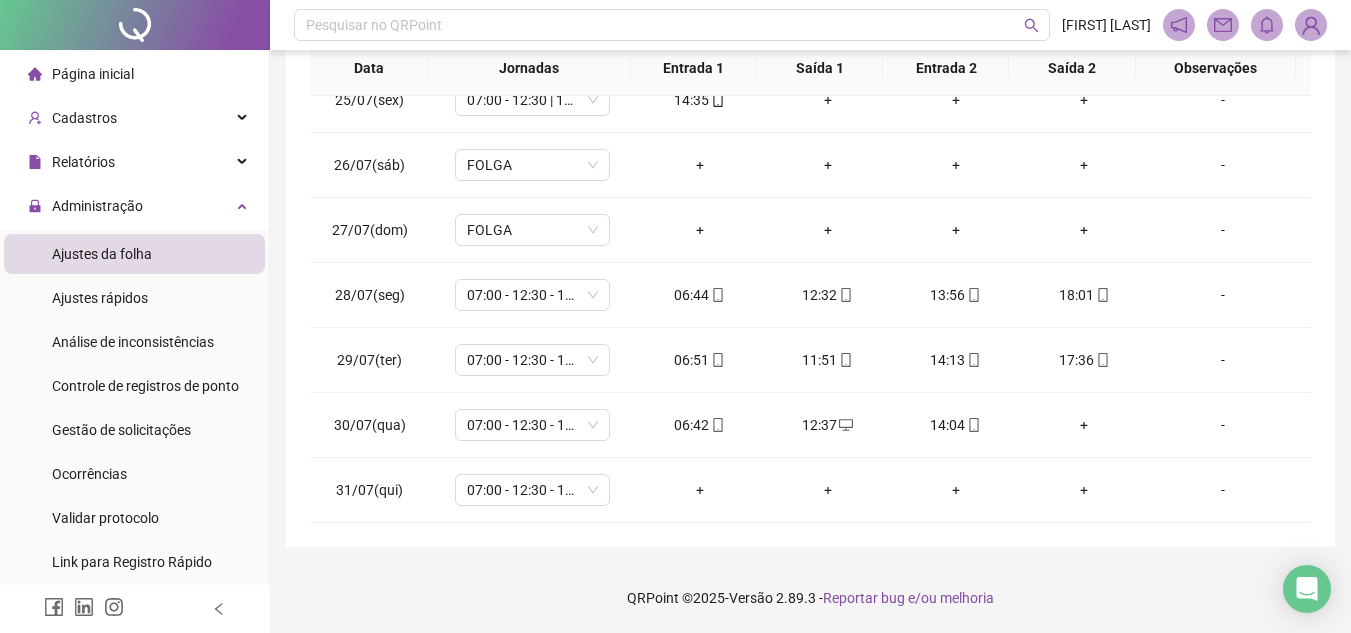 drag, startPoint x: 1350, startPoint y: 497, endPoint x: 1331, endPoint y: 239, distance: 258.69867 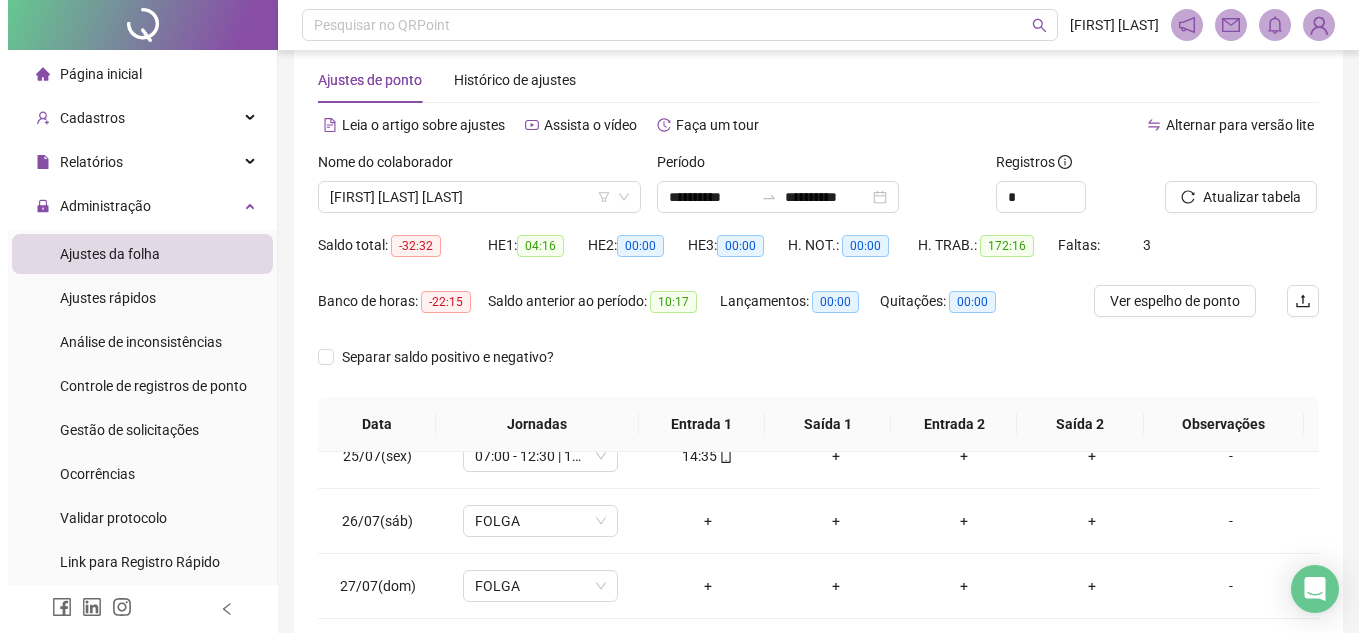 scroll, scrollTop: 9, scrollLeft: 0, axis: vertical 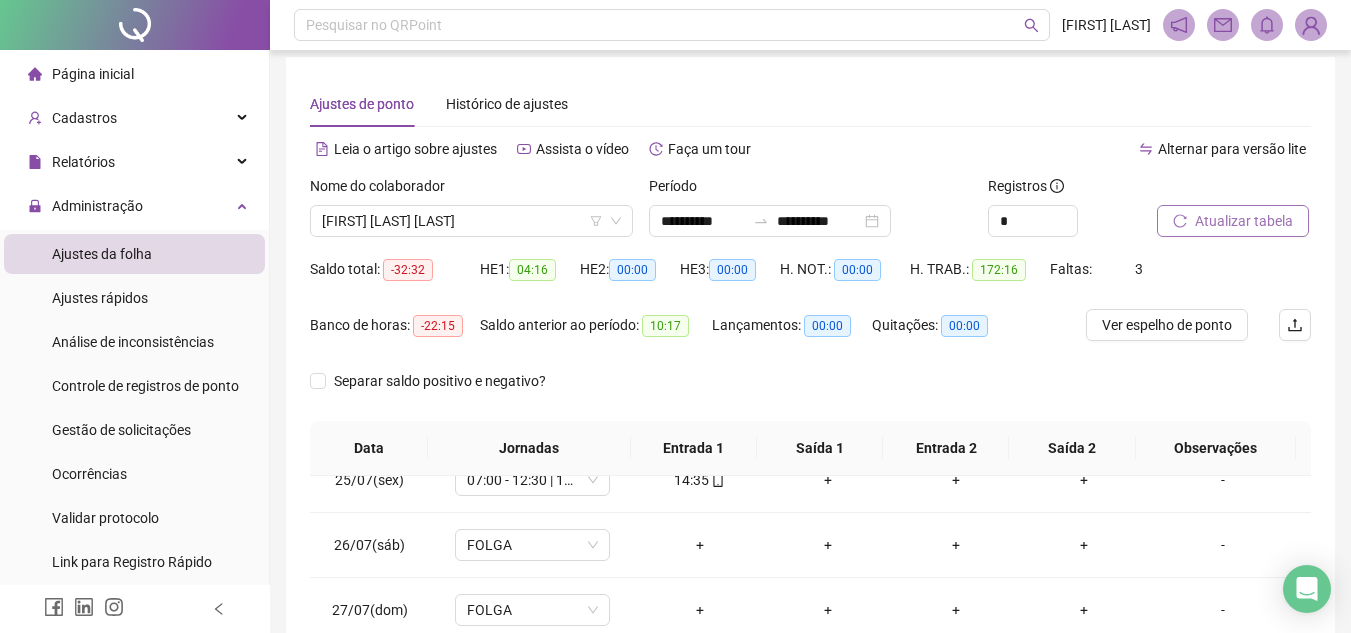 click on "Atualizar tabela" at bounding box center [1244, 221] 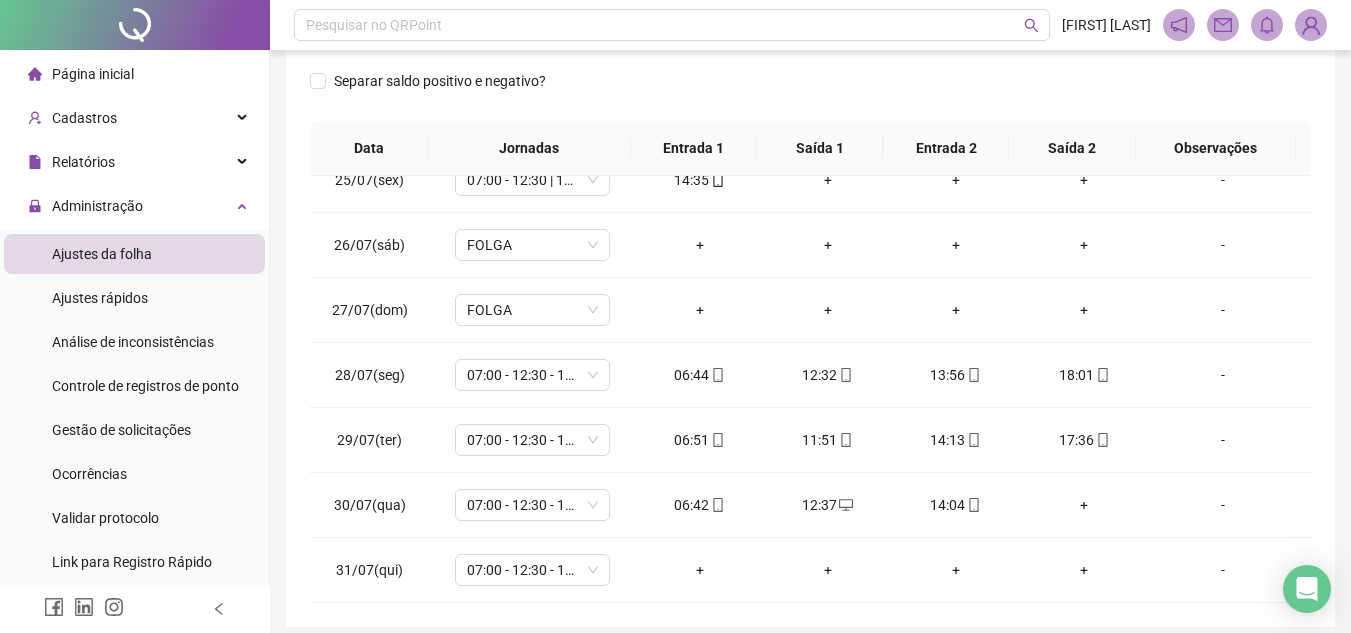 scroll, scrollTop: 389, scrollLeft: 0, axis: vertical 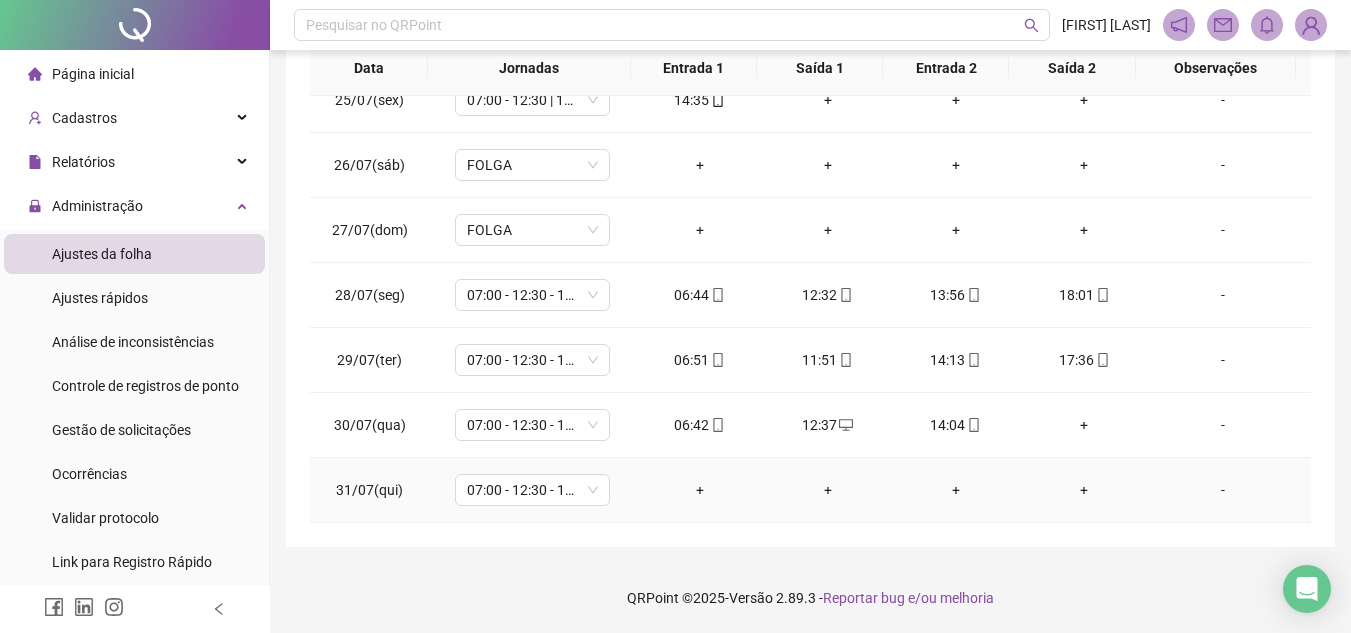 click on "-" at bounding box center [1223, 490] 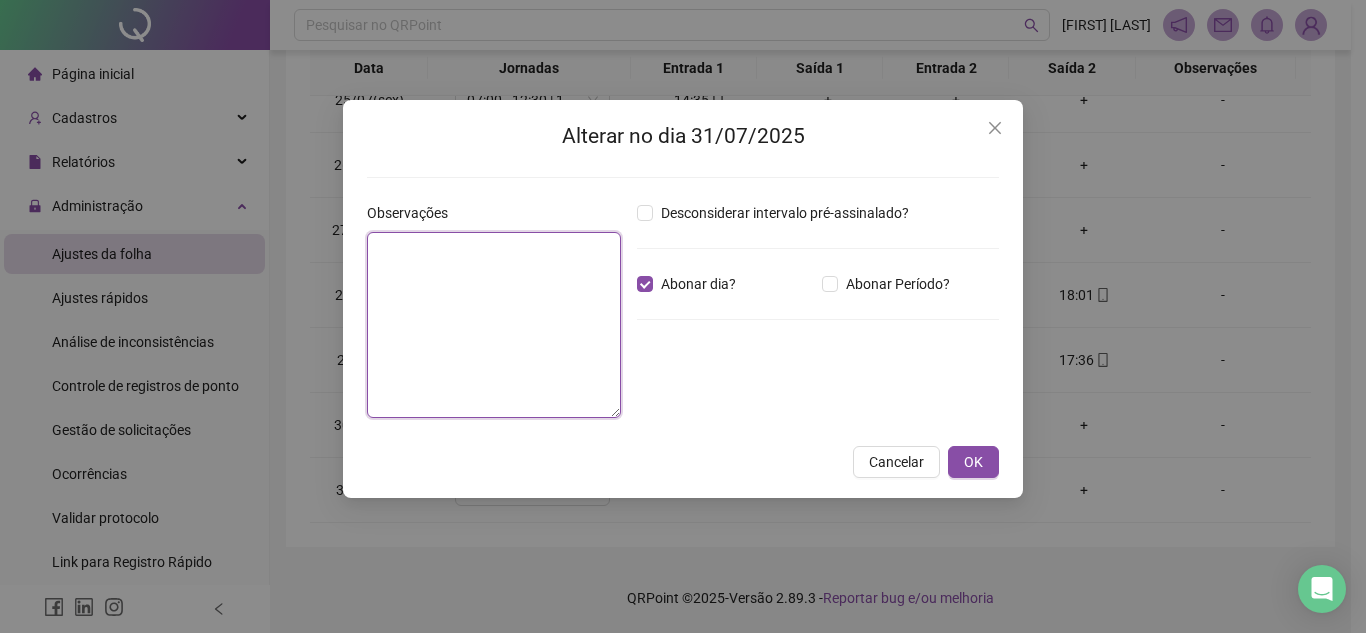 click at bounding box center (494, 325) 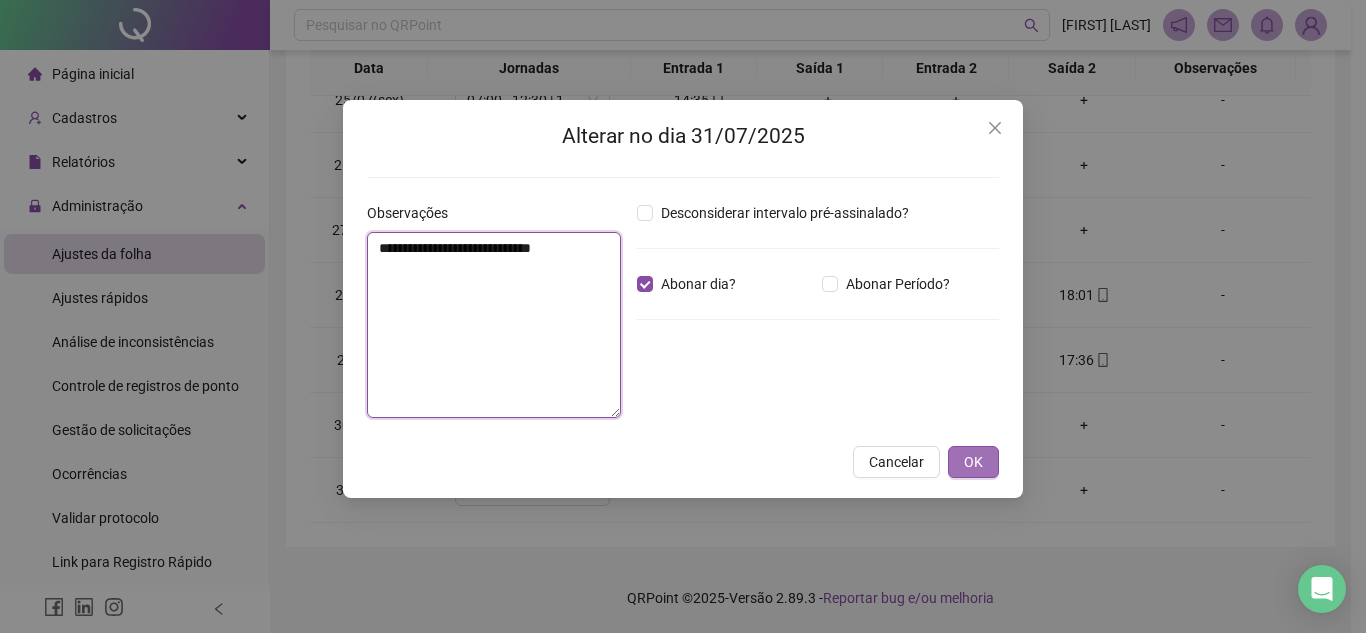 type on "**********" 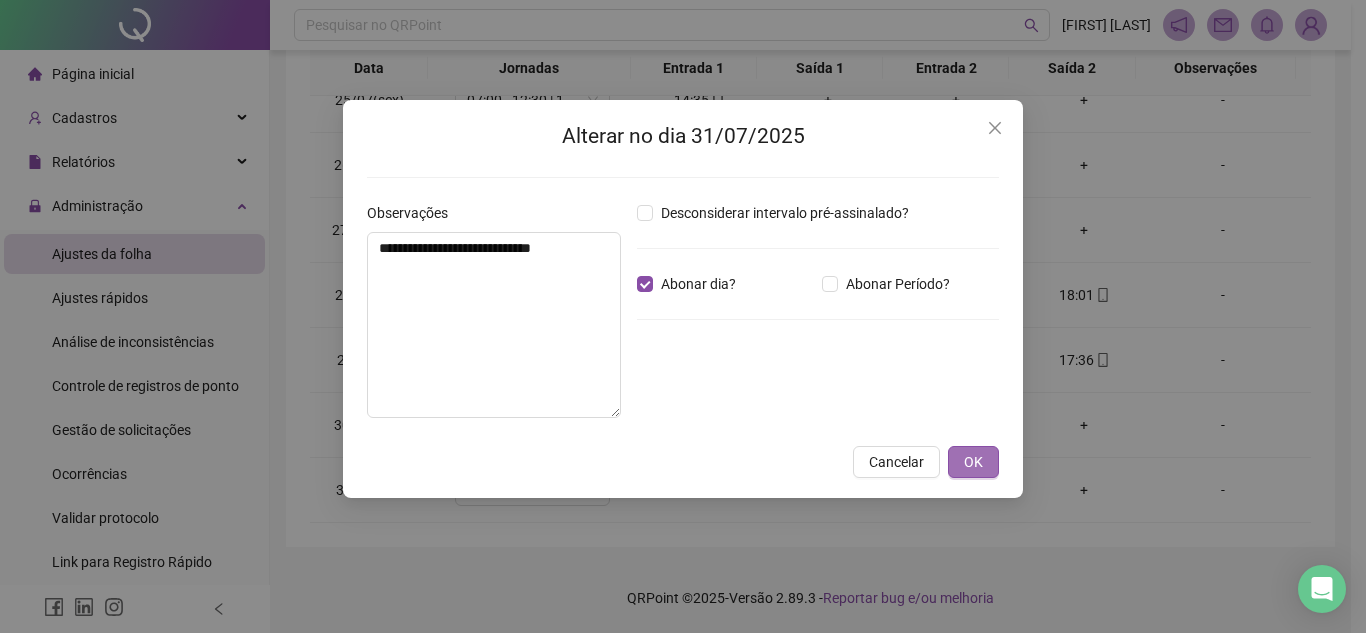 click on "OK" at bounding box center (973, 462) 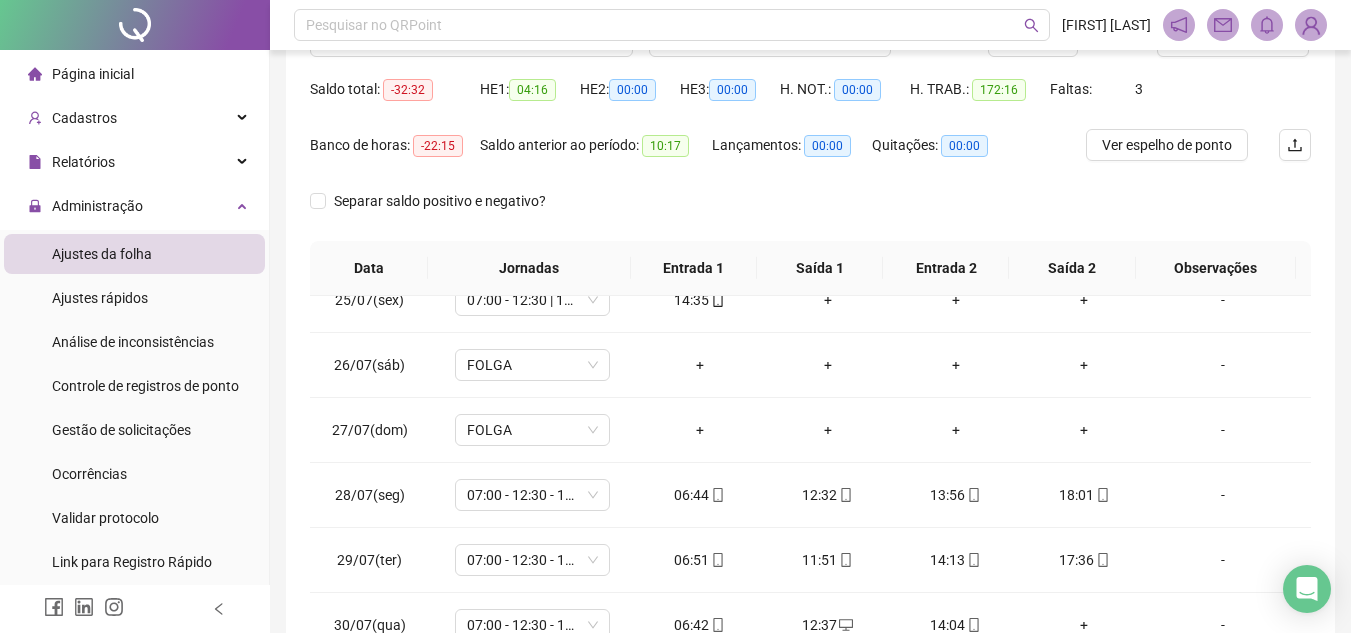 scroll, scrollTop: 89, scrollLeft: 0, axis: vertical 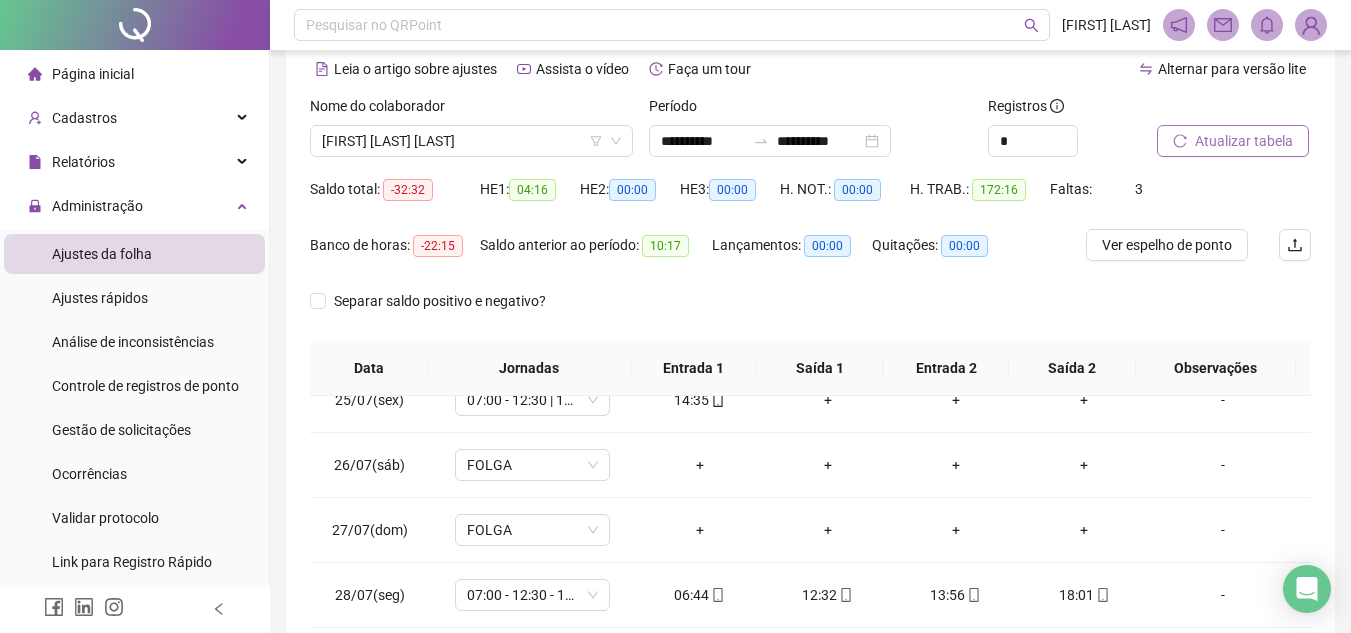click on "Atualizar tabela" at bounding box center [1244, 141] 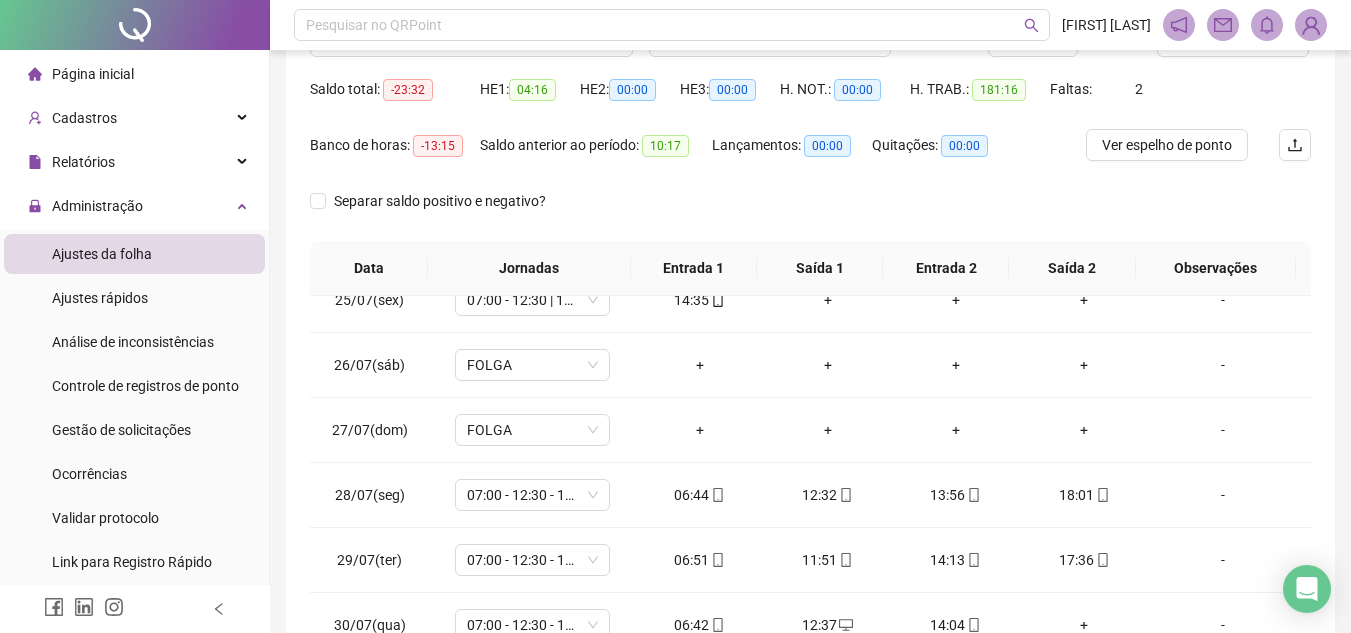 scroll, scrollTop: 389, scrollLeft: 0, axis: vertical 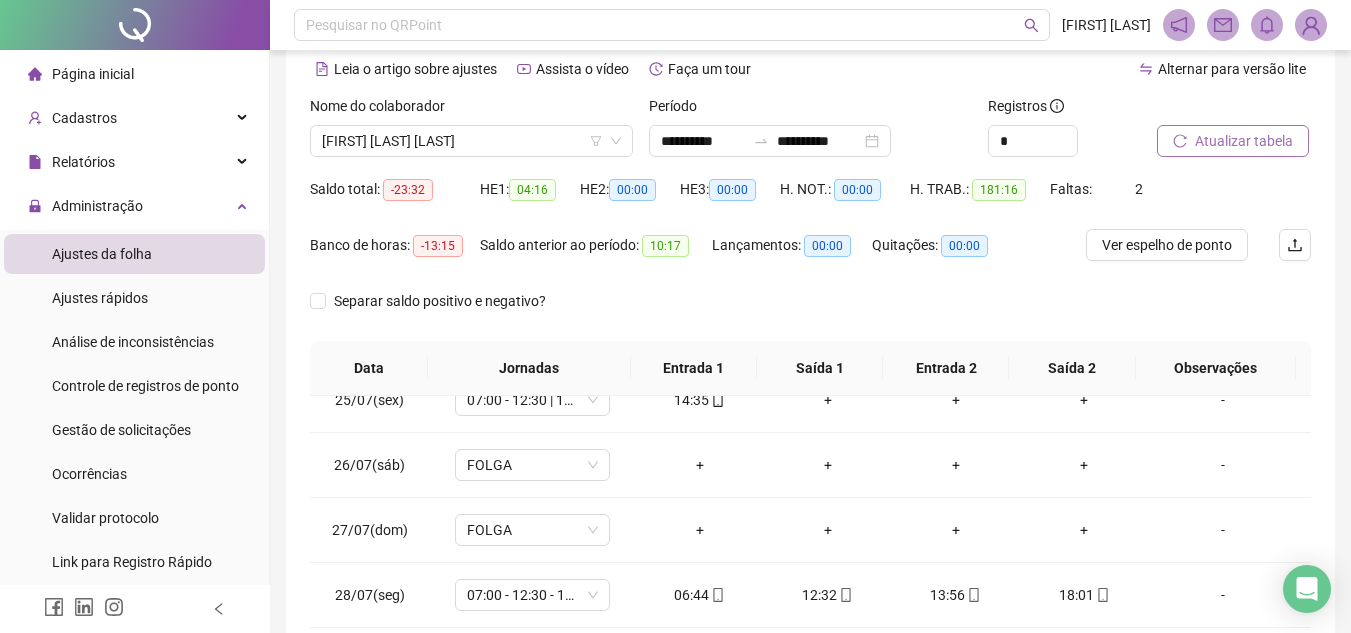 click on "Atualizar tabela" at bounding box center [1244, 141] 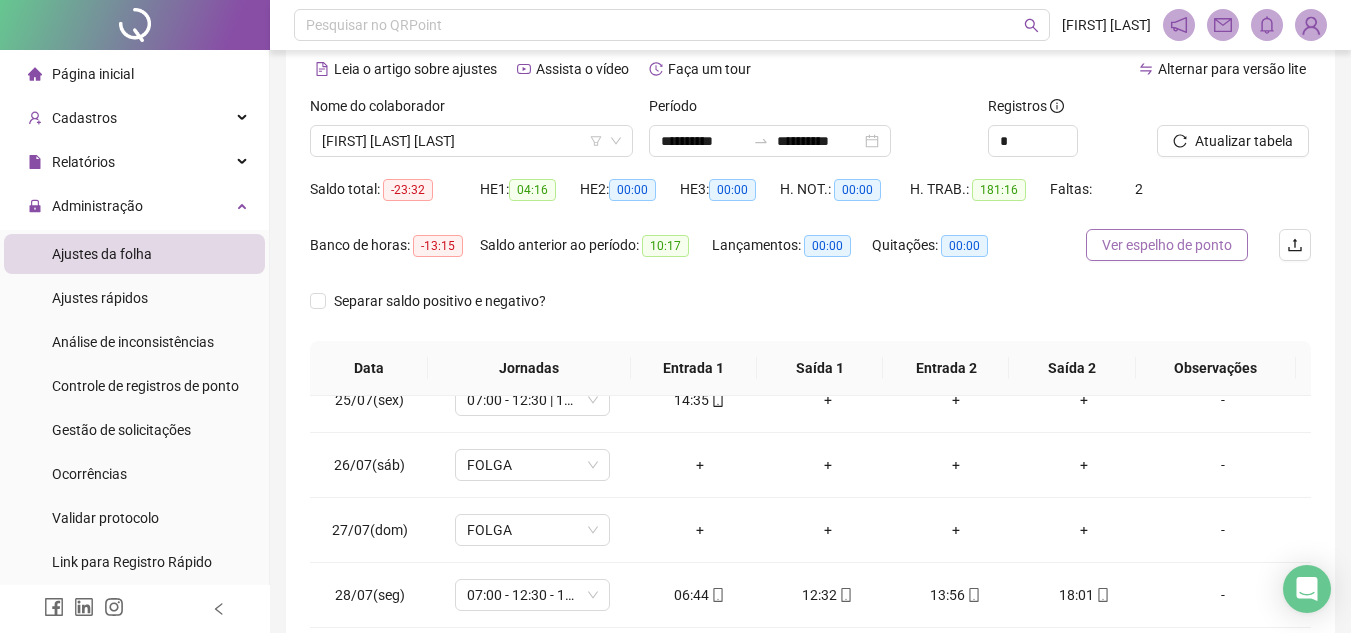 click on "Ver espelho de ponto" at bounding box center [1167, 245] 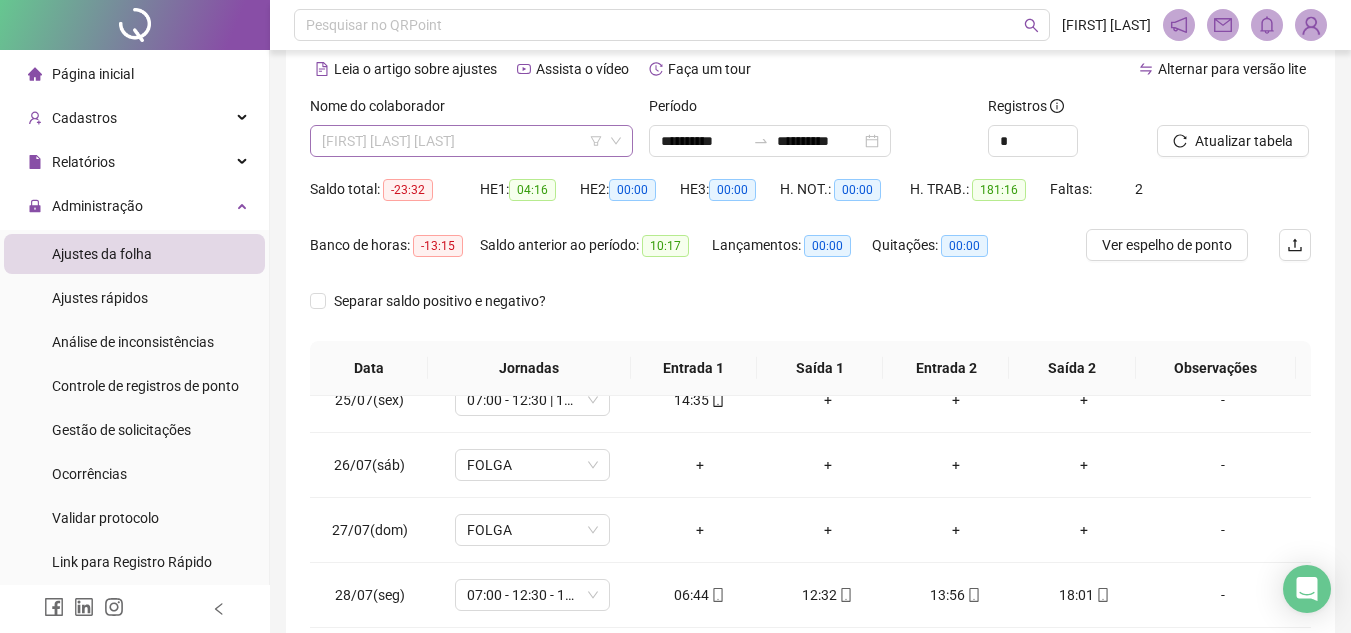 click on "[FIRST] [LAST] [LAST]" at bounding box center (471, 141) 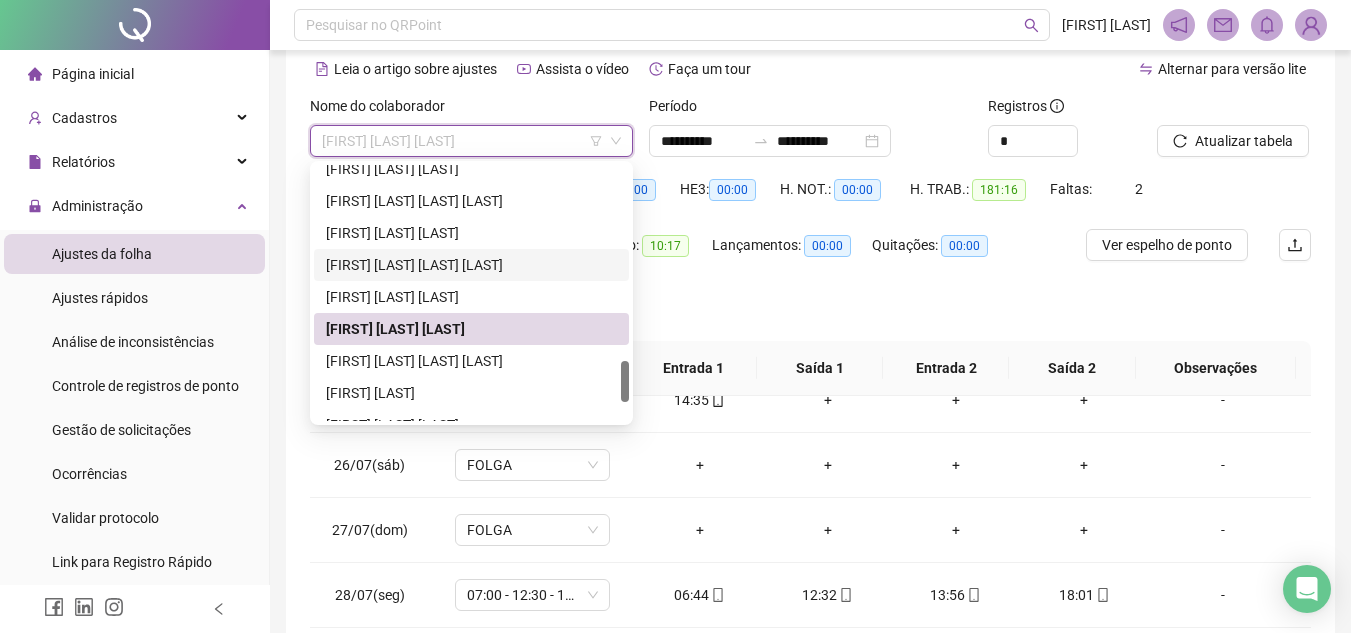 click on "[FIRST] [LAST] [LAST] [LAST]" at bounding box center [471, 265] 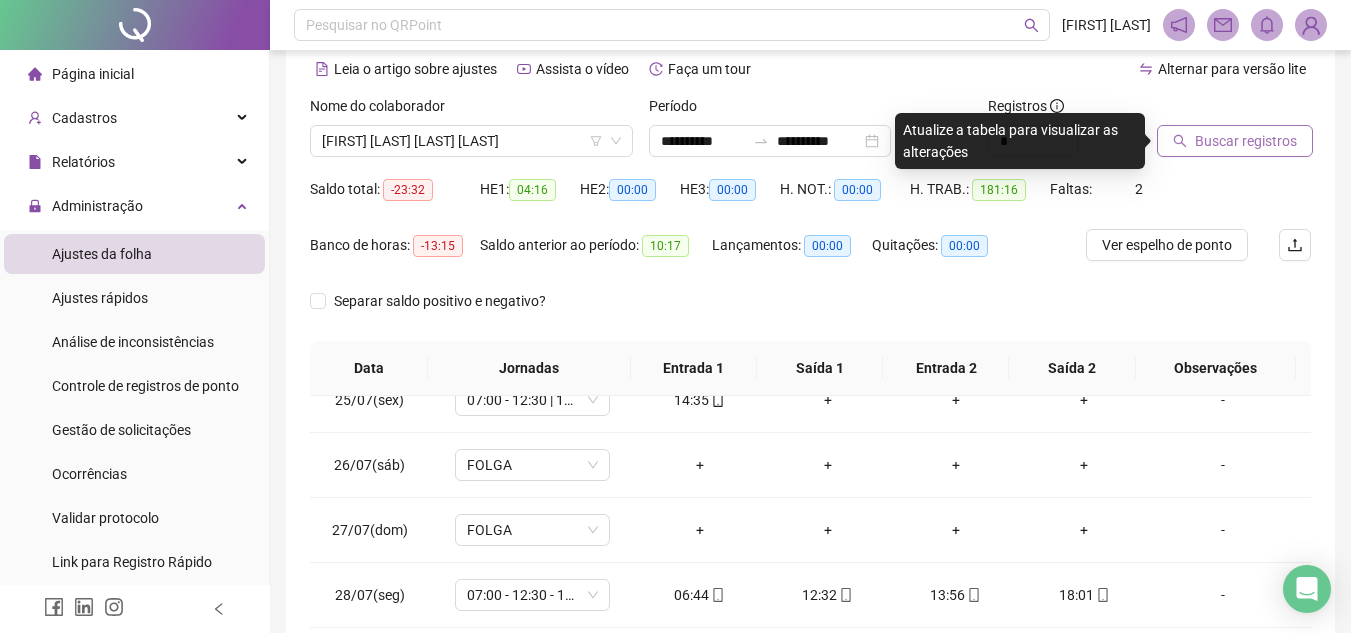 click on "Buscar registros" at bounding box center (1246, 141) 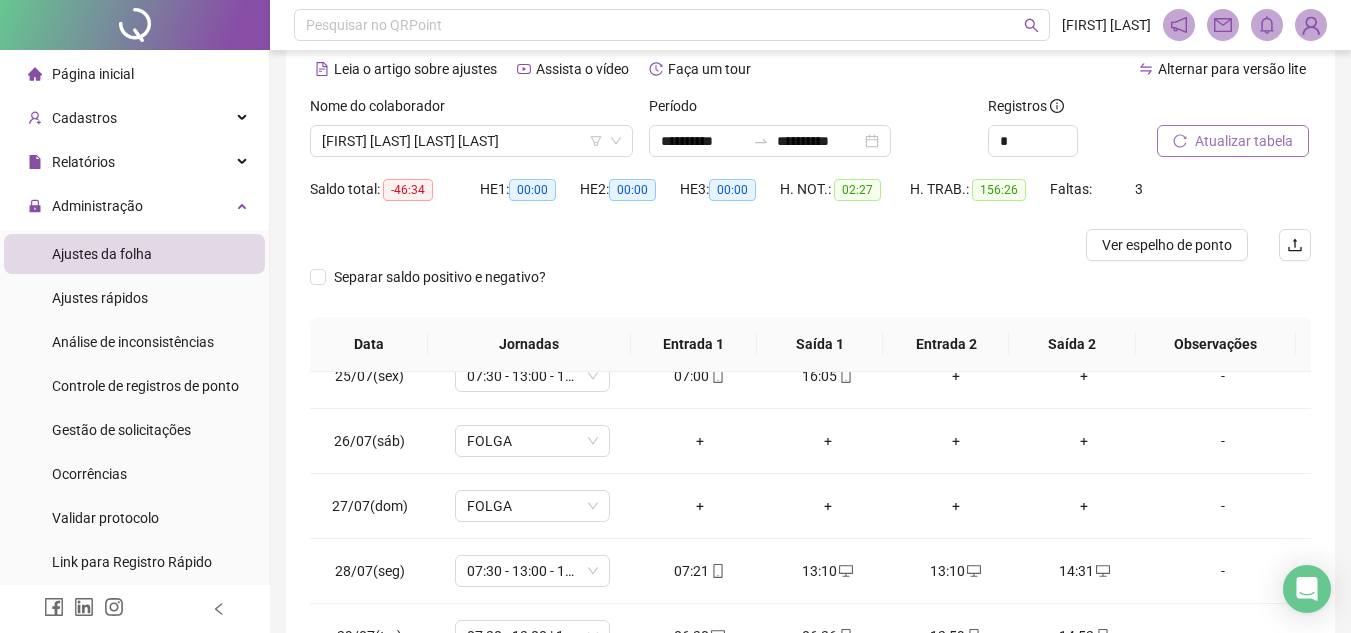 click on "Atualizar tabela" at bounding box center (1244, 141) 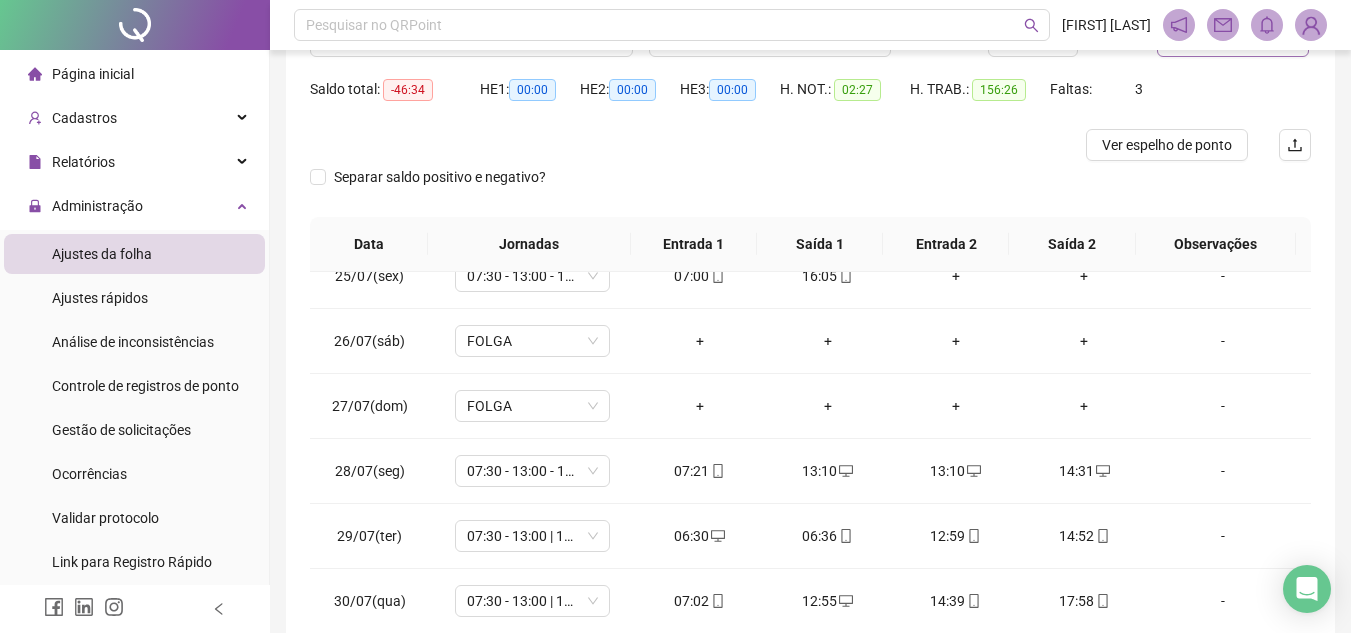 scroll, scrollTop: 365, scrollLeft: 0, axis: vertical 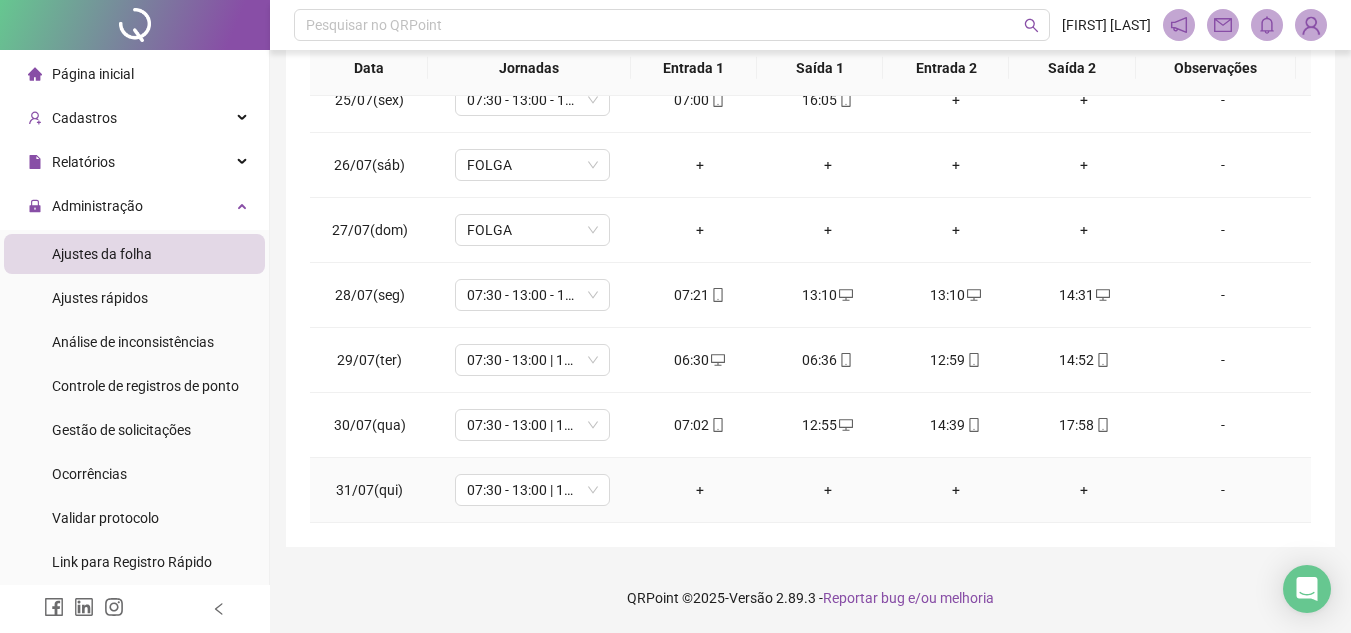 click on "-" at bounding box center [1223, 490] 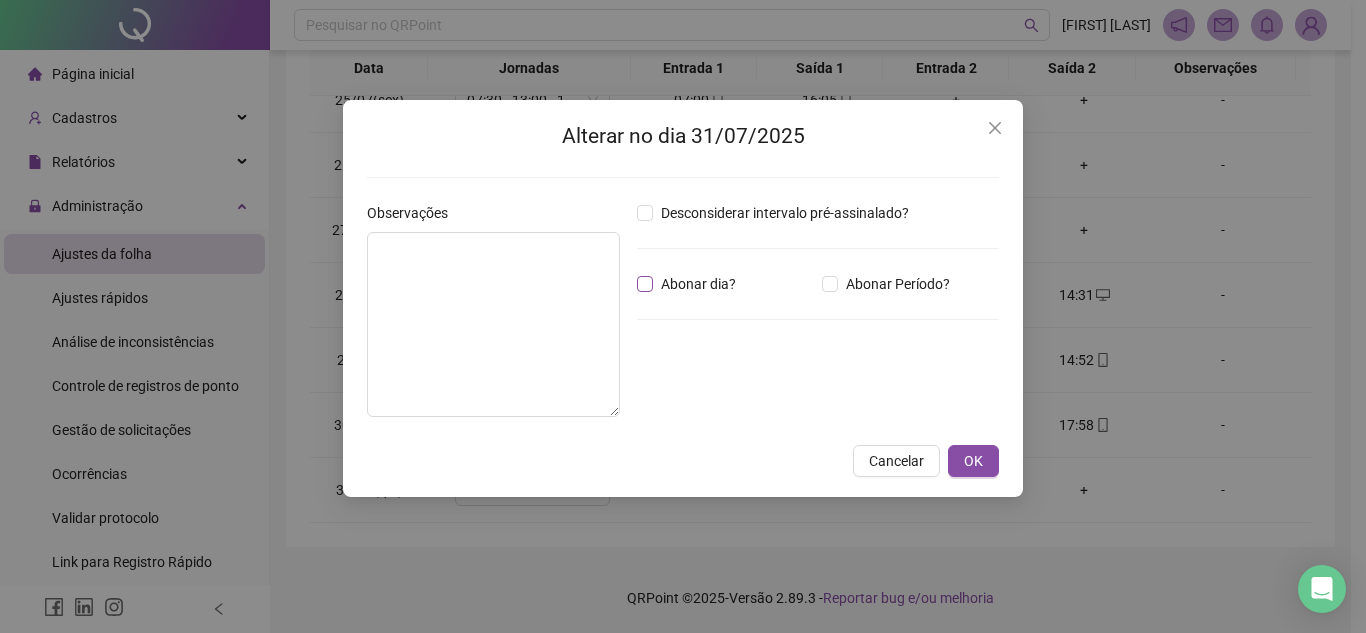 click on "Abonar dia?" at bounding box center [698, 284] 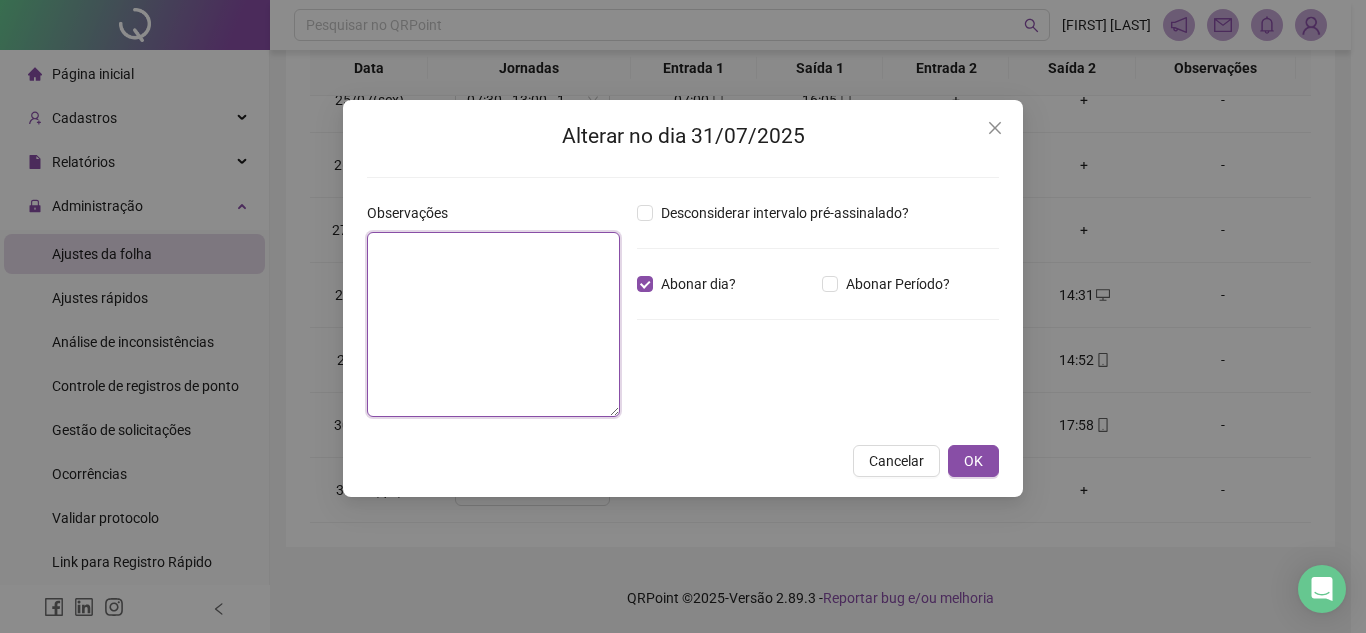 click at bounding box center (493, 324) 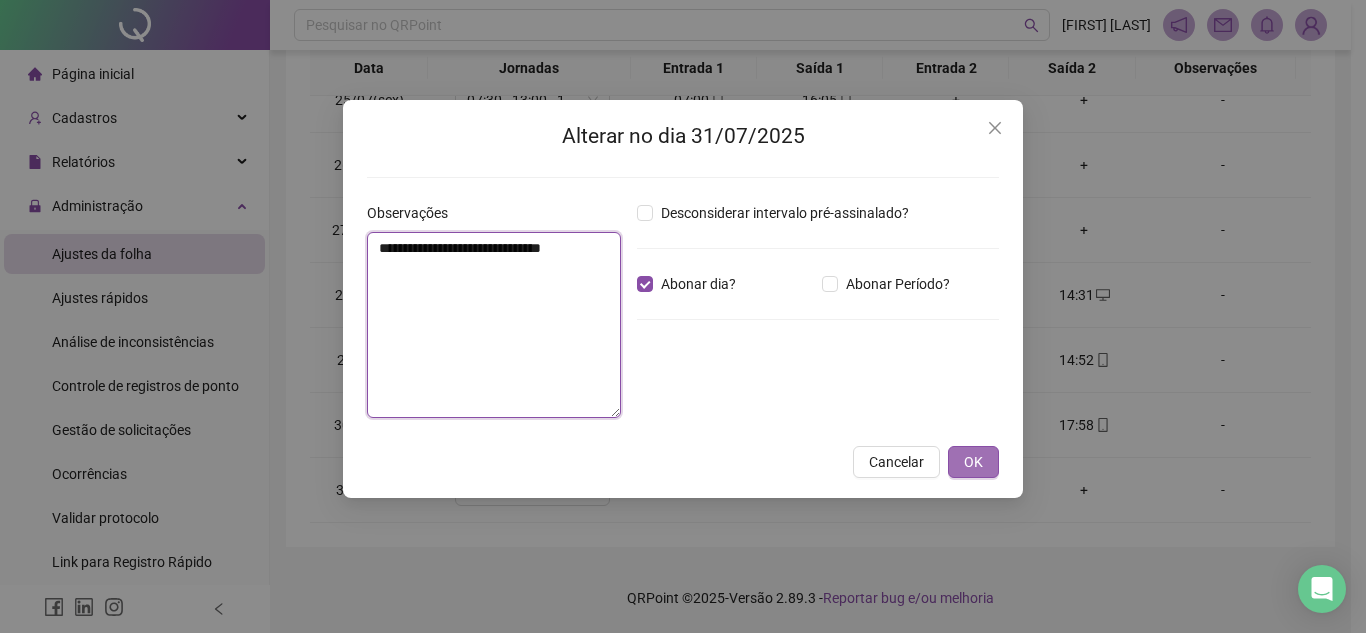 type on "**********" 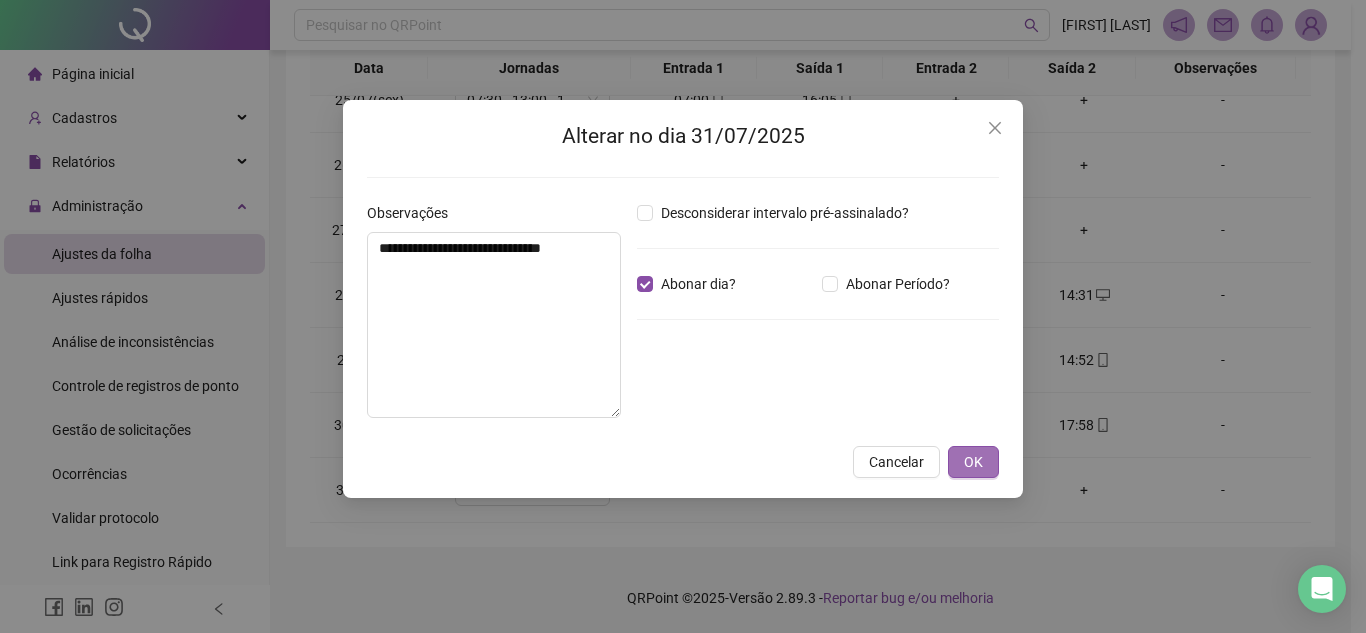 click on "OK" at bounding box center [973, 462] 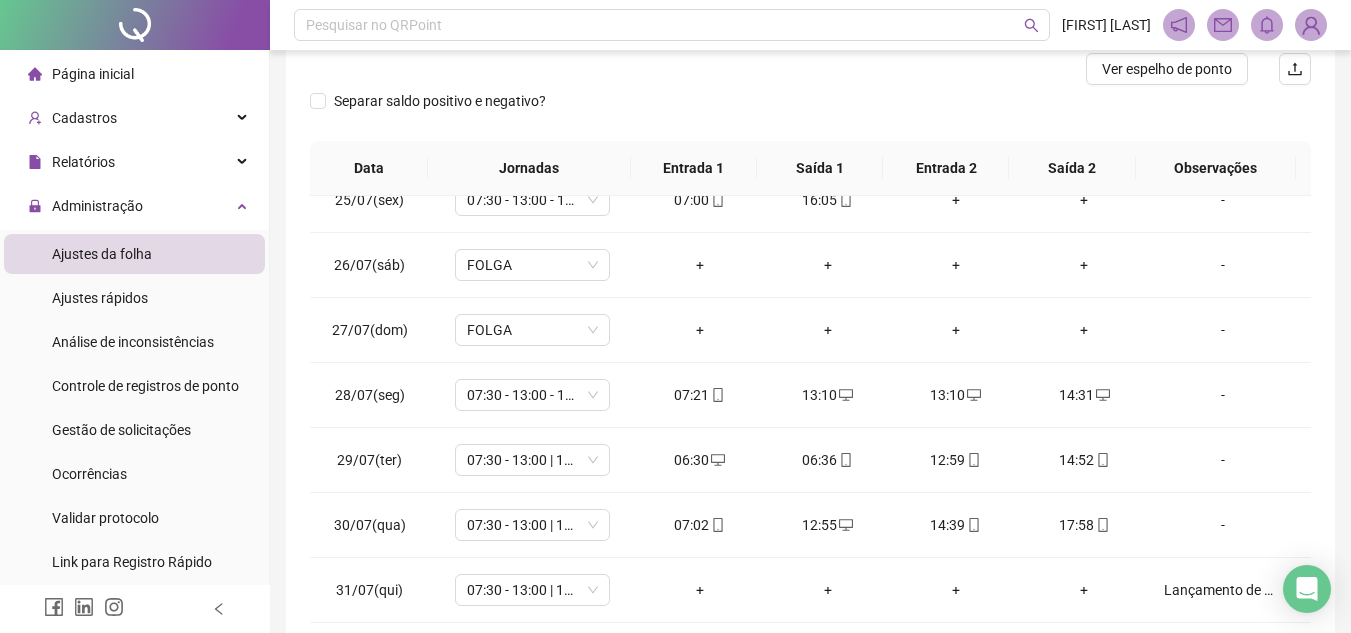 scroll, scrollTop: 65, scrollLeft: 0, axis: vertical 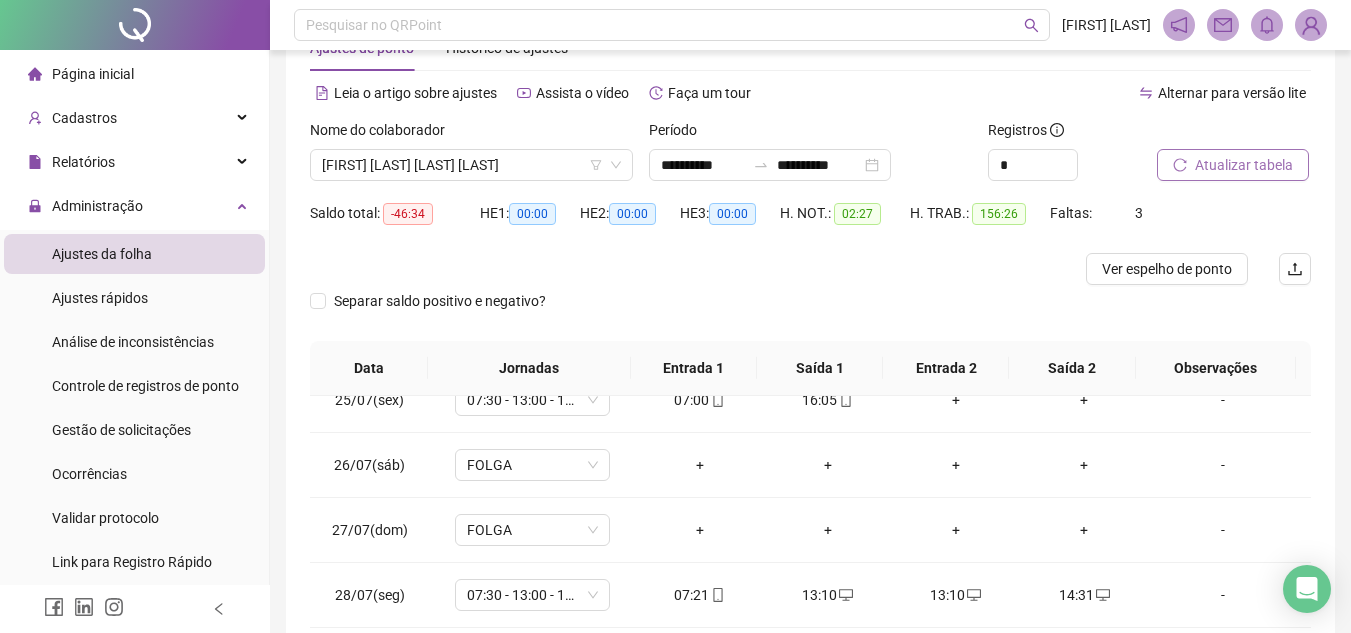 click on "Atualizar tabela" at bounding box center (1244, 165) 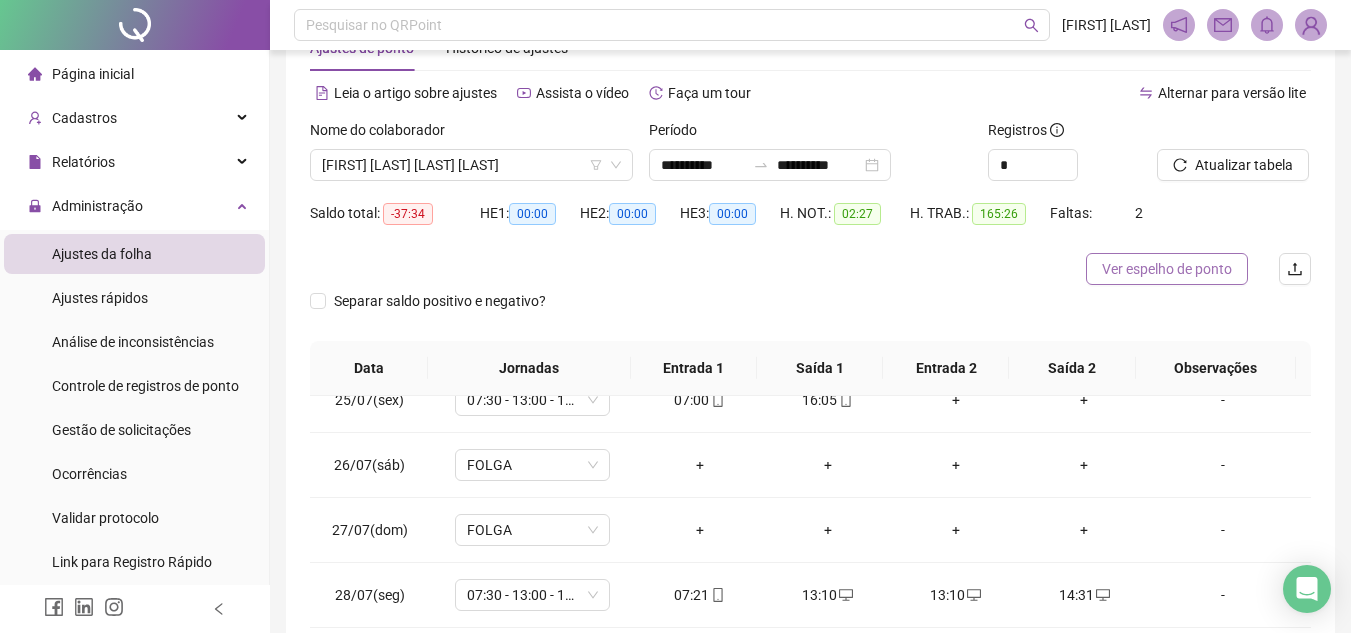 click on "Ver espelho de ponto" at bounding box center [1167, 269] 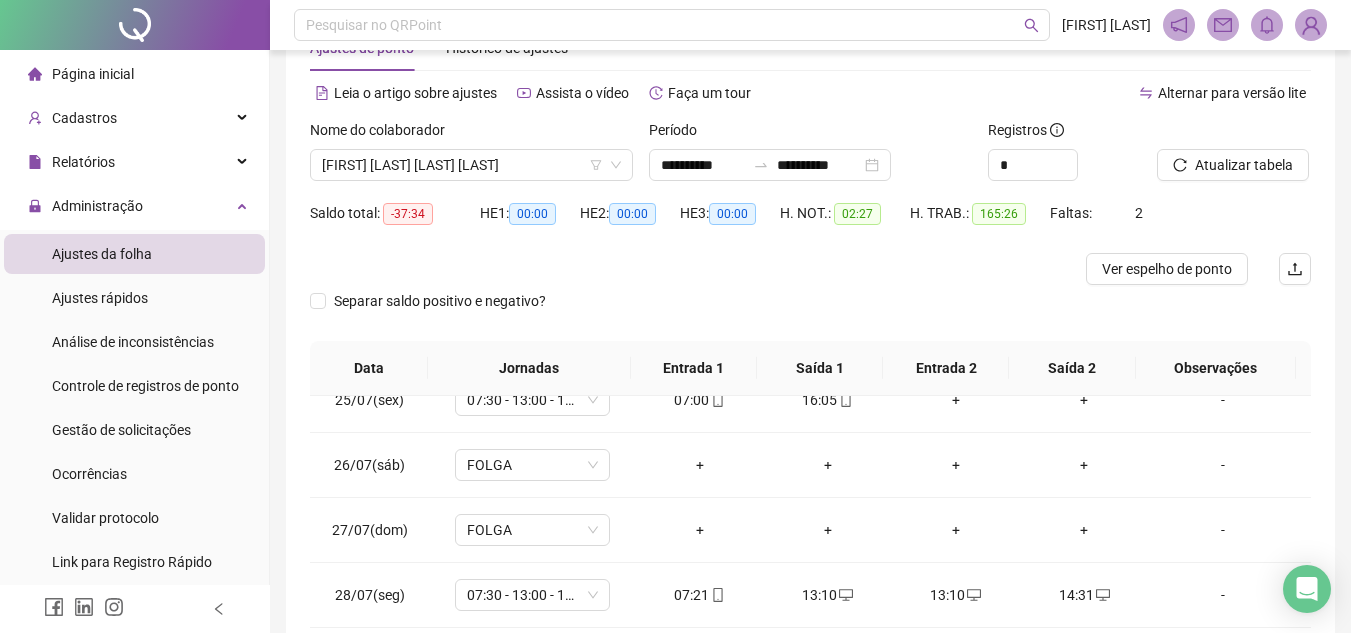 scroll, scrollTop: 0, scrollLeft: 0, axis: both 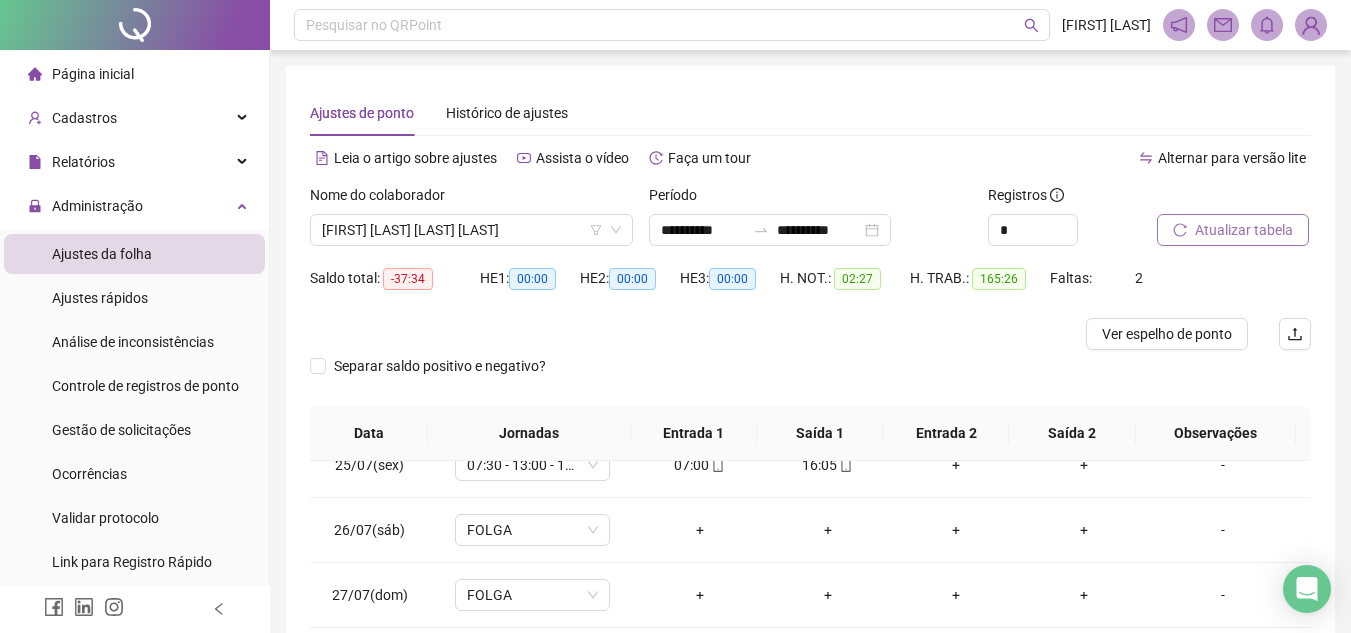 click on "Atualizar tabela" at bounding box center (1244, 230) 